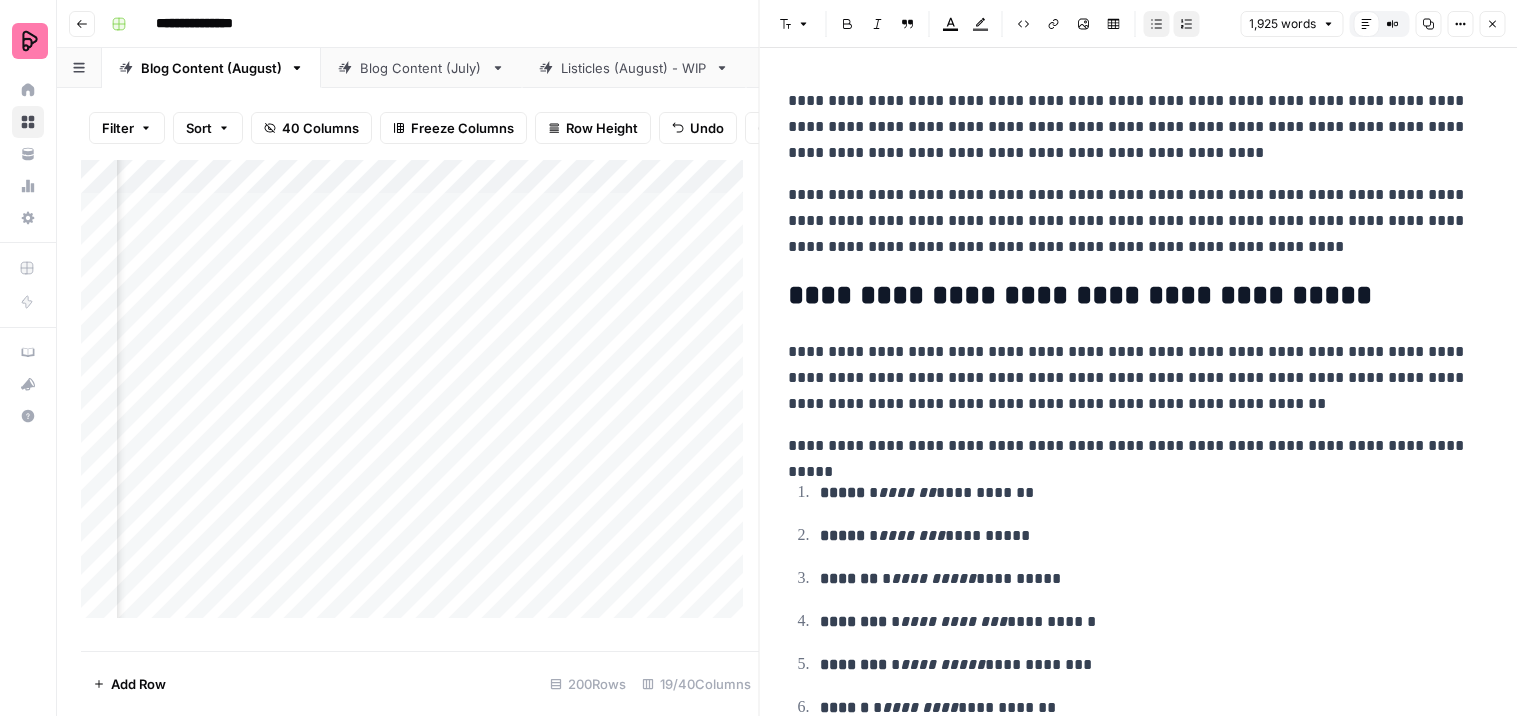 scroll, scrollTop: 0, scrollLeft: 0, axis: both 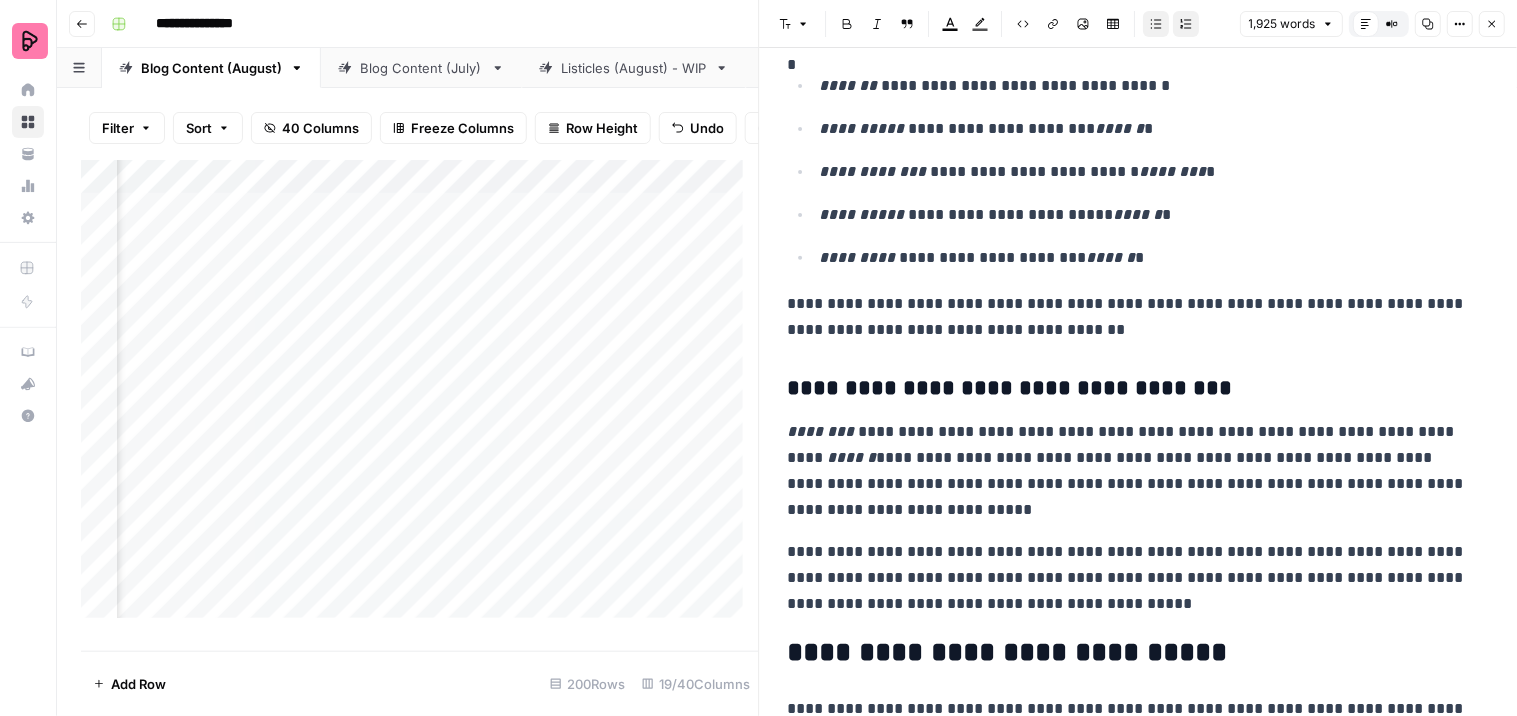 click on "Add Column" at bounding box center (420, 397) 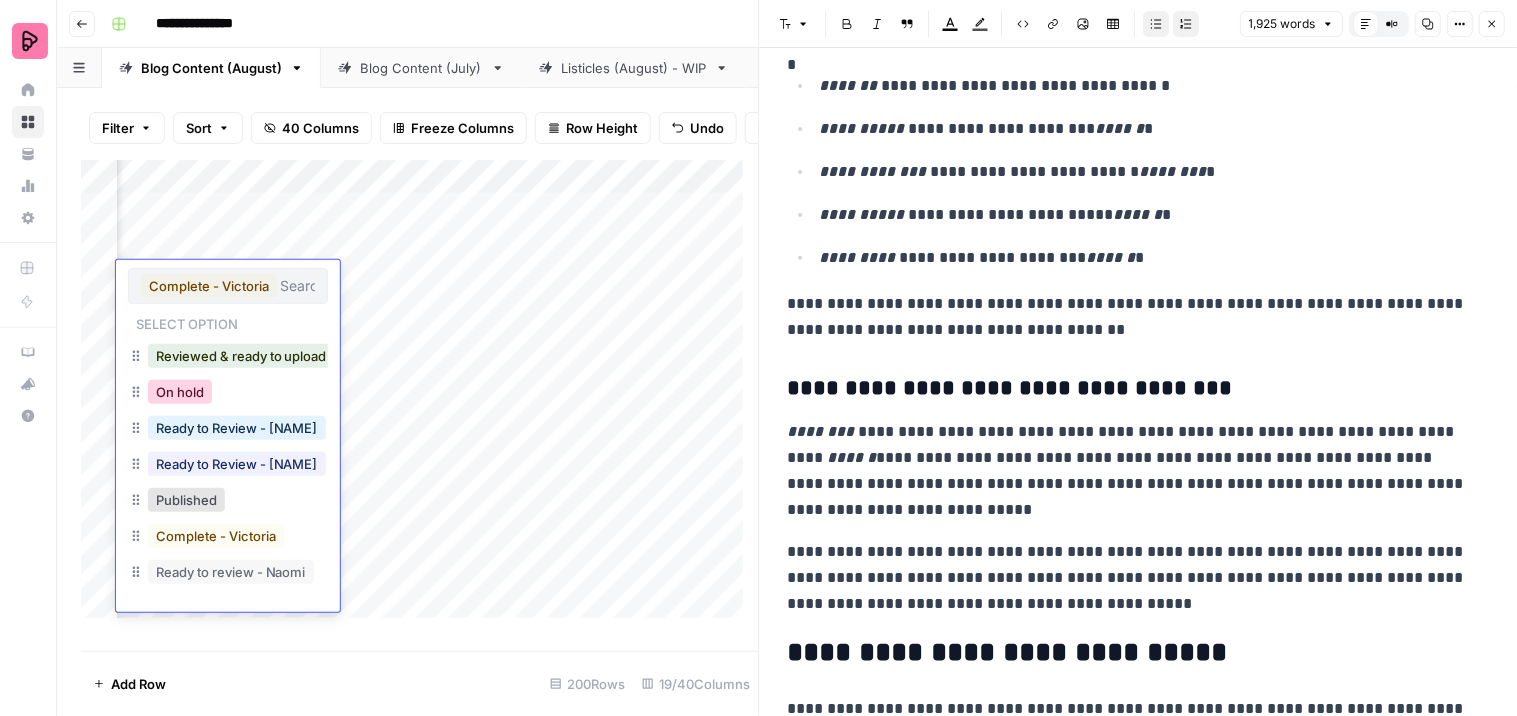 click on "On hold" at bounding box center [180, 392] 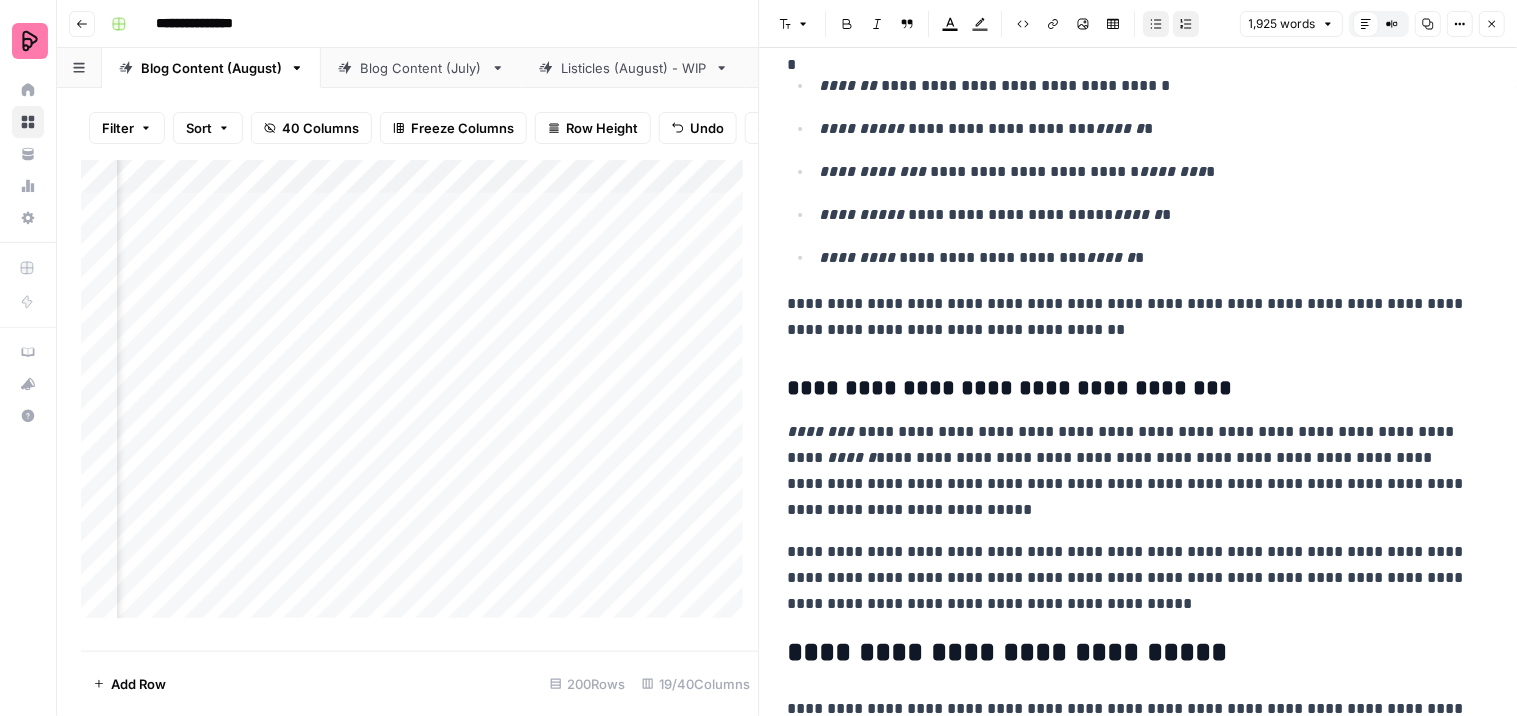 click on "Add Column" at bounding box center (420, 397) 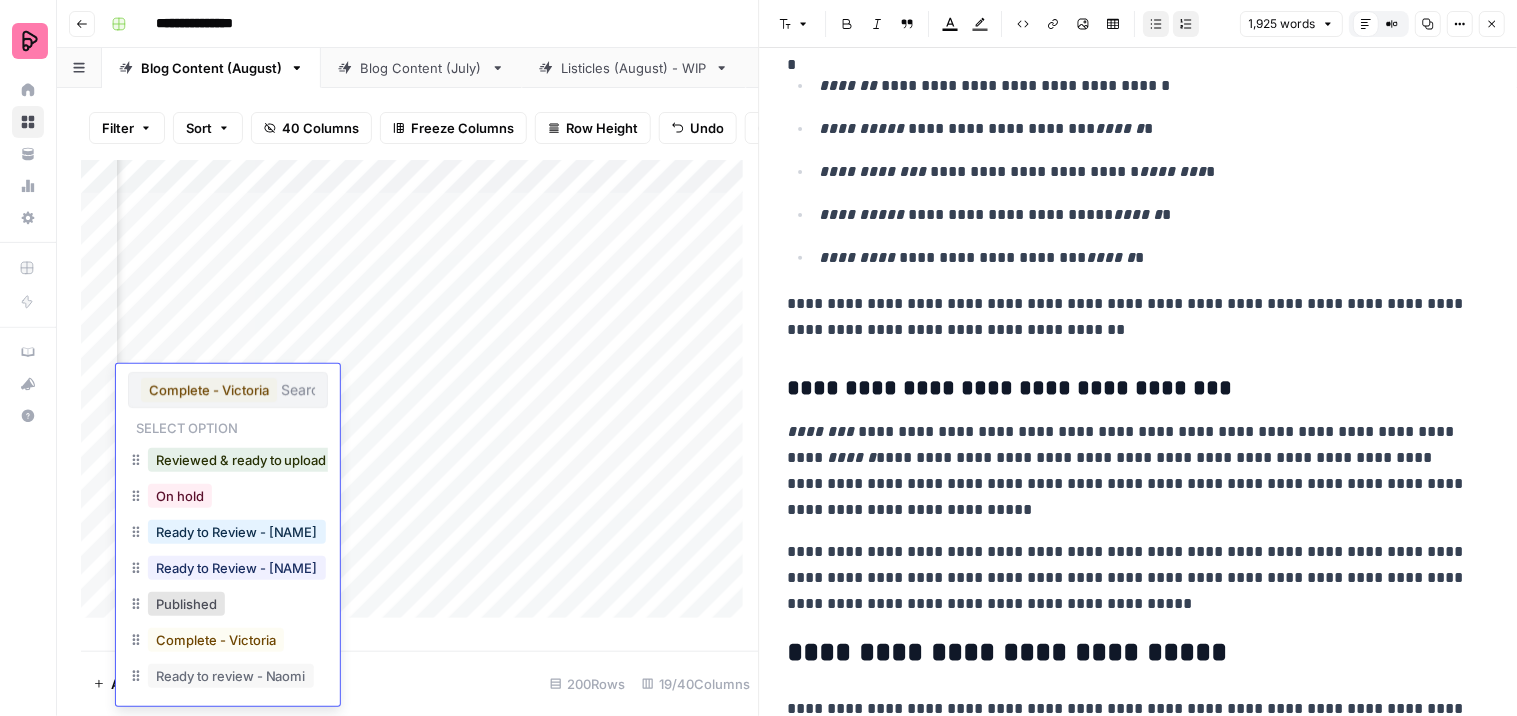 click on "On hold" at bounding box center [180, 496] 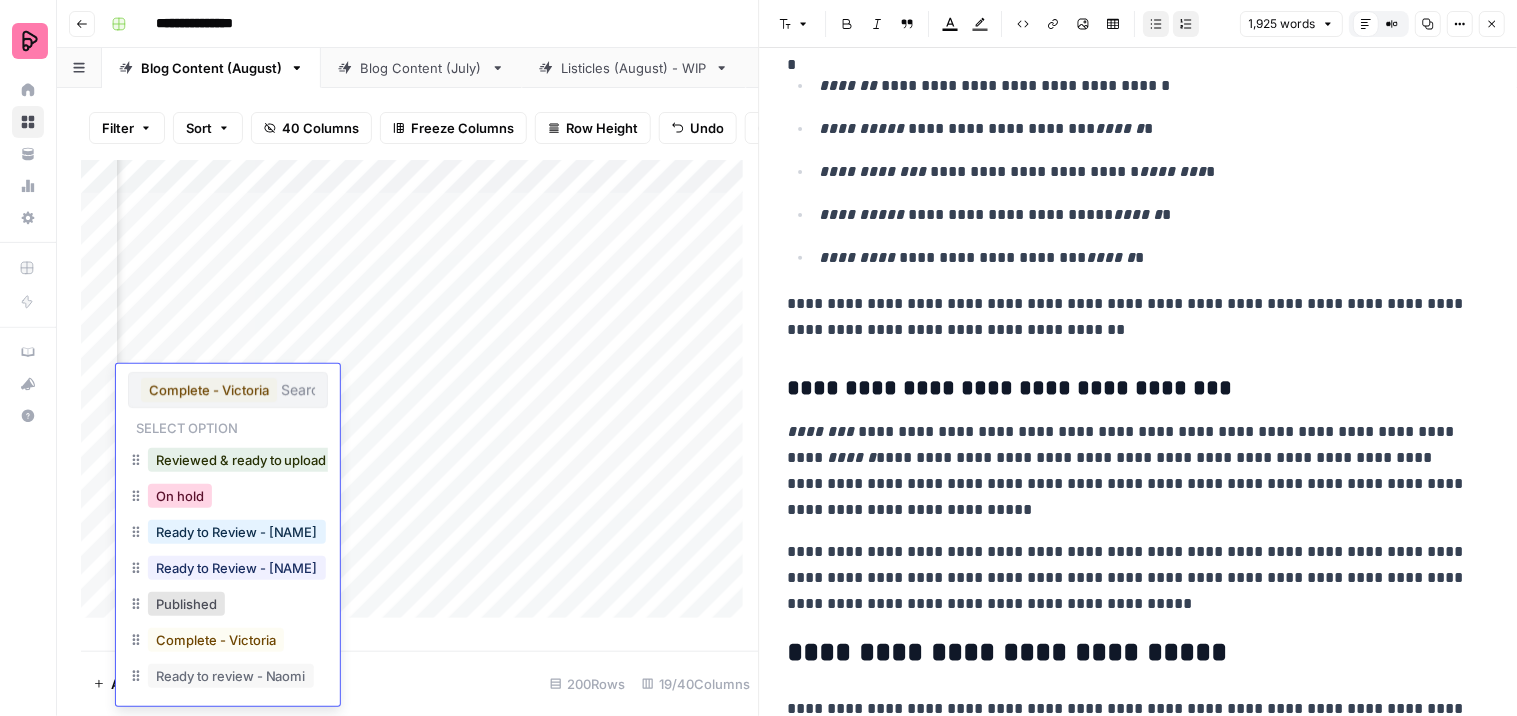 click on "On hold" at bounding box center [180, 496] 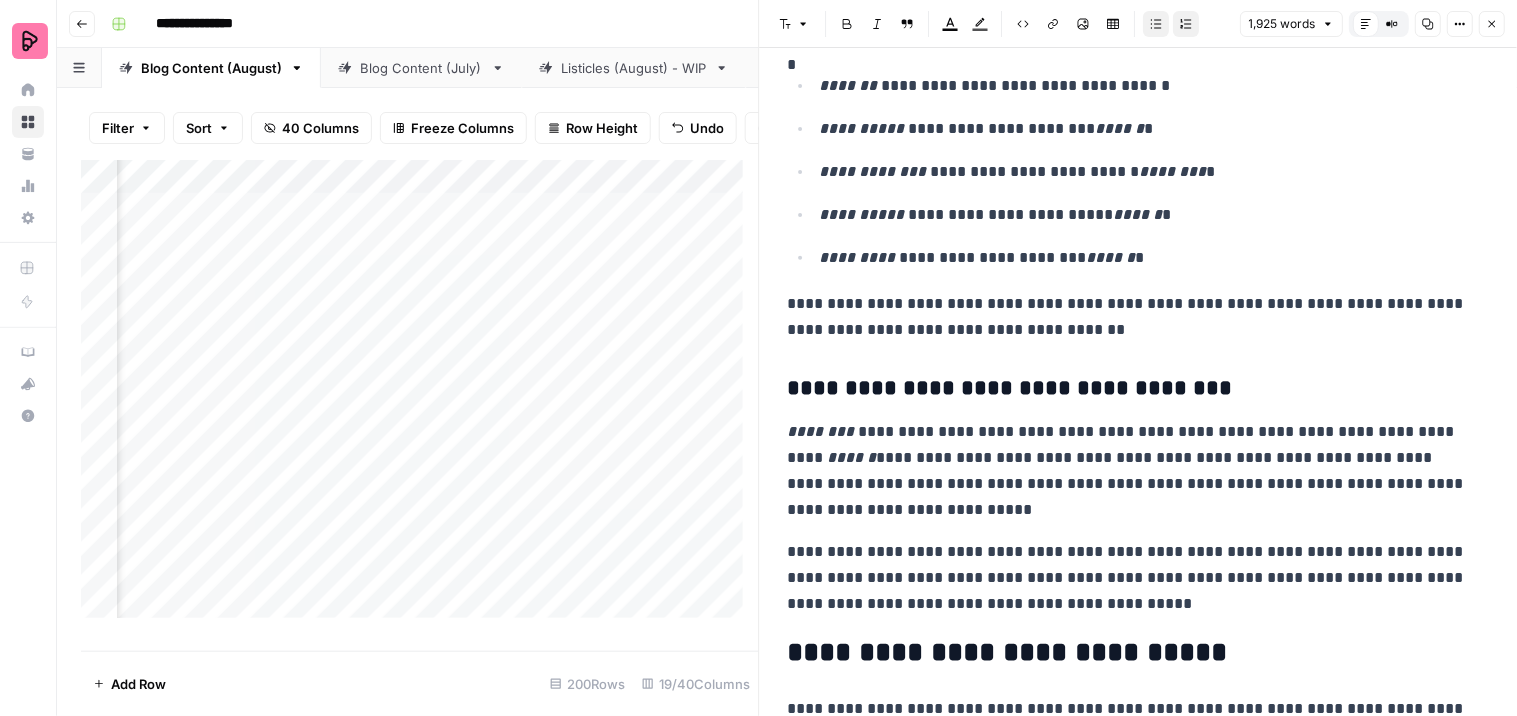 click on "Add Column" at bounding box center (420, 397) 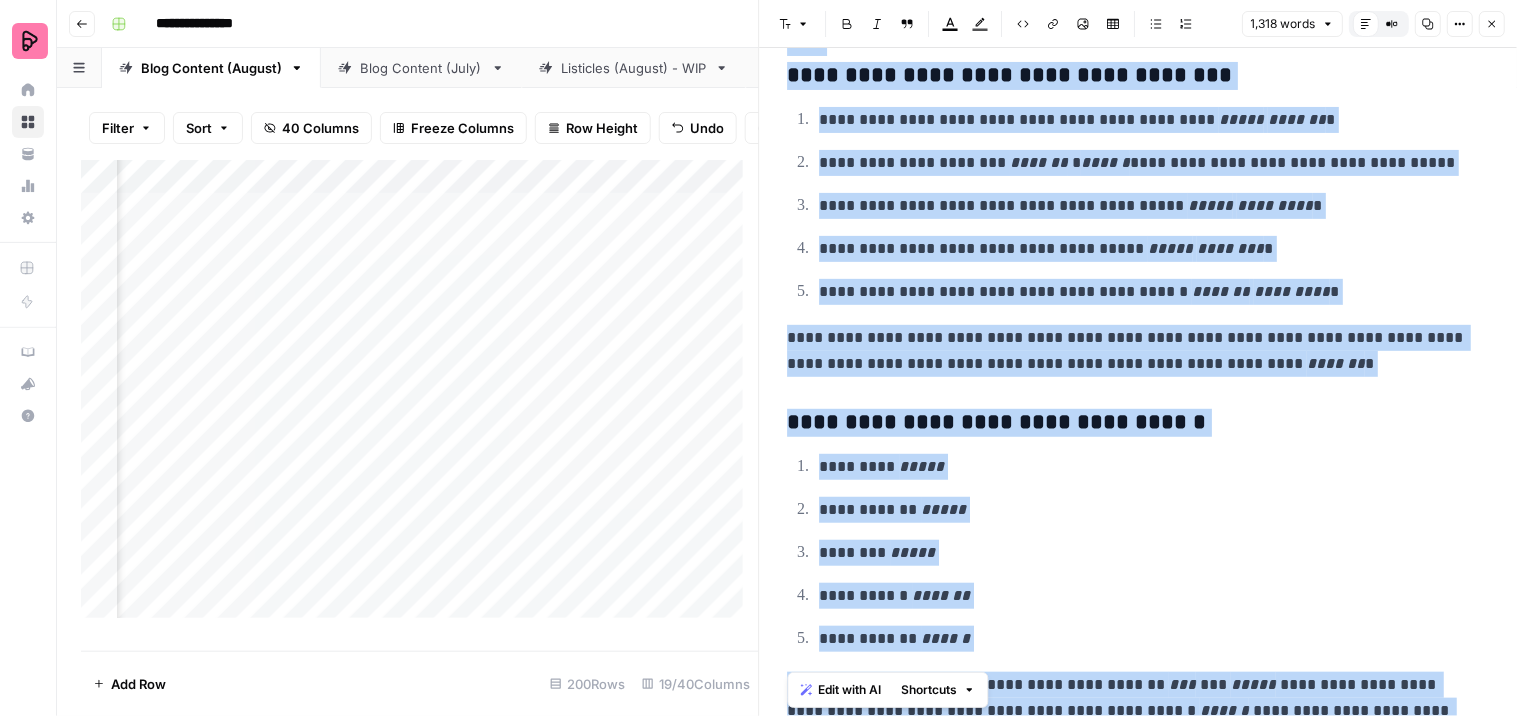 scroll, scrollTop: 5027, scrollLeft: 0, axis: vertical 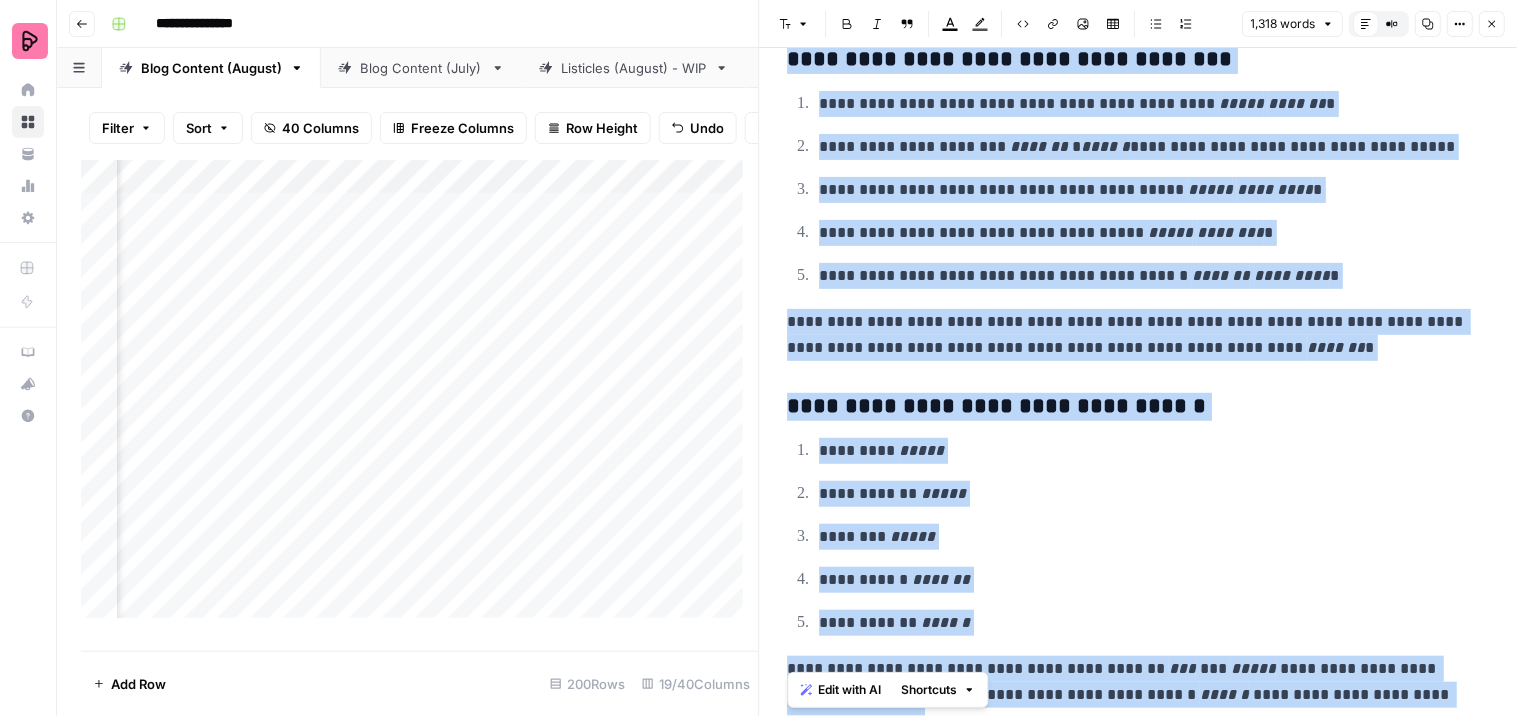 drag, startPoint x: 785, startPoint y: 91, endPoint x: 916, endPoint y: 731, distance: 653.2695 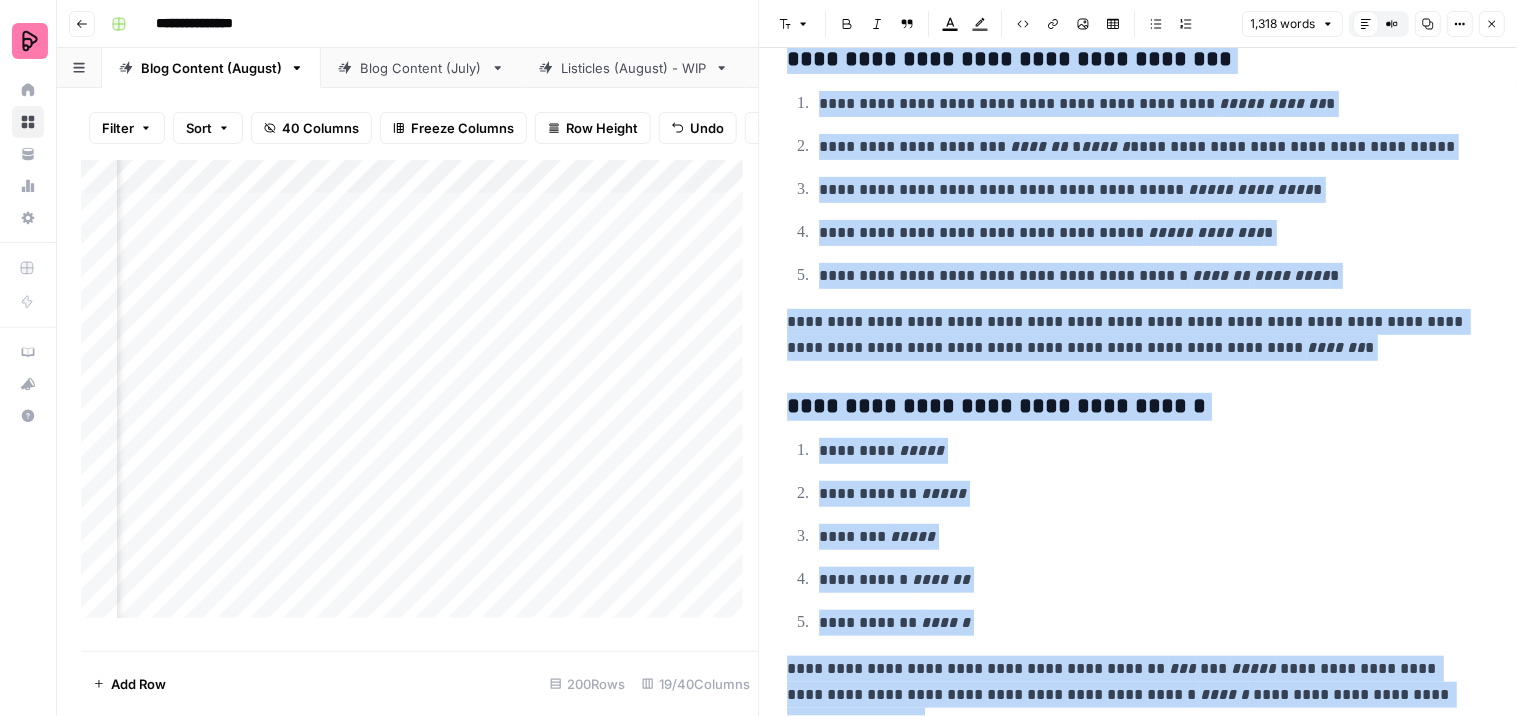 click on "Add Column" at bounding box center [420, 397] 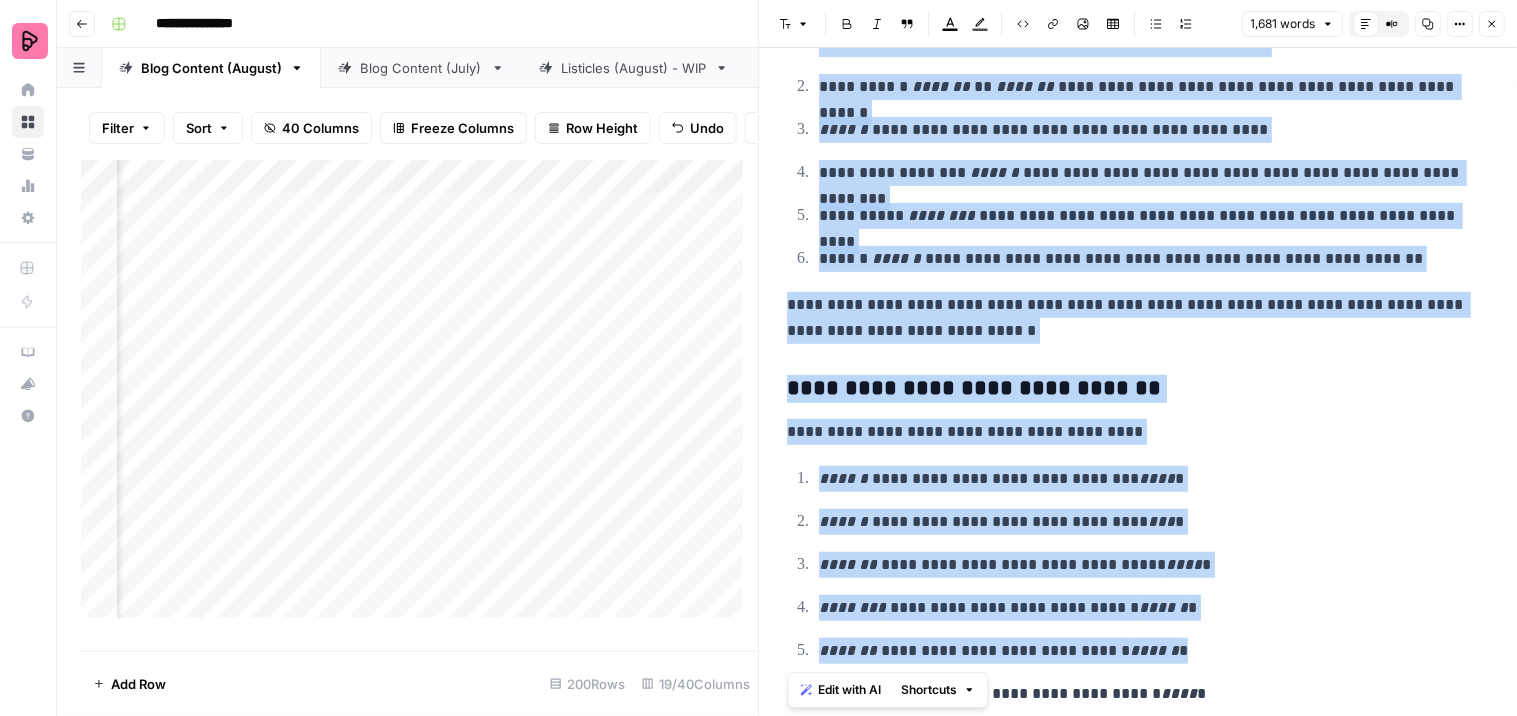 scroll, scrollTop: 6107, scrollLeft: 0, axis: vertical 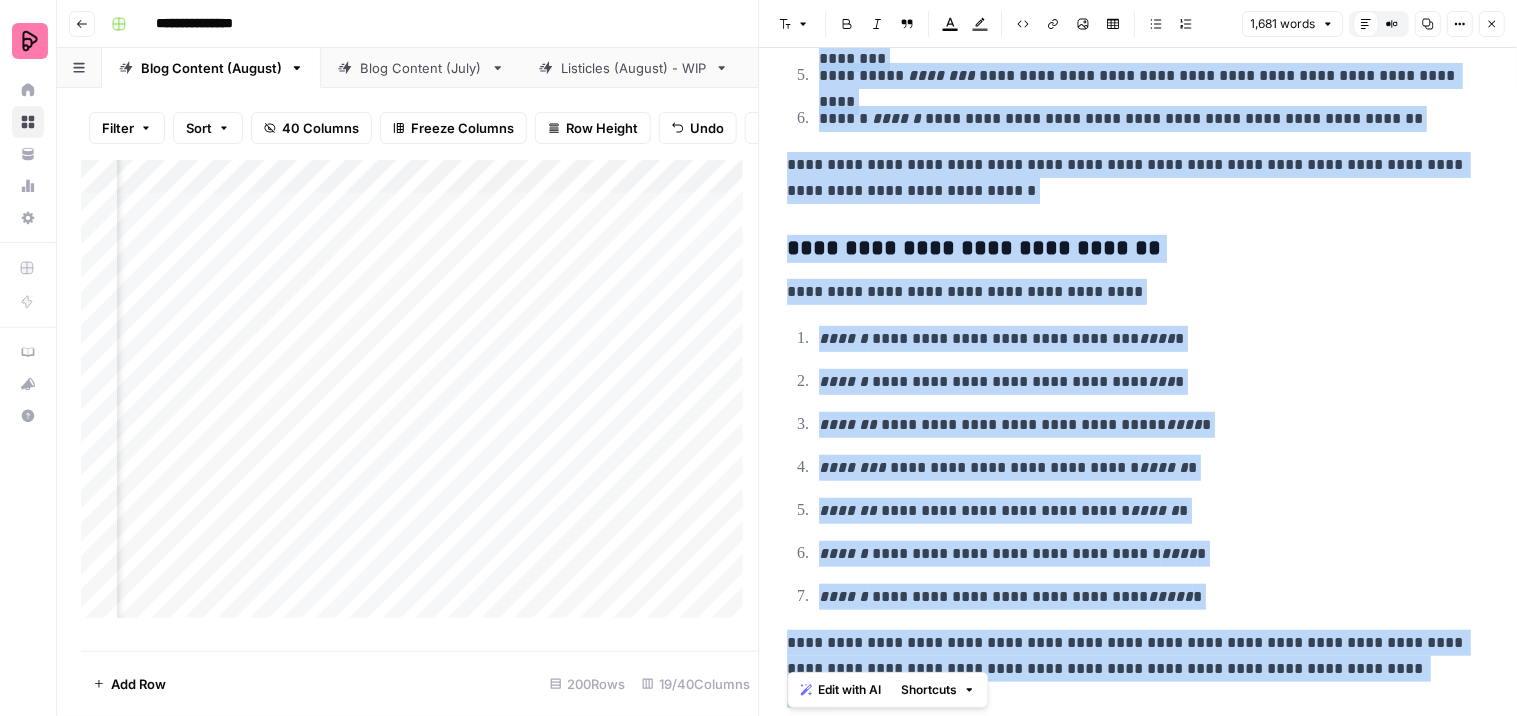 drag, startPoint x: 792, startPoint y: 97, endPoint x: 1190, endPoint y: 754, distance: 768.14905 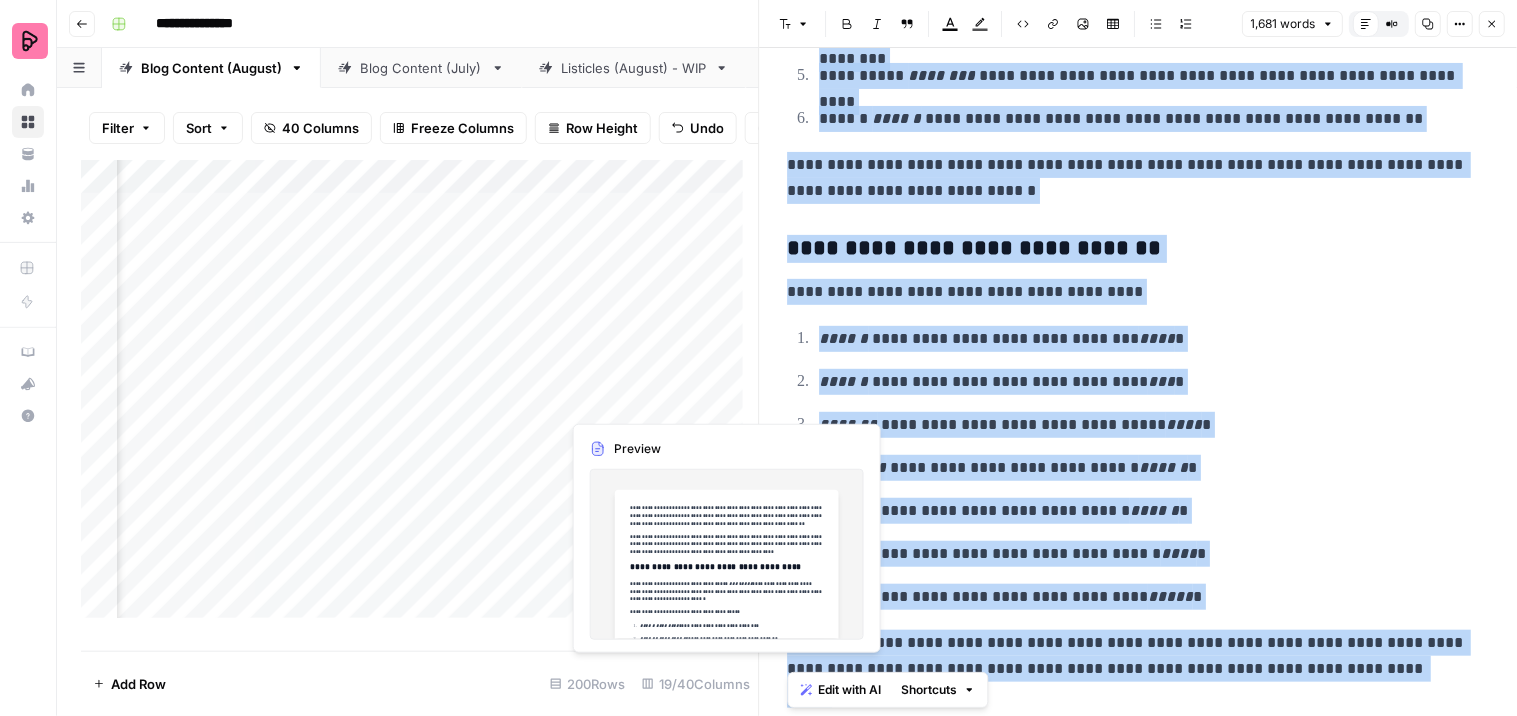 click on "Add Column" at bounding box center [420, 397] 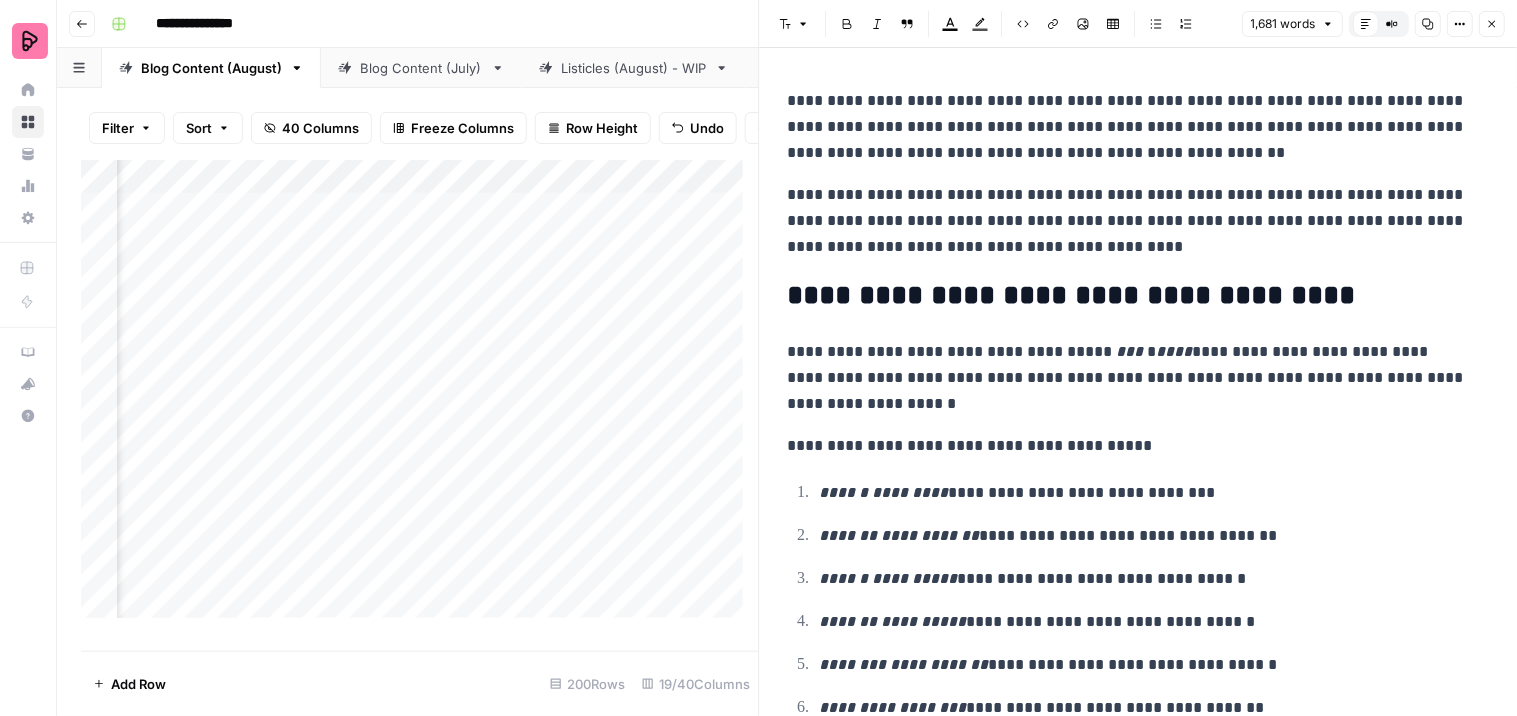 click on "Add Column" at bounding box center (420, 397) 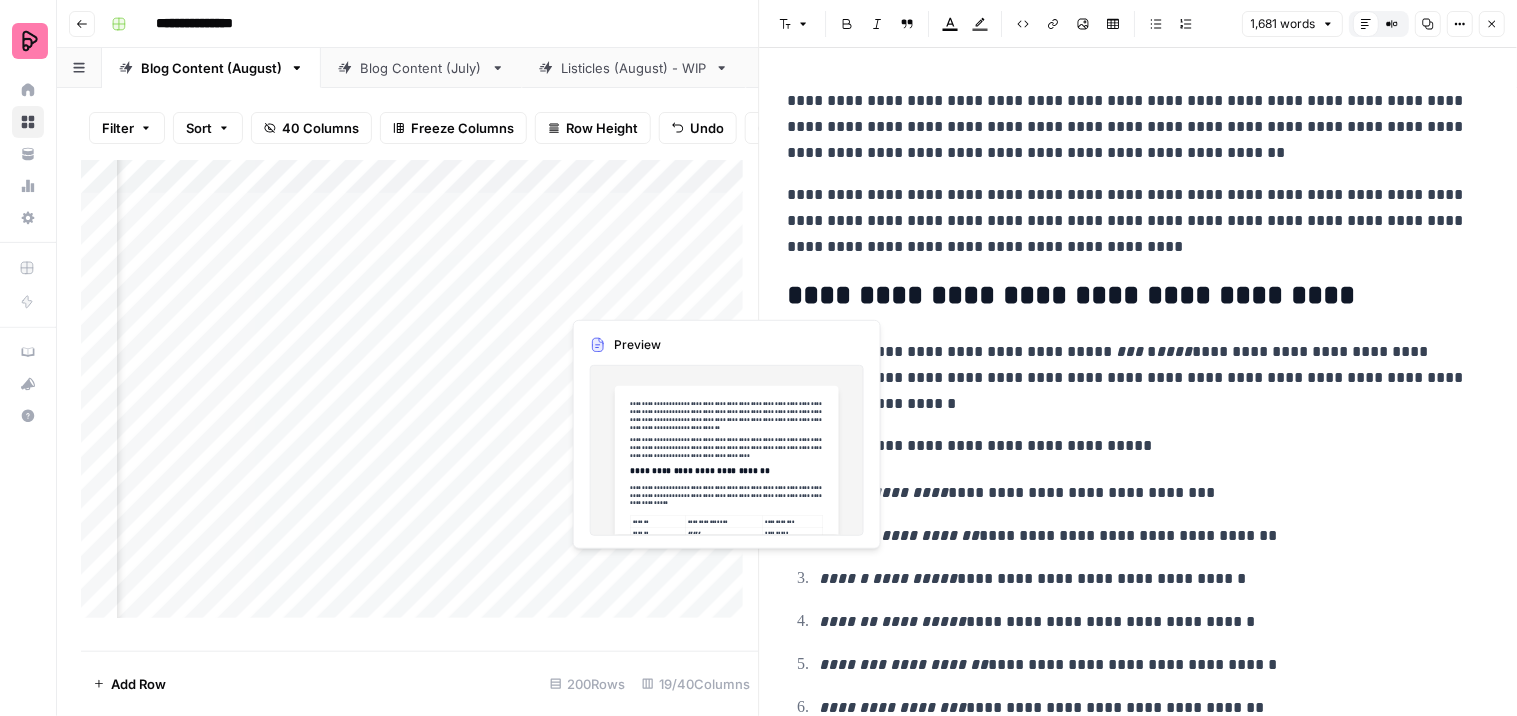 click on "Add Column" at bounding box center (420, 397) 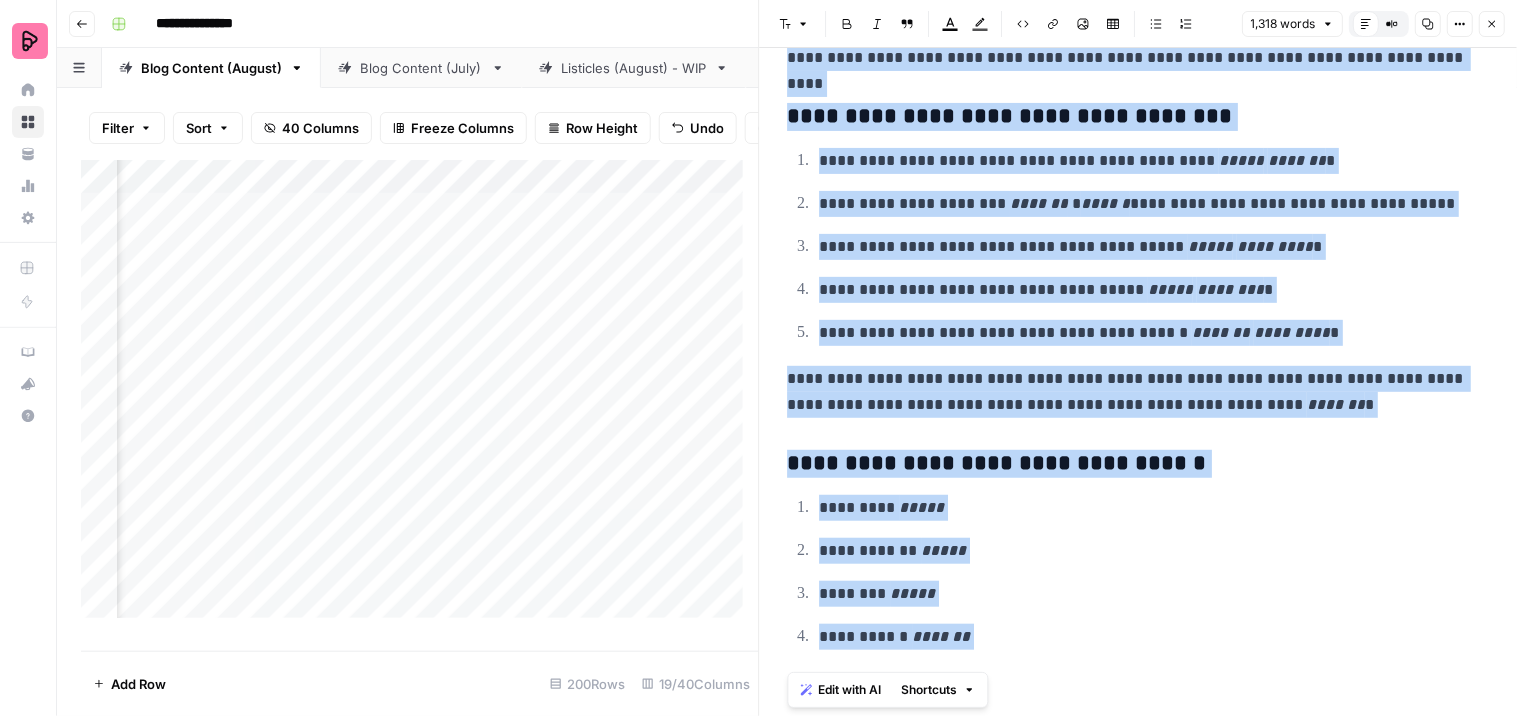 scroll, scrollTop: 5027, scrollLeft: 0, axis: vertical 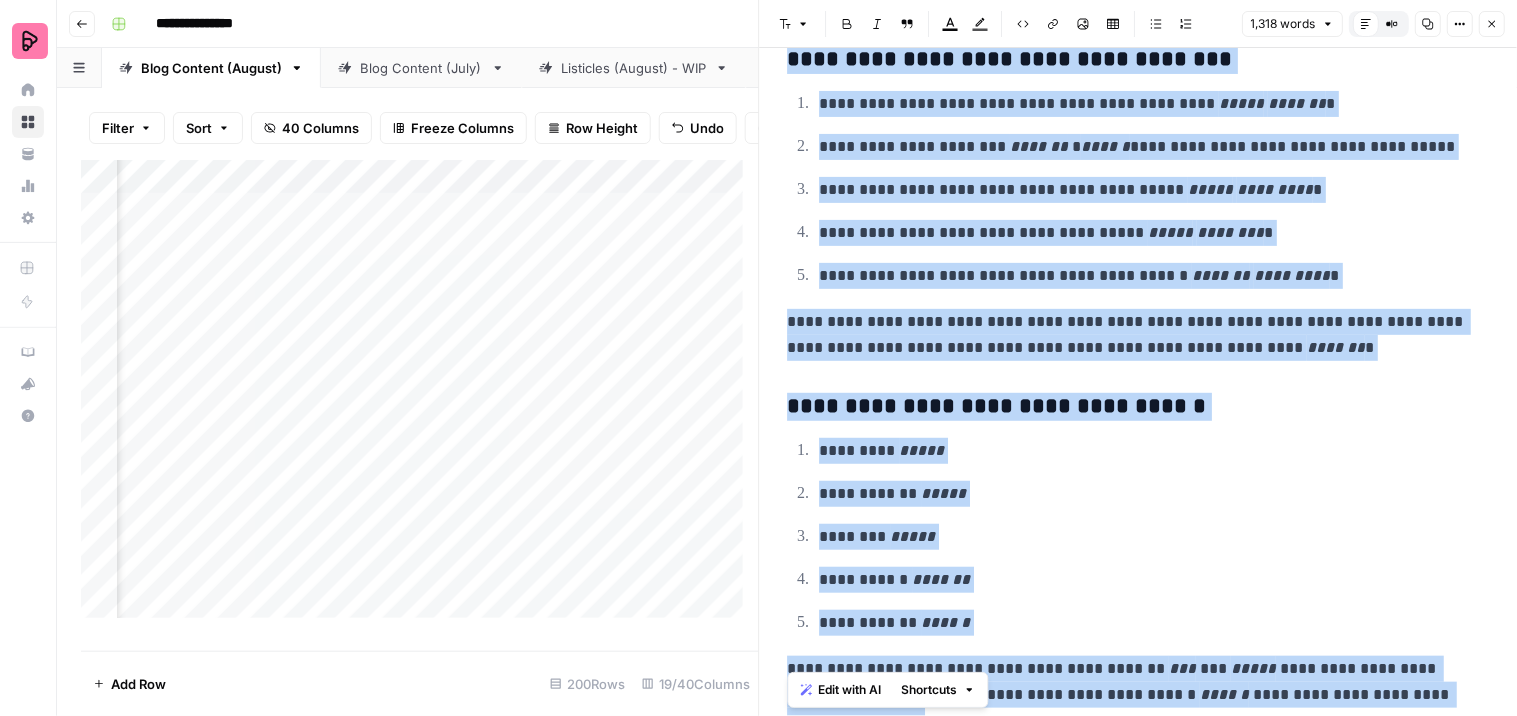 drag, startPoint x: 788, startPoint y: 92, endPoint x: 1026, endPoint y: 763, distance: 711.95856 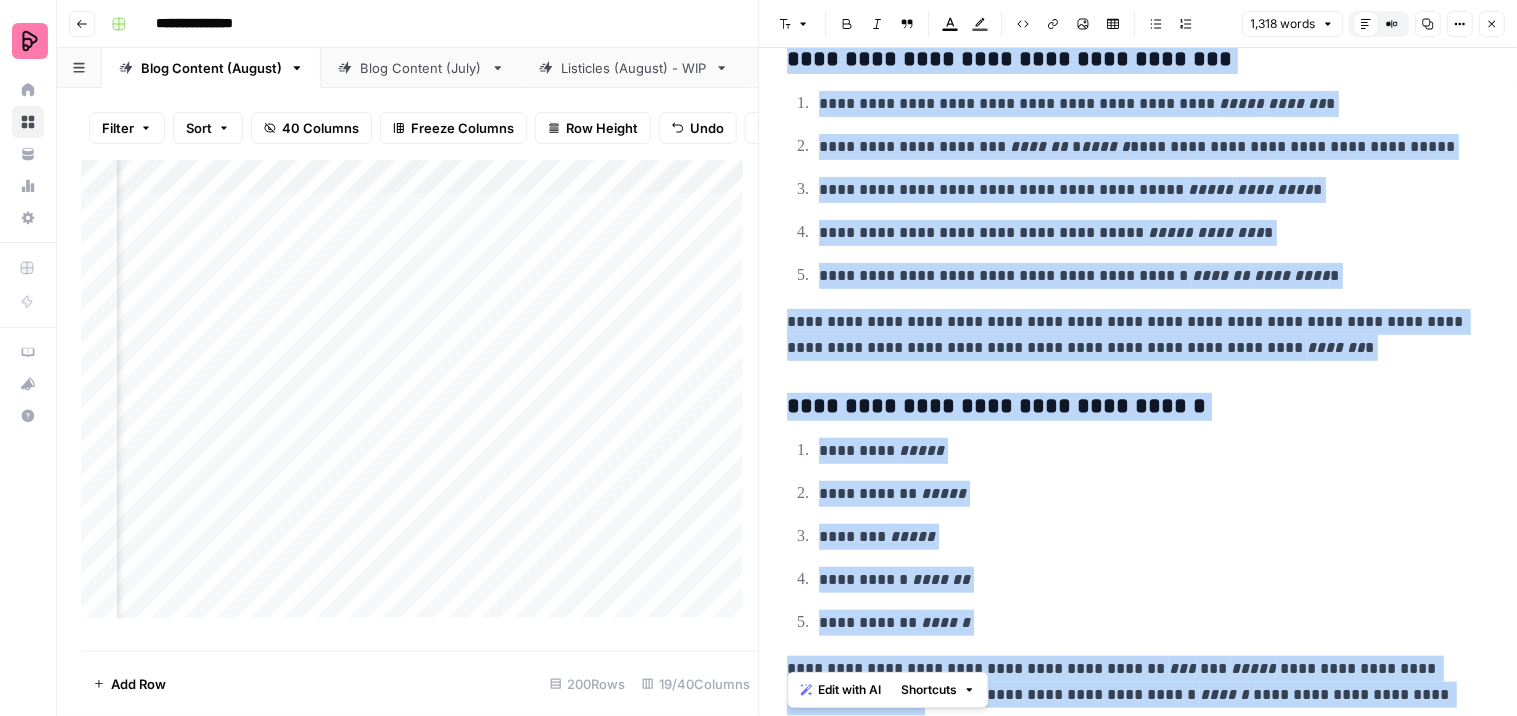 scroll, scrollTop: 0, scrollLeft: 1006, axis: horizontal 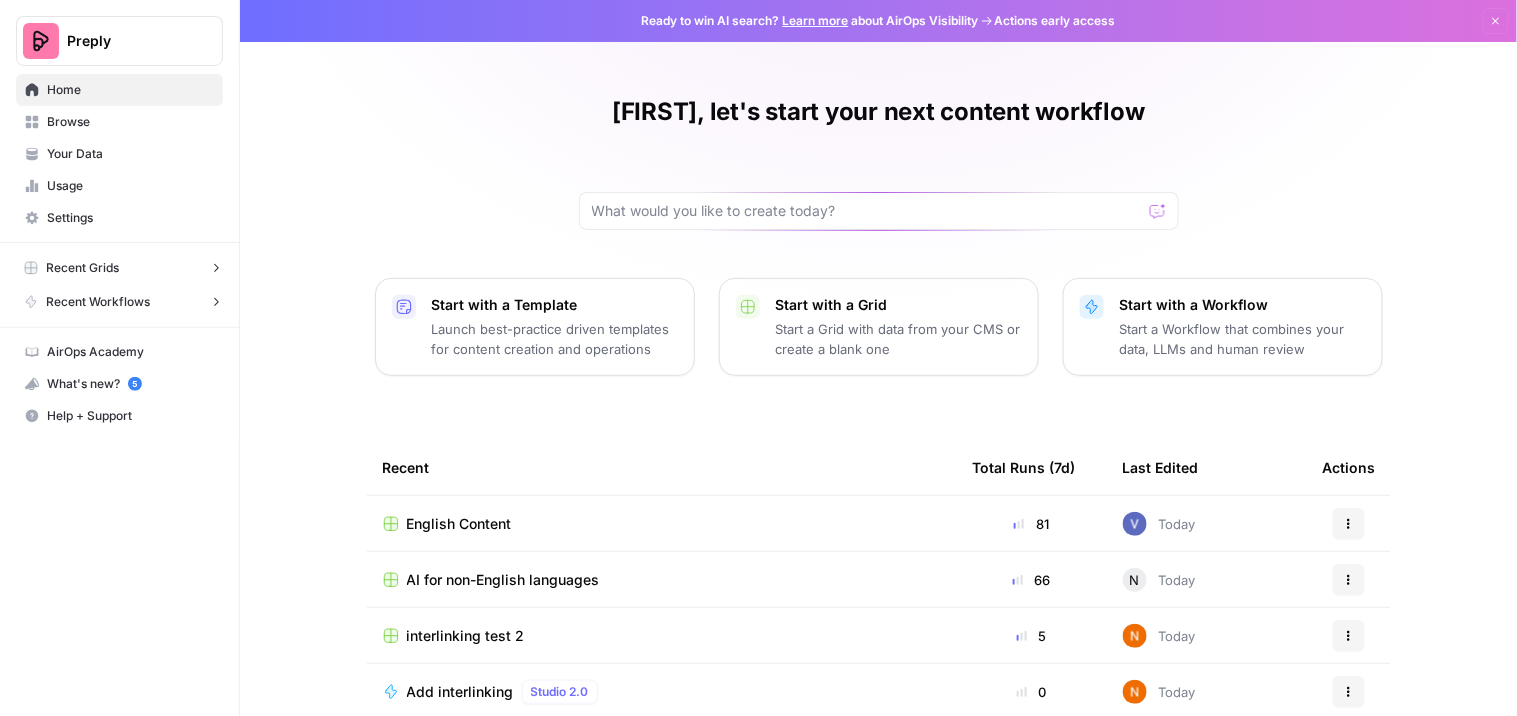 click on "English Content" at bounding box center [459, 524] 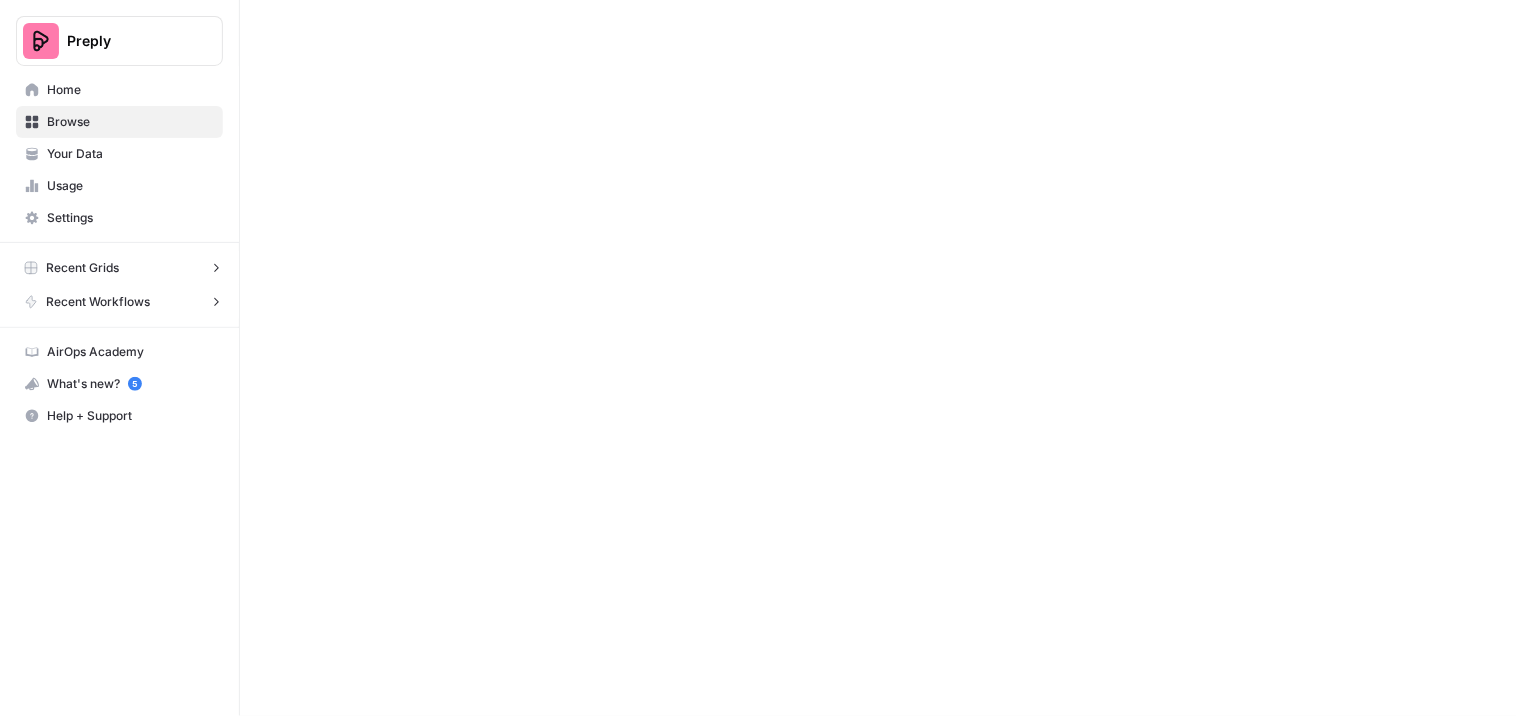 click at bounding box center (878, 358) 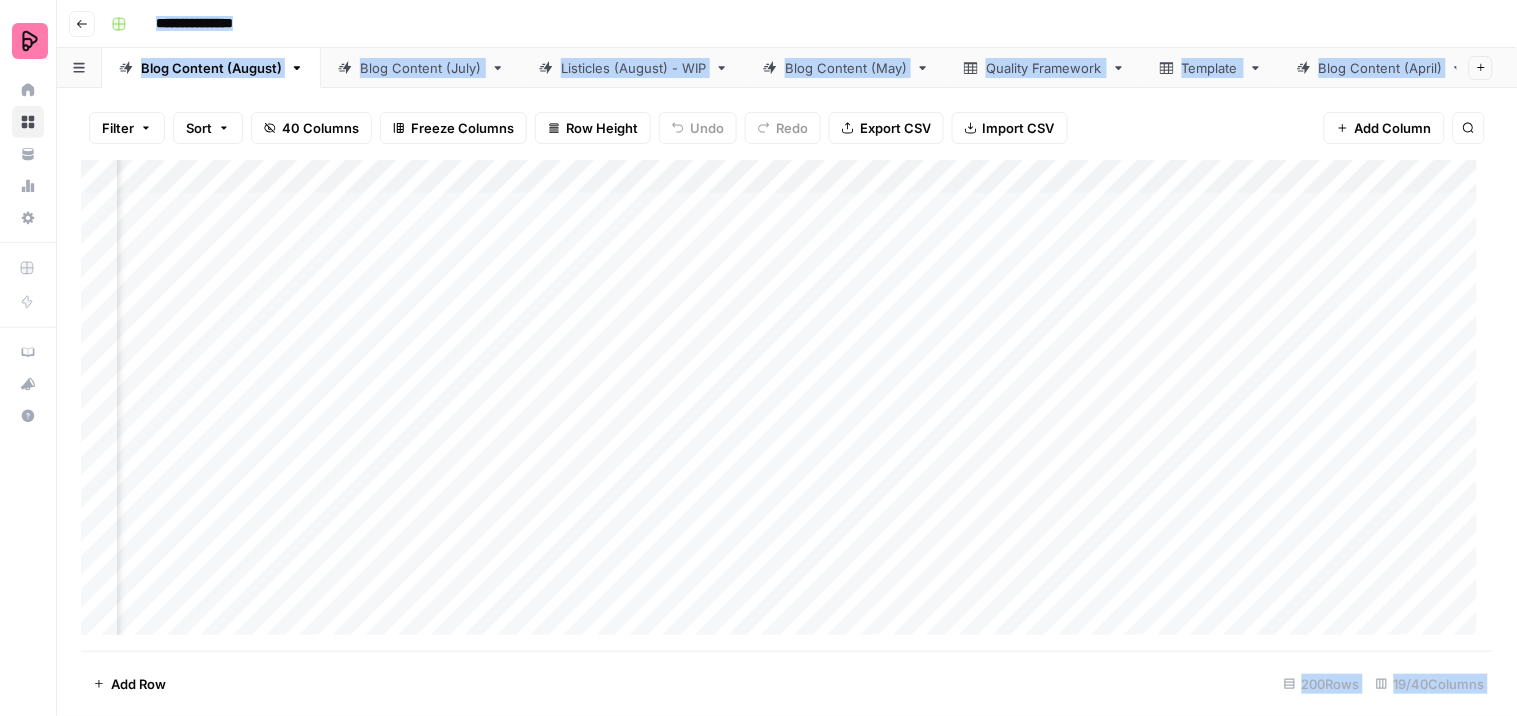 scroll, scrollTop: 0, scrollLeft: 1441, axis: horizontal 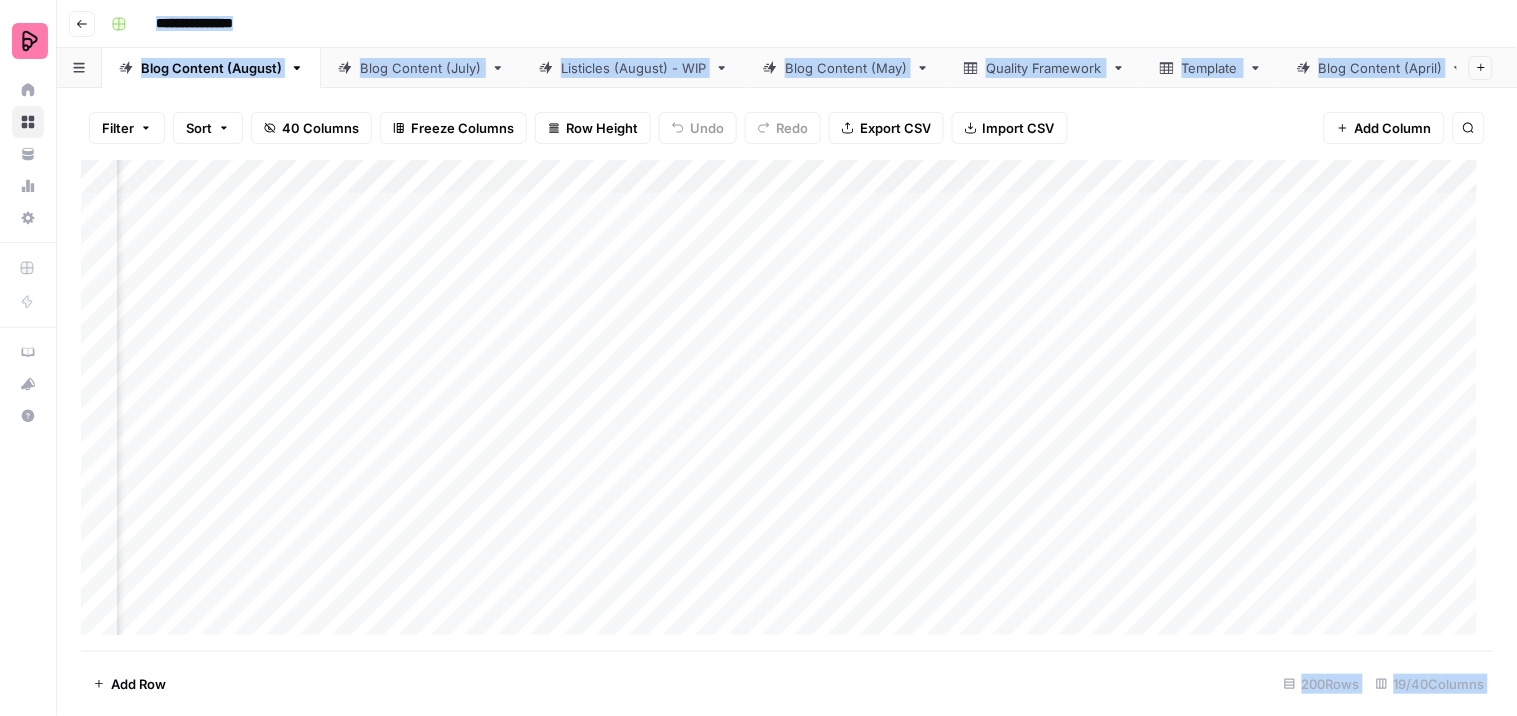 click on "Add Column" at bounding box center (787, 405) 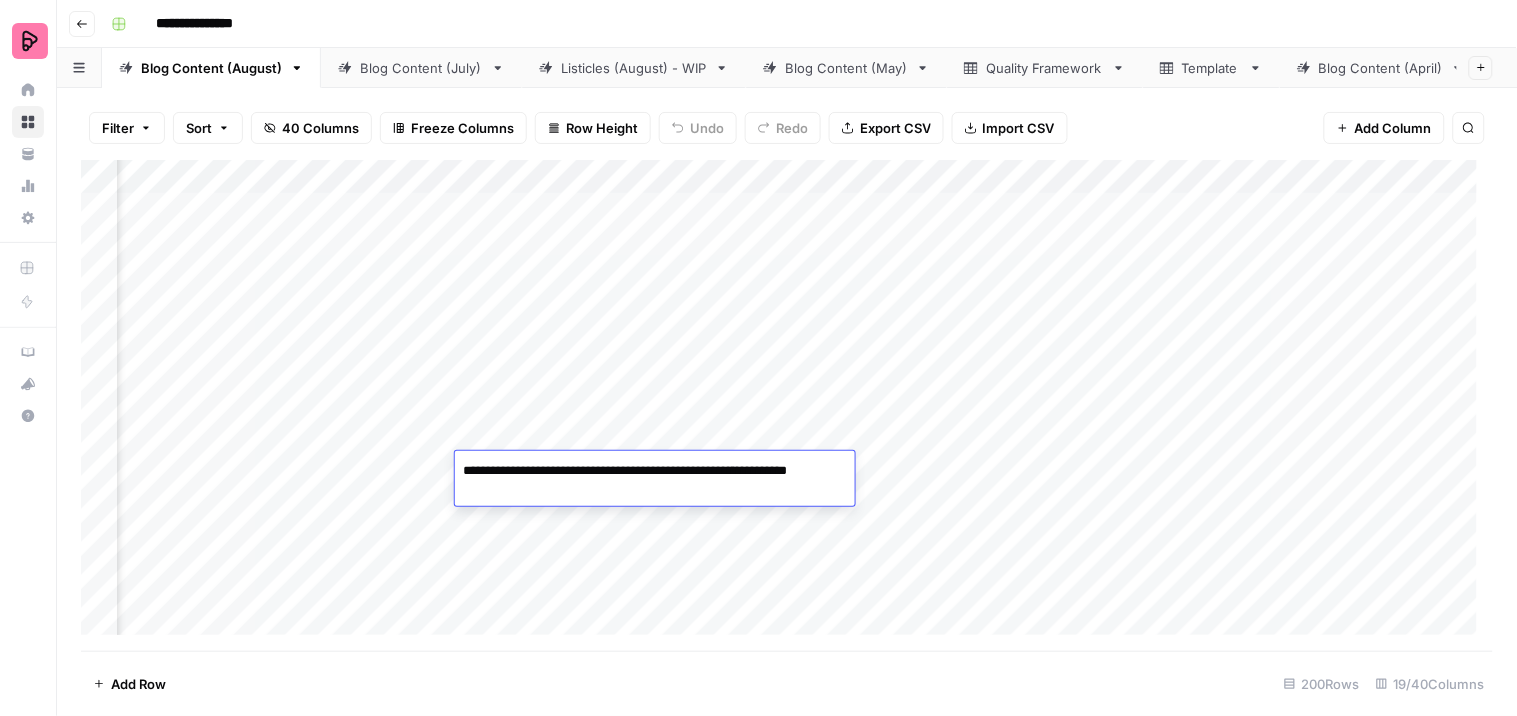 click on "**********" at bounding box center (655, 481) 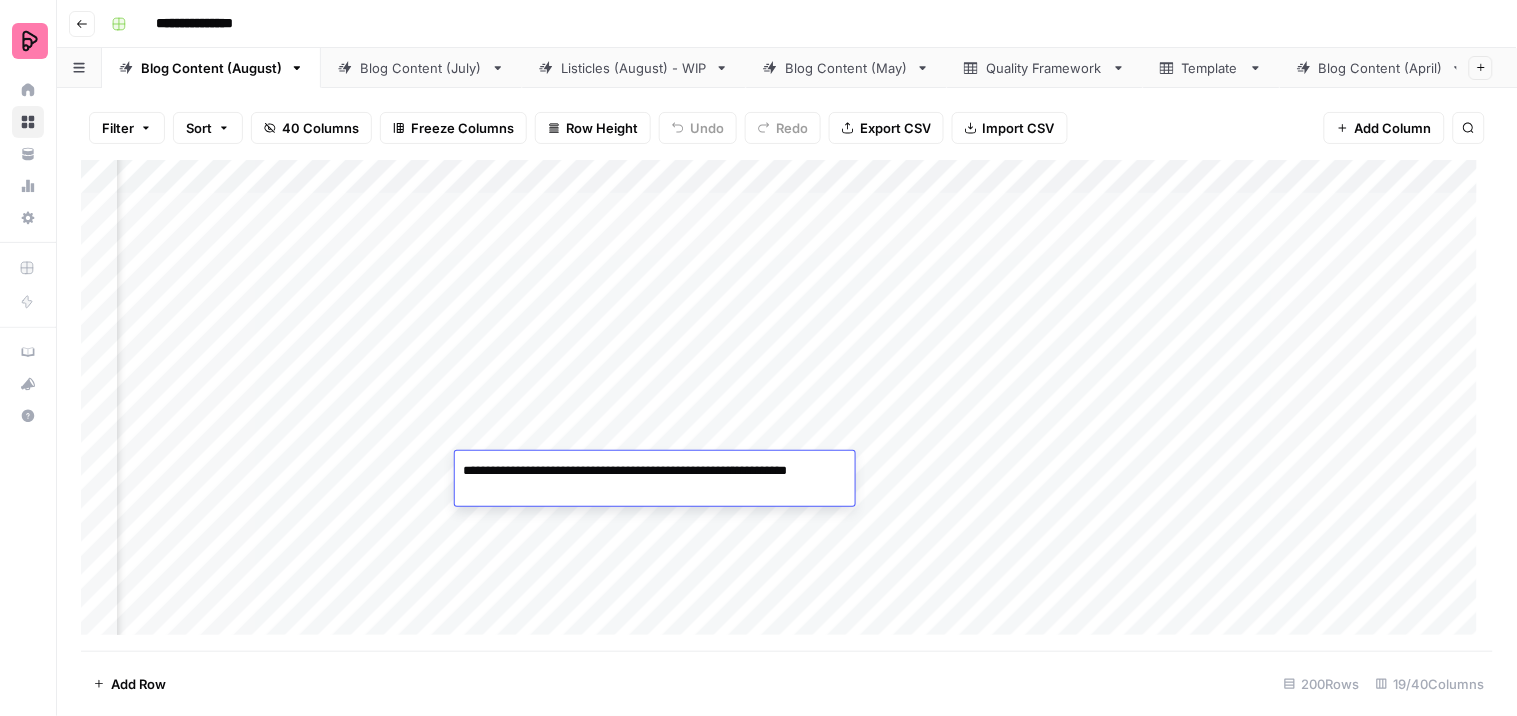 click on "**********" at bounding box center (655, 481) 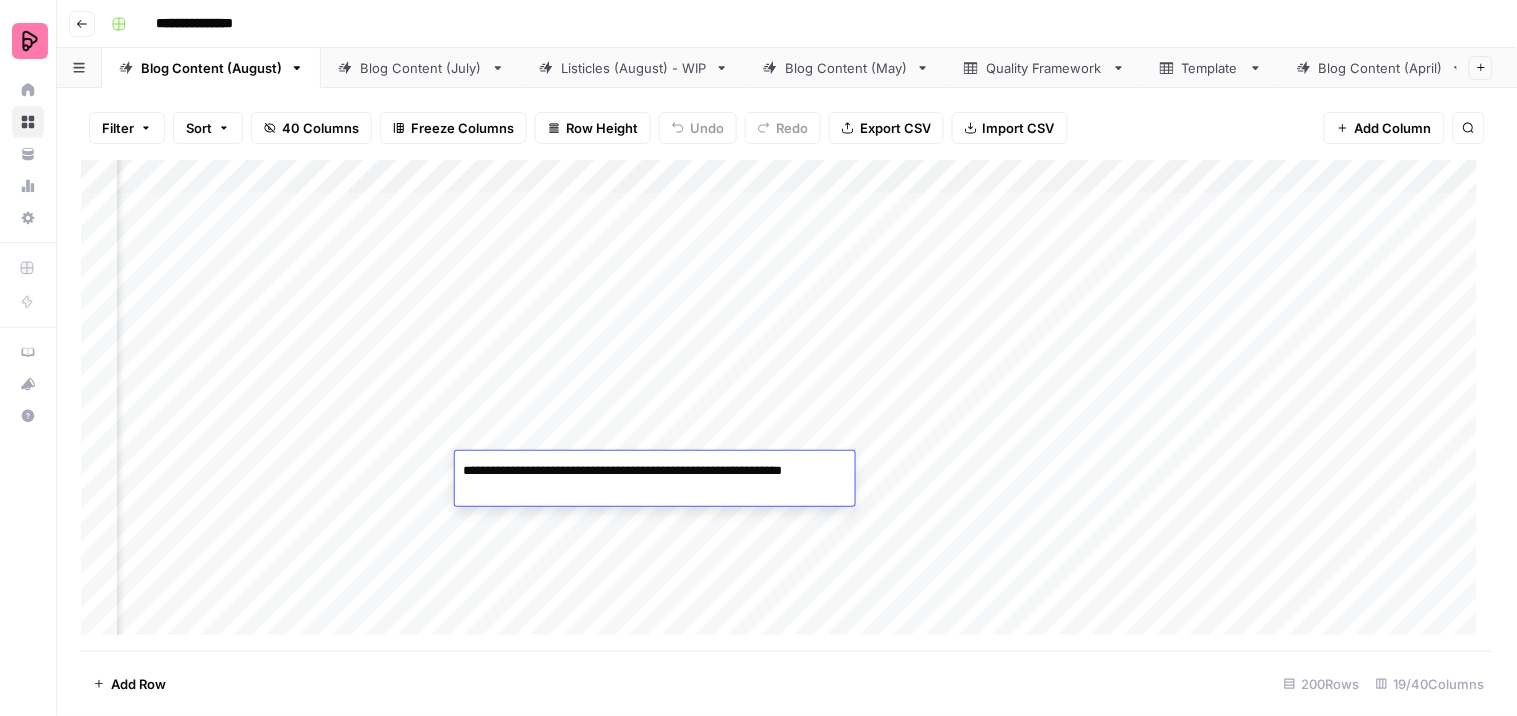 type on "**********" 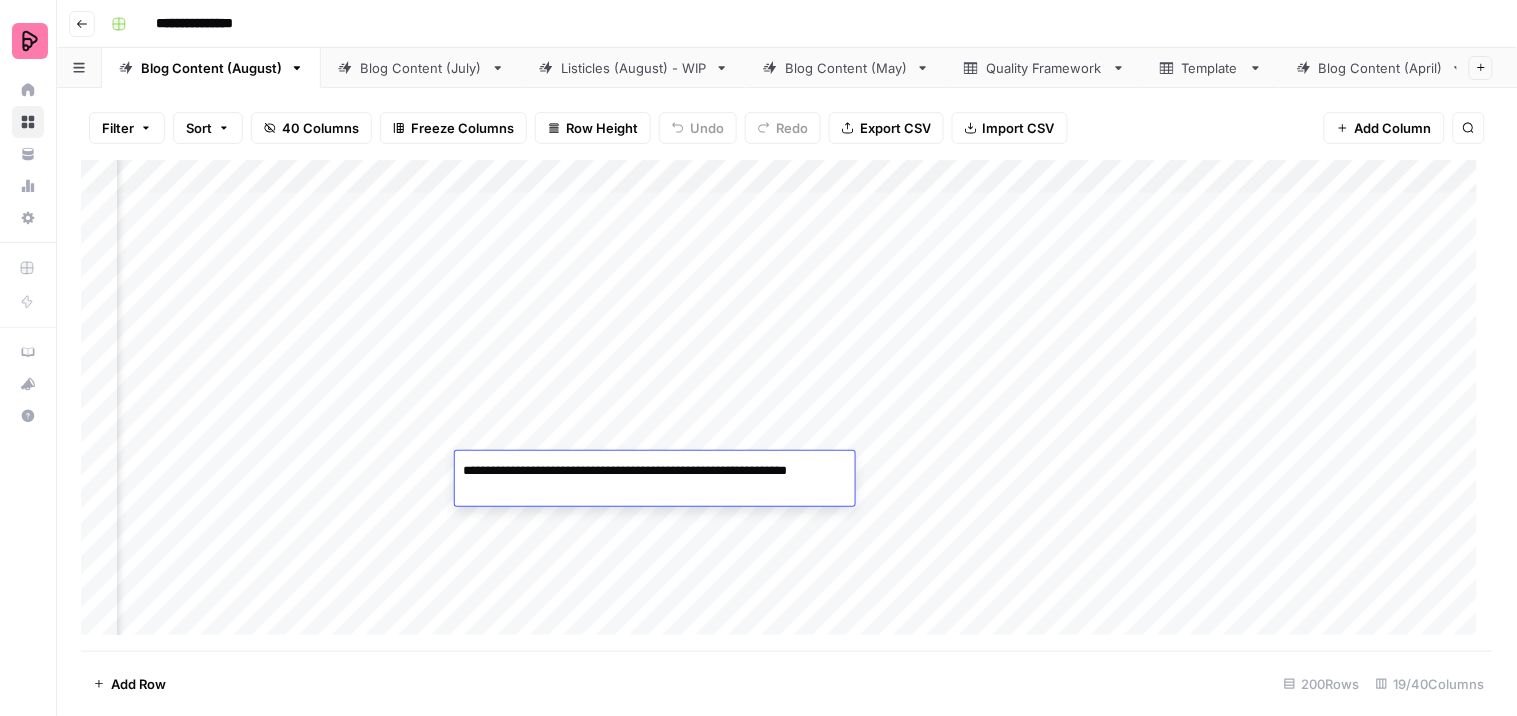 click on "Add Column" at bounding box center [787, 405] 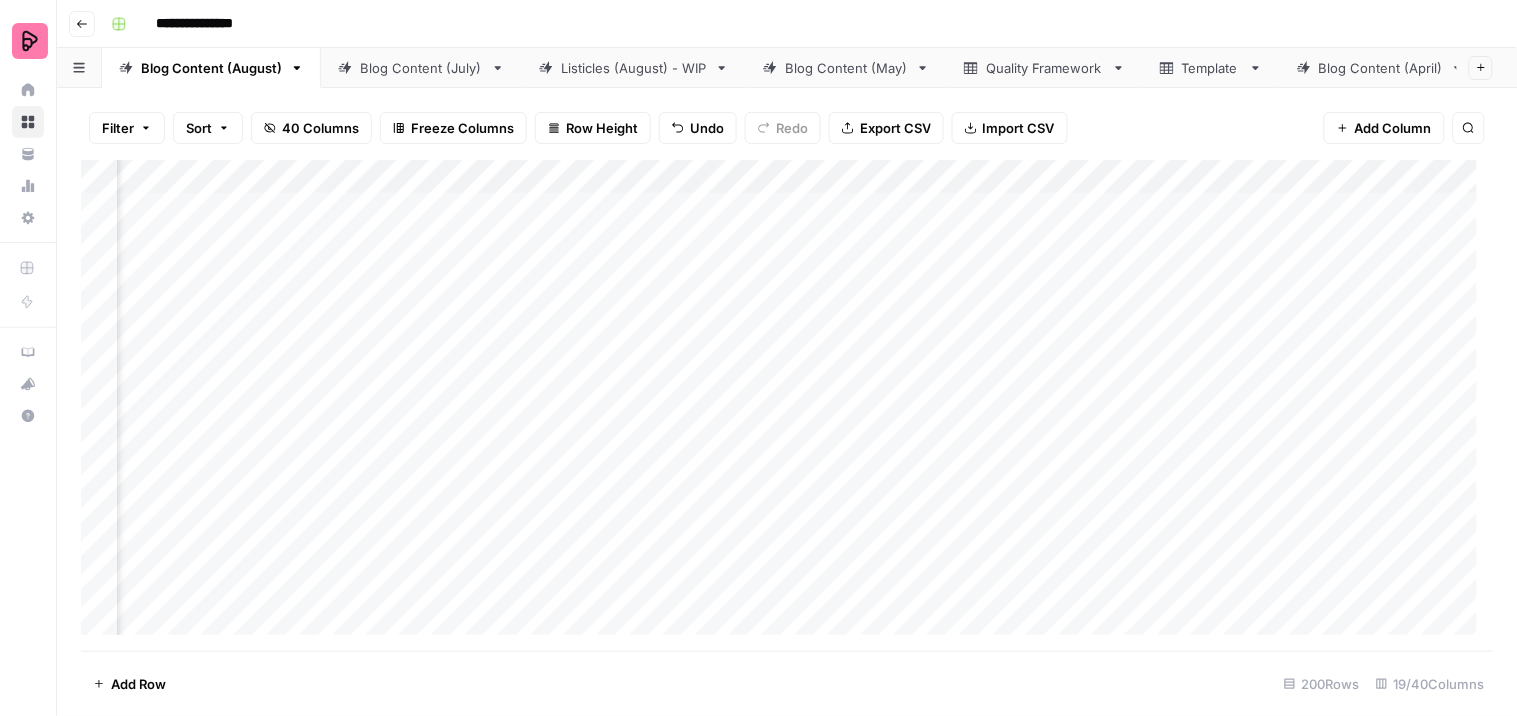 click on "Add Column" at bounding box center [787, 405] 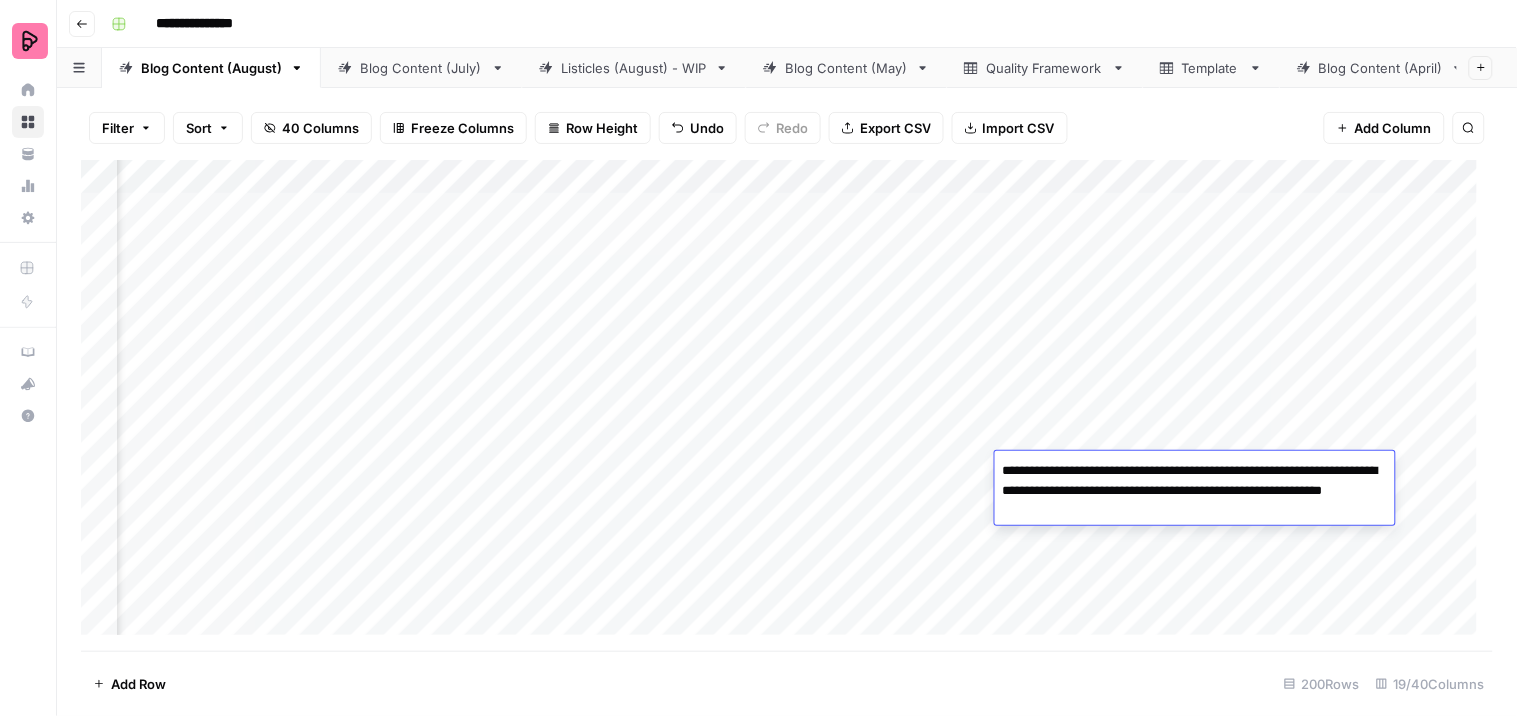 click on "Add Column" at bounding box center [787, 405] 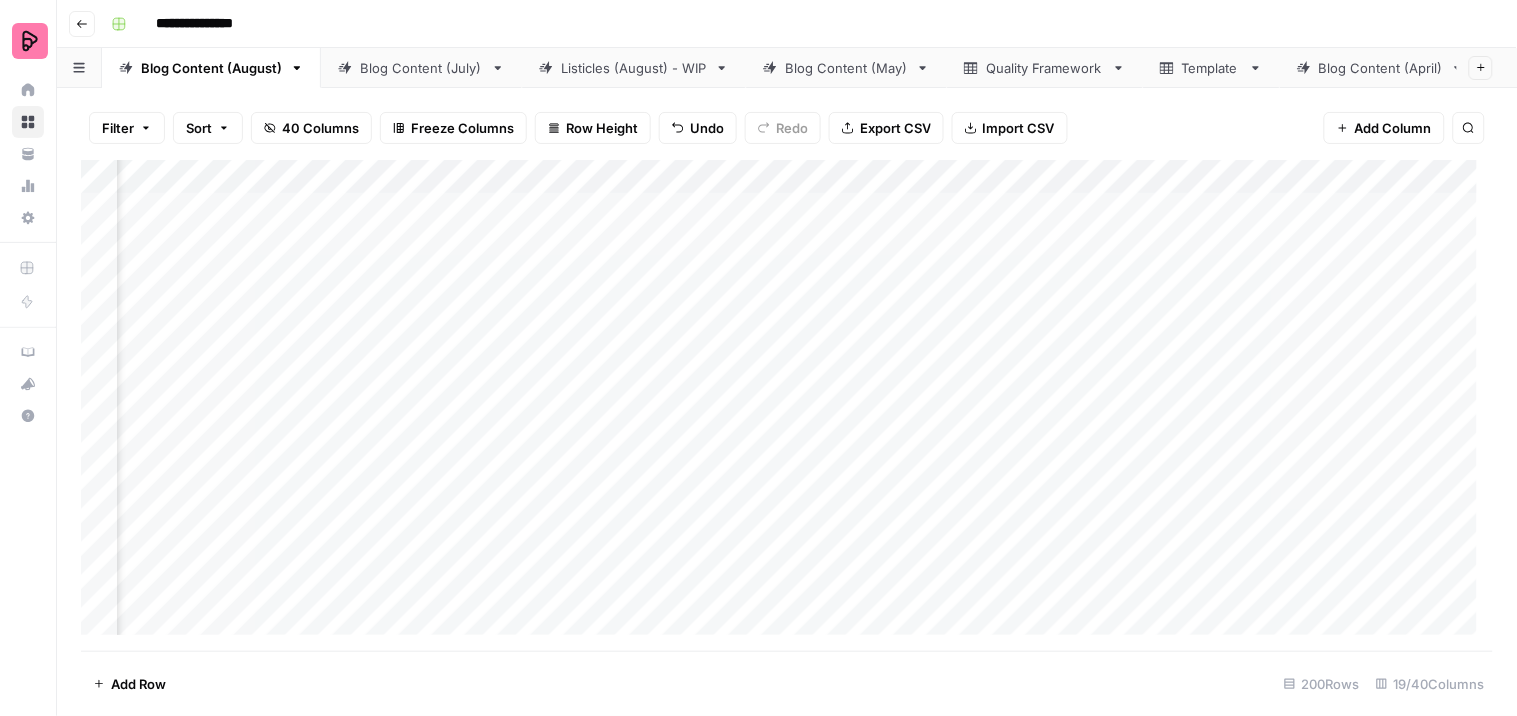 click on "Add Column" at bounding box center (787, 405) 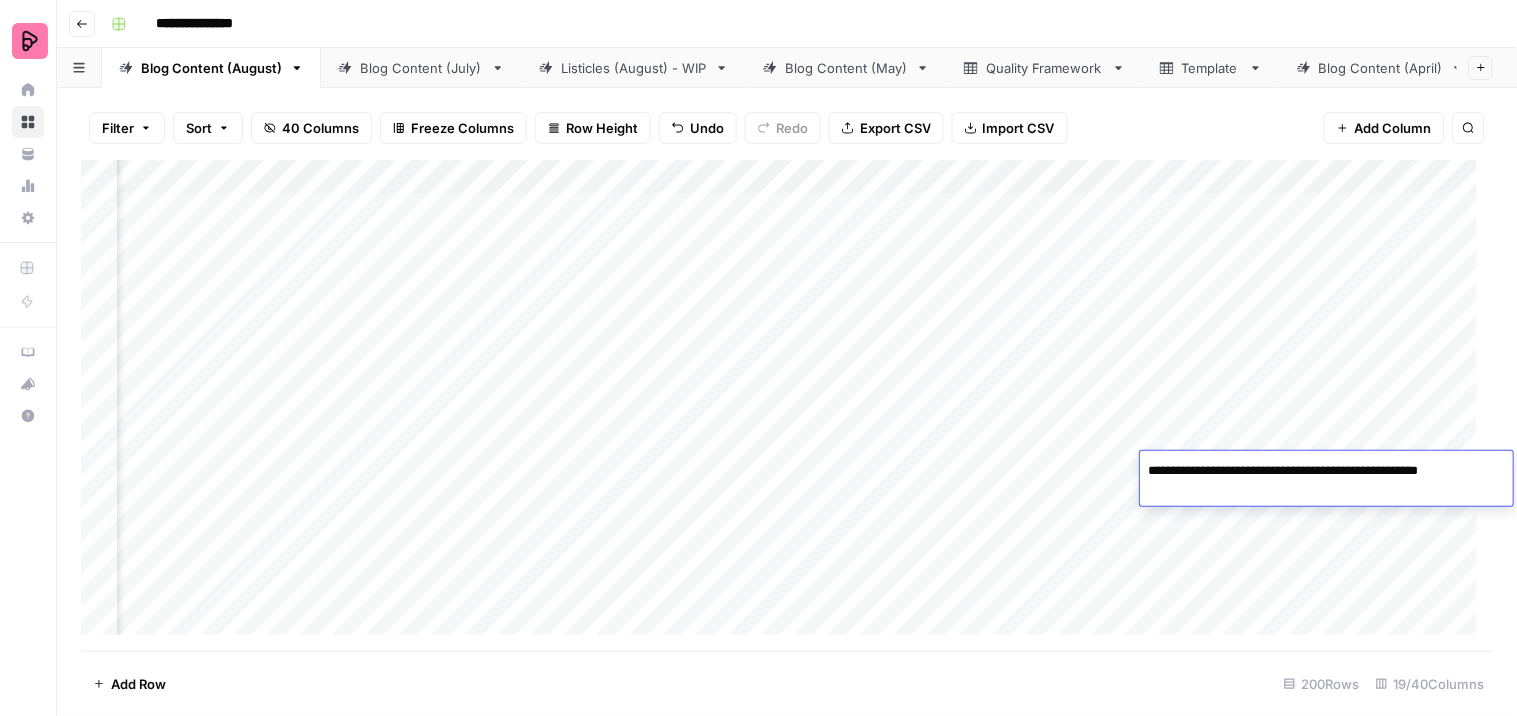 click on "Add Column" at bounding box center [787, 405] 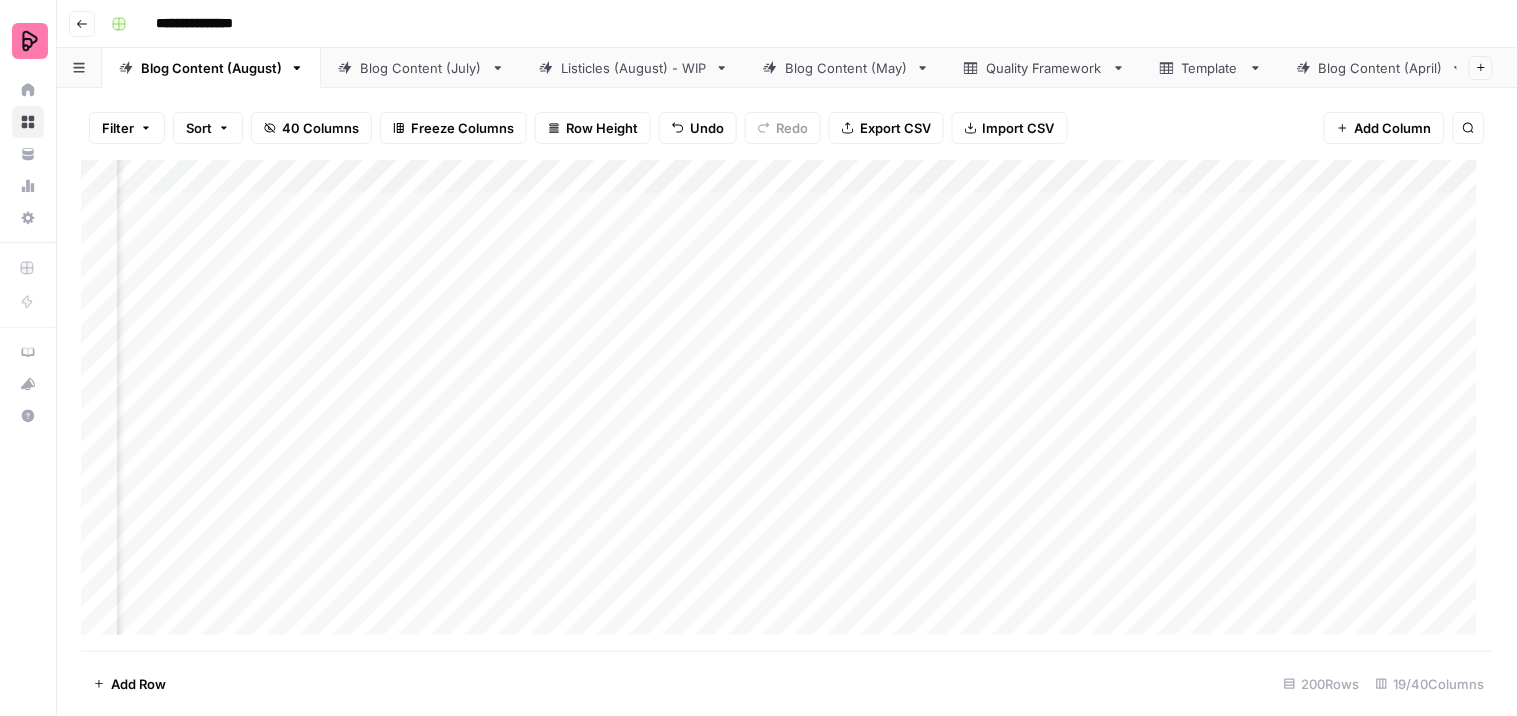 scroll, scrollTop: 0, scrollLeft: 1151, axis: horizontal 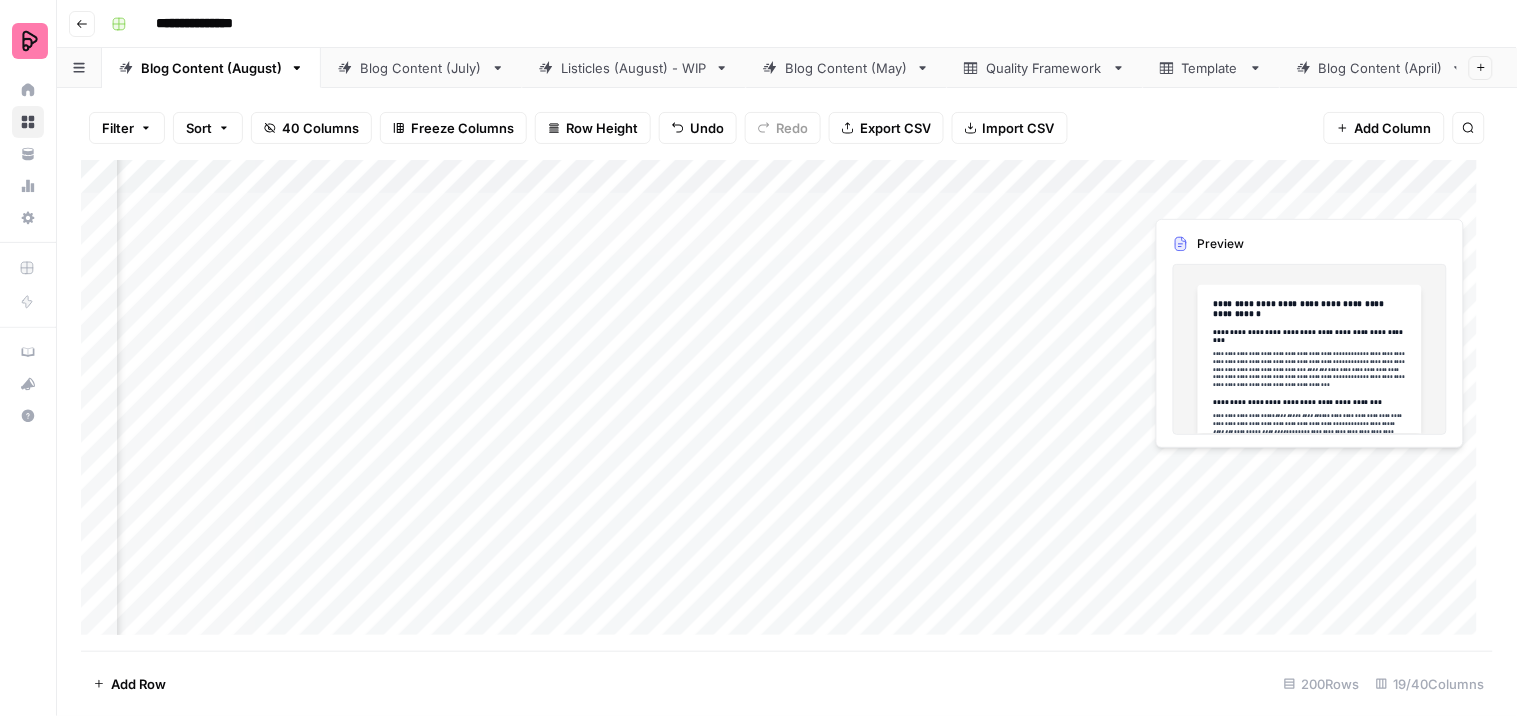click on "Add Column" at bounding box center (787, 405) 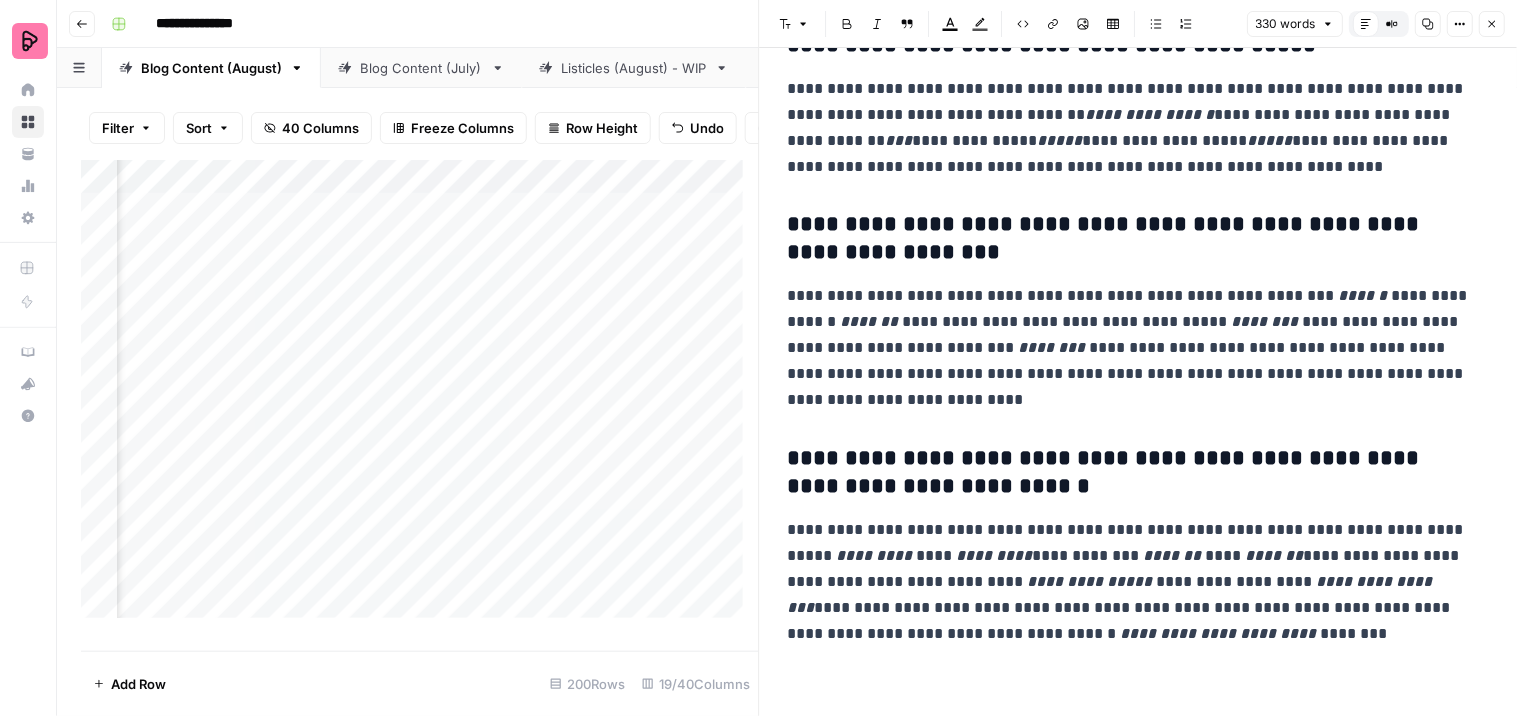scroll, scrollTop: 567, scrollLeft: 0, axis: vertical 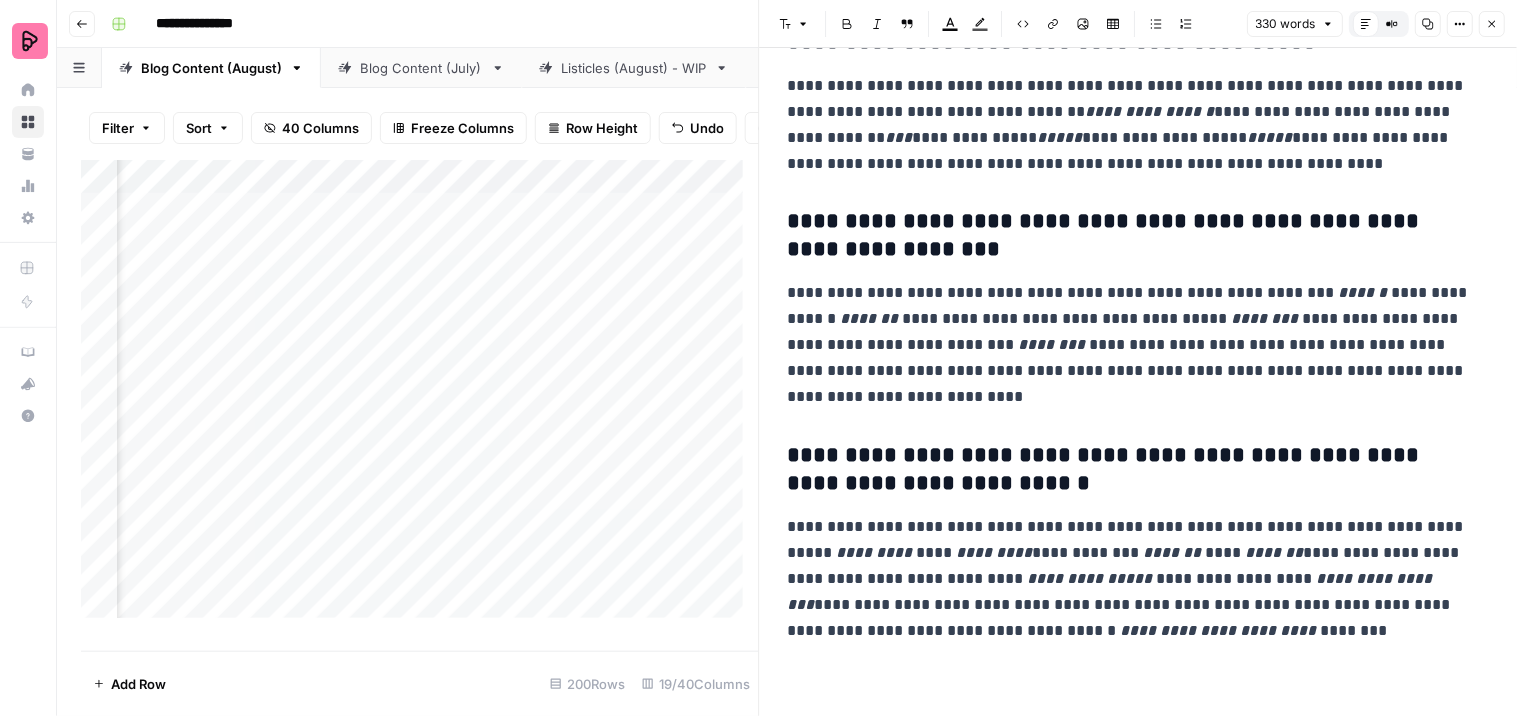 click on "Add Column" at bounding box center [420, 397] 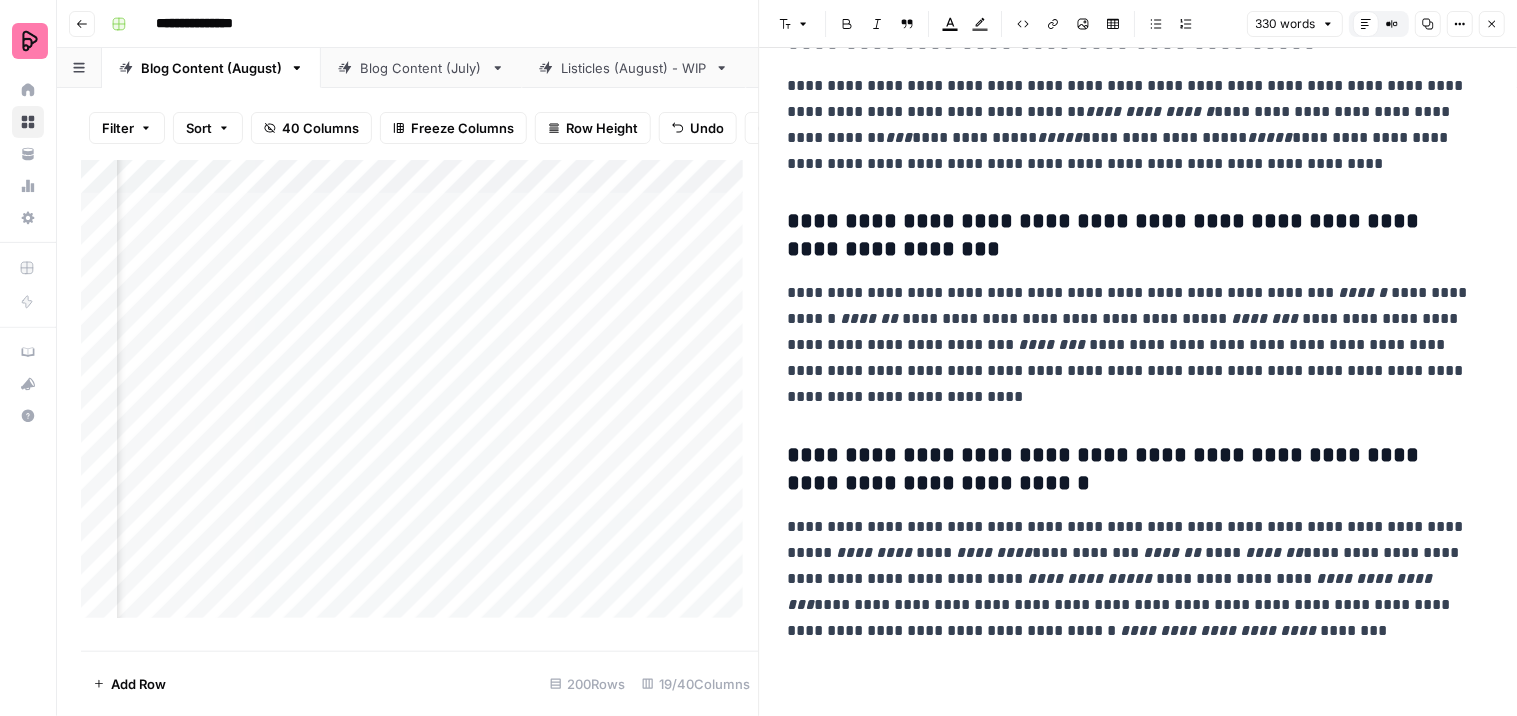 scroll, scrollTop: 0, scrollLeft: 1345, axis: horizontal 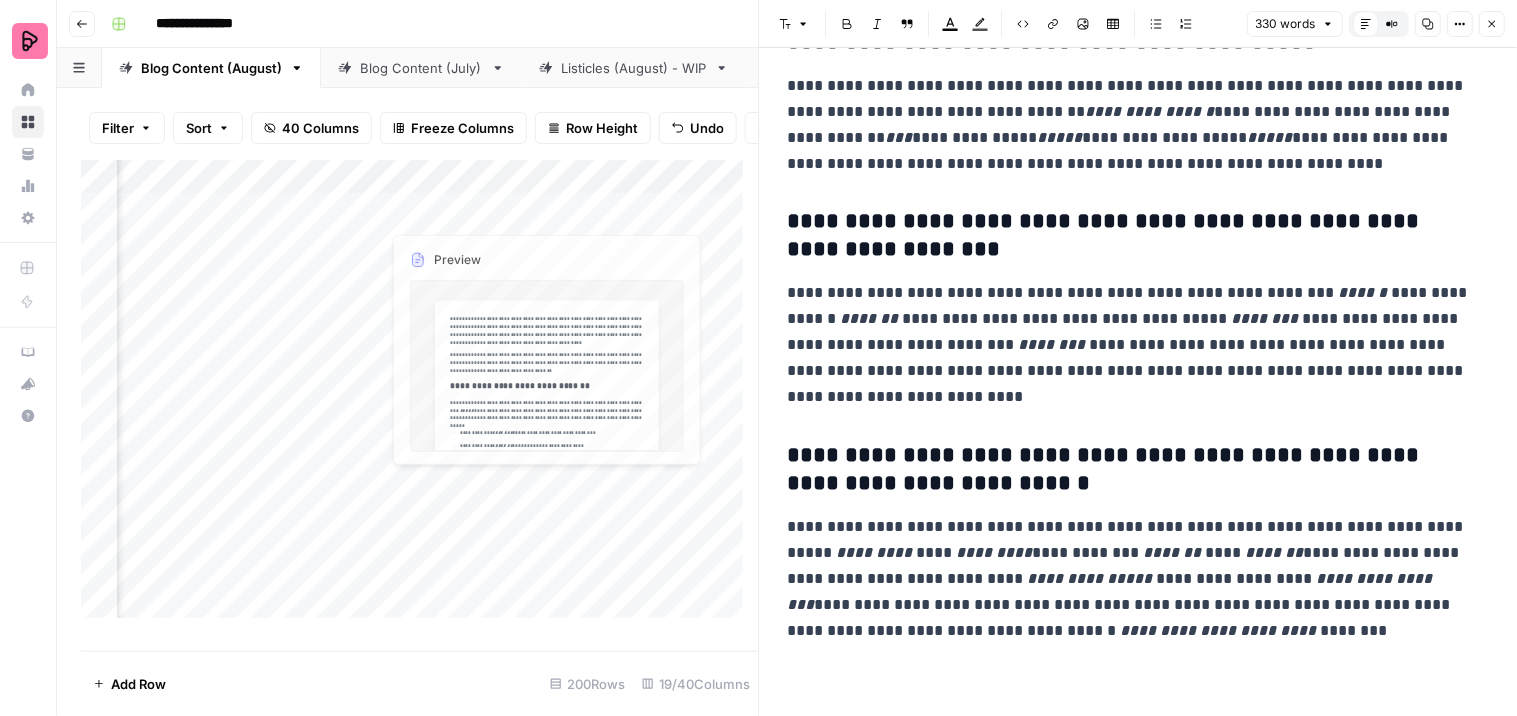 click on "Add Column" at bounding box center (420, 397) 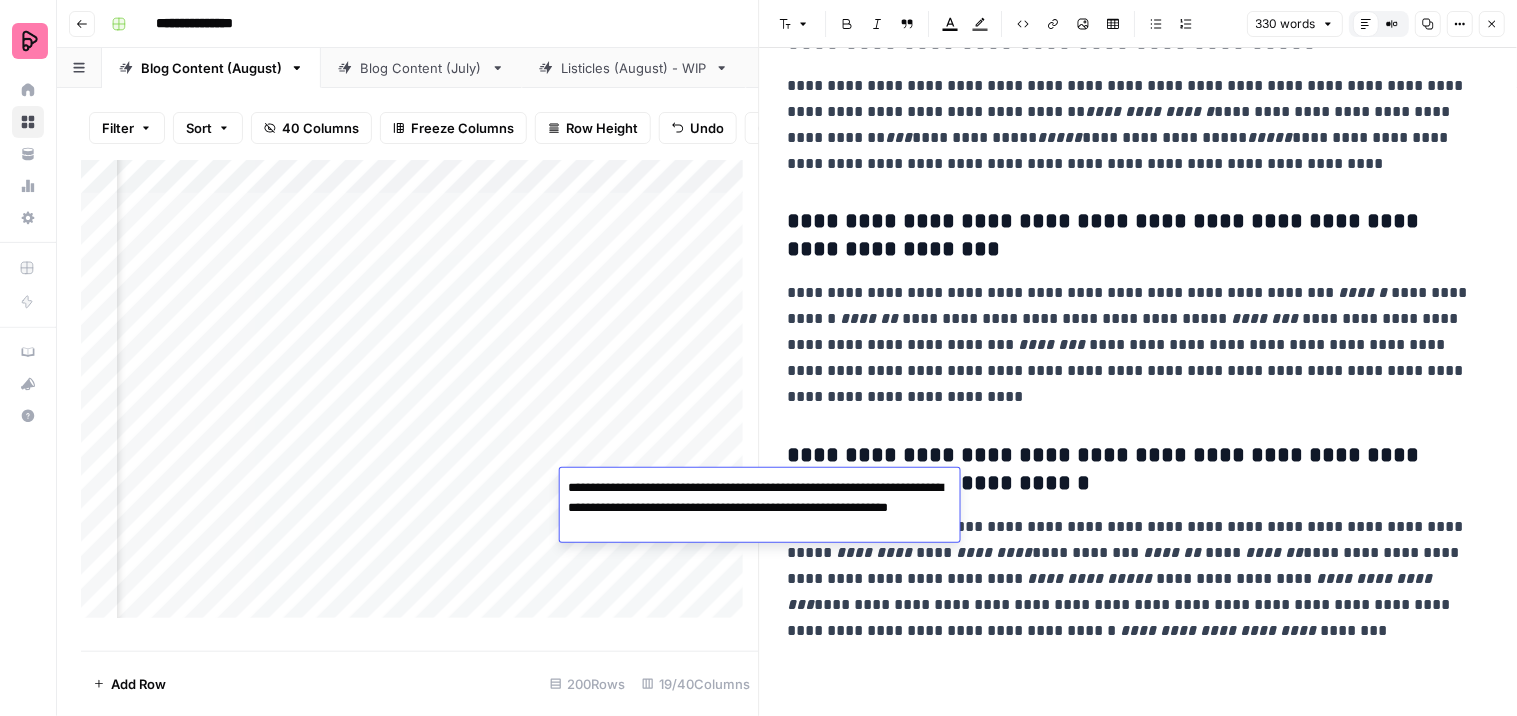 click on "Add Column" at bounding box center [420, 397] 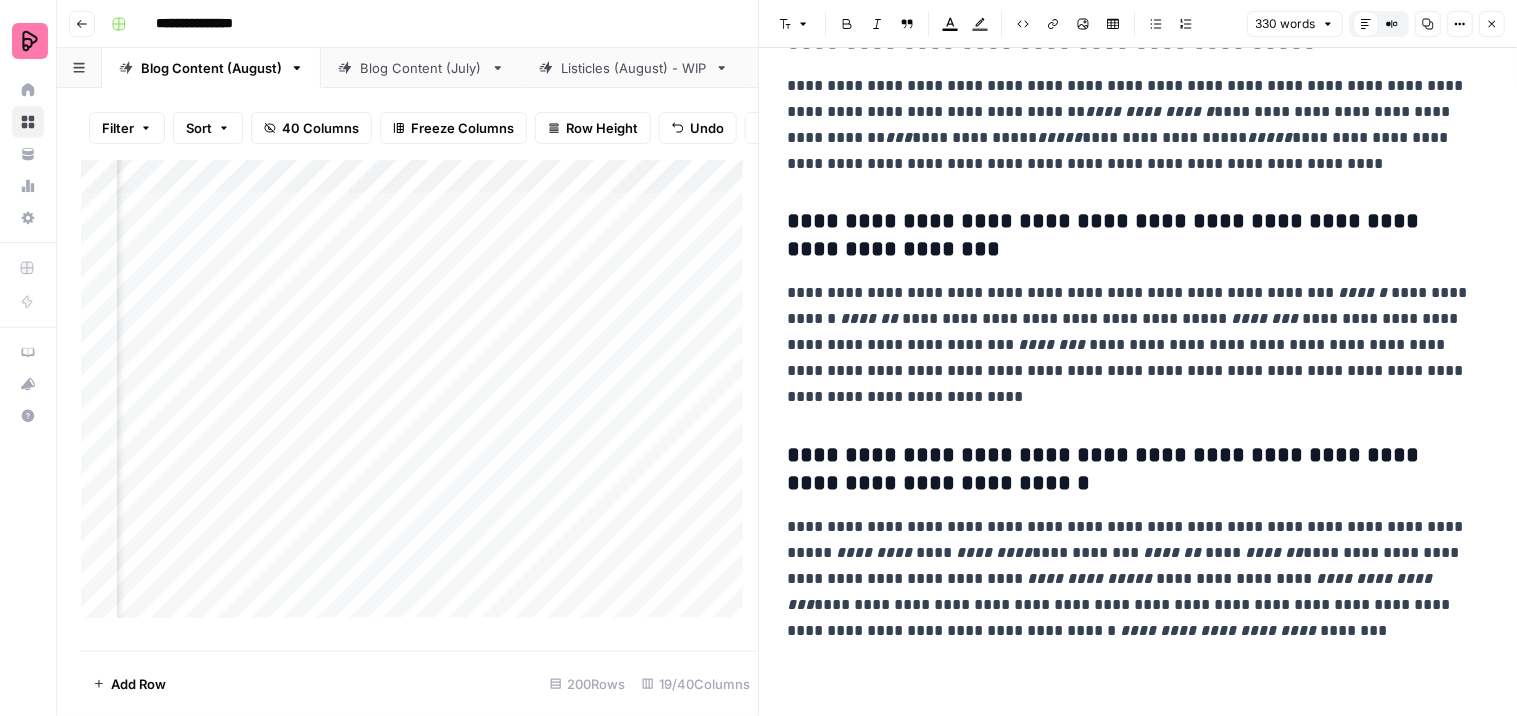 click on "Add Column" at bounding box center [420, 397] 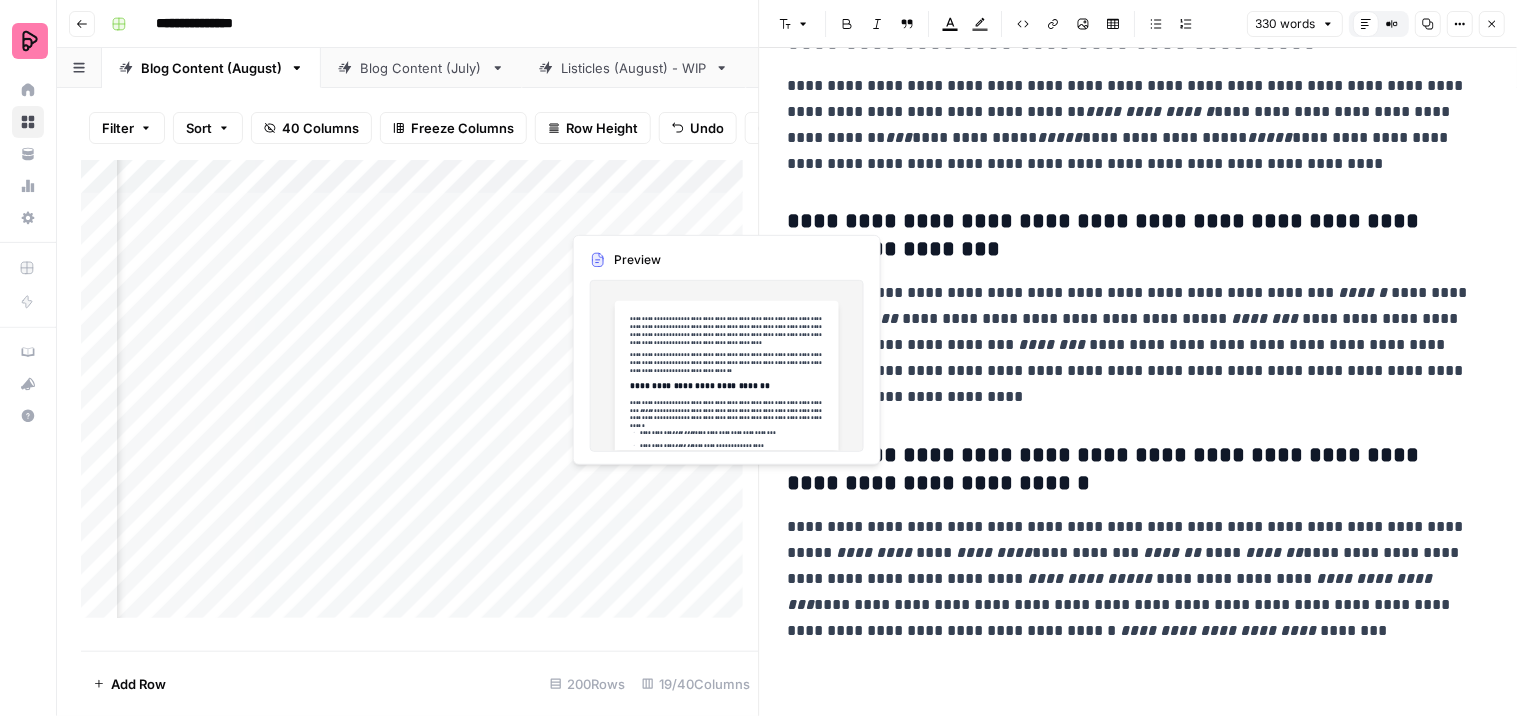 click on "Add Column" at bounding box center (420, 397) 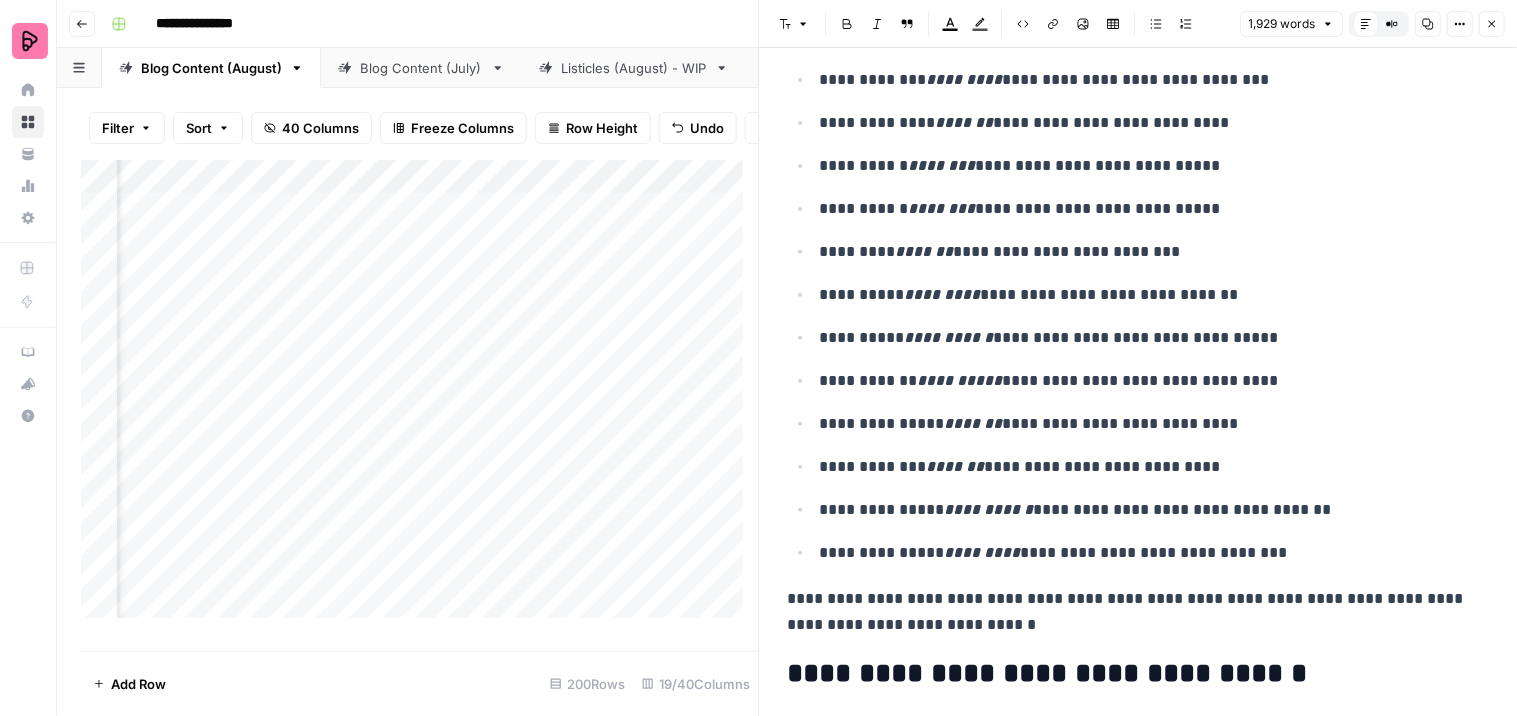 scroll, scrollTop: 333, scrollLeft: 0, axis: vertical 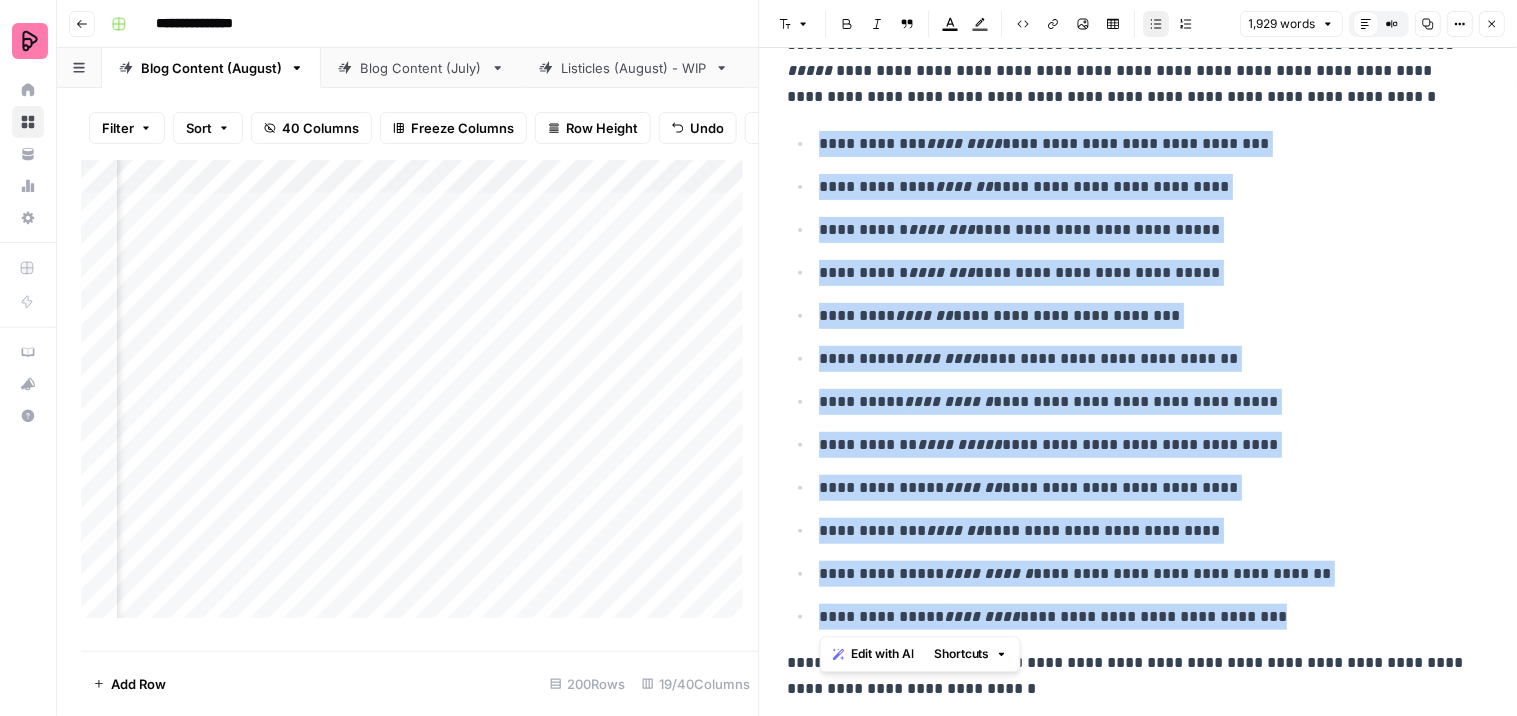 drag, startPoint x: 1317, startPoint y: 612, endPoint x: 818, endPoint y: 116, distance: 703.57446 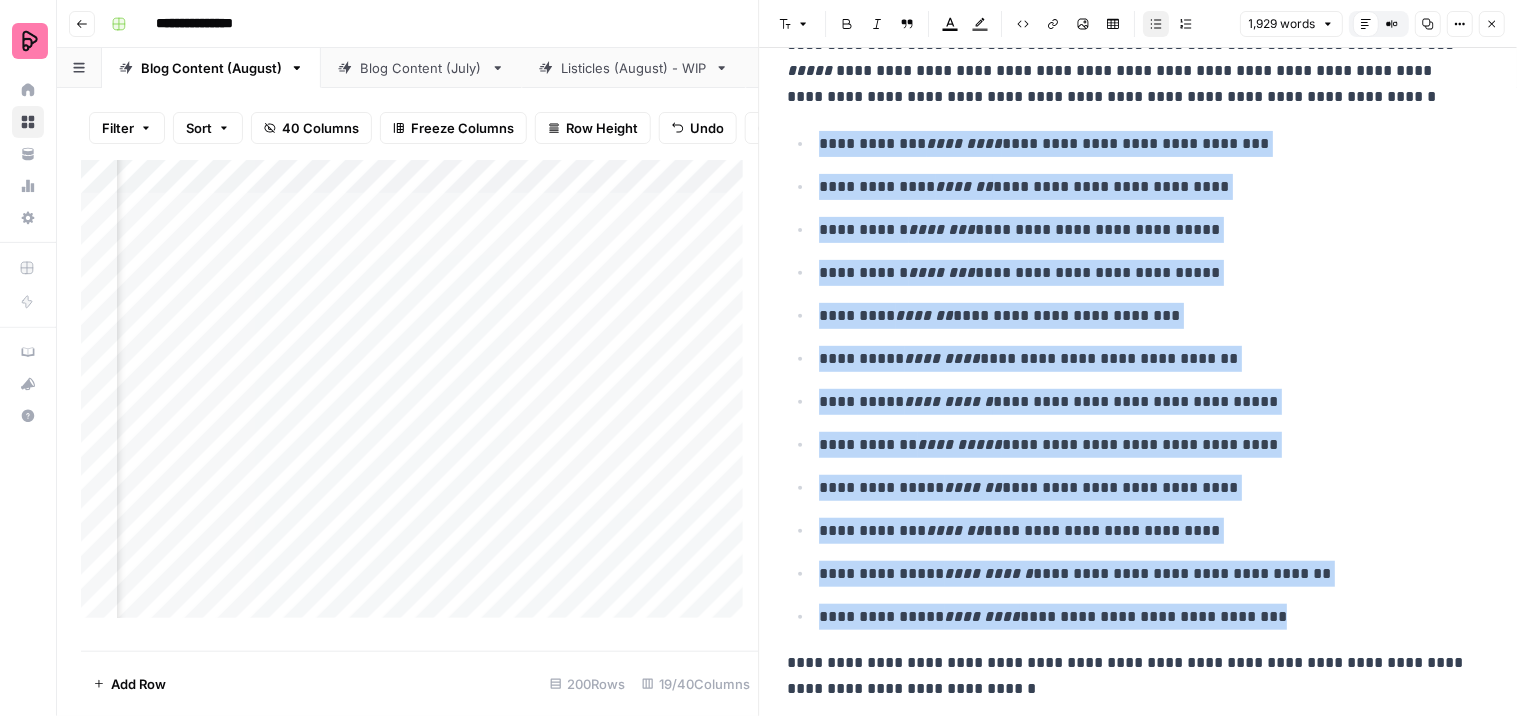 click on "Numbered list" at bounding box center [1187, 24] 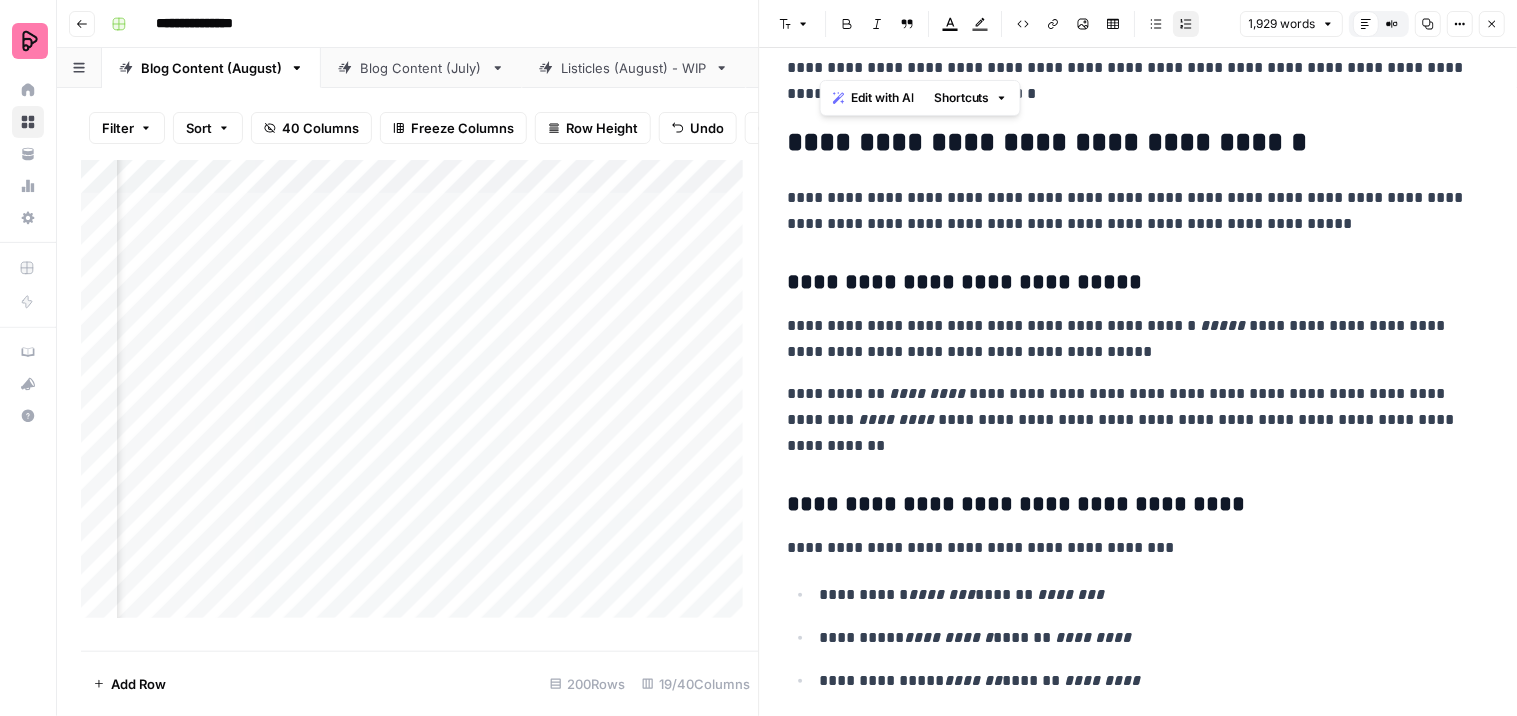 scroll, scrollTop: 888, scrollLeft: 0, axis: vertical 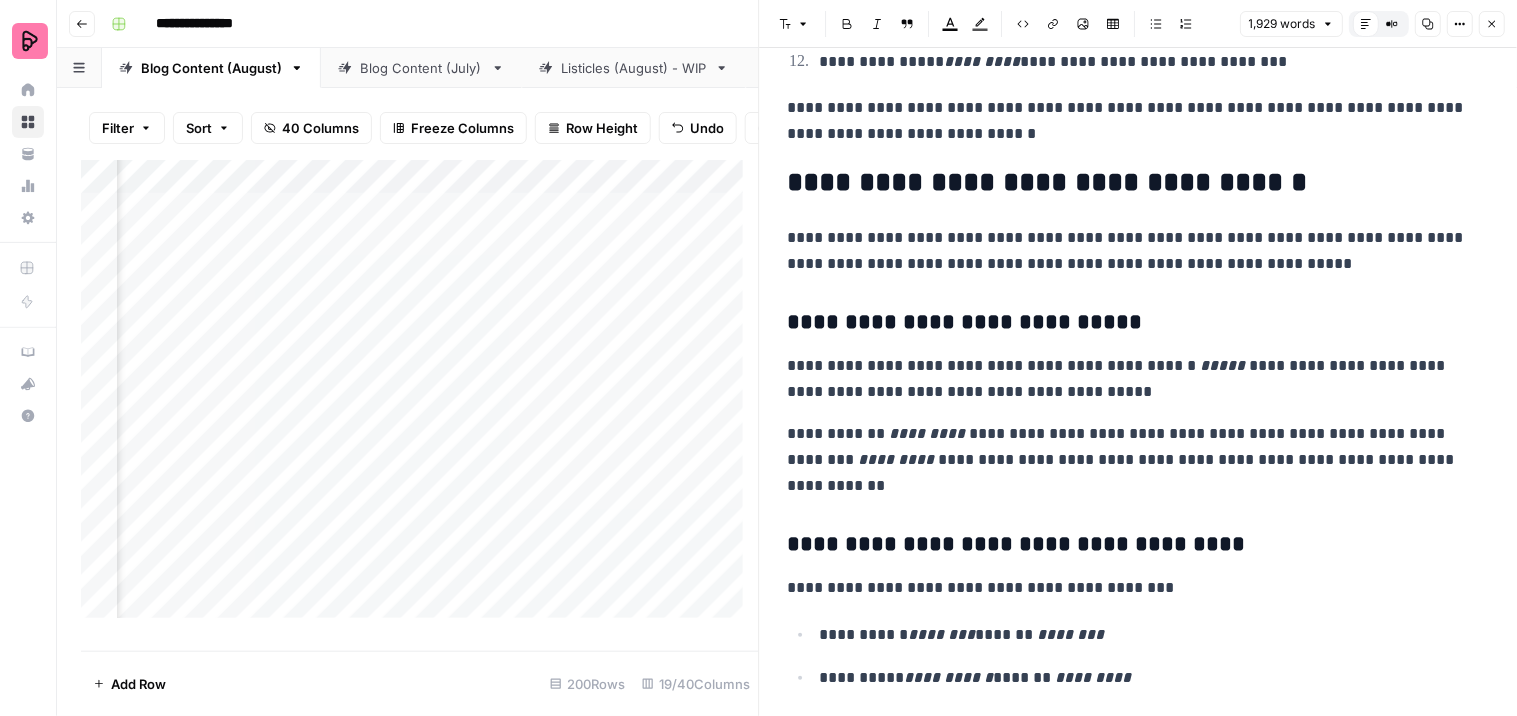 click on "**********" at bounding box center (1130, 183) 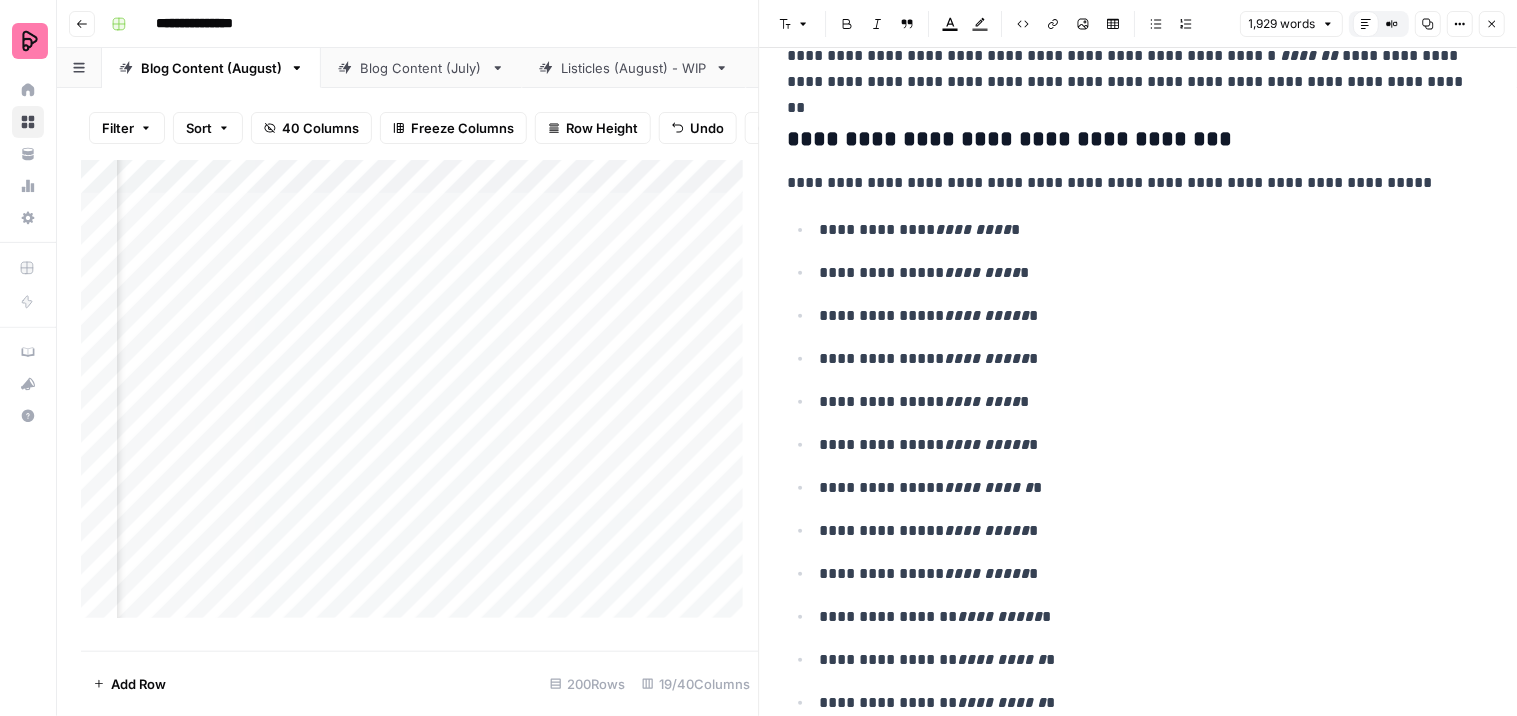 scroll, scrollTop: 2111, scrollLeft: 0, axis: vertical 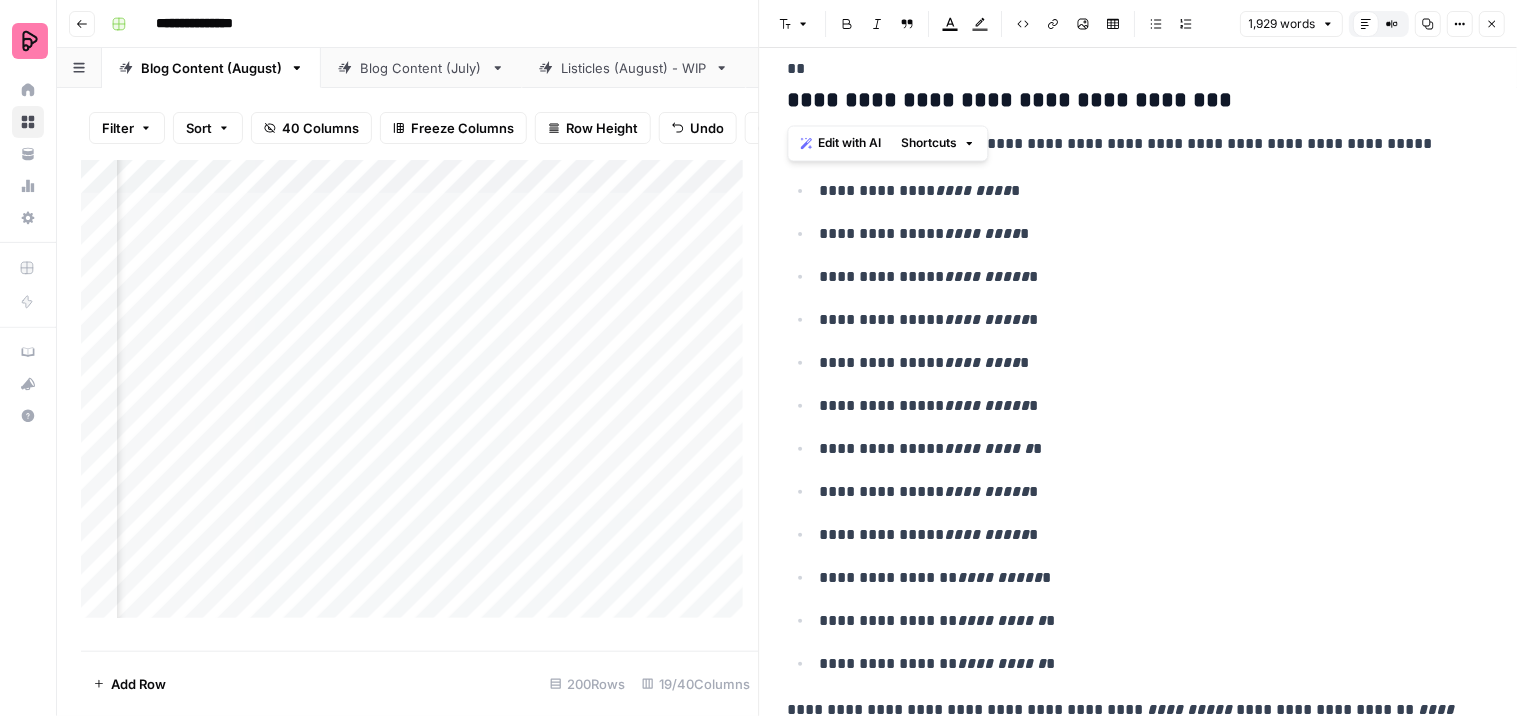 drag, startPoint x: 811, startPoint y: 104, endPoint x: 784, endPoint y: 100, distance: 27.294687 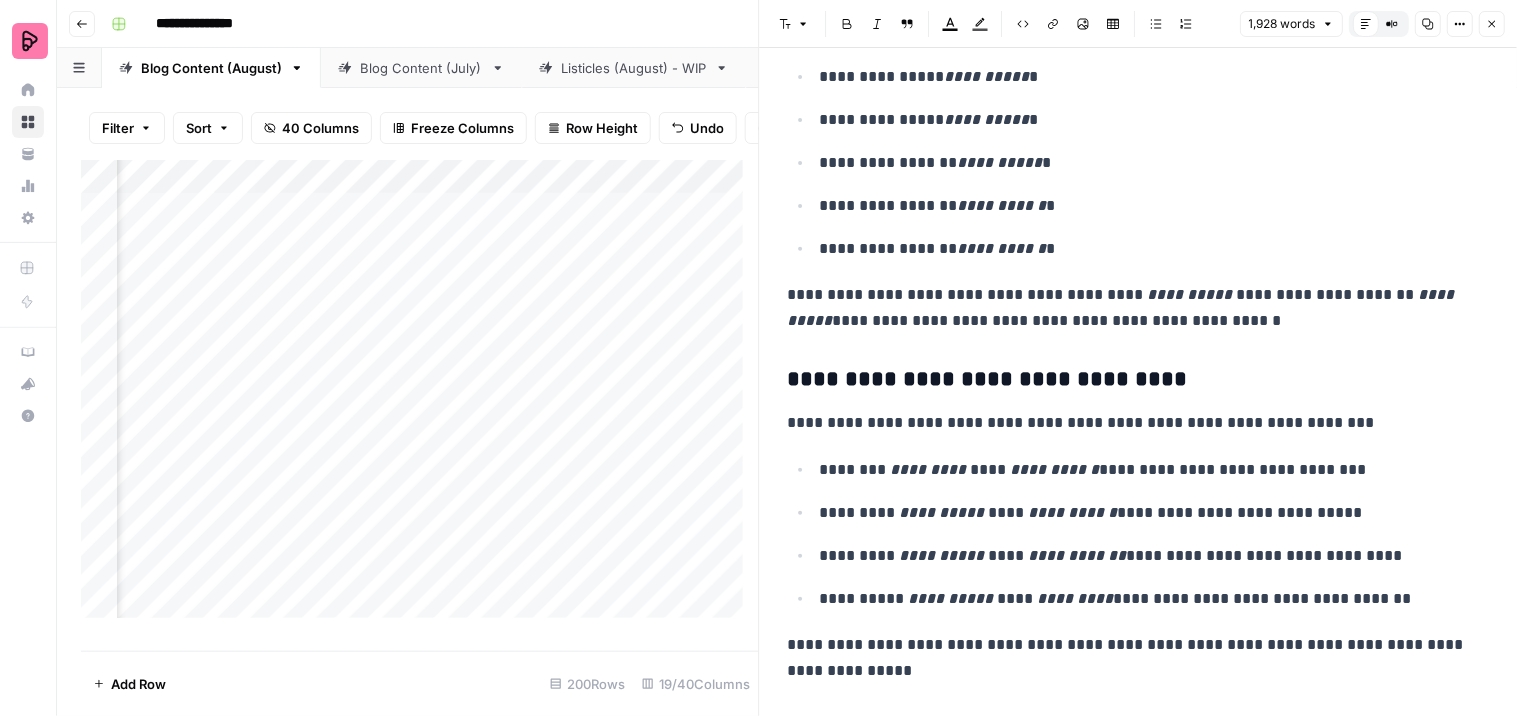 scroll, scrollTop: 2555, scrollLeft: 0, axis: vertical 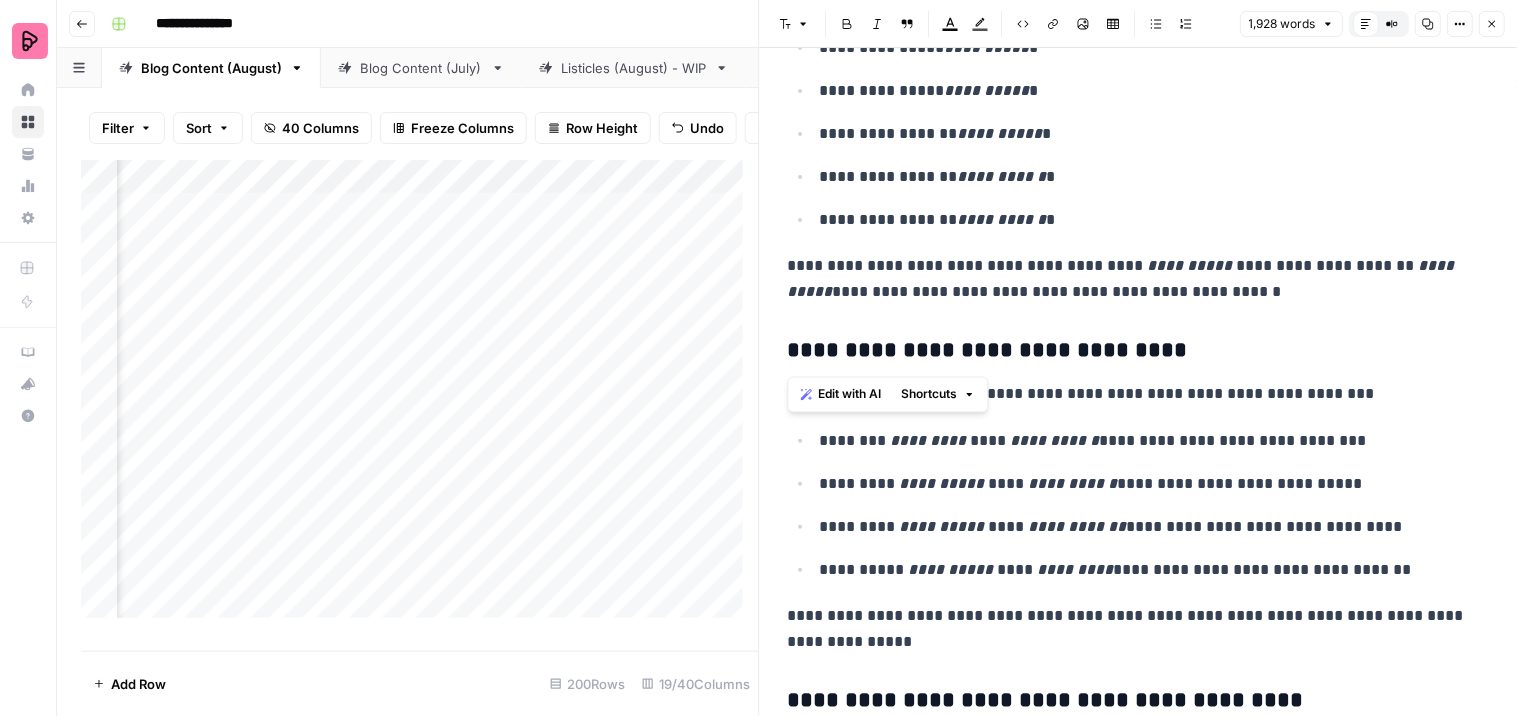 drag, startPoint x: 814, startPoint y: 351, endPoint x: 788, endPoint y: 347, distance: 26.305893 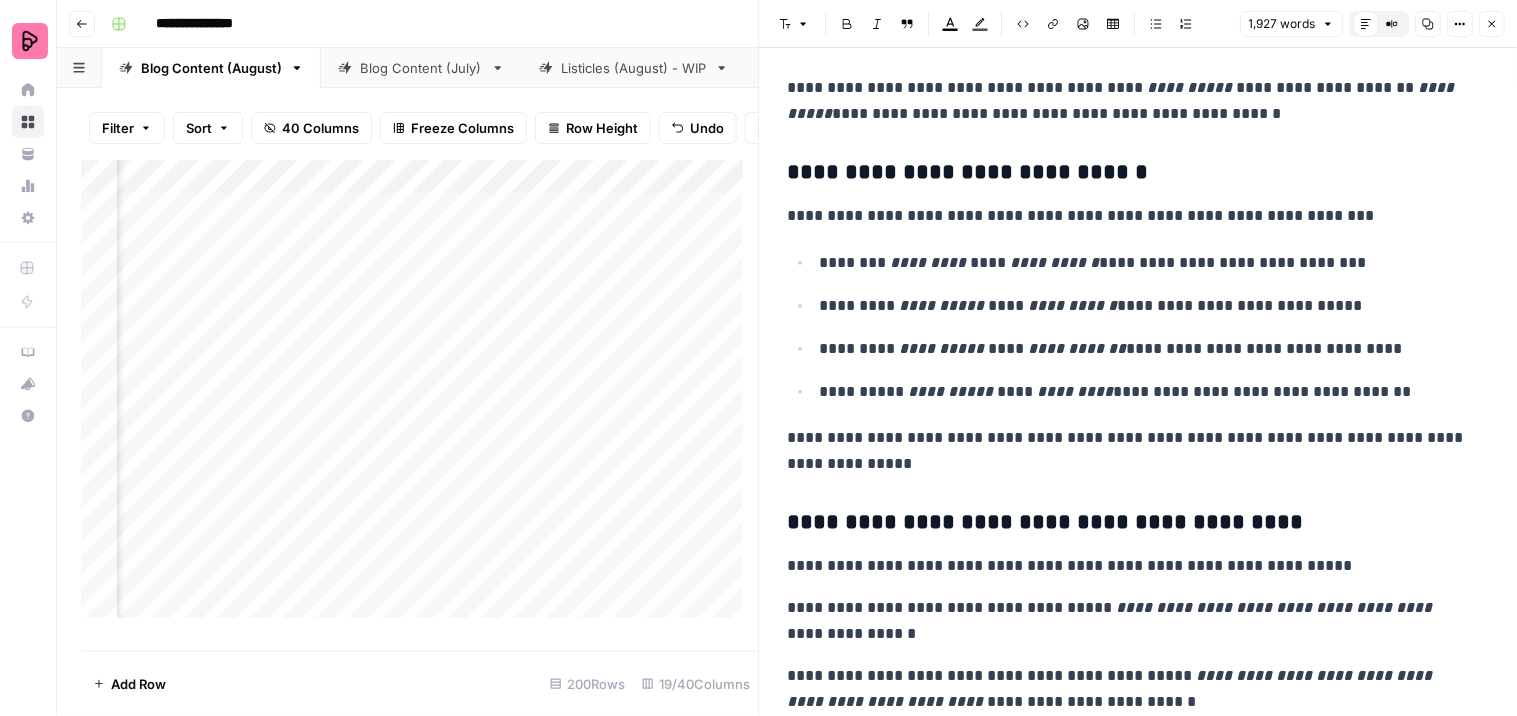 scroll, scrollTop: 2777, scrollLeft: 0, axis: vertical 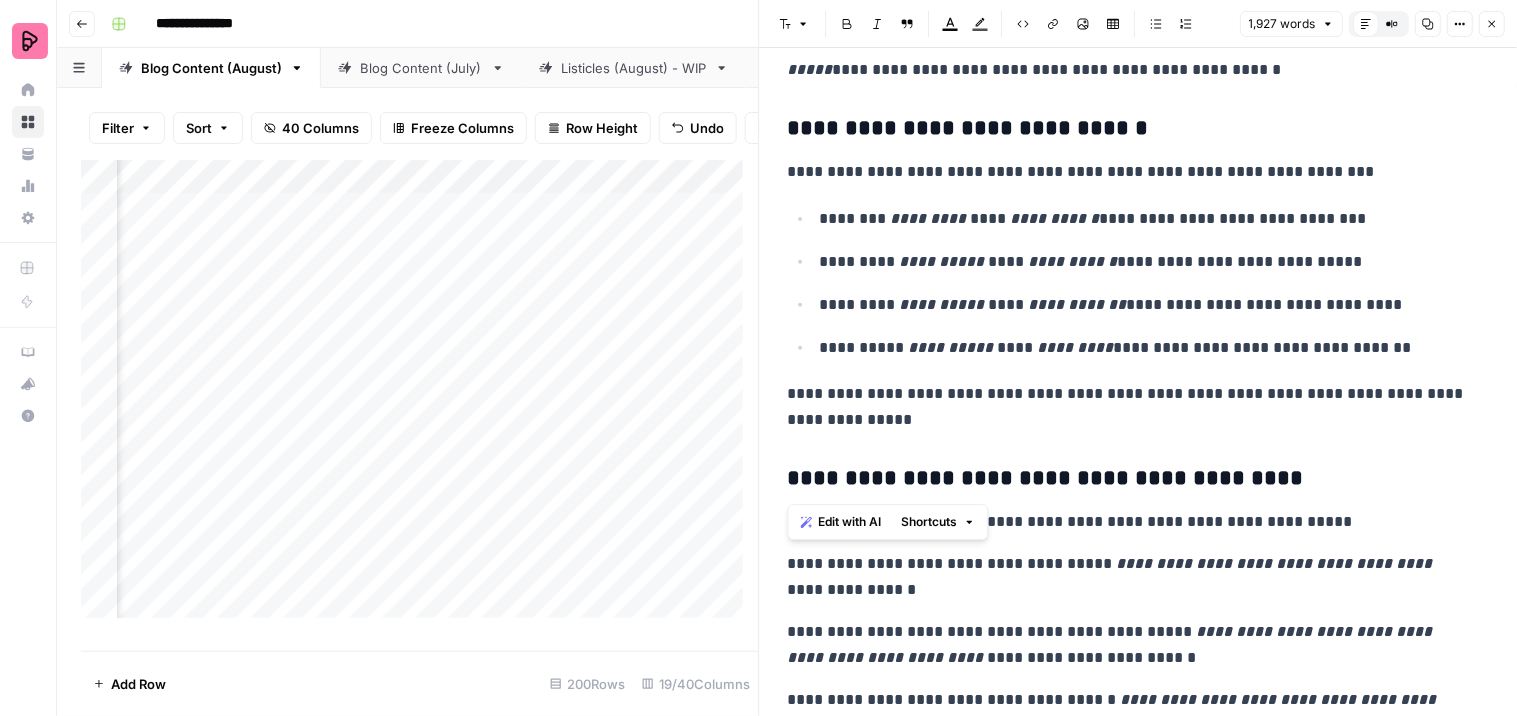 drag, startPoint x: 813, startPoint y: 476, endPoint x: 780, endPoint y: 476, distance: 33 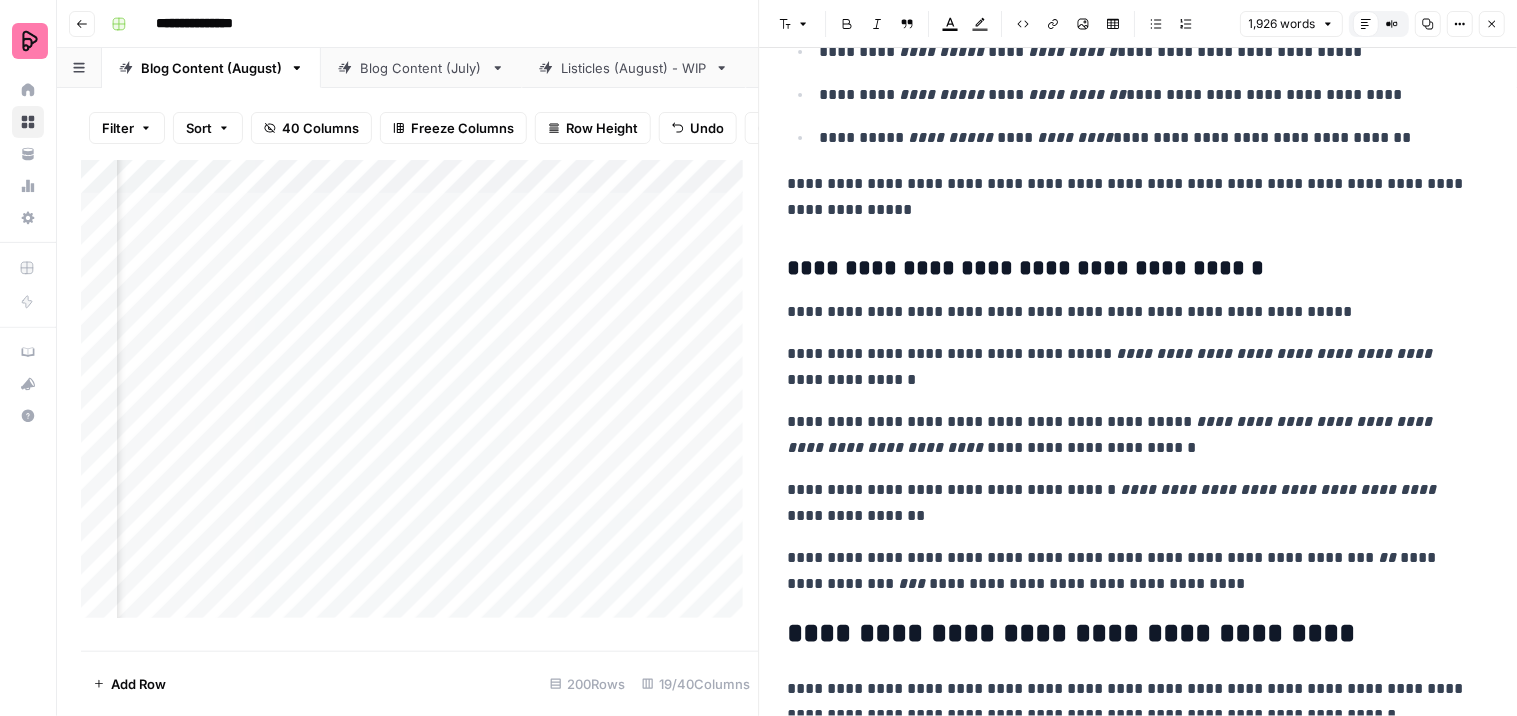 scroll, scrollTop: 3000, scrollLeft: 0, axis: vertical 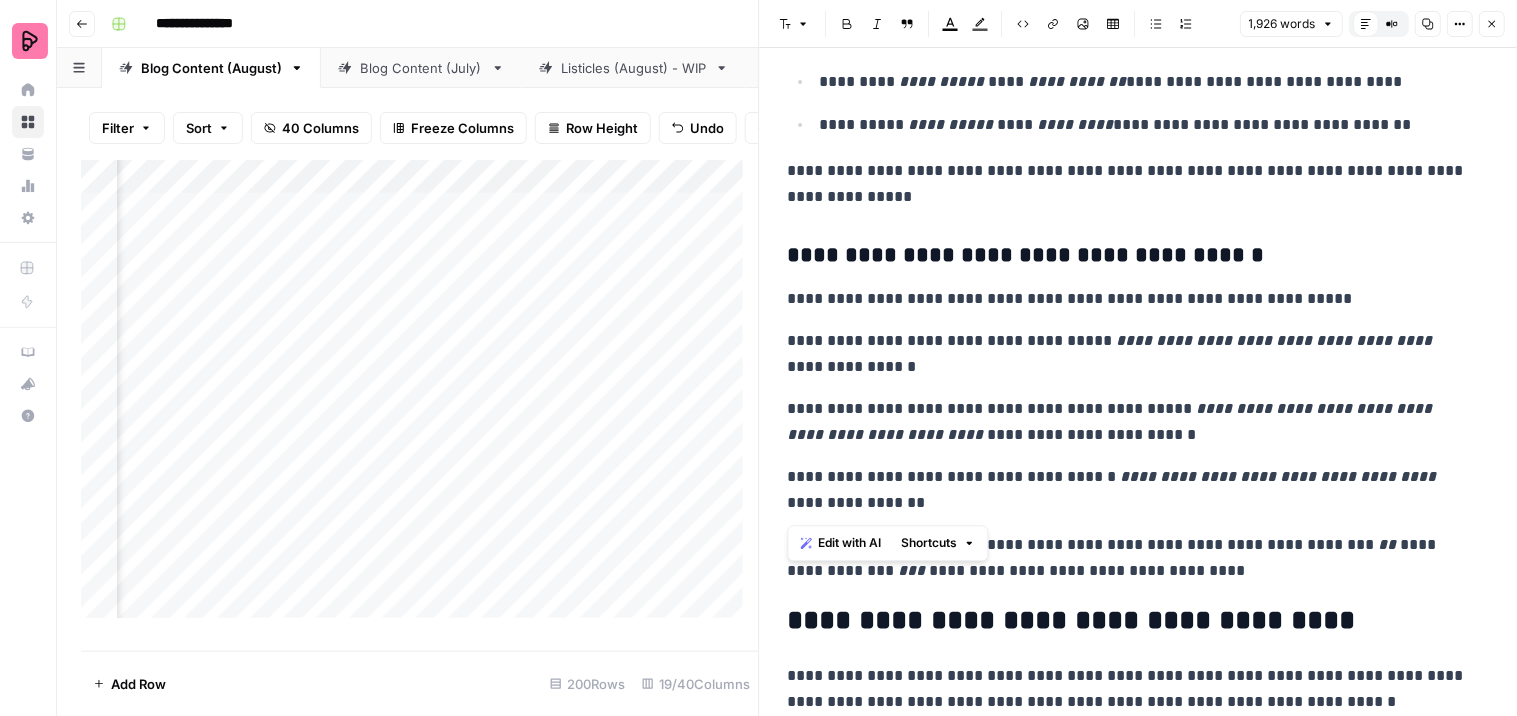 drag, startPoint x: 952, startPoint y: 508, endPoint x: 778, endPoint y: 341, distance: 241.17421 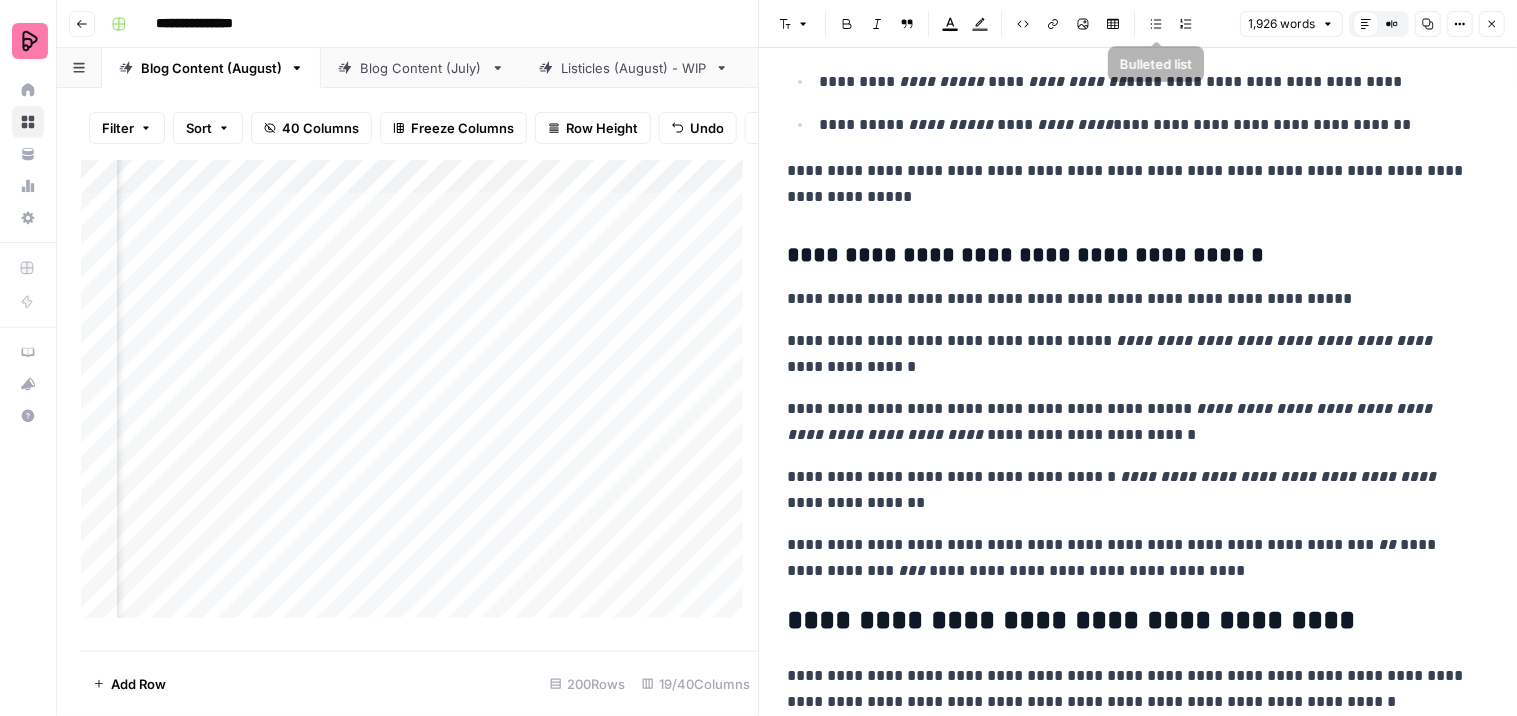 click 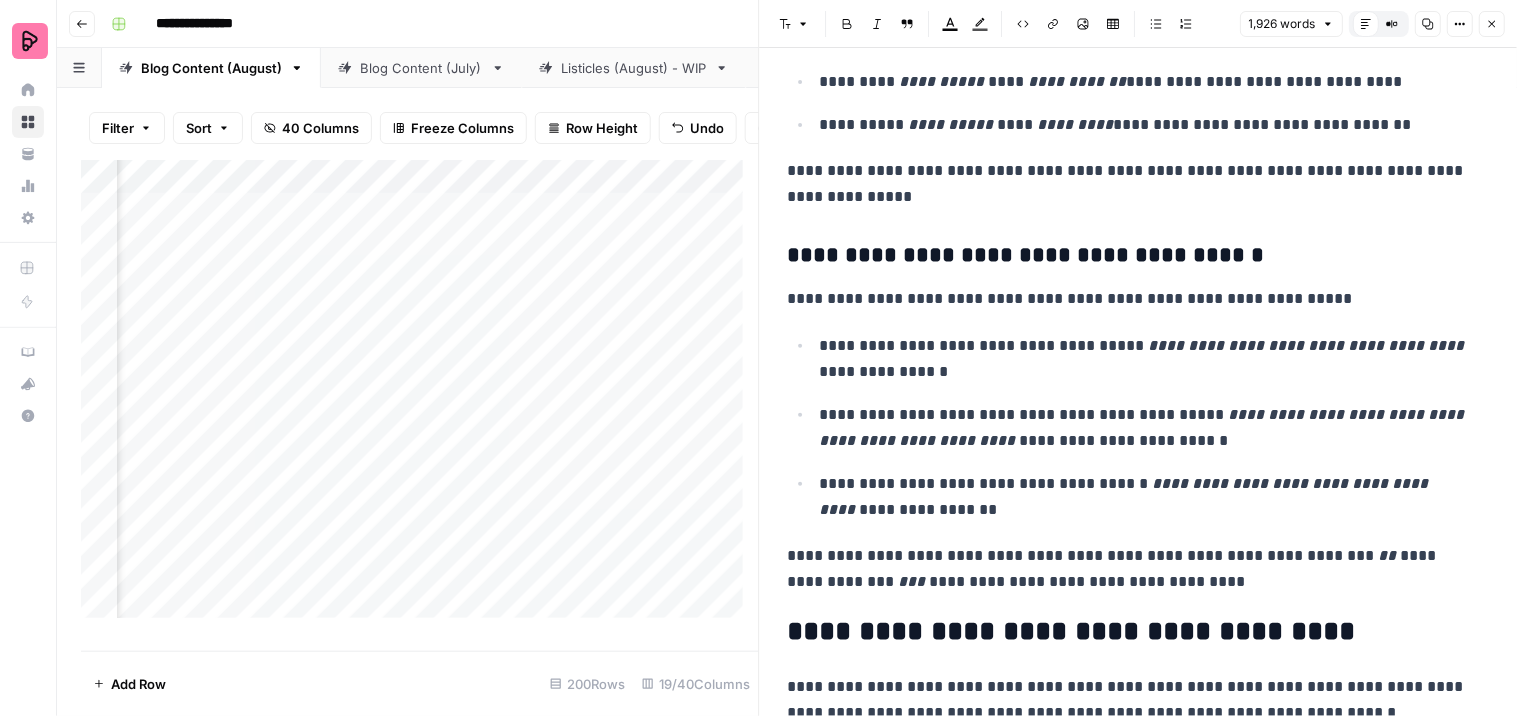 click on "**********" at bounding box center (1130, 256) 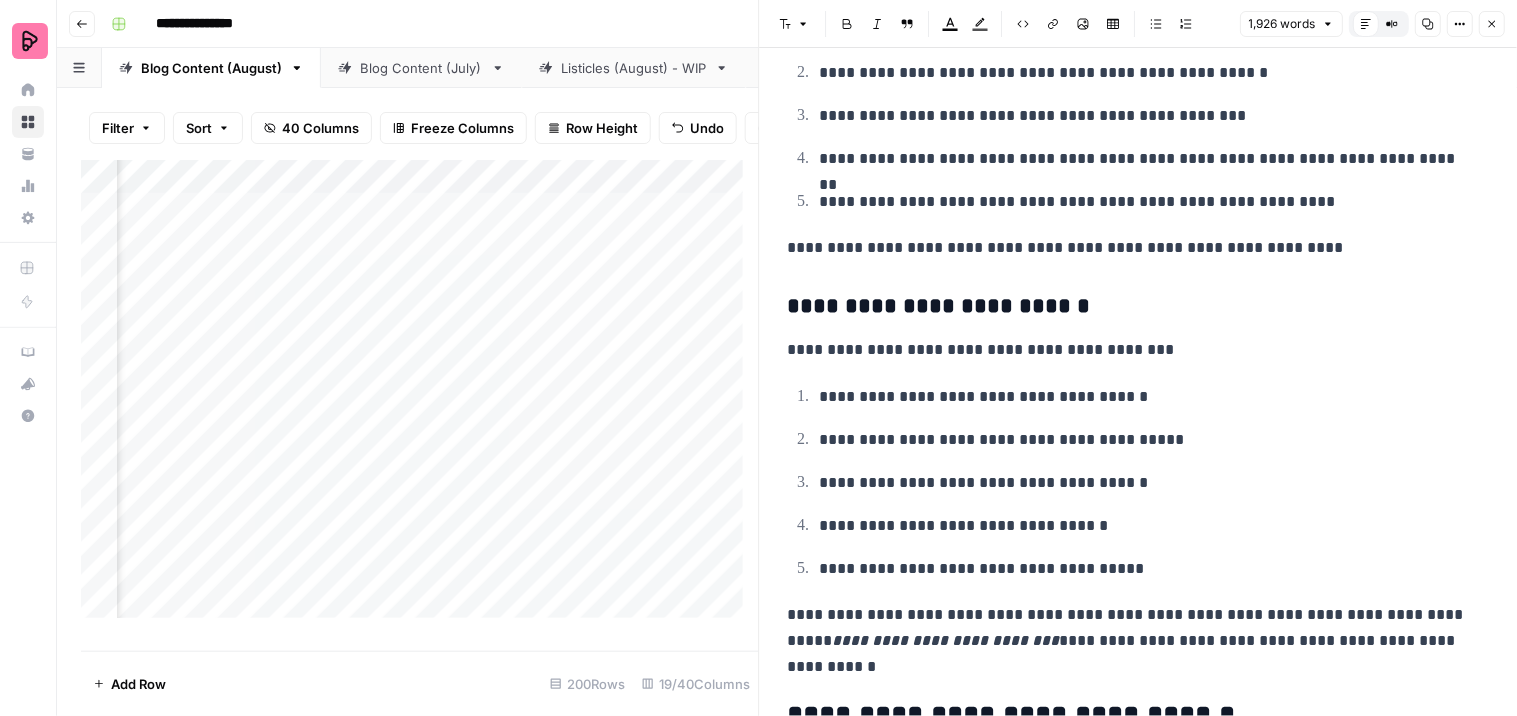 scroll, scrollTop: 4777, scrollLeft: 0, axis: vertical 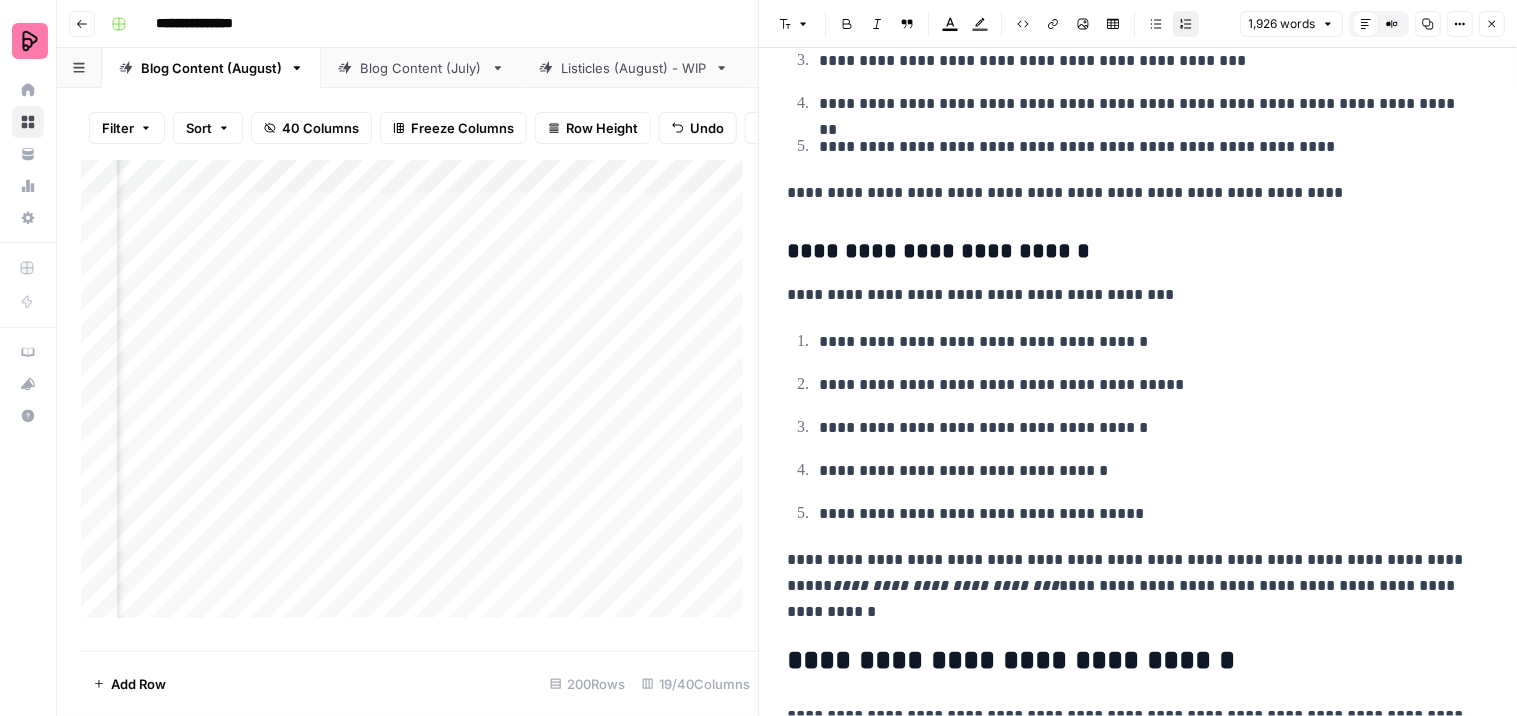 click on "**********" at bounding box center (1146, 342) 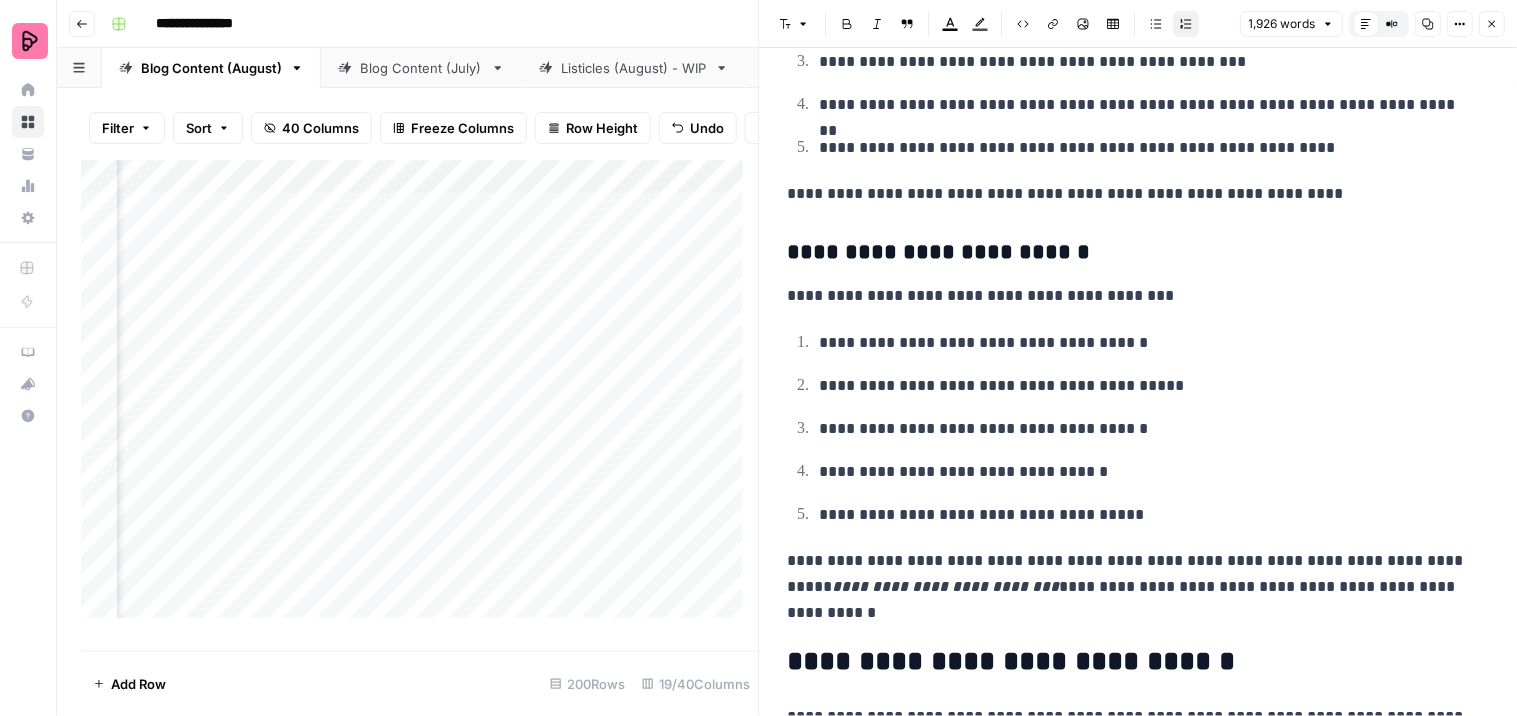 scroll, scrollTop: 4777, scrollLeft: 0, axis: vertical 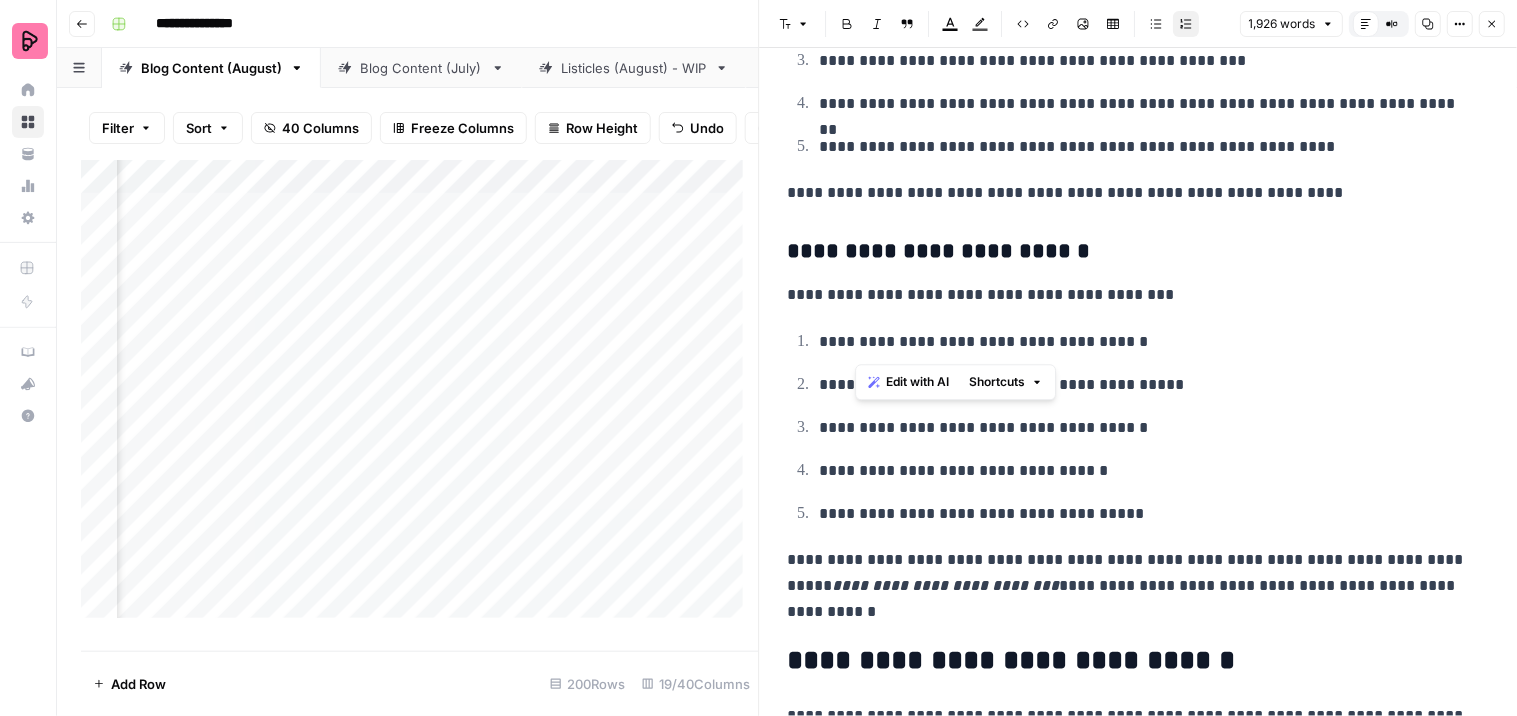 drag, startPoint x: 1160, startPoint y: 341, endPoint x: 855, endPoint y: 355, distance: 305.32114 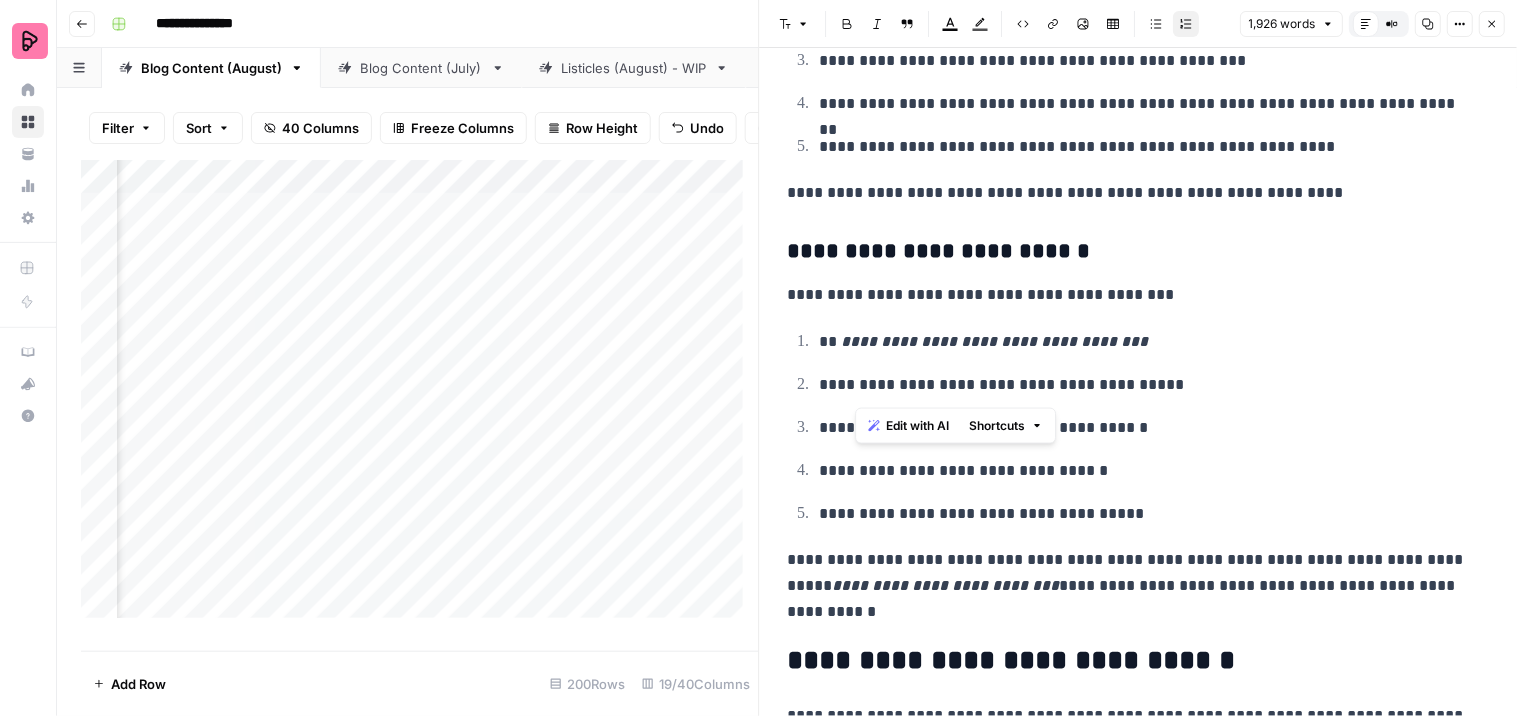 drag, startPoint x: 1207, startPoint y: 394, endPoint x: 856, endPoint y: 388, distance: 351.05127 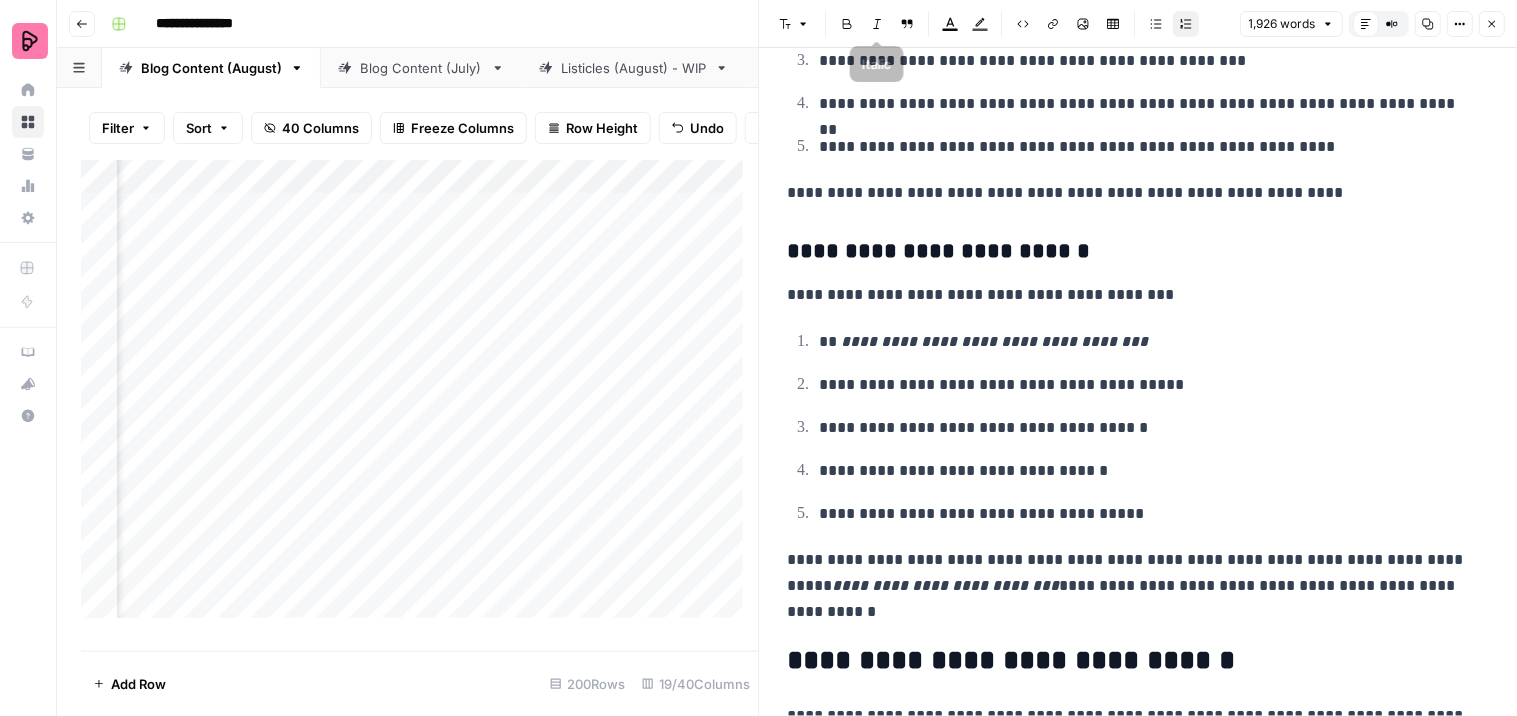 click 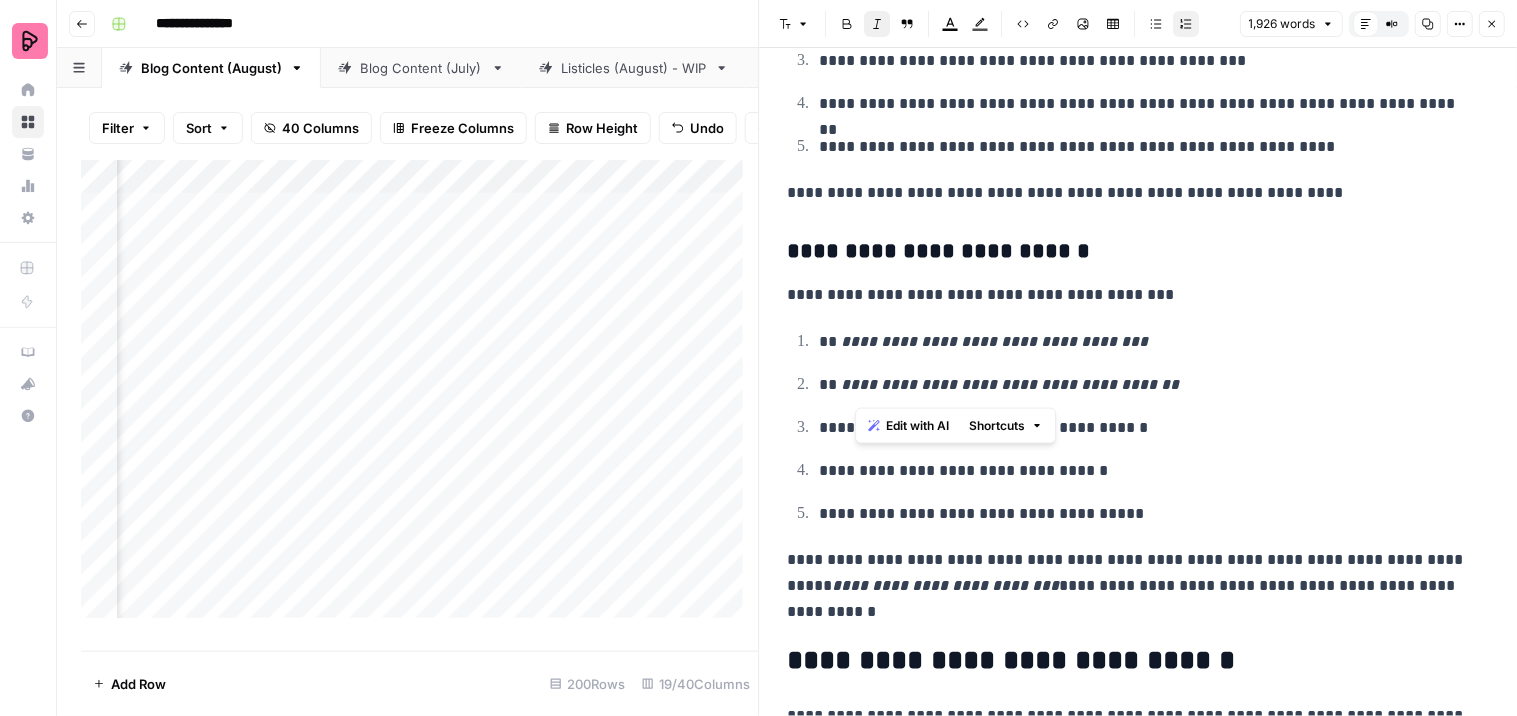 click on "**********" at bounding box center [1146, 428] 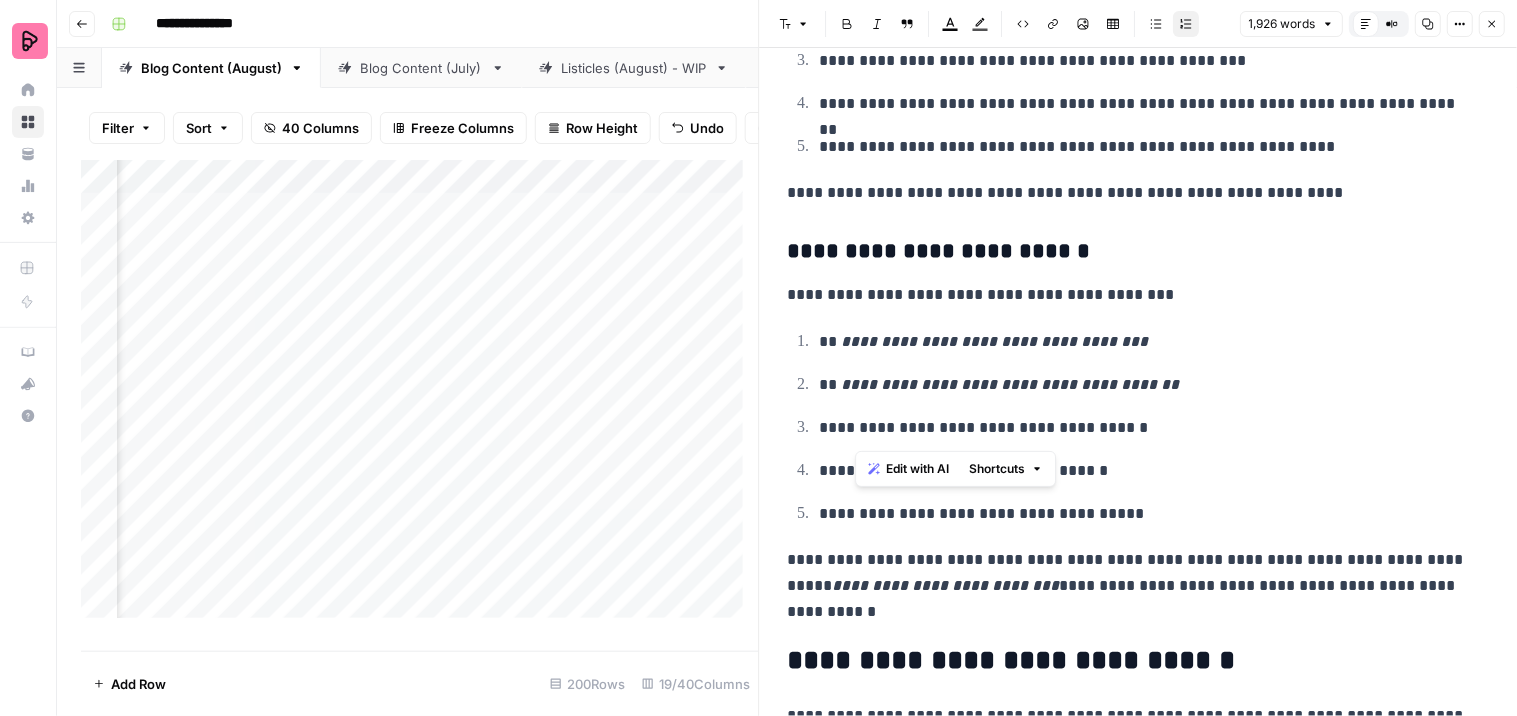 drag, startPoint x: 1192, startPoint y: 436, endPoint x: 857, endPoint y: 434, distance: 335.00598 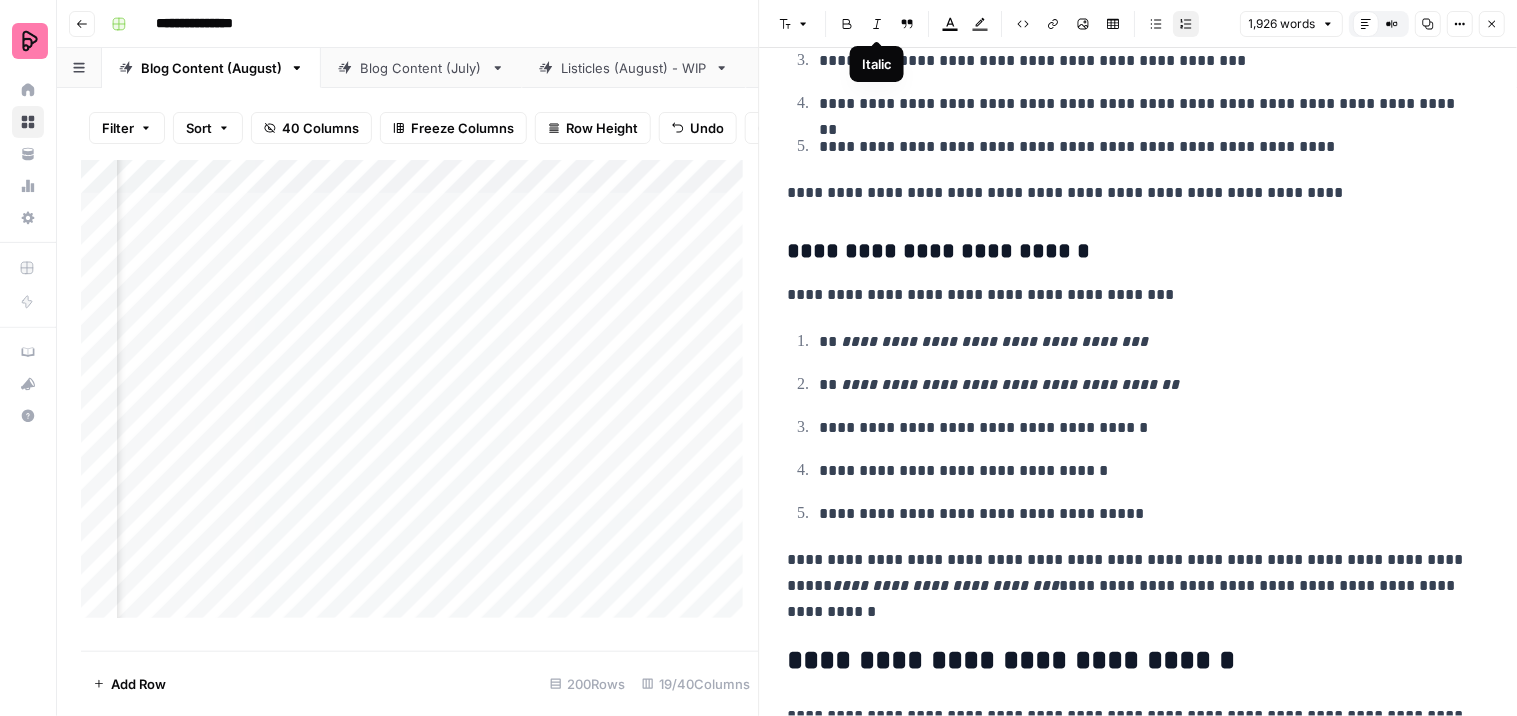 click 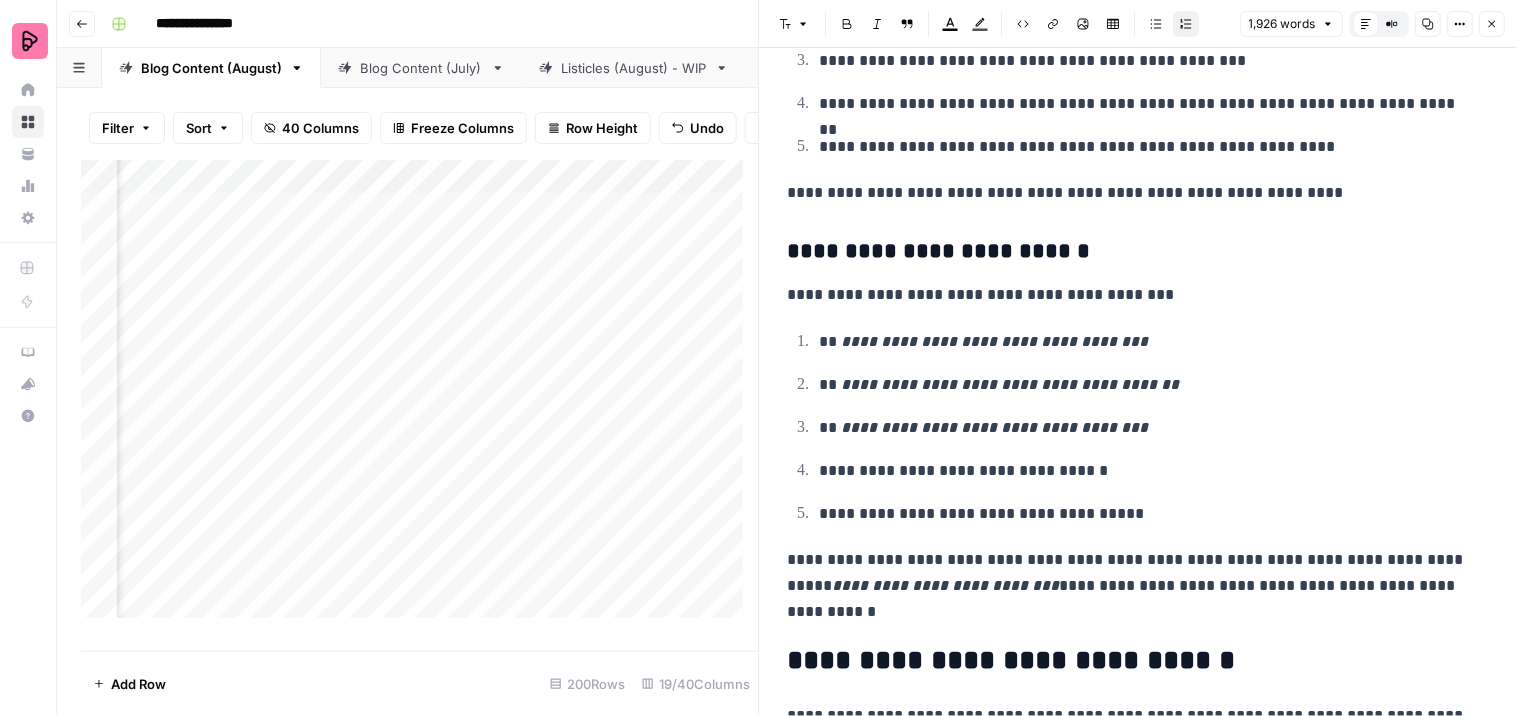 click on "**********" at bounding box center [1146, 471] 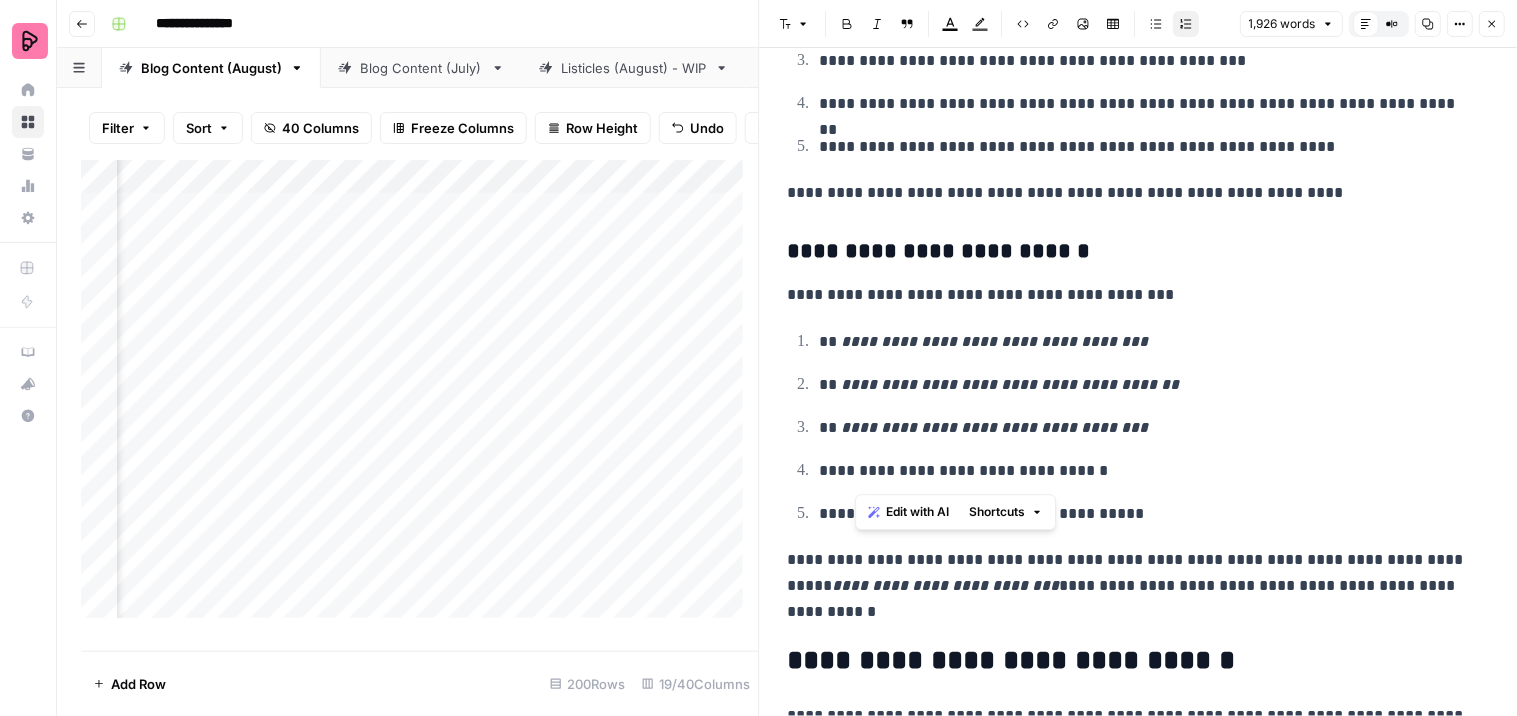 drag, startPoint x: 1105, startPoint y: 475, endPoint x: 858, endPoint y: 475, distance: 247 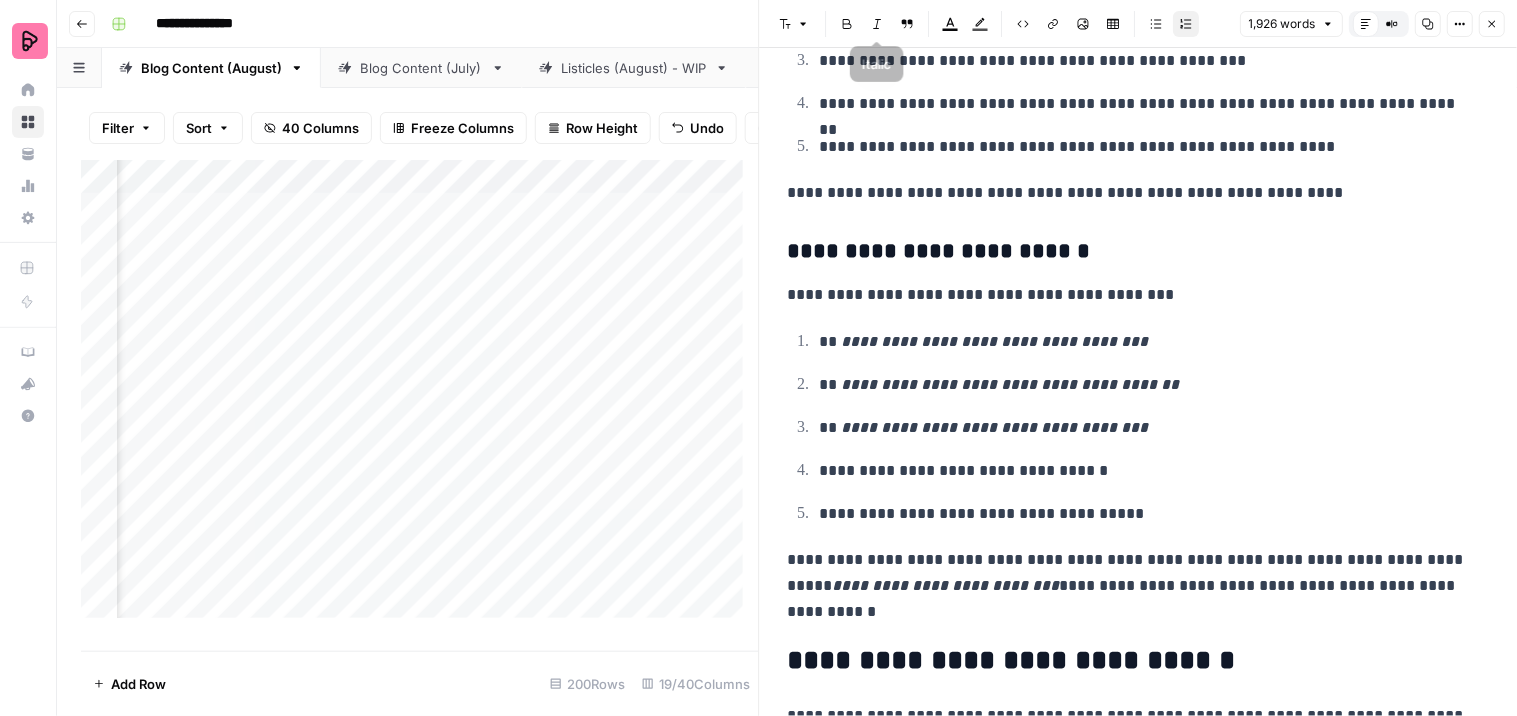 click 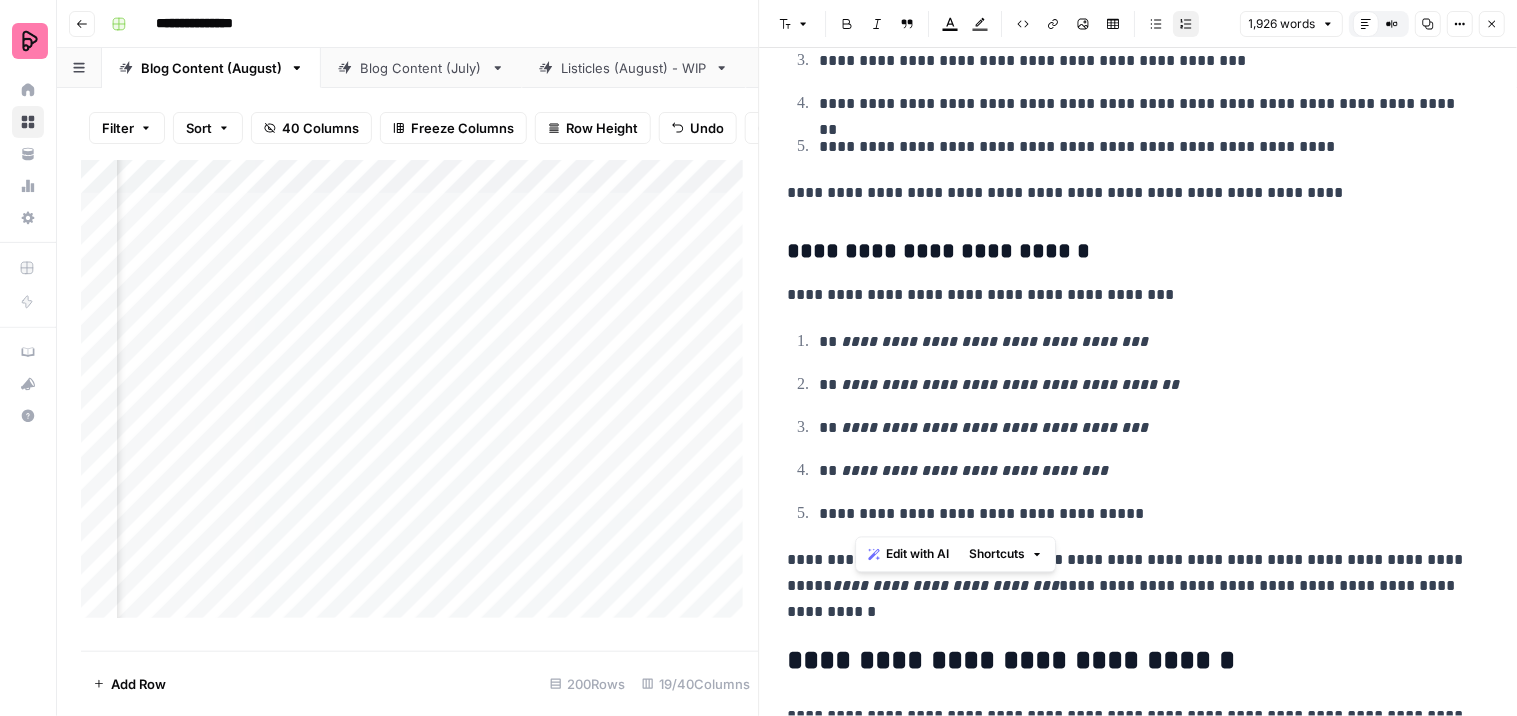 drag, startPoint x: 1171, startPoint y: 518, endPoint x: 856, endPoint y: 530, distance: 315.2285 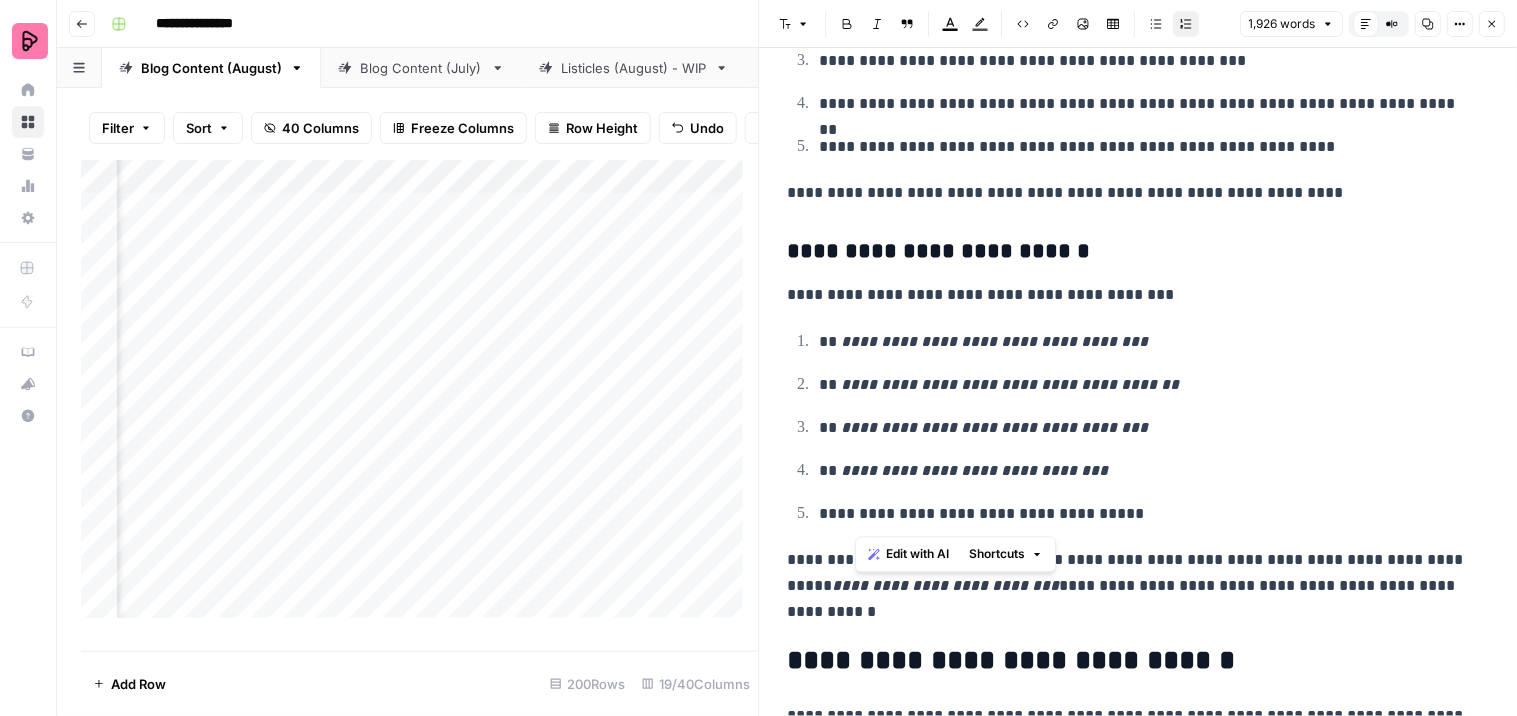 click 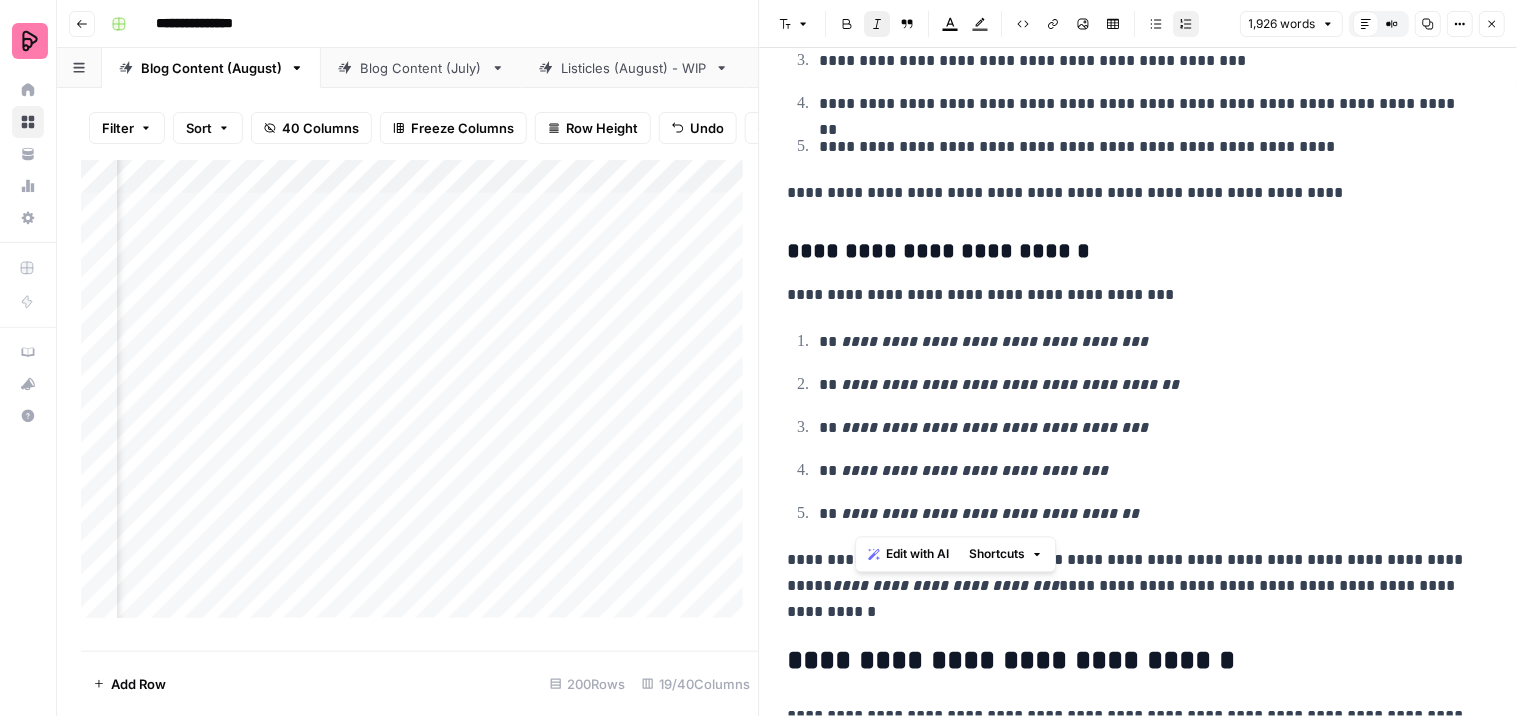 click on "[FIRST] [LAST] [COUNTRY] [STATE] [CITY]" at bounding box center [1139, 427] 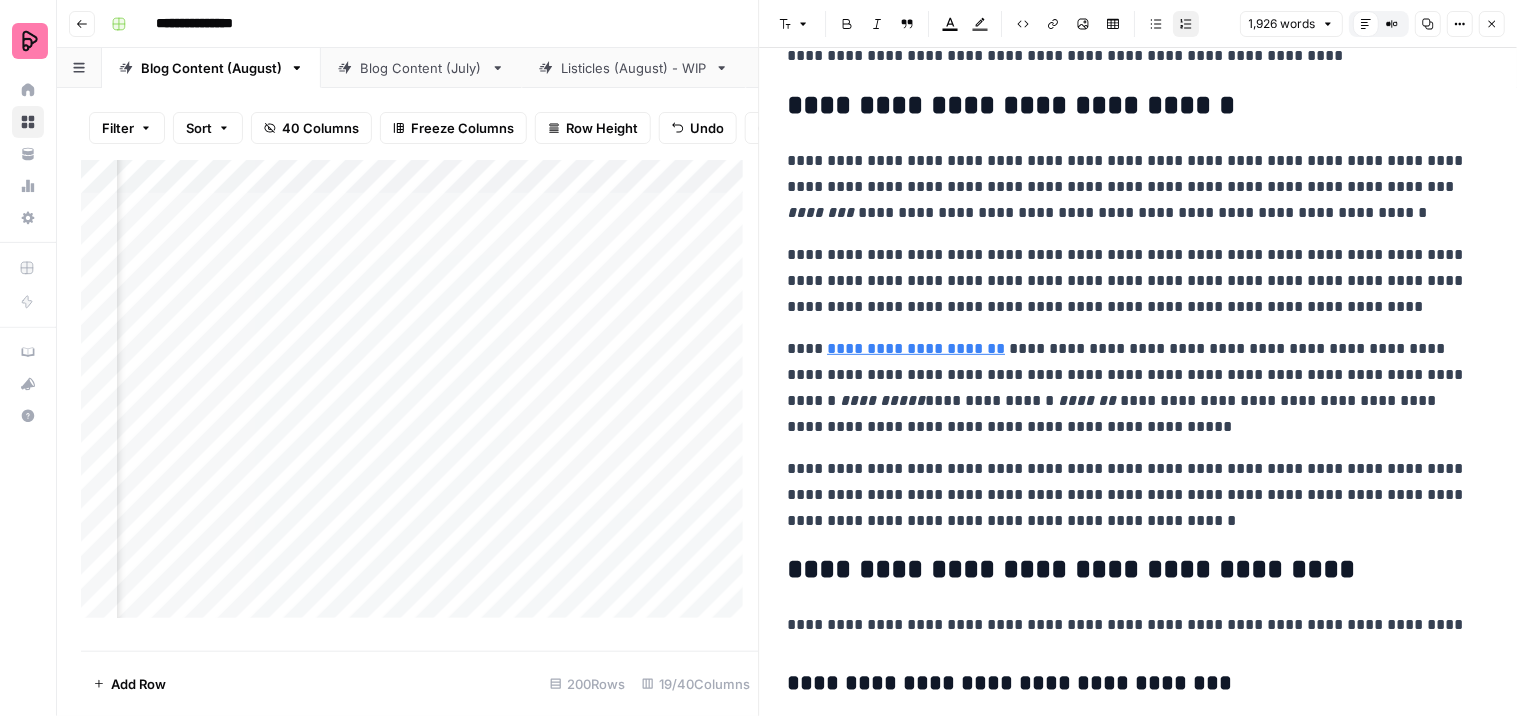 scroll, scrollTop: 6666, scrollLeft: 0, axis: vertical 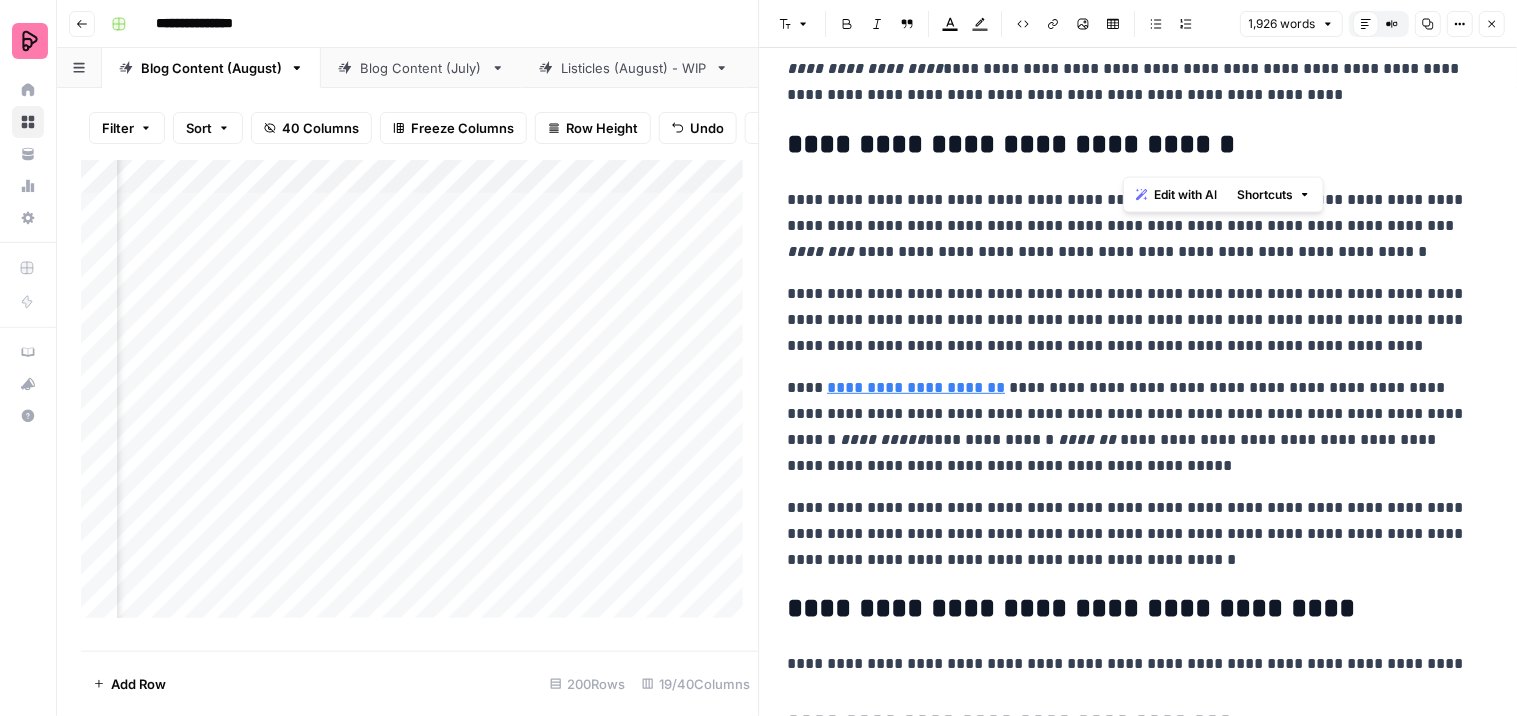 drag, startPoint x: 1205, startPoint y: 143, endPoint x: 1123, endPoint y: 145, distance: 82.02438 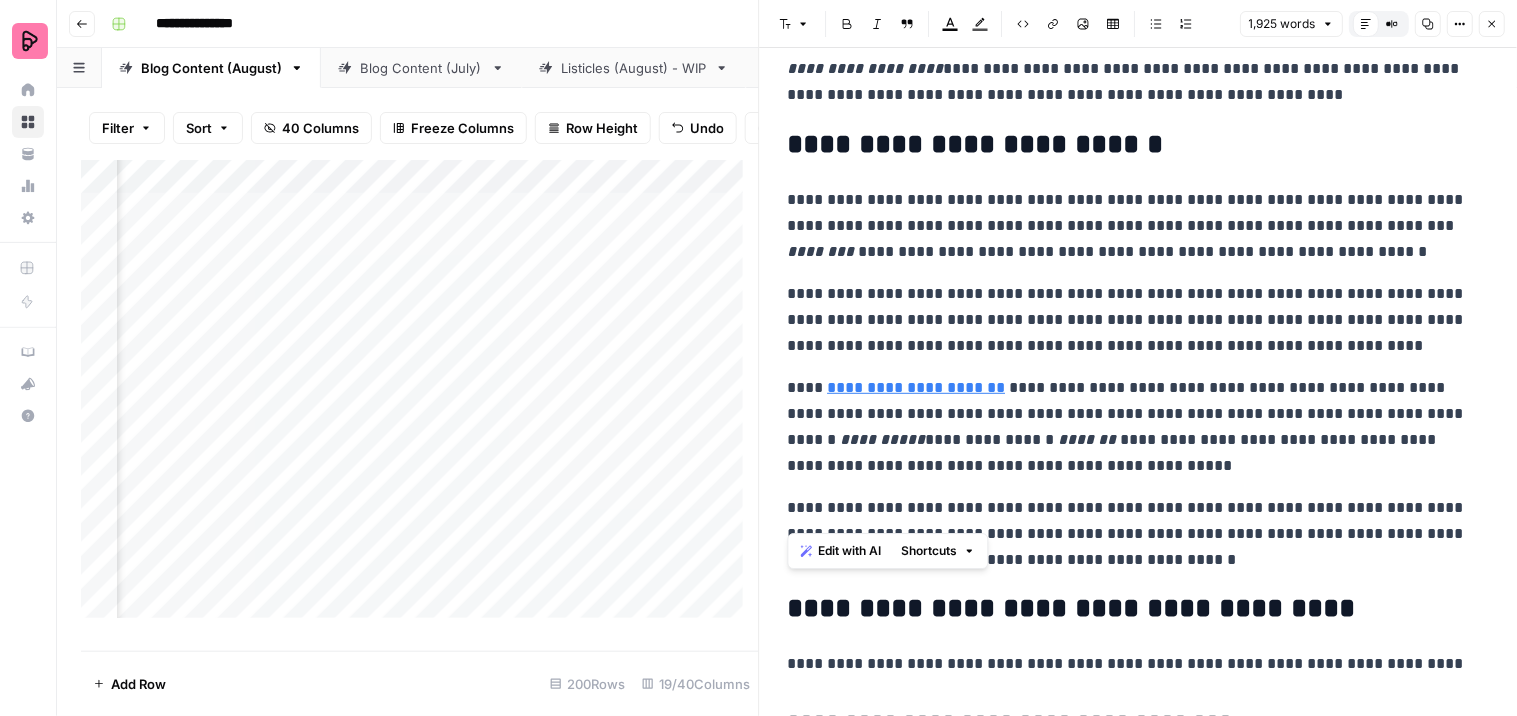 drag, startPoint x: 991, startPoint y: 511, endPoint x: 780, endPoint y: 511, distance: 211 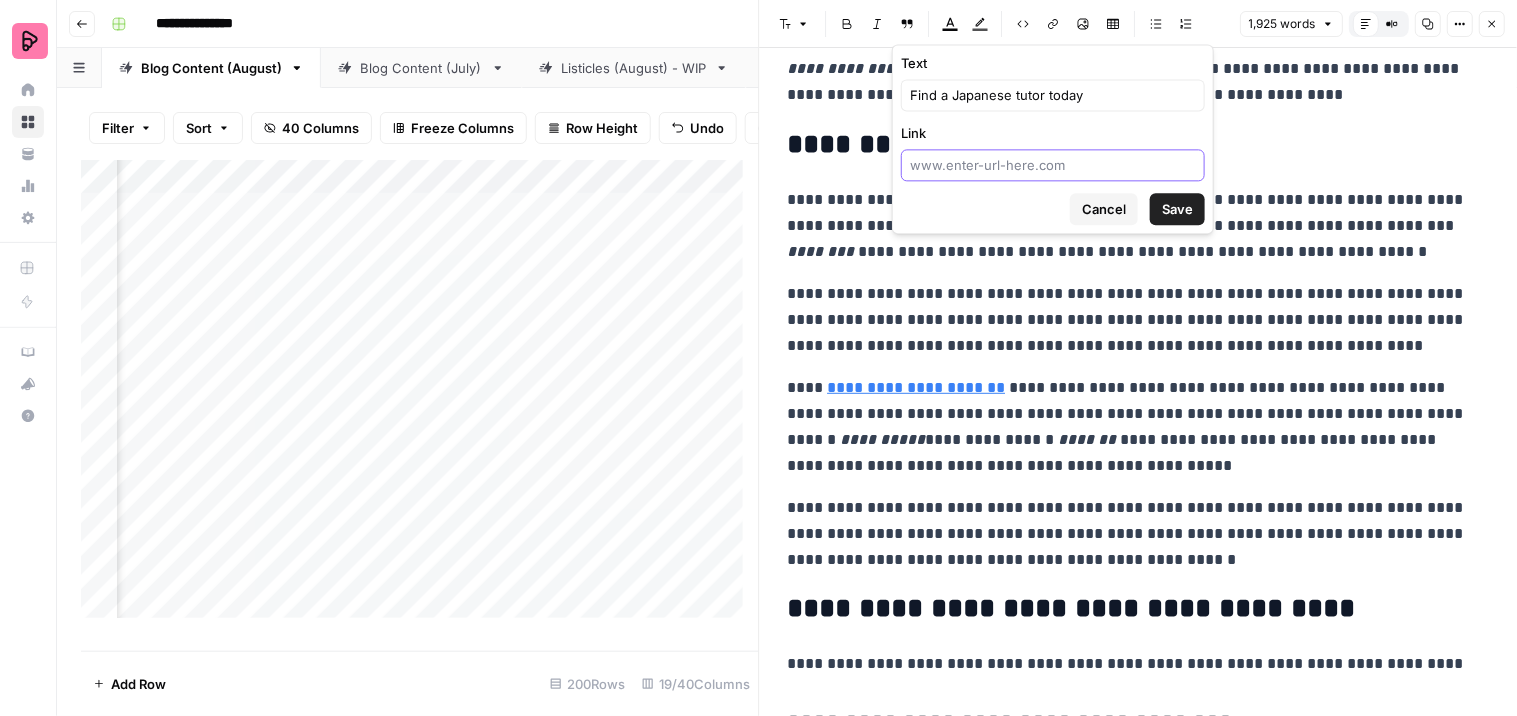 click on "Link" at bounding box center [1053, 165] 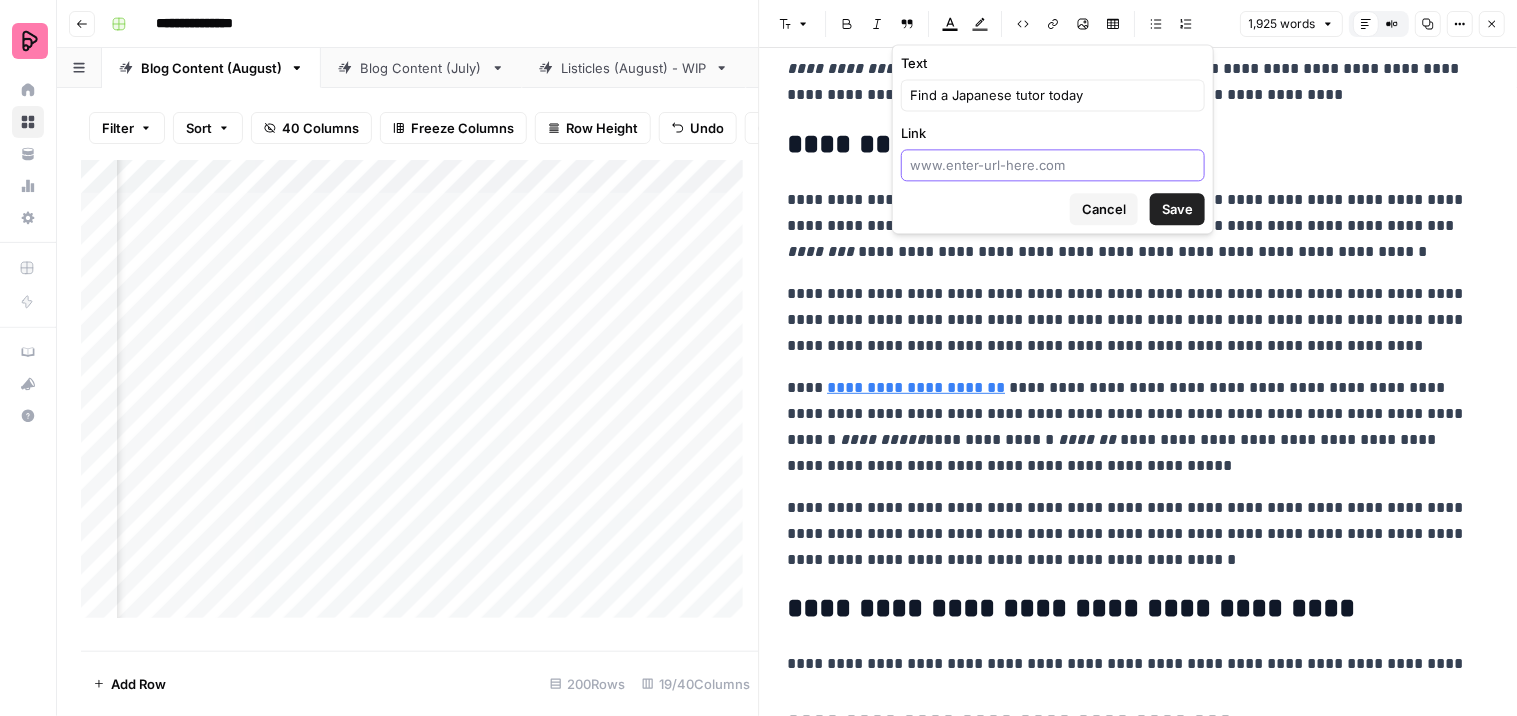 type on "https://preply.com/en/get-started" 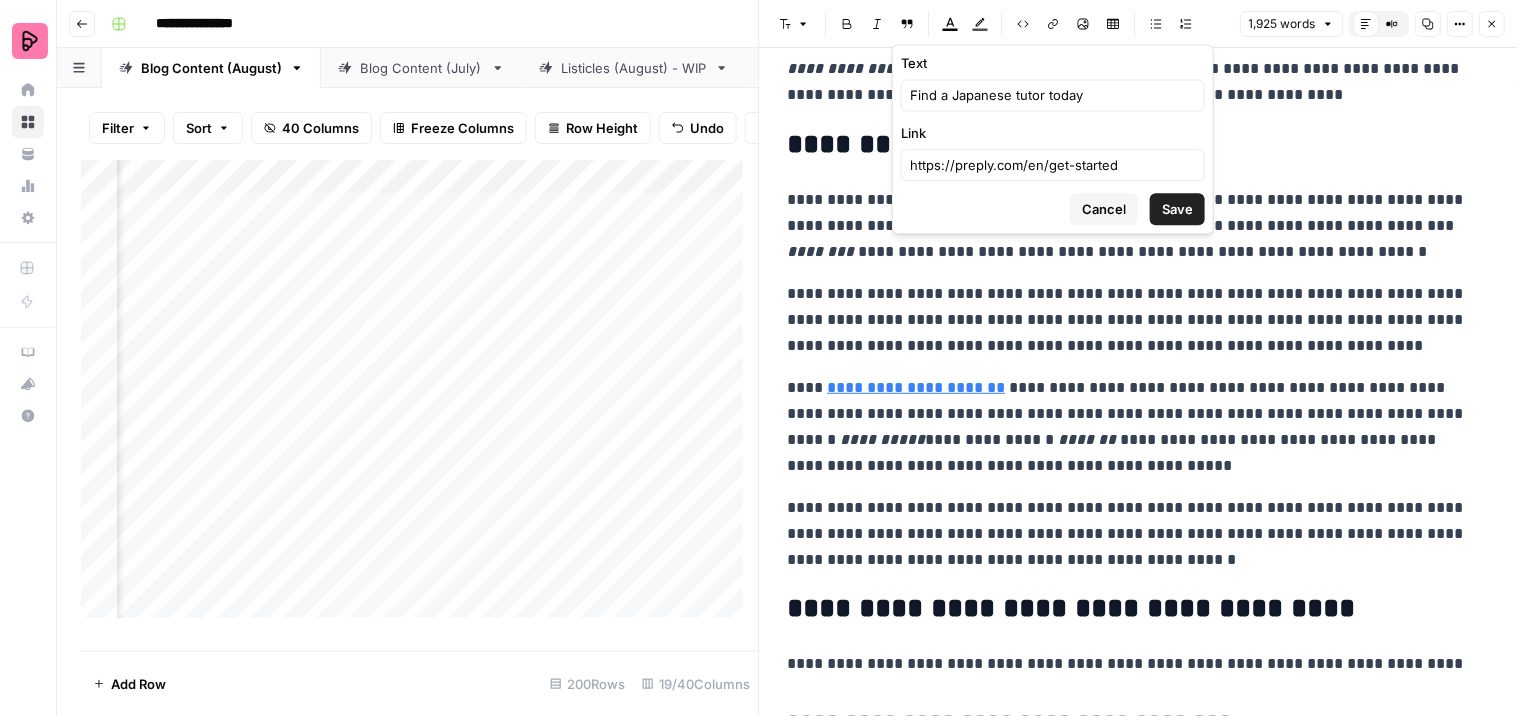 click on "Save" at bounding box center (1177, 209) 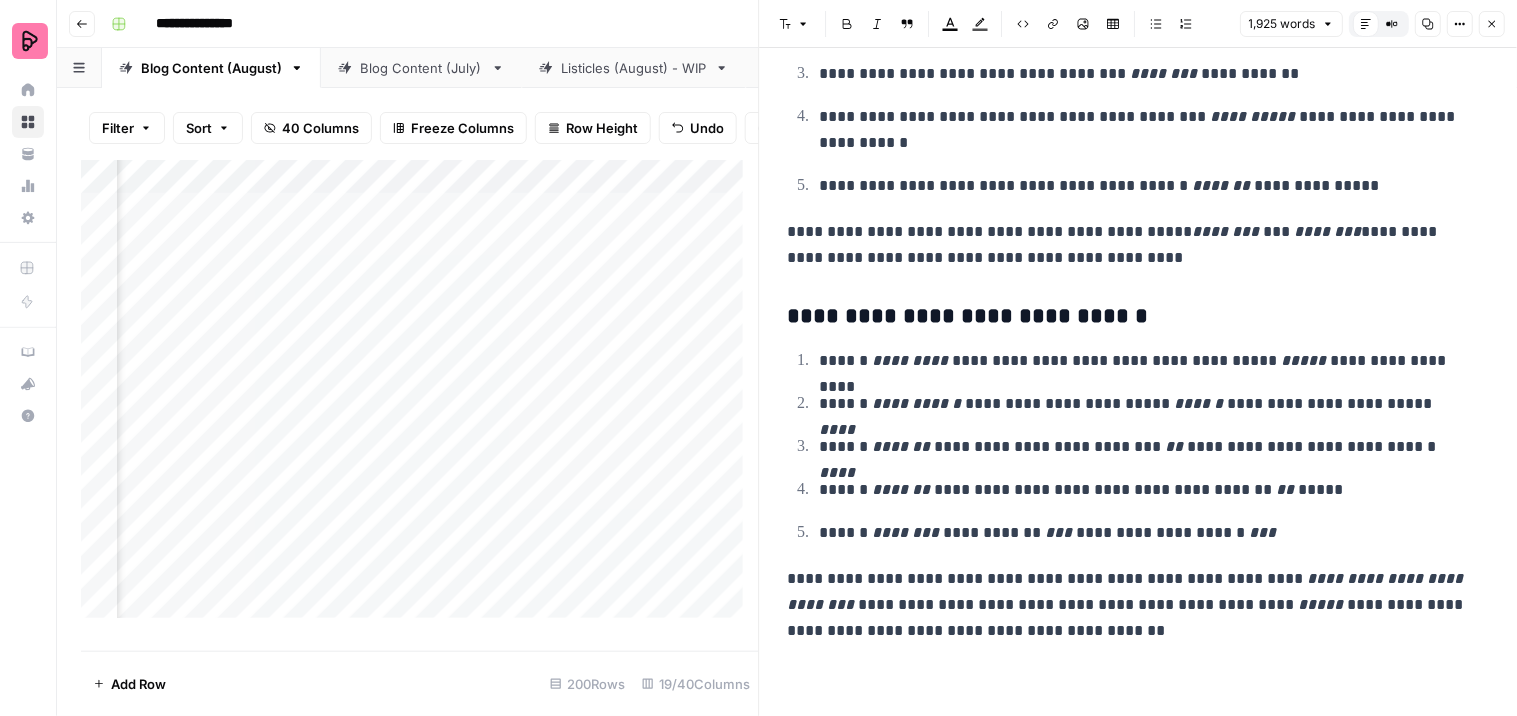 scroll, scrollTop: 7453, scrollLeft: 0, axis: vertical 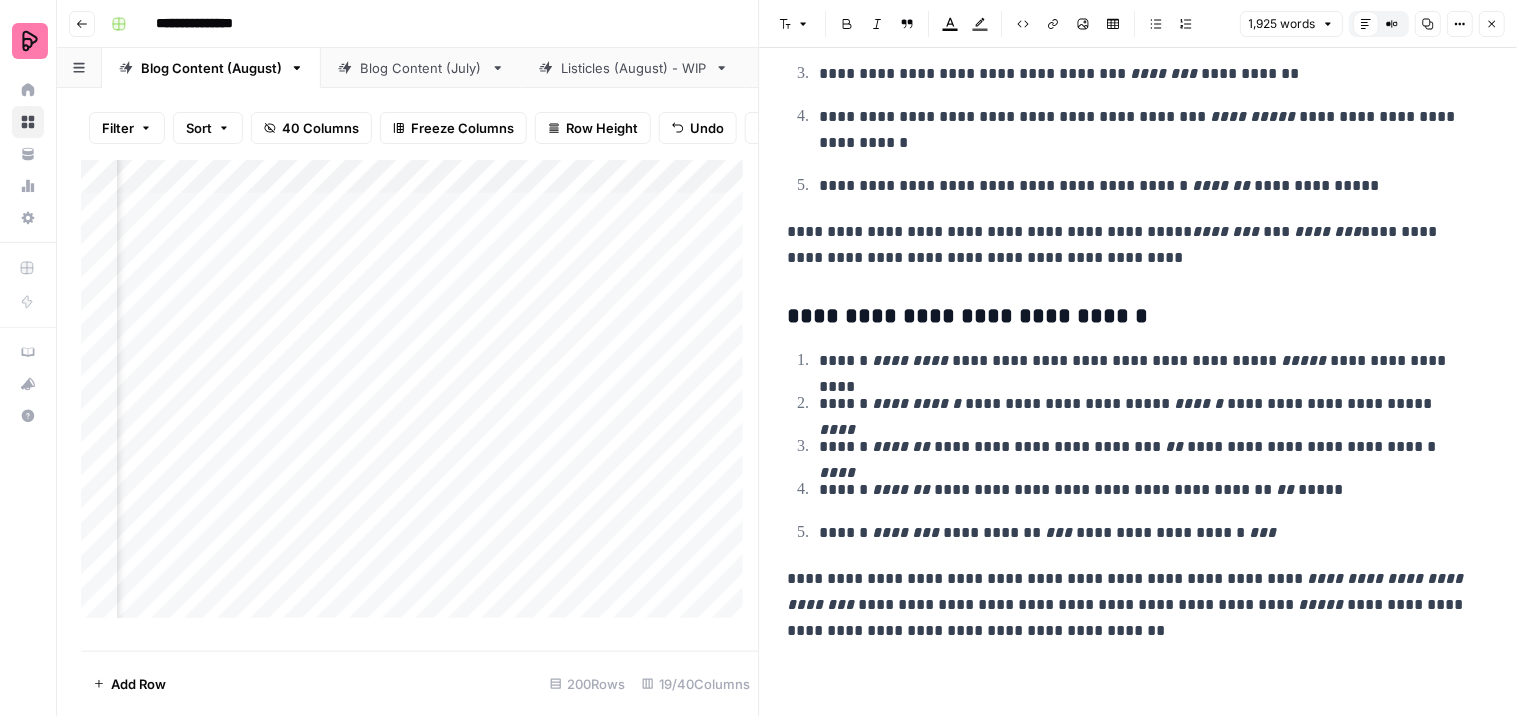click on "**********" at bounding box center [1139, -3341] 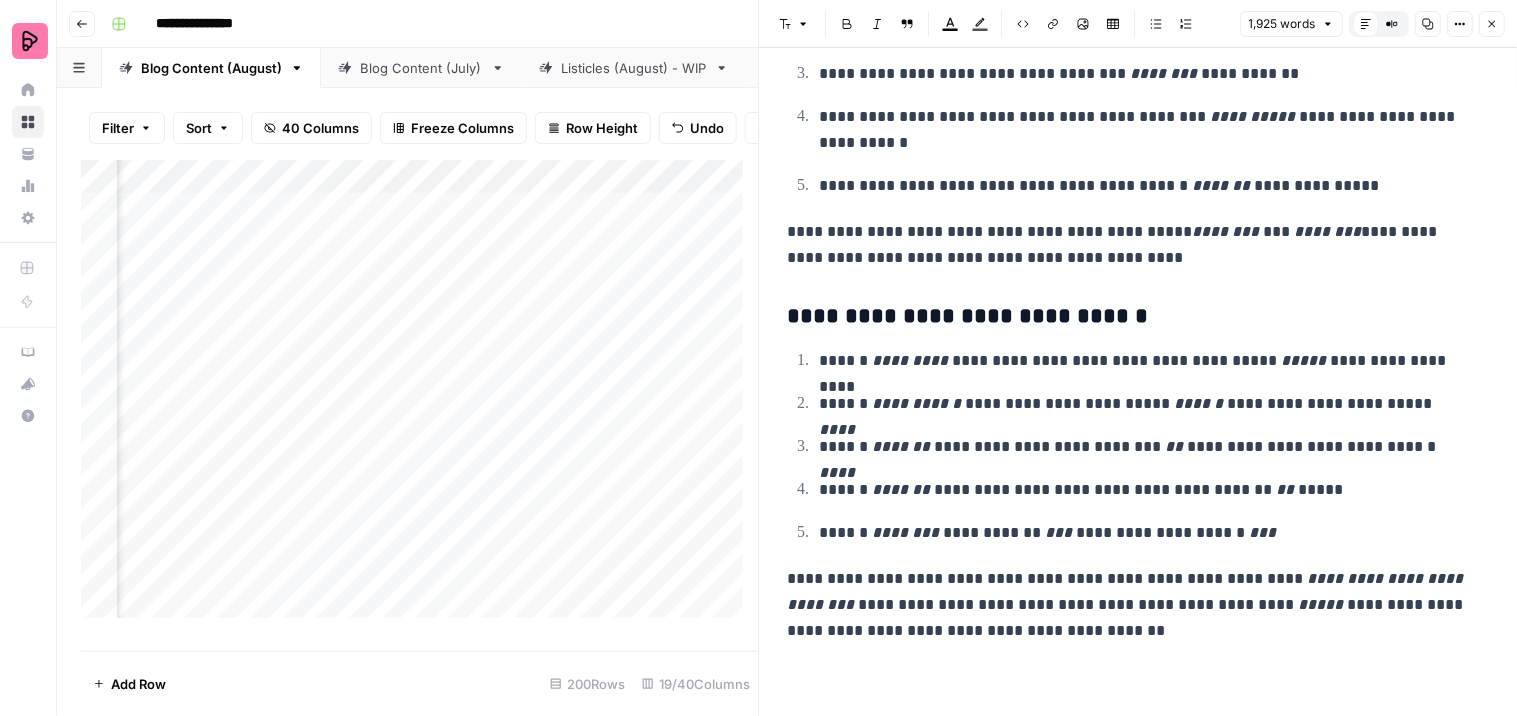 click on "**********" at bounding box center (1139, -3341) 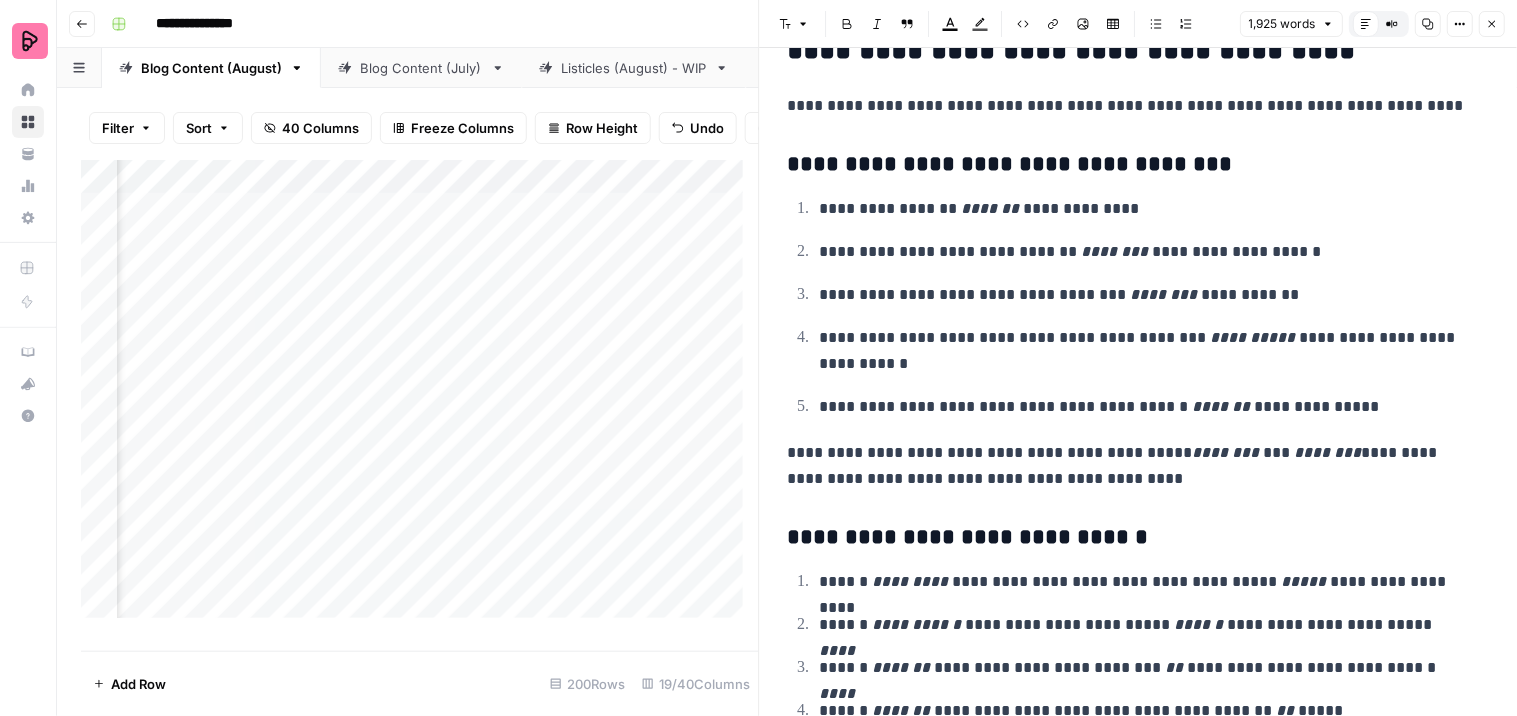 scroll, scrollTop: 7120, scrollLeft: 0, axis: vertical 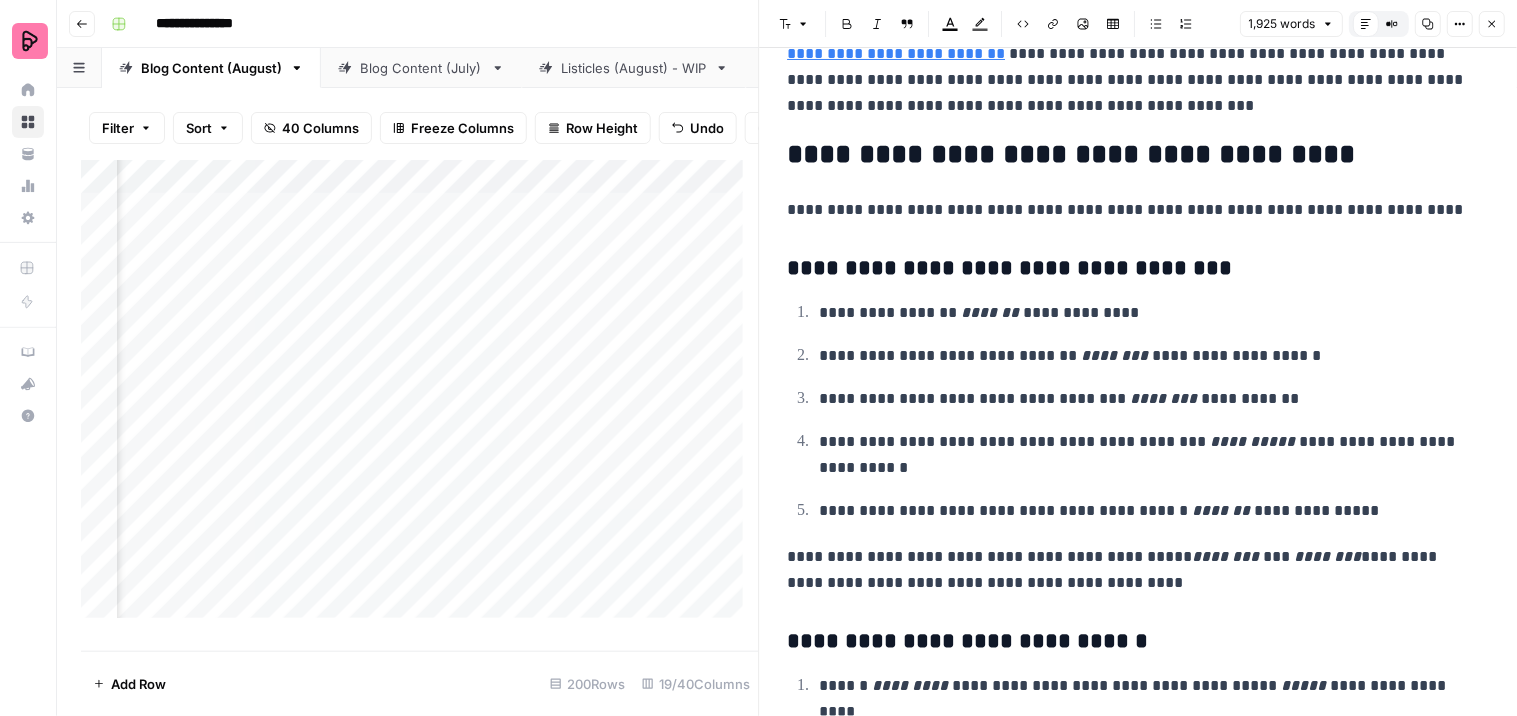 click on "Add Column" at bounding box center [420, 397] 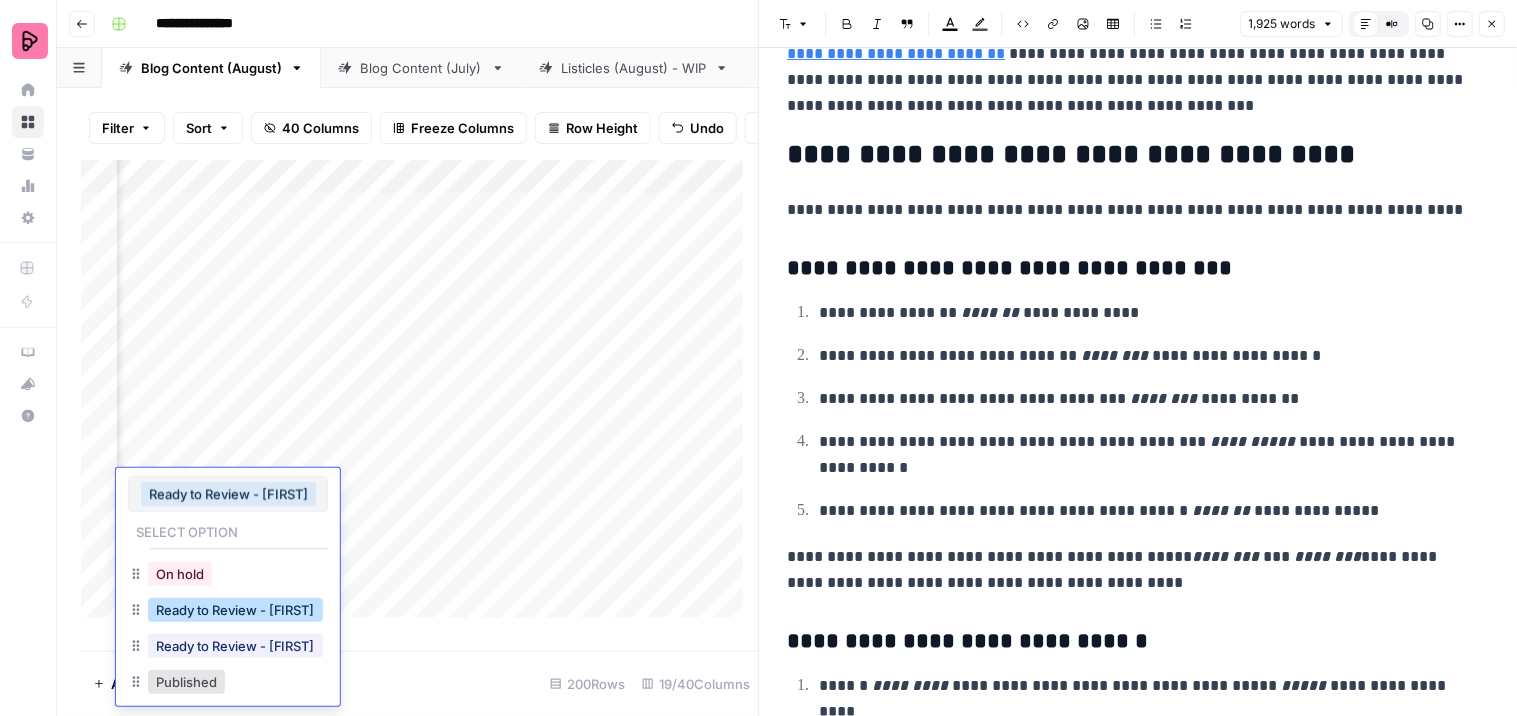 scroll, scrollTop: 48, scrollLeft: 0, axis: vertical 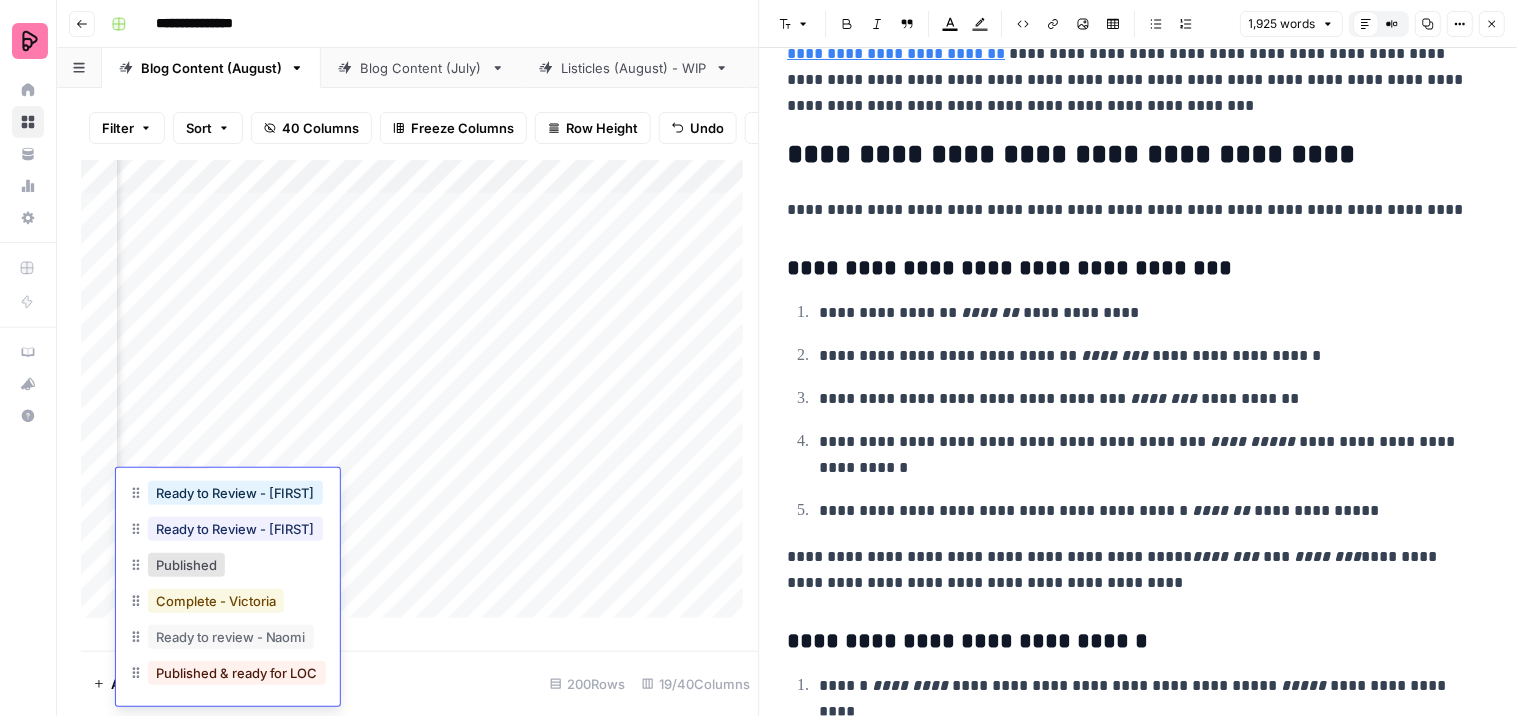 click on "Complete - Victoria" at bounding box center (216, 601) 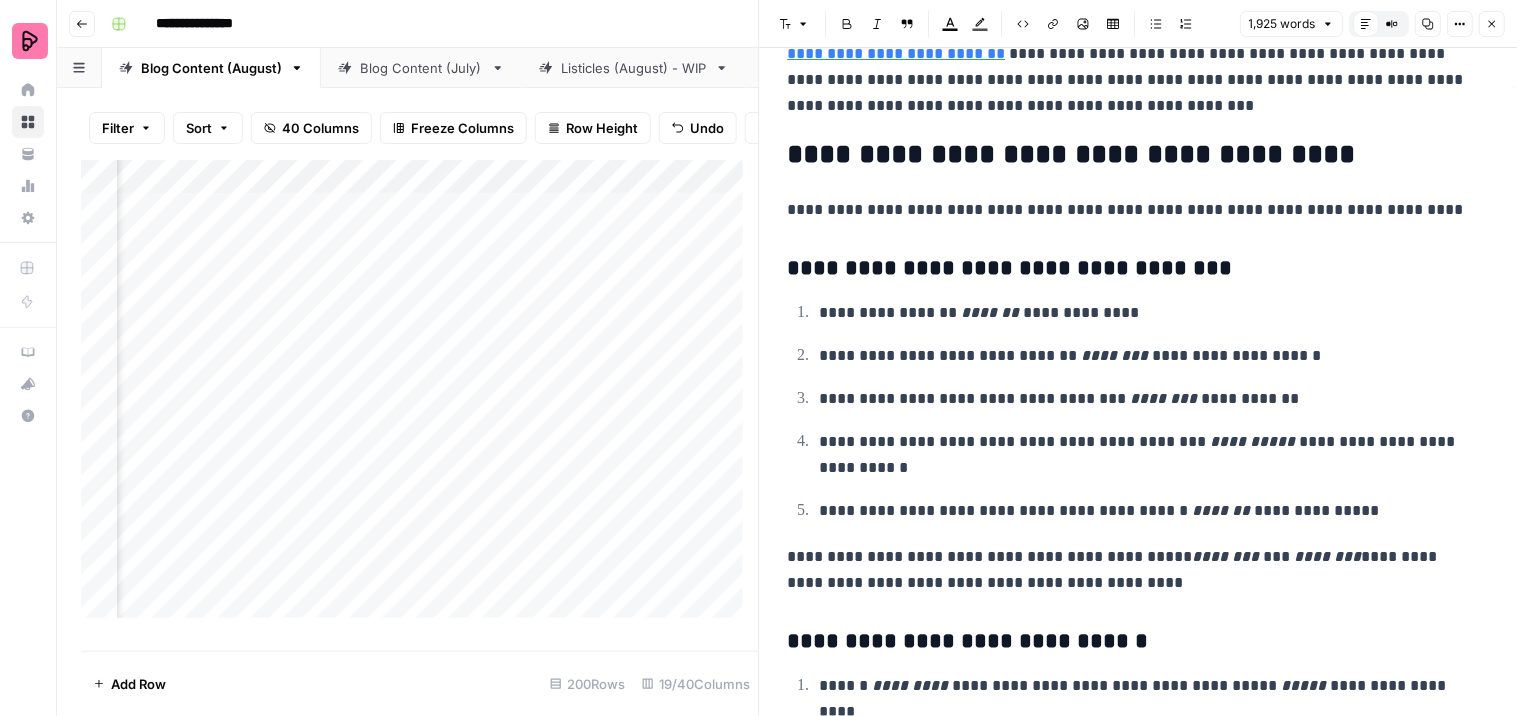 click on "Add Column" at bounding box center [420, 397] 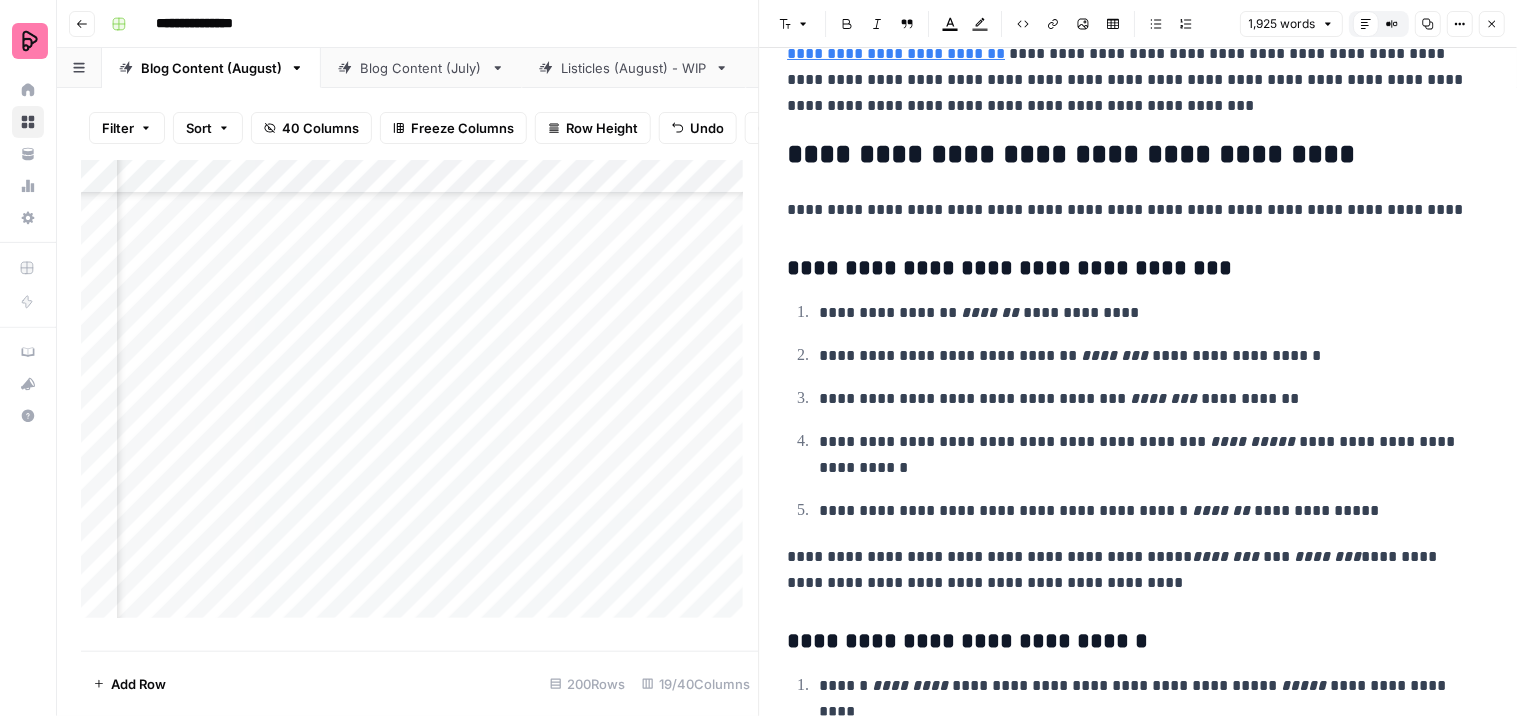 scroll, scrollTop: 222, scrollLeft: 1223, axis: both 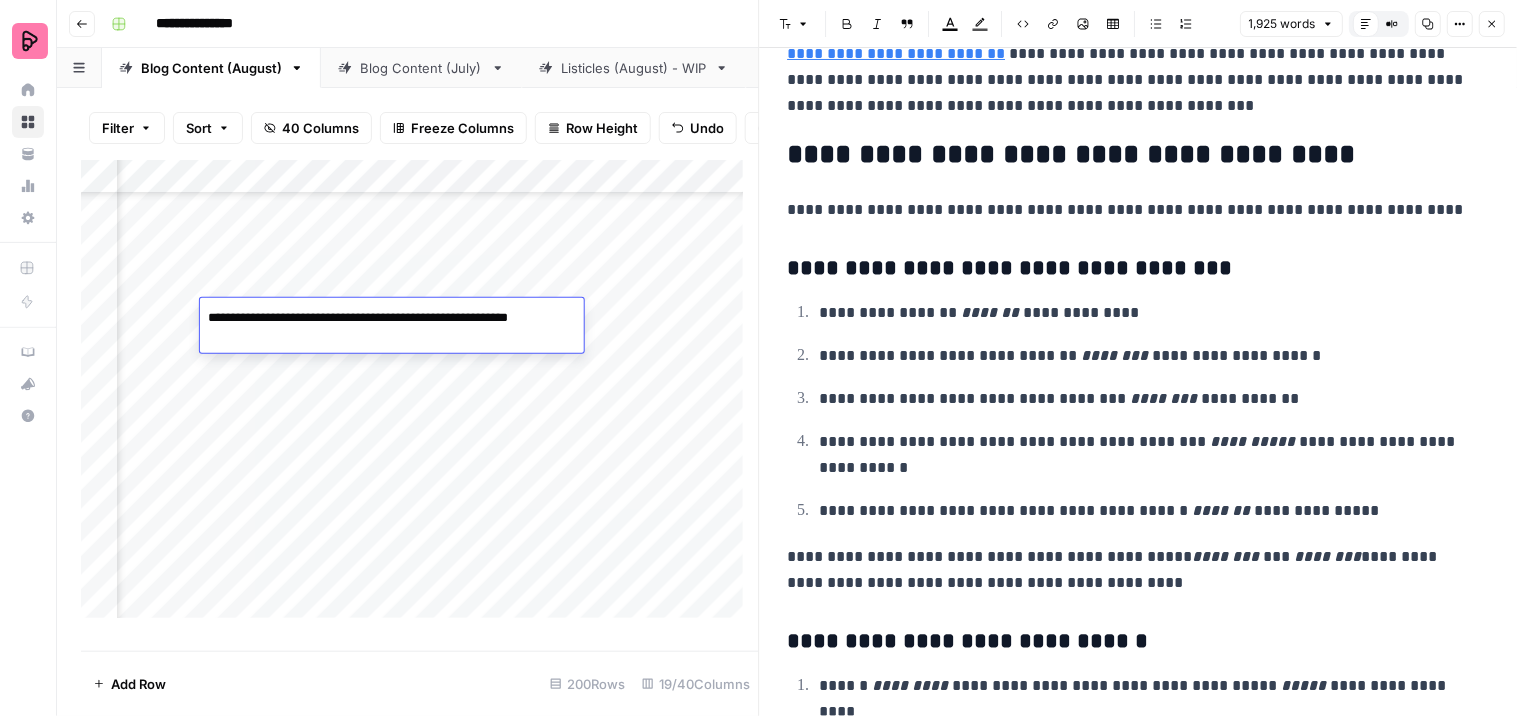 click on "**********" at bounding box center (390, 318) 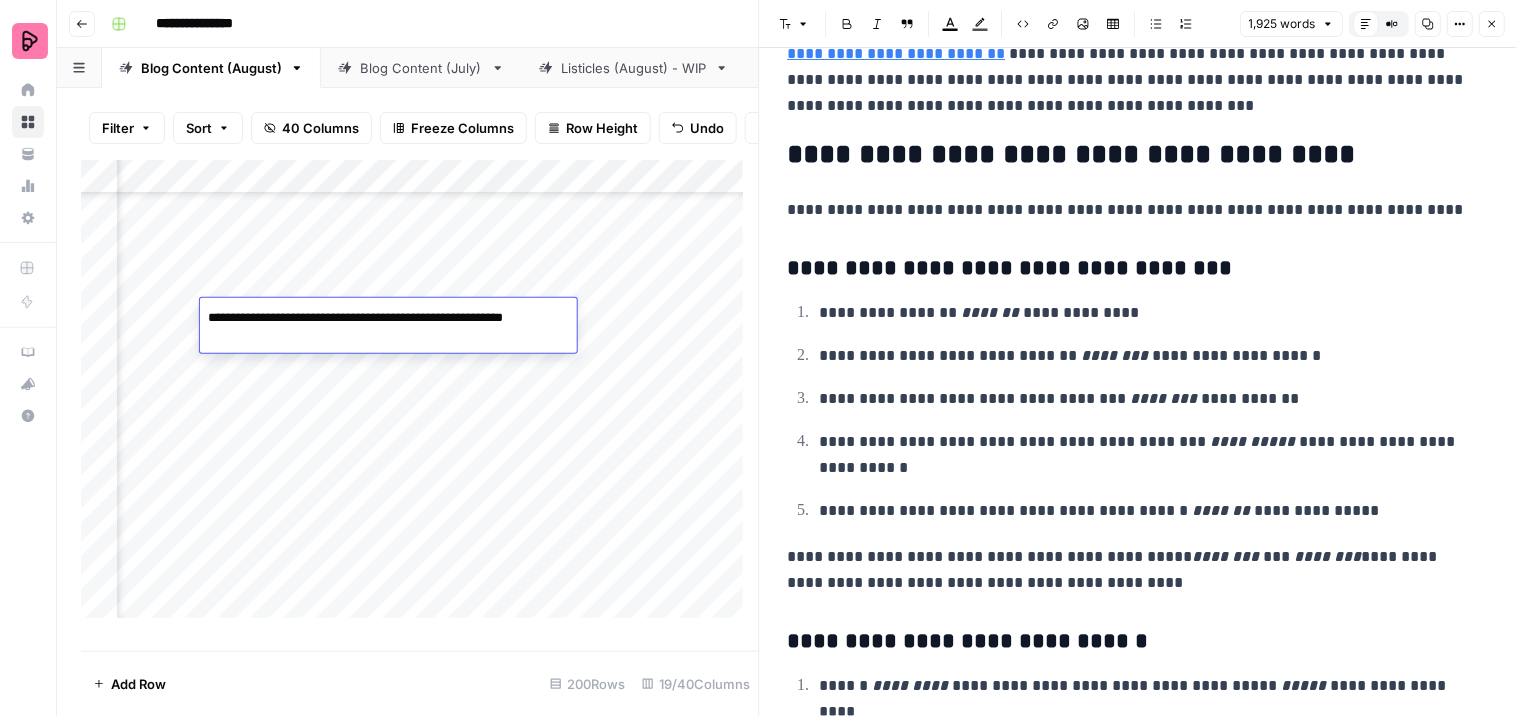 type on "**********" 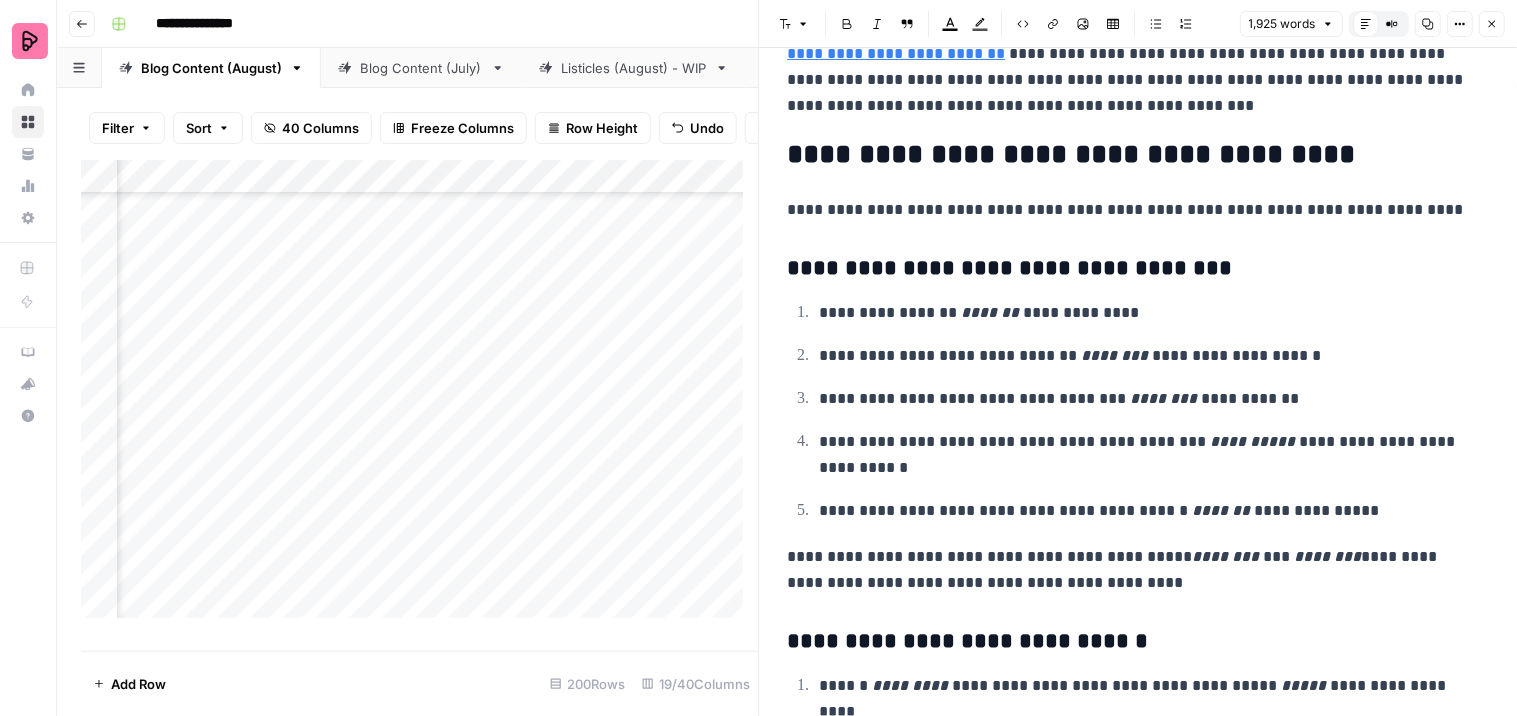 click on "Add Column" at bounding box center [420, 397] 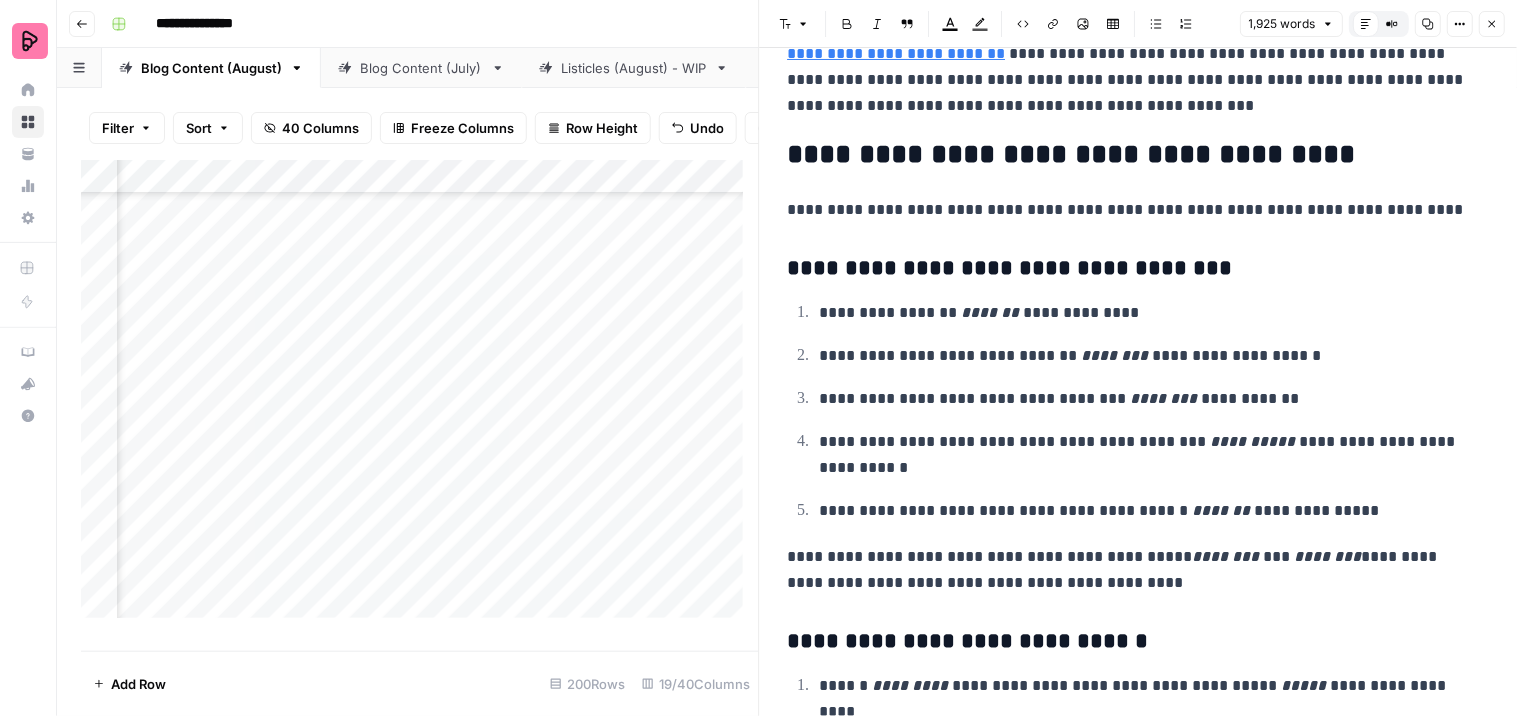 click on "Add Column" at bounding box center [420, 397] 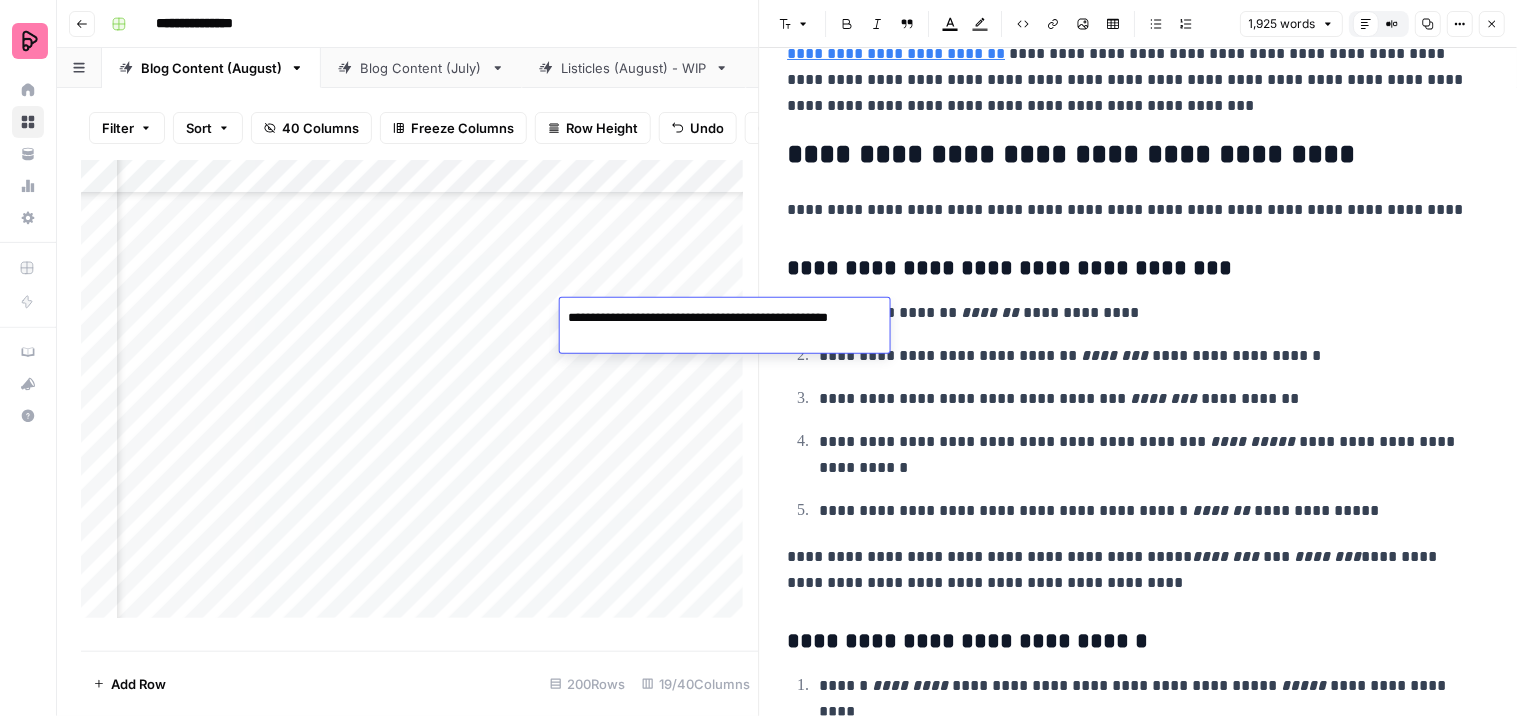 click on "Add Column" at bounding box center (420, 397) 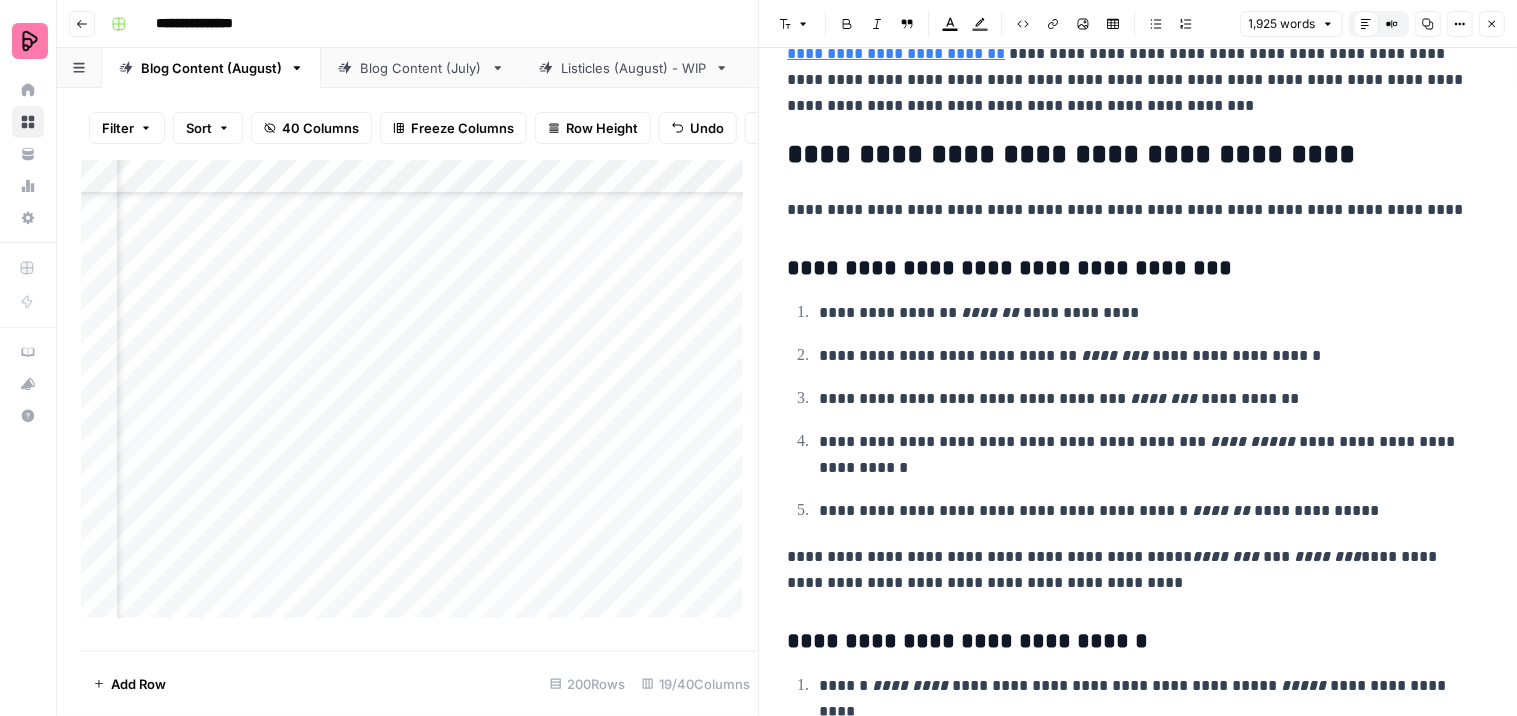 scroll, scrollTop: 222, scrollLeft: 1885, axis: both 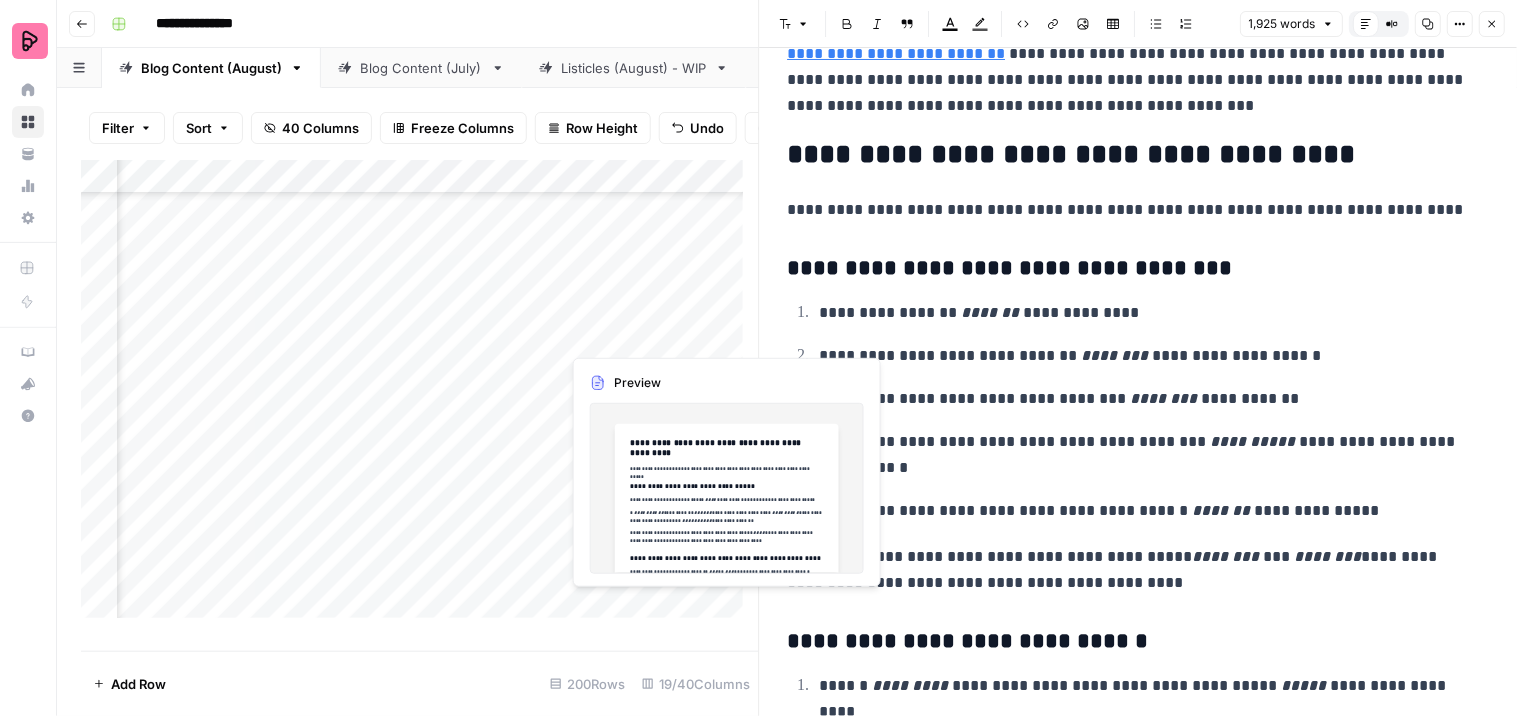 click on "Add Column" at bounding box center (420, 397) 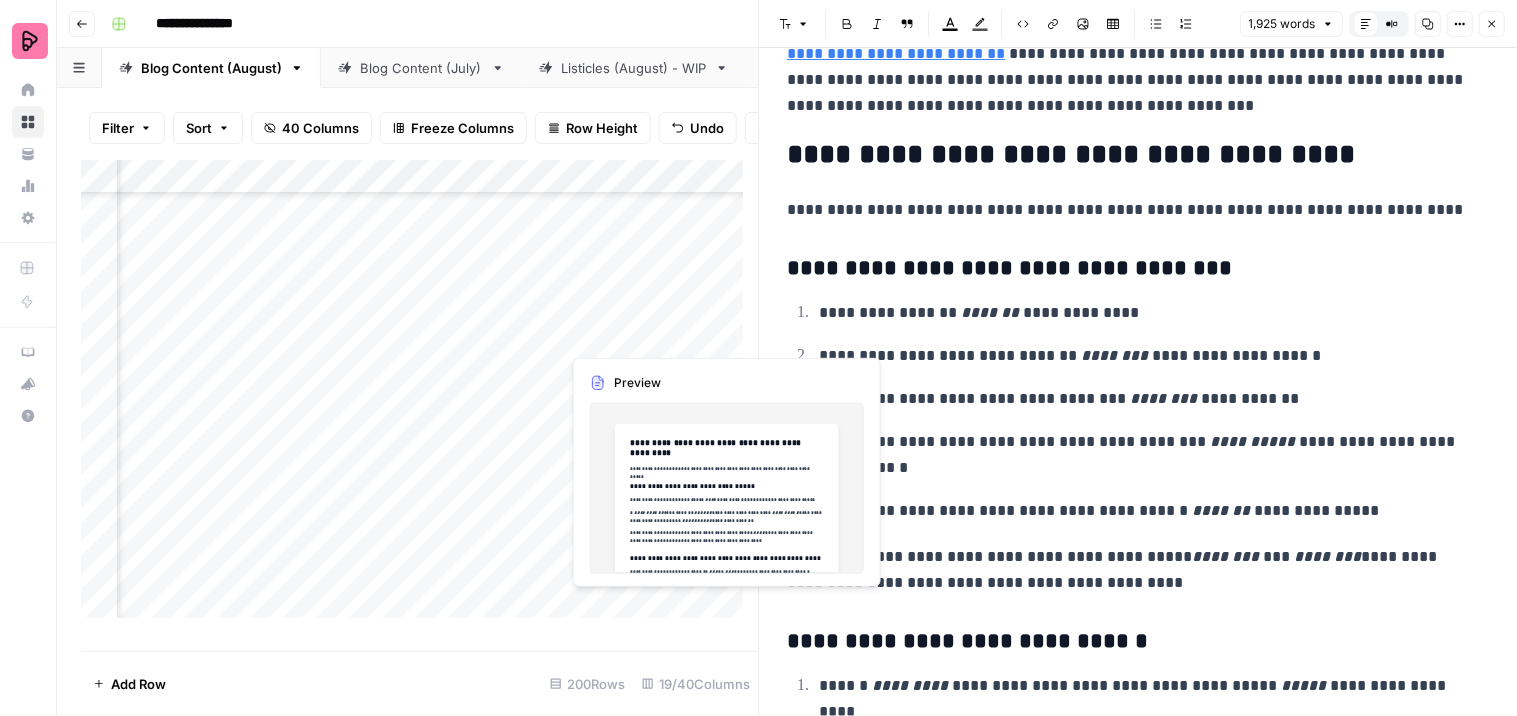 click on "Add Column" at bounding box center (420, 397) 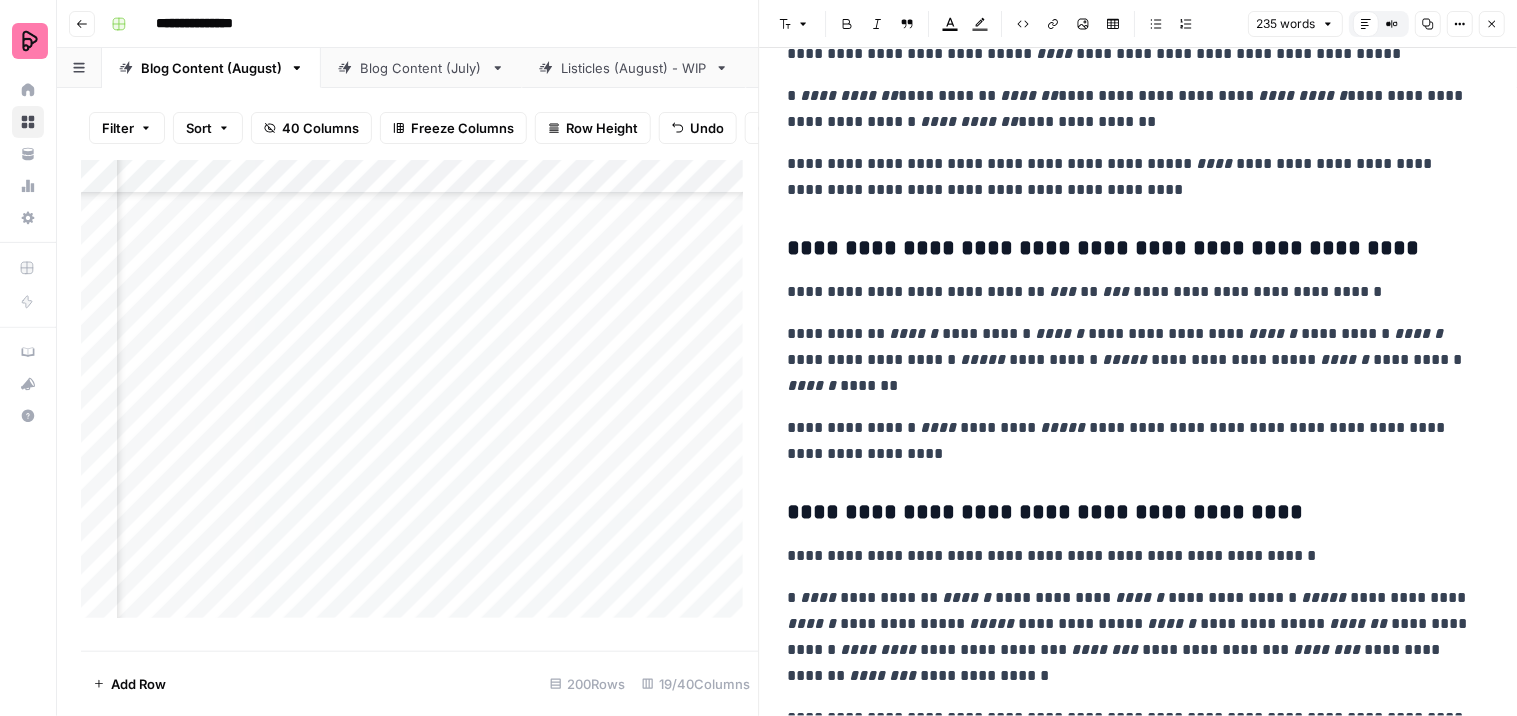 scroll, scrollTop: 320, scrollLeft: 0, axis: vertical 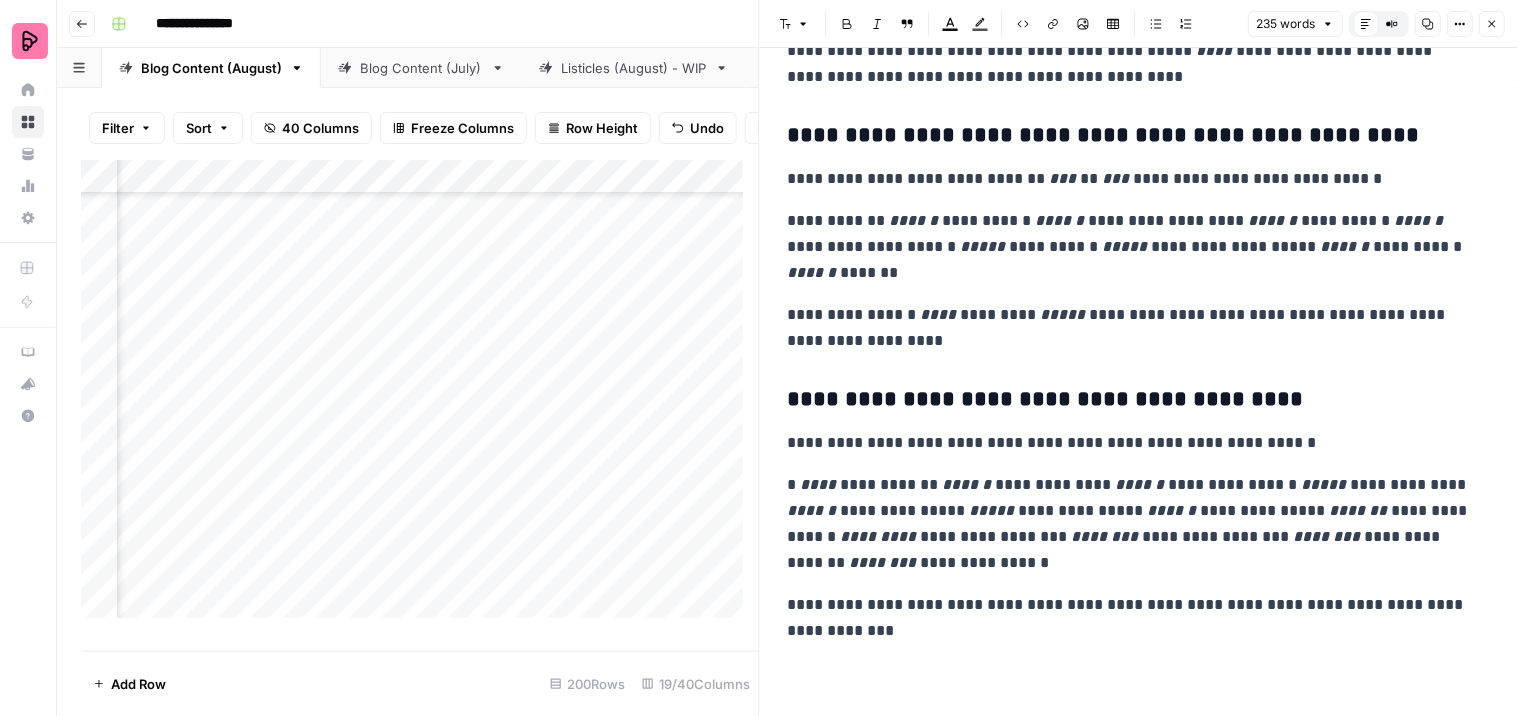 click on "Add Column" at bounding box center [420, 397] 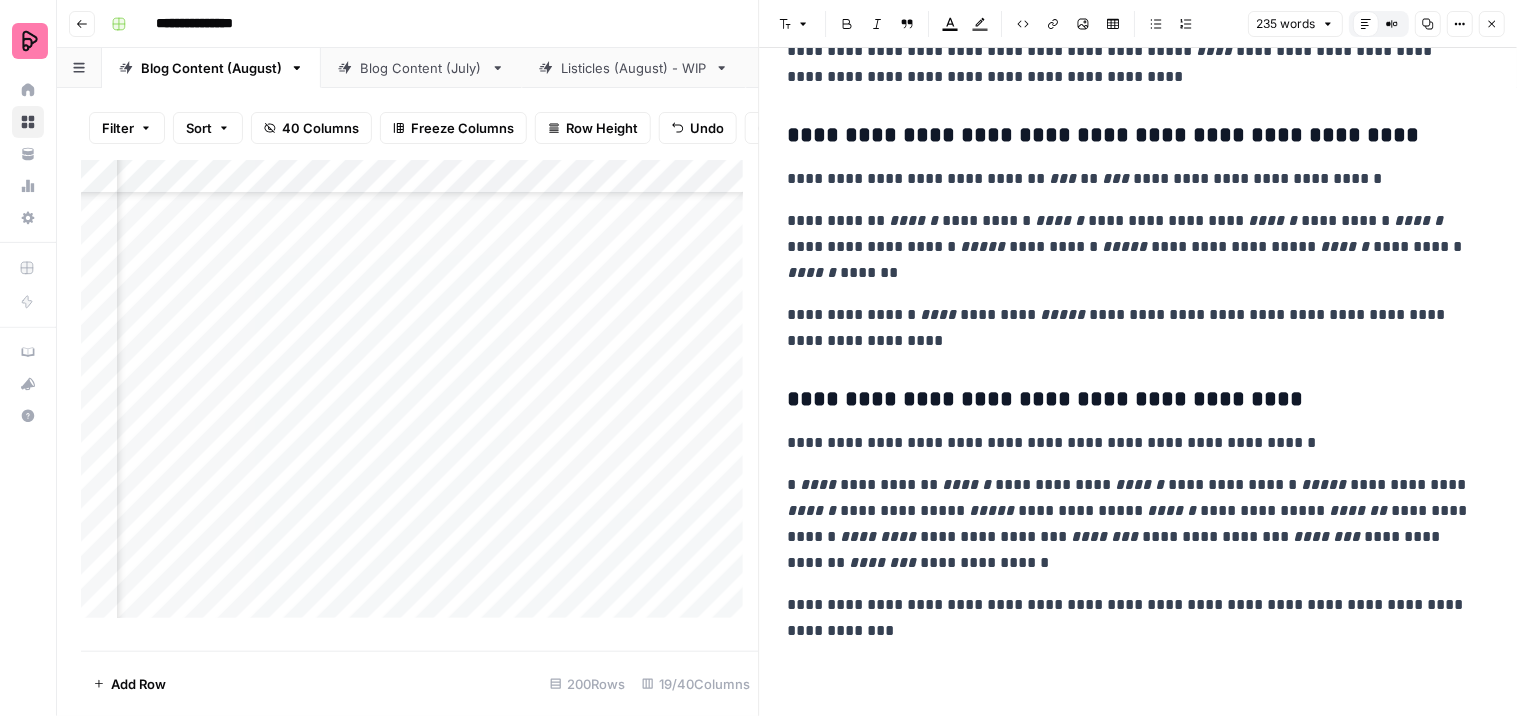 scroll, scrollTop: 222, scrollLeft: 1610, axis: both 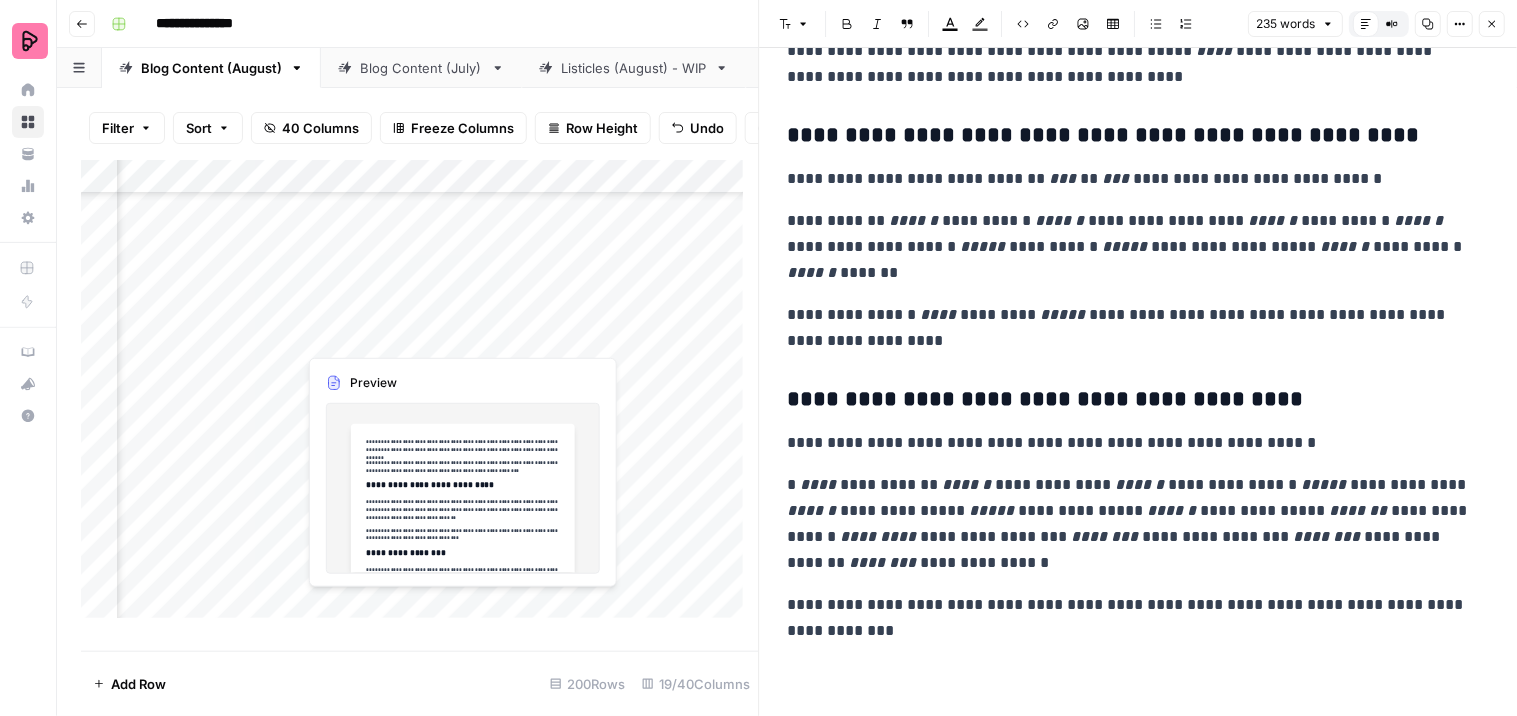 click on "Add Column" at bounding box center (420, 397) 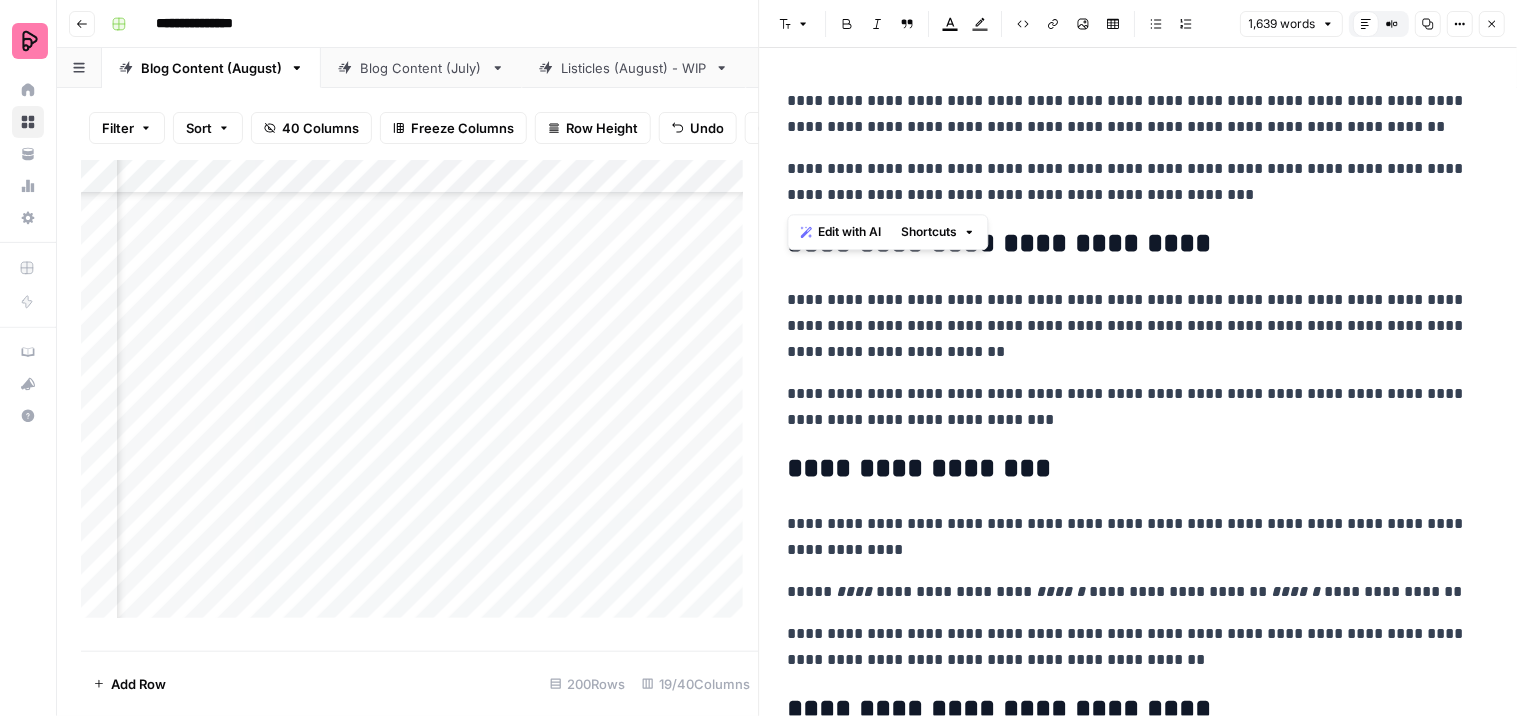drag, startPoint x: 1165, startPoint y: 194, endPoint x: 783, endPoint y: 166, distance: 383.0248 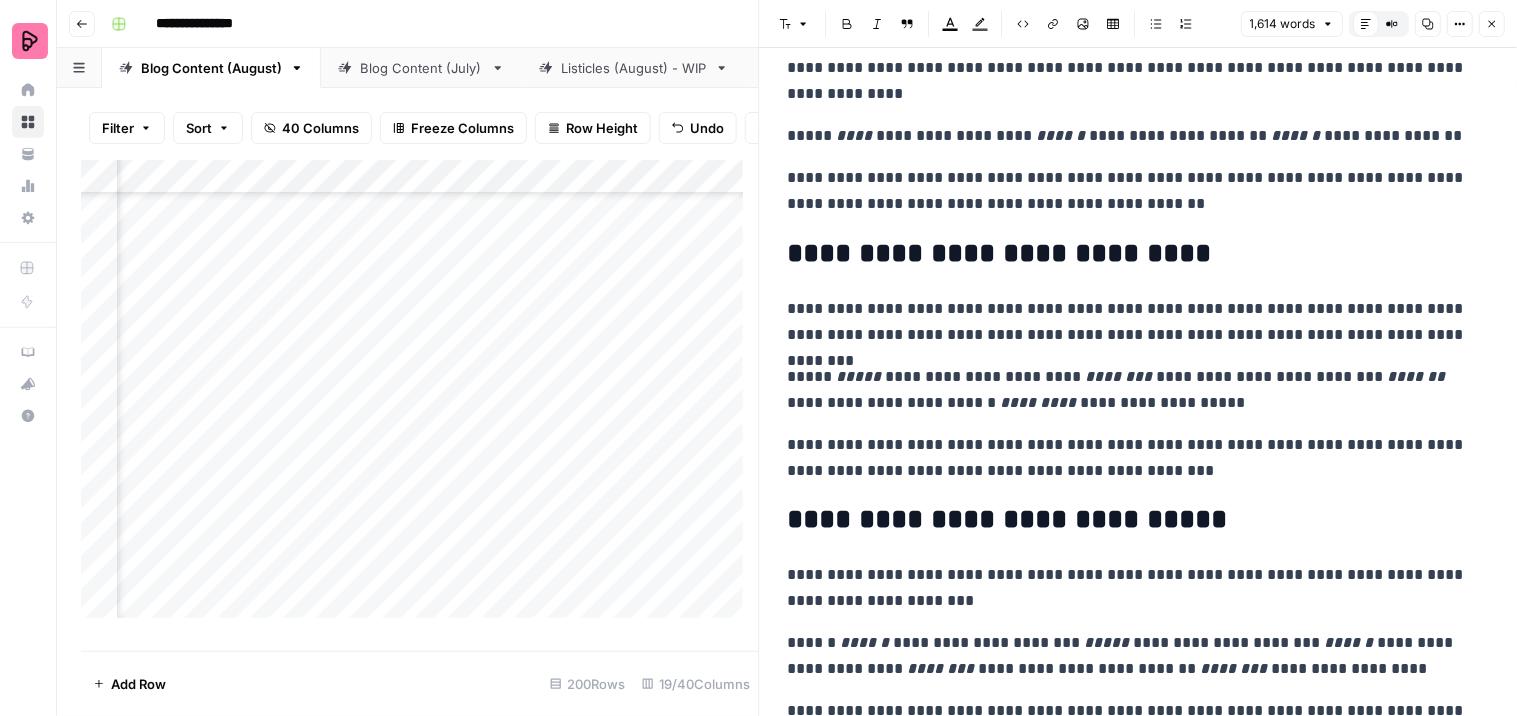 scroll, scrollTop: 111, scrollLeft: 0, axis: vertical 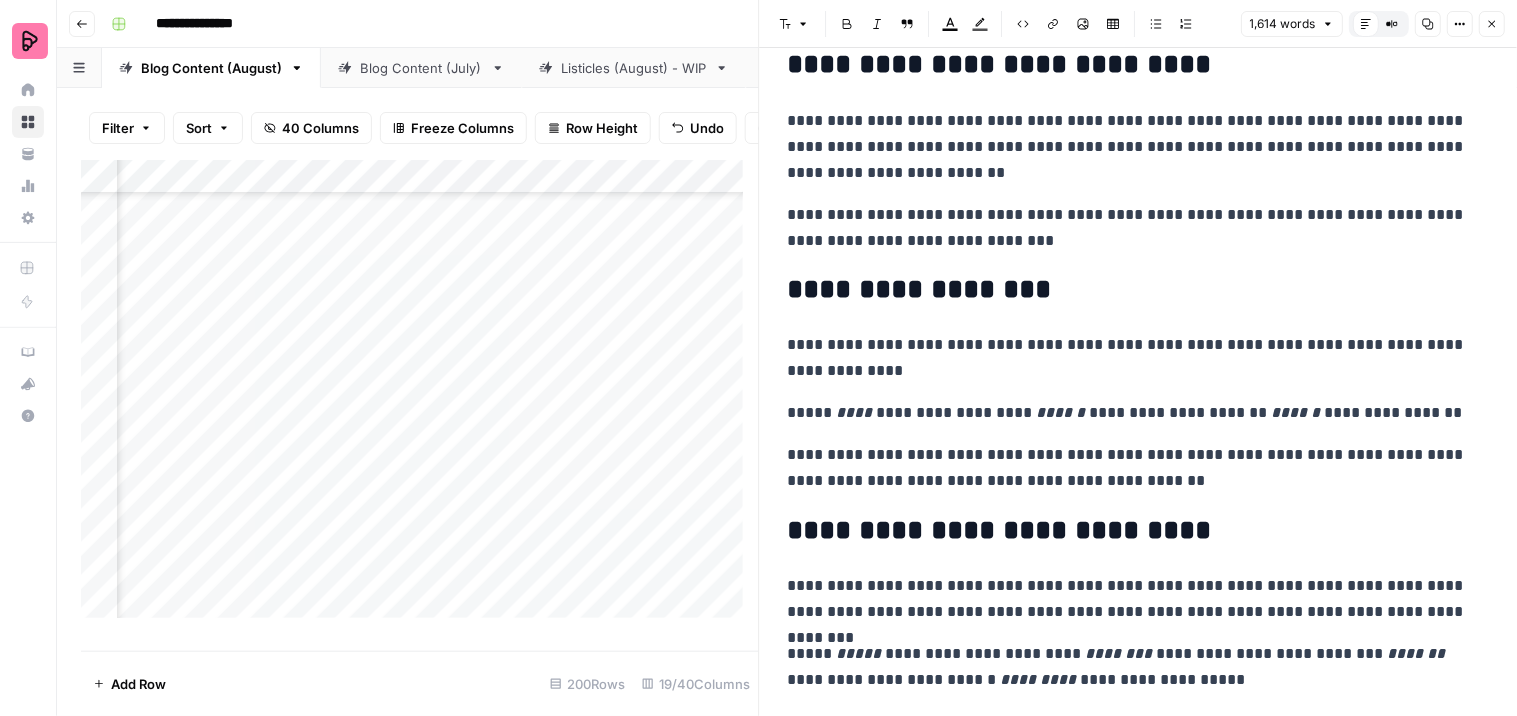 click on "[FIRST] [LAST] [COUNTRY] [STATE] [CITY]" at bounding box center (1130, 413) 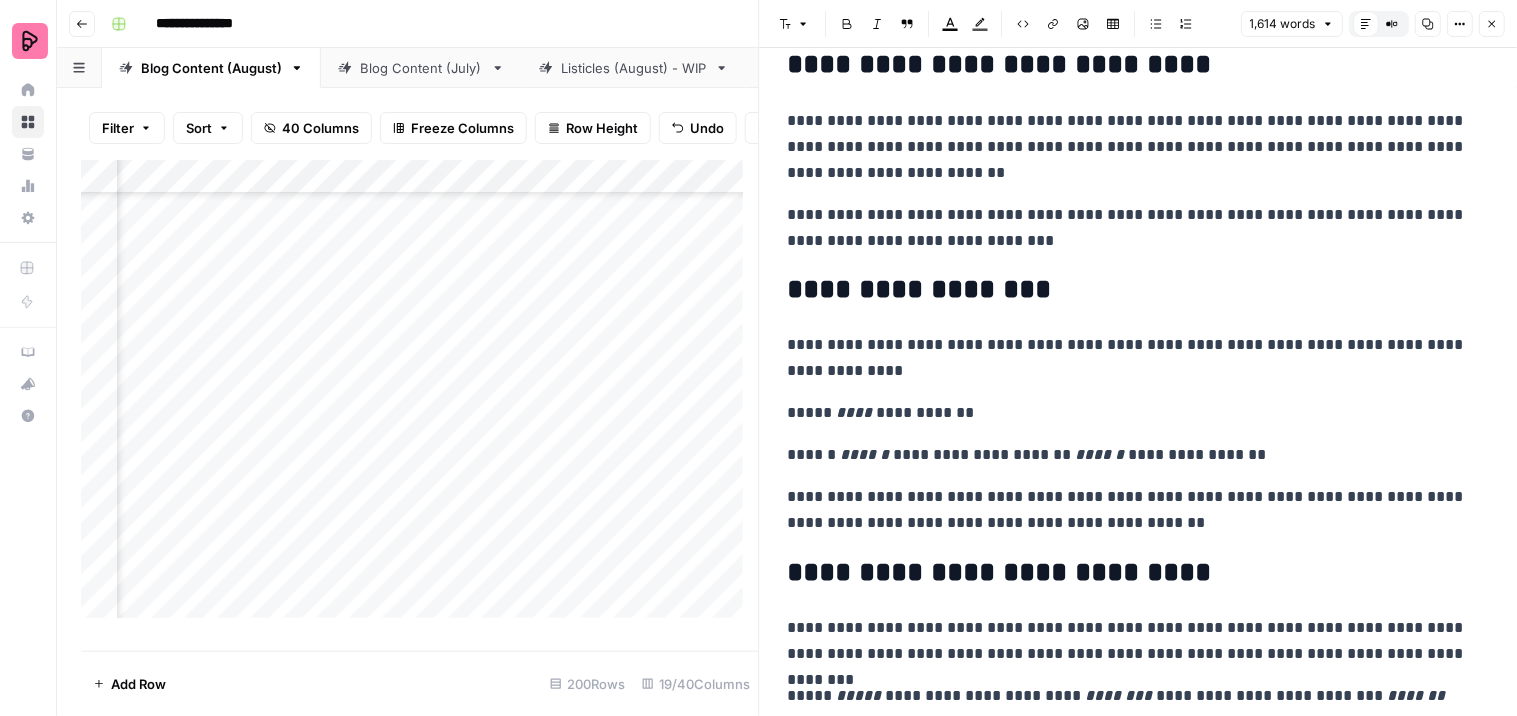 click on "**********" at bounding box center [1130, 455] 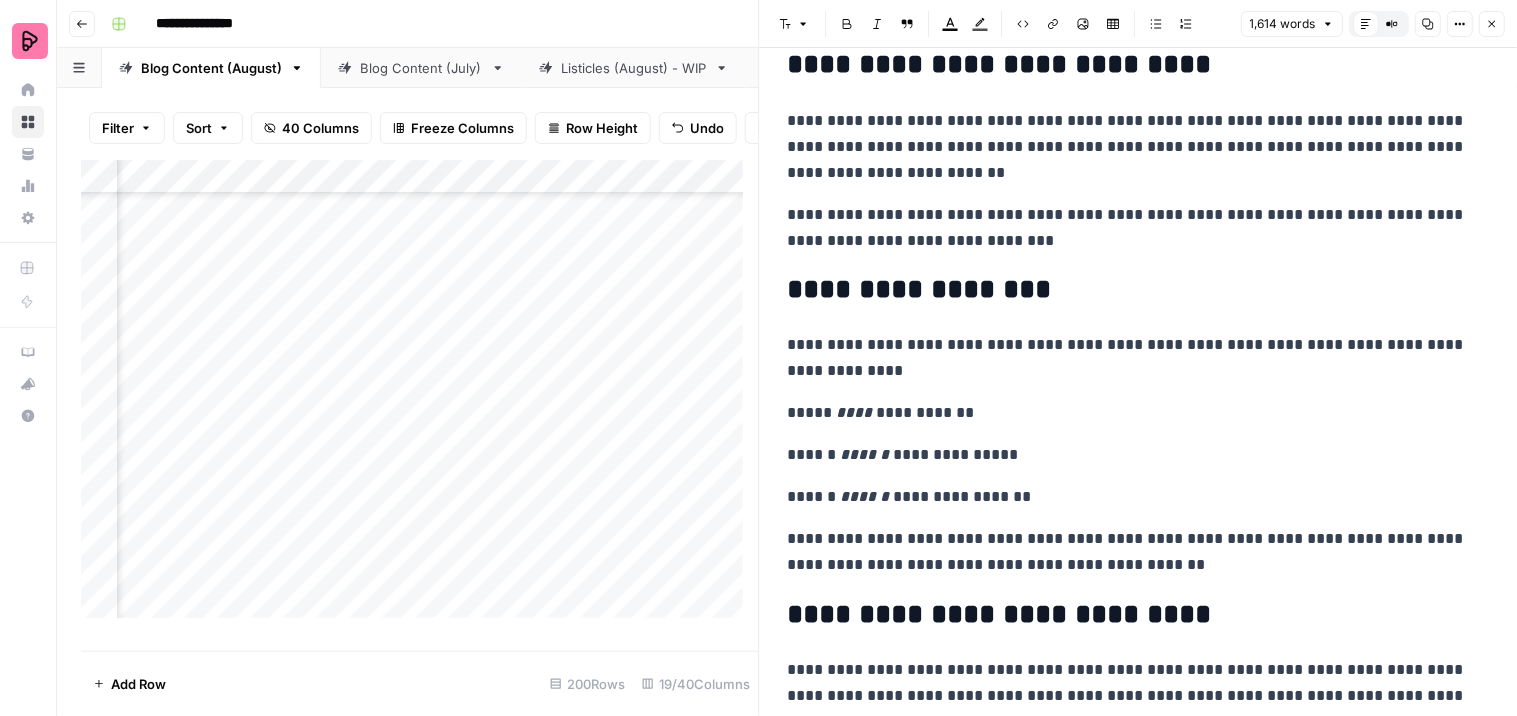 click on "[FIRST] [LAST]" at bounding box center (1130, 413) 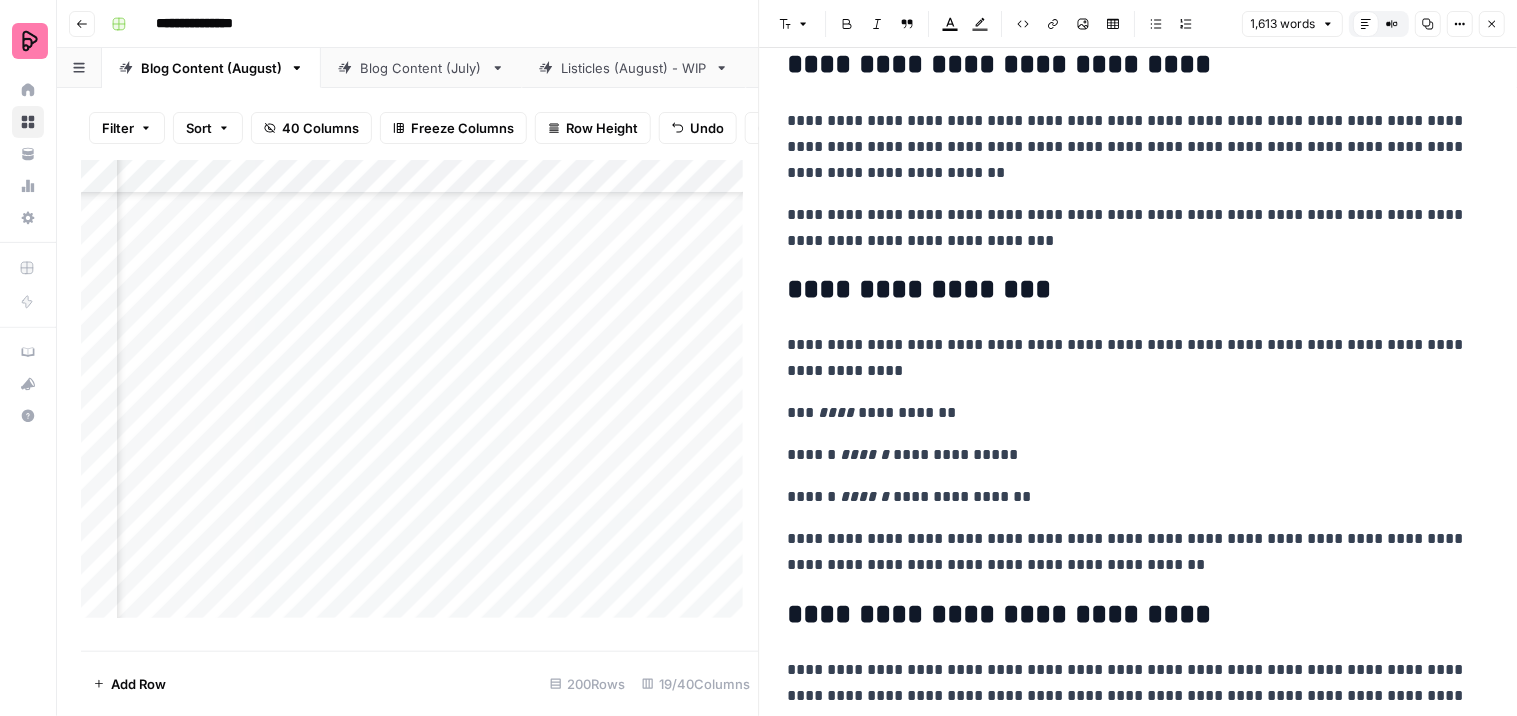 click on "[FIRST] [LAST]" at bounding box center [1130, 455] 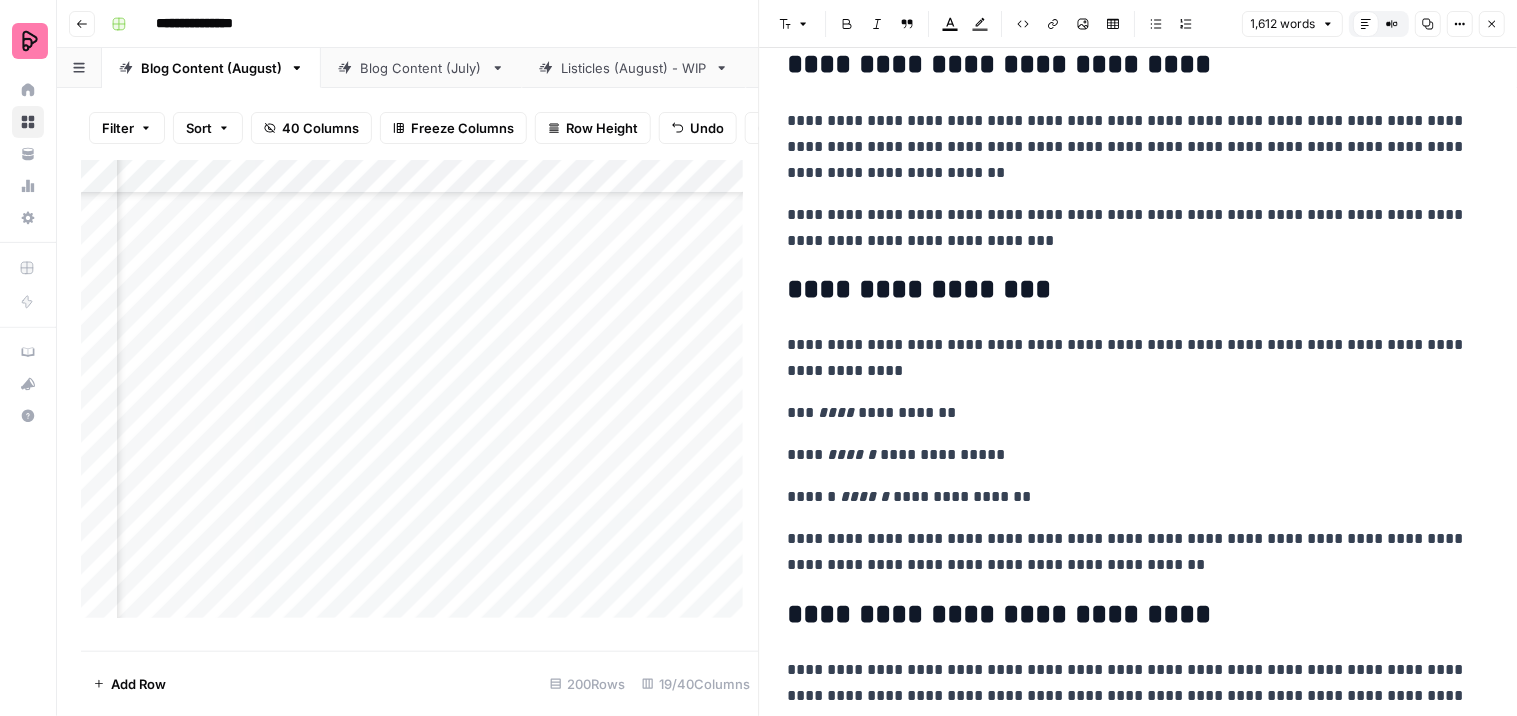 click on "[FIRST] [LAST]" at bounding box center [1130, 497] 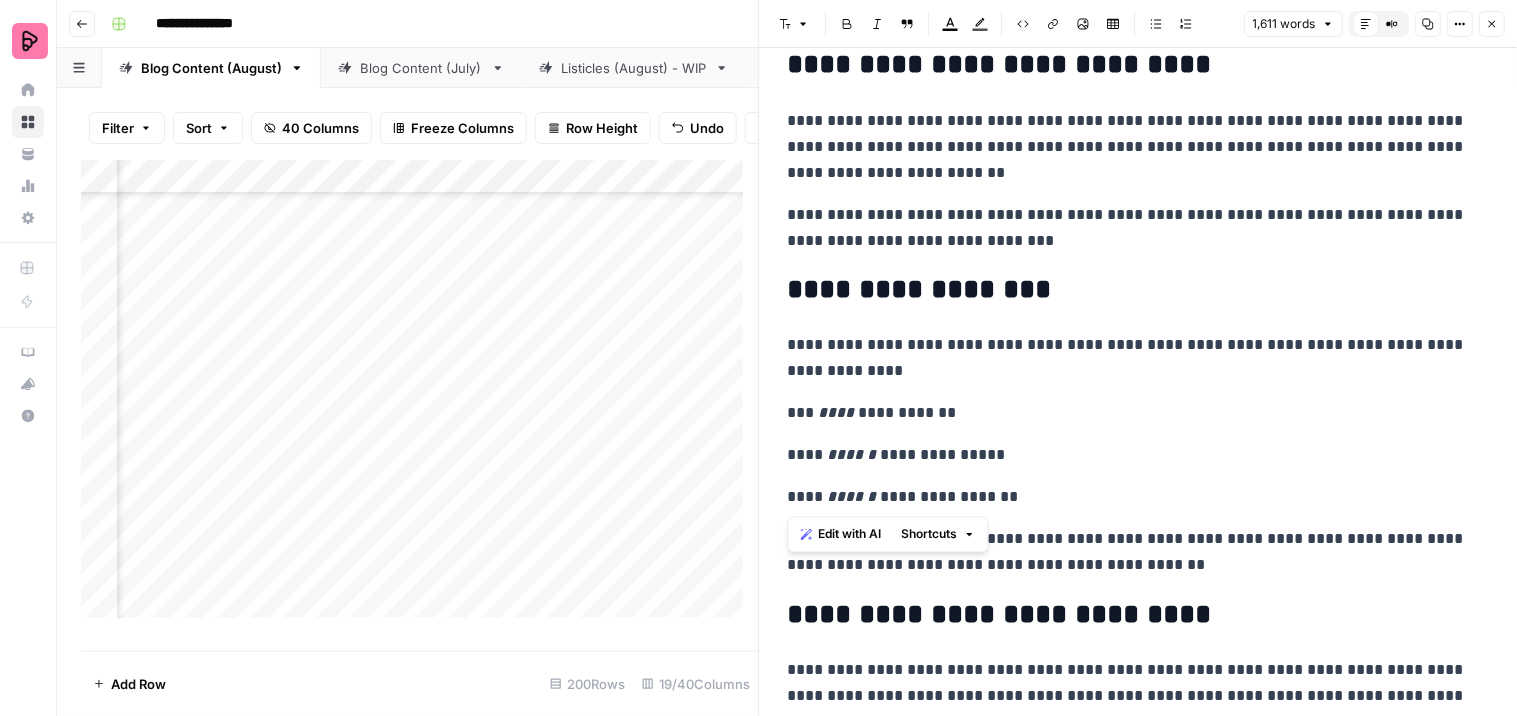 drag, startPoint x: 1012, startPoint y: 495, endPoint x: 775, endPoint y: 406, distance: 253.16003 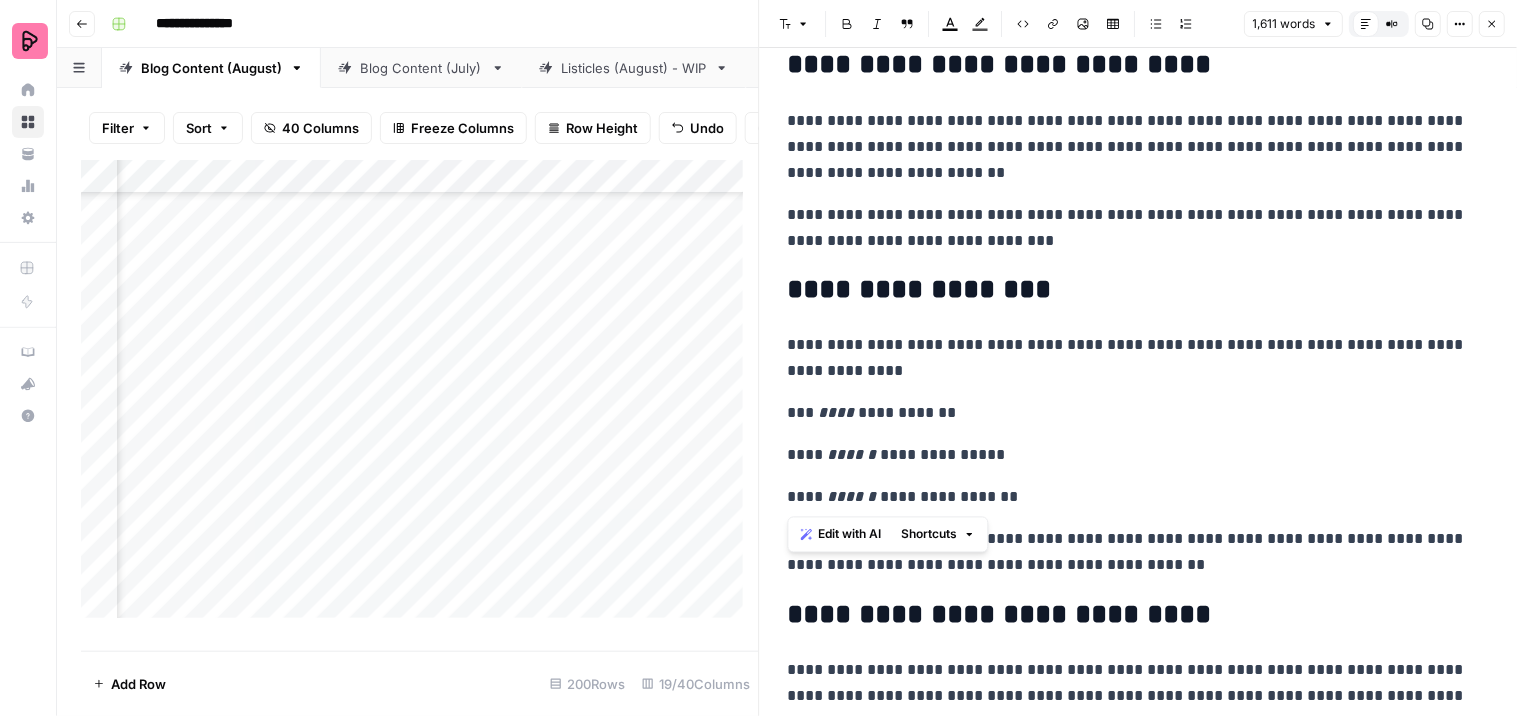 click on "[FIRST] [LAST] [COUNTRY] [STATE] [CITY] [ZIP]" at bounding box center [1139, 3286] 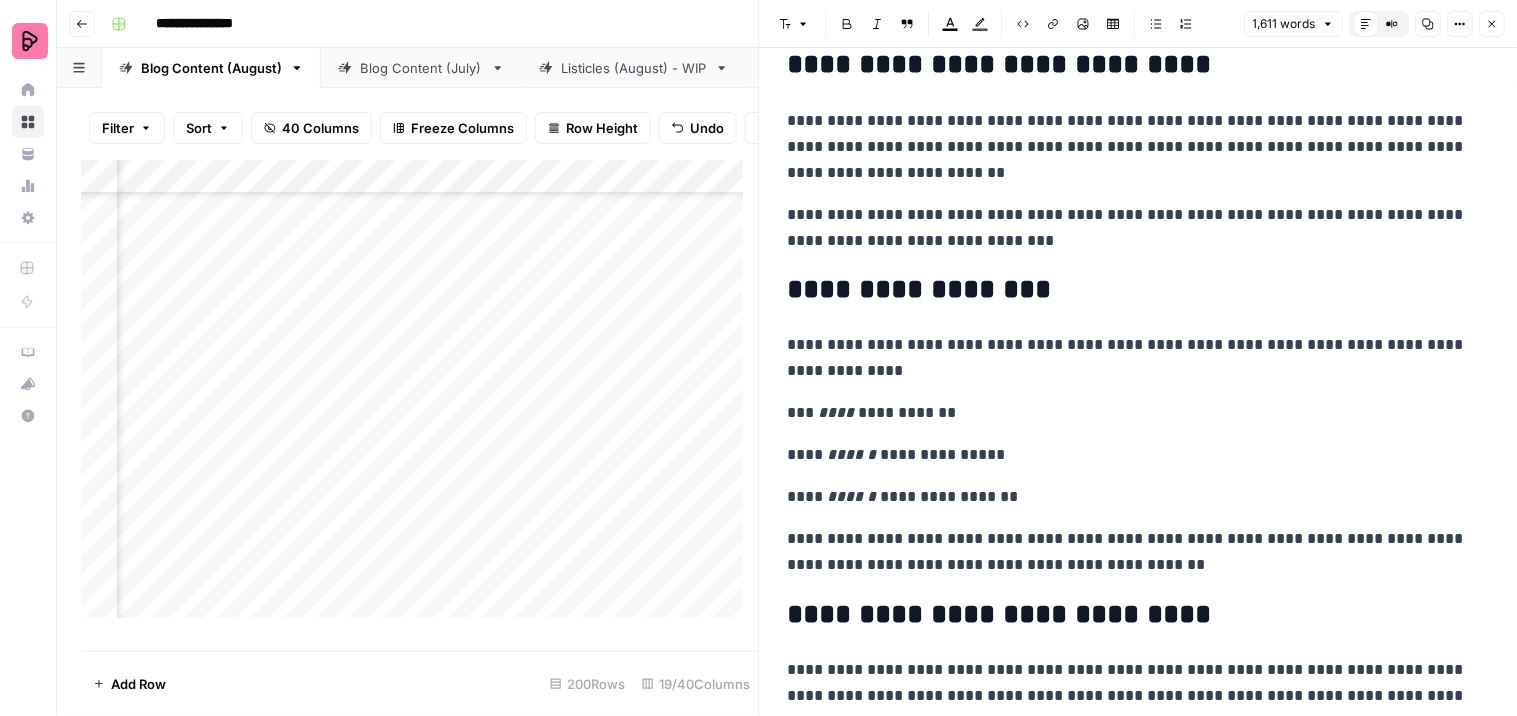 click 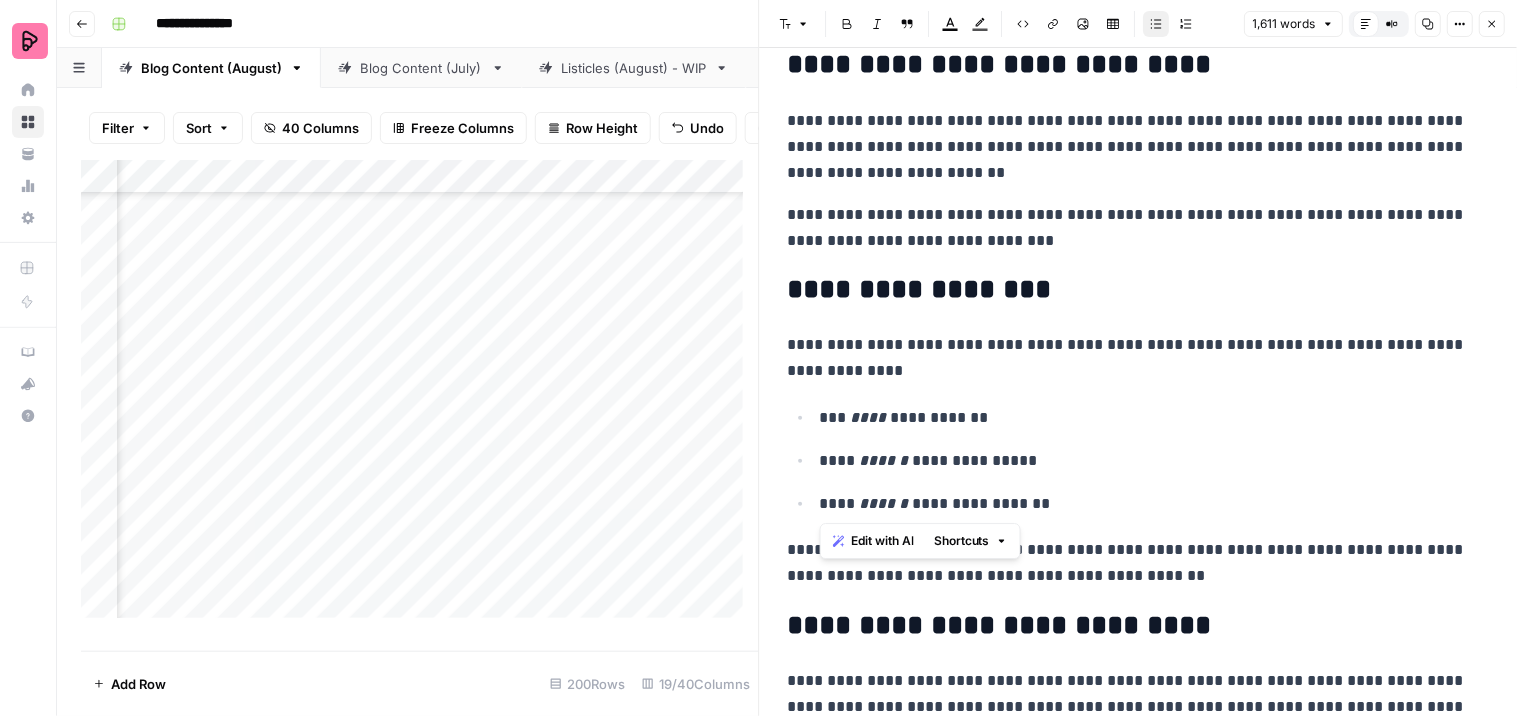 click on "**********" at bounding box center [1130, 358] 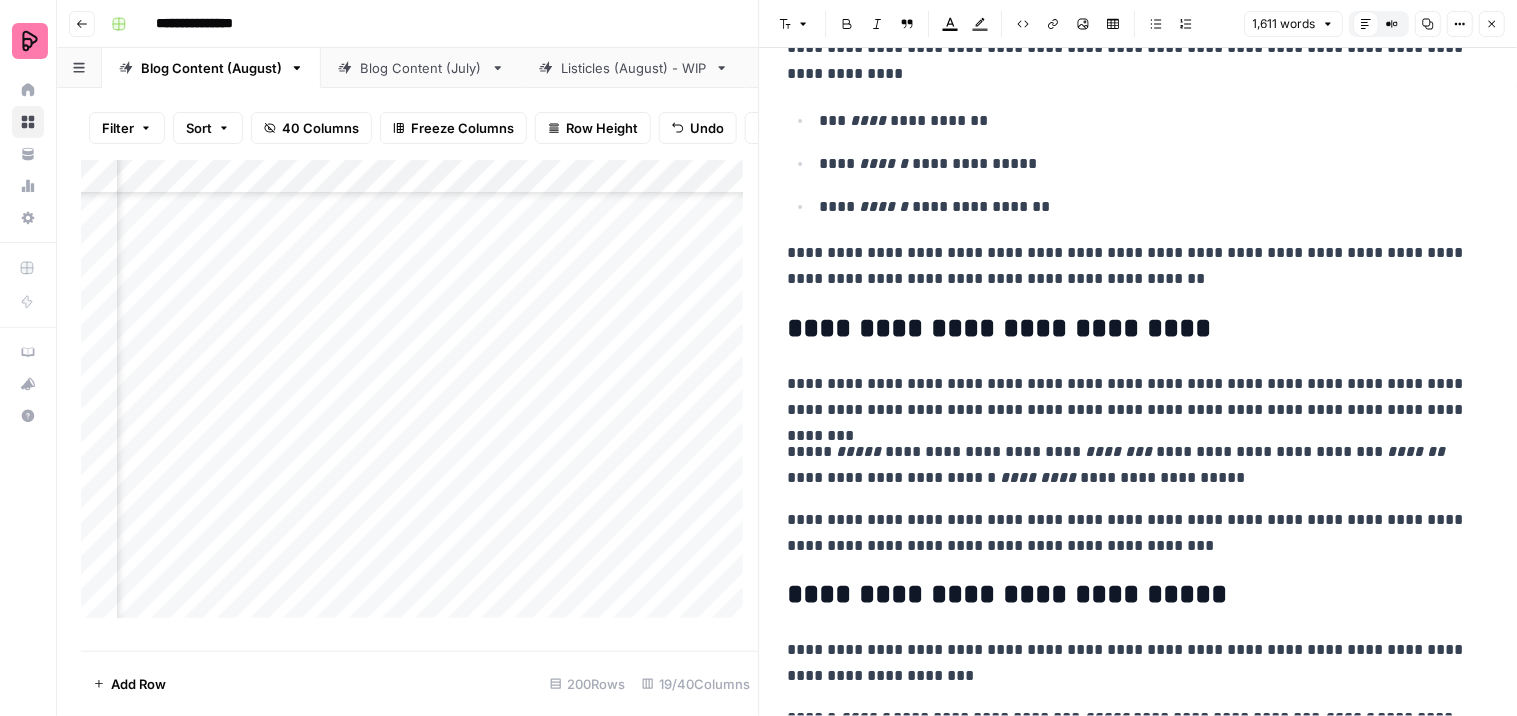 scroll, scrollTop: 444, scrollLeft: 0, axis: vertical 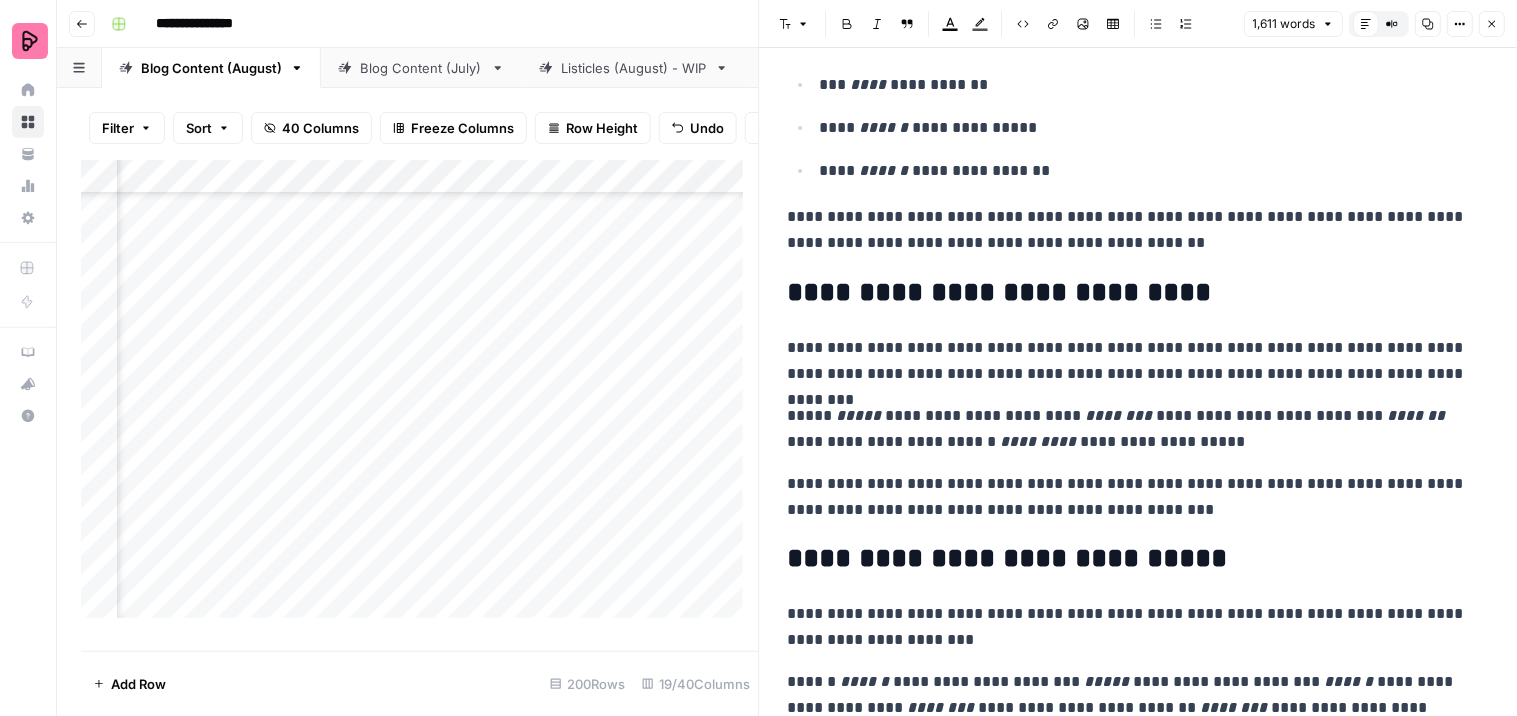 click on "**********" at bounding box center (1130, 429) 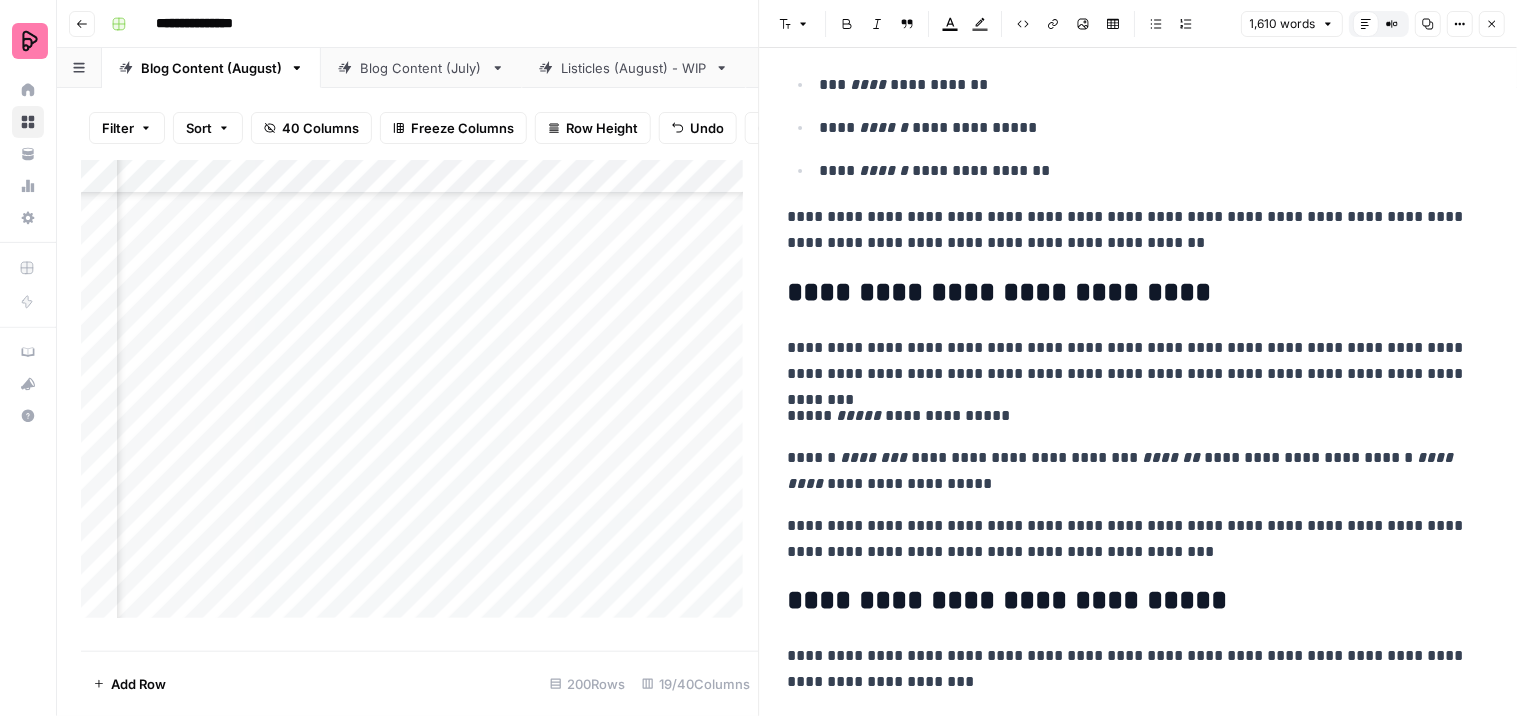 click on "**********" at bounding box center [1130, 416] 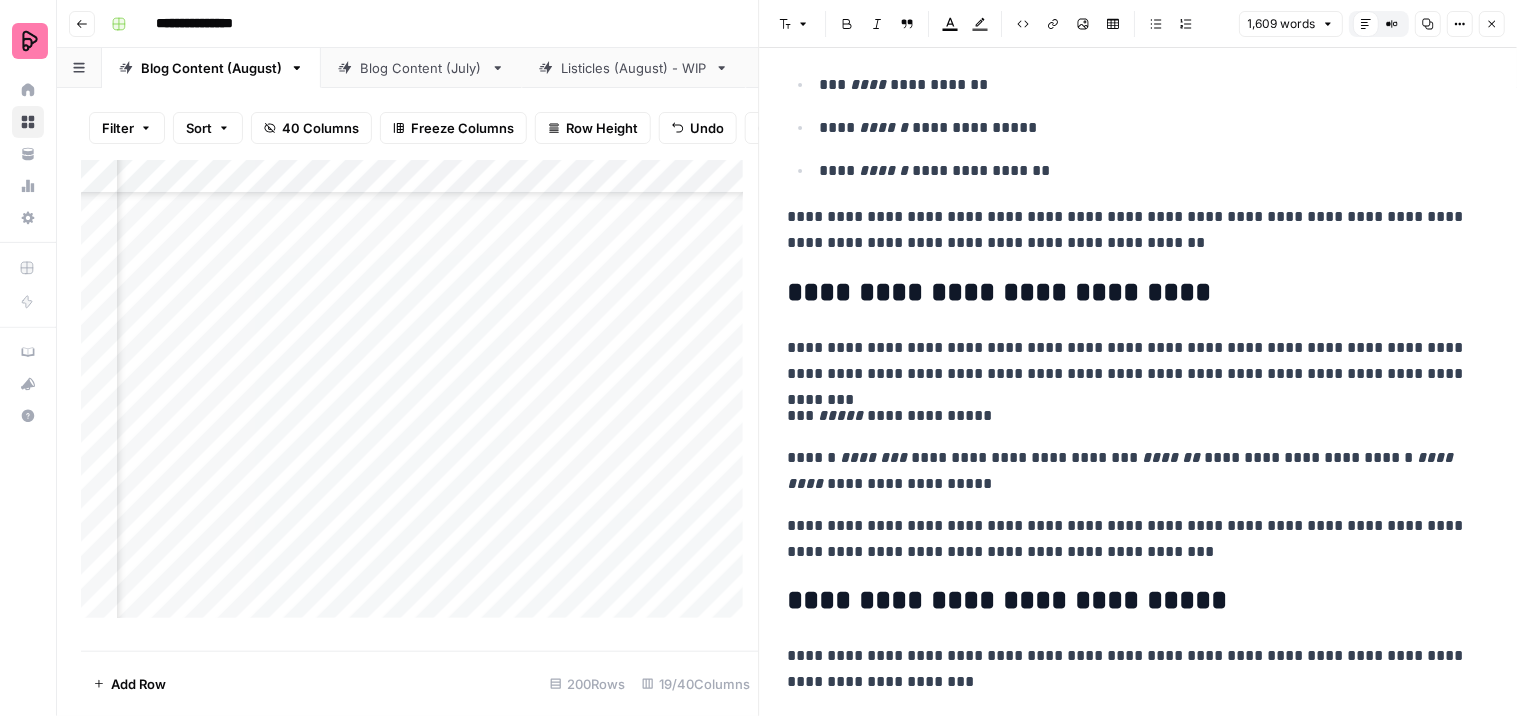 click on "[FIRST] [LAST] [COUNTRY] [STATE] [CITY] [ZIP]" at bounding box center [1130, 471] 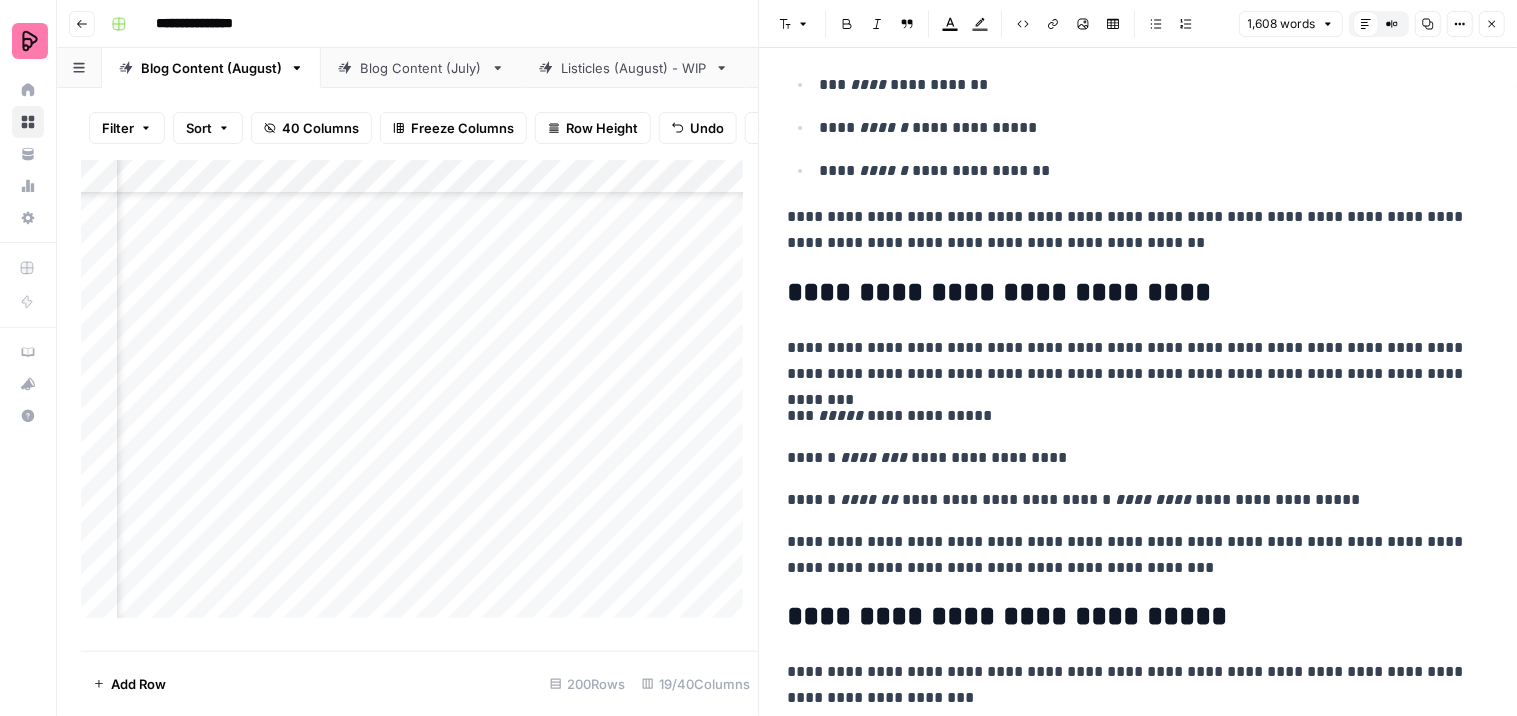 click on "**********" at bounding box center [1130, 500] 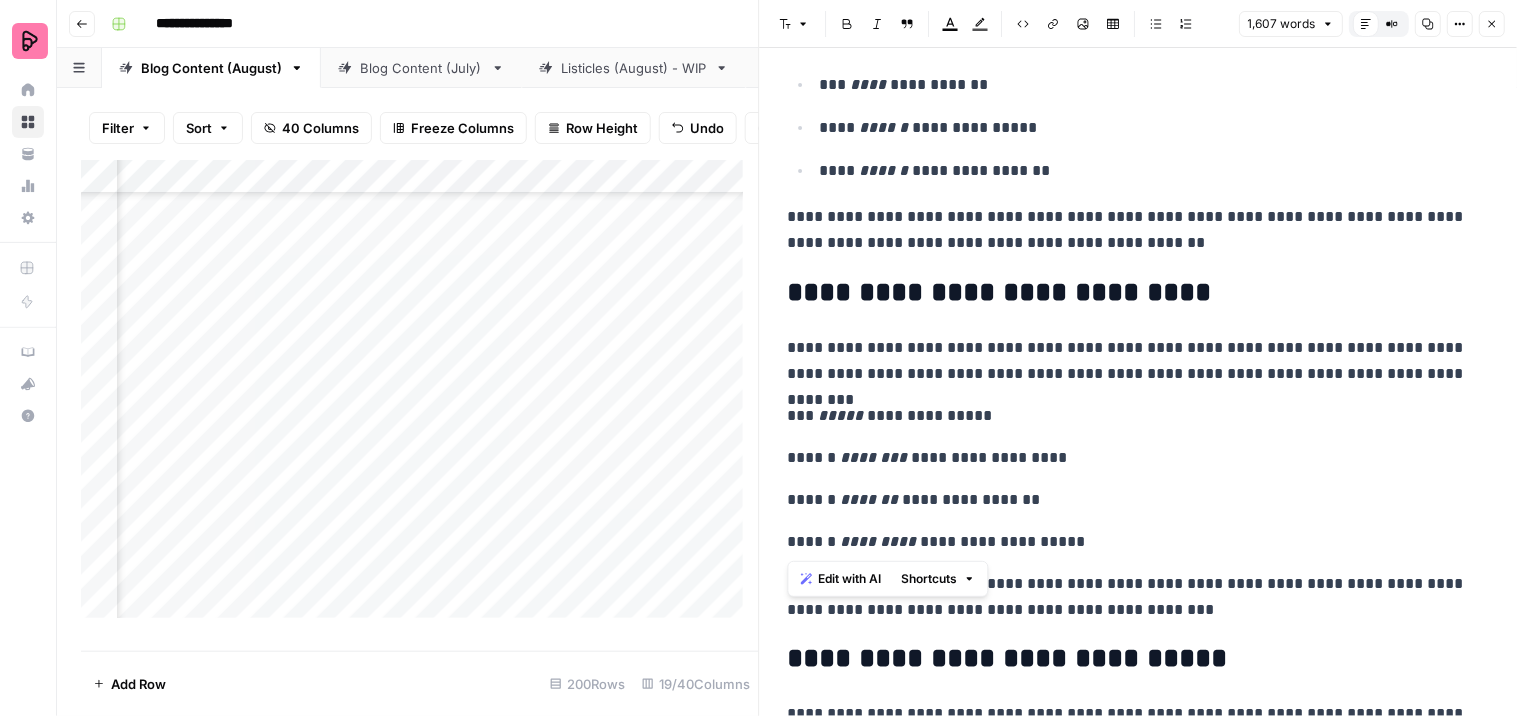 drag, startPoint x: 1064, startPoint y: 535, endPoint x: 787, endPoint y: 416, distance: 301.47968 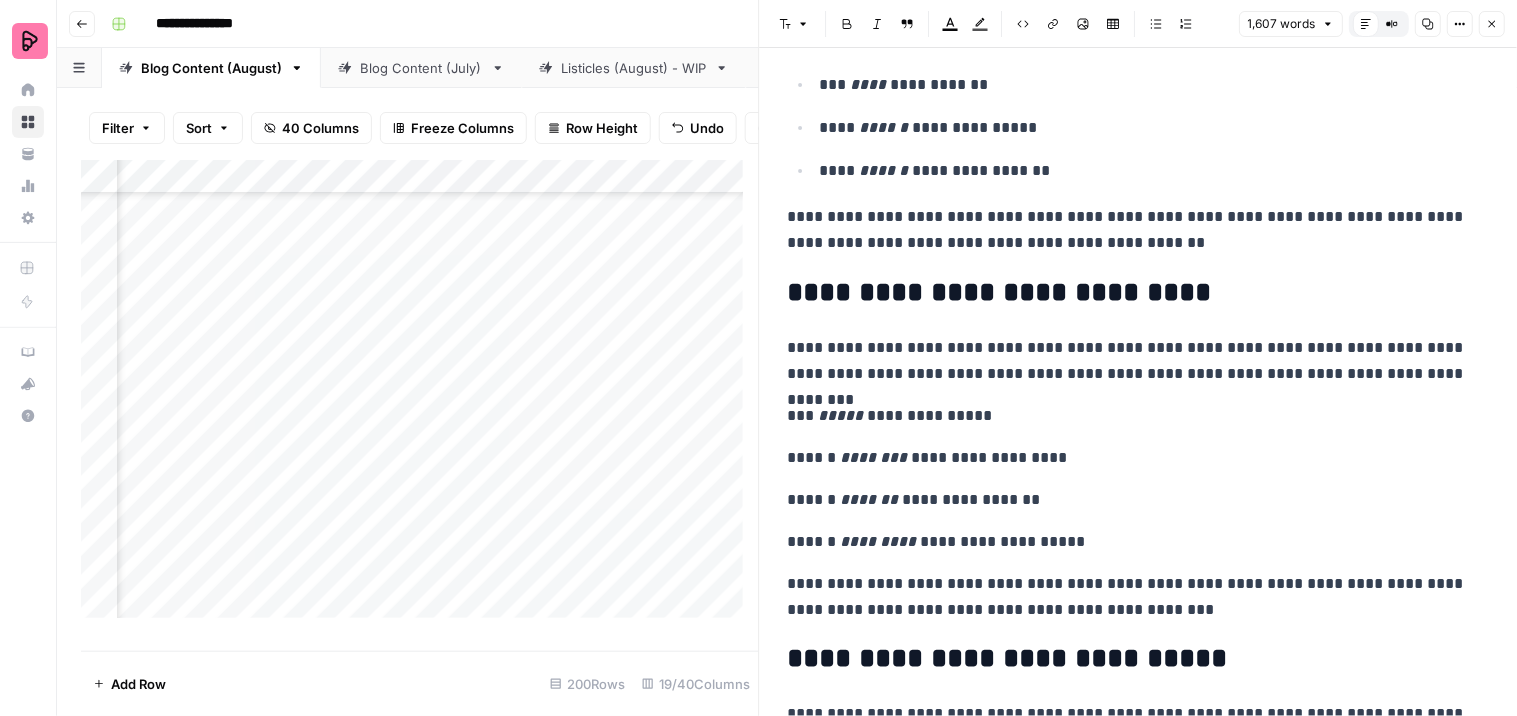 click 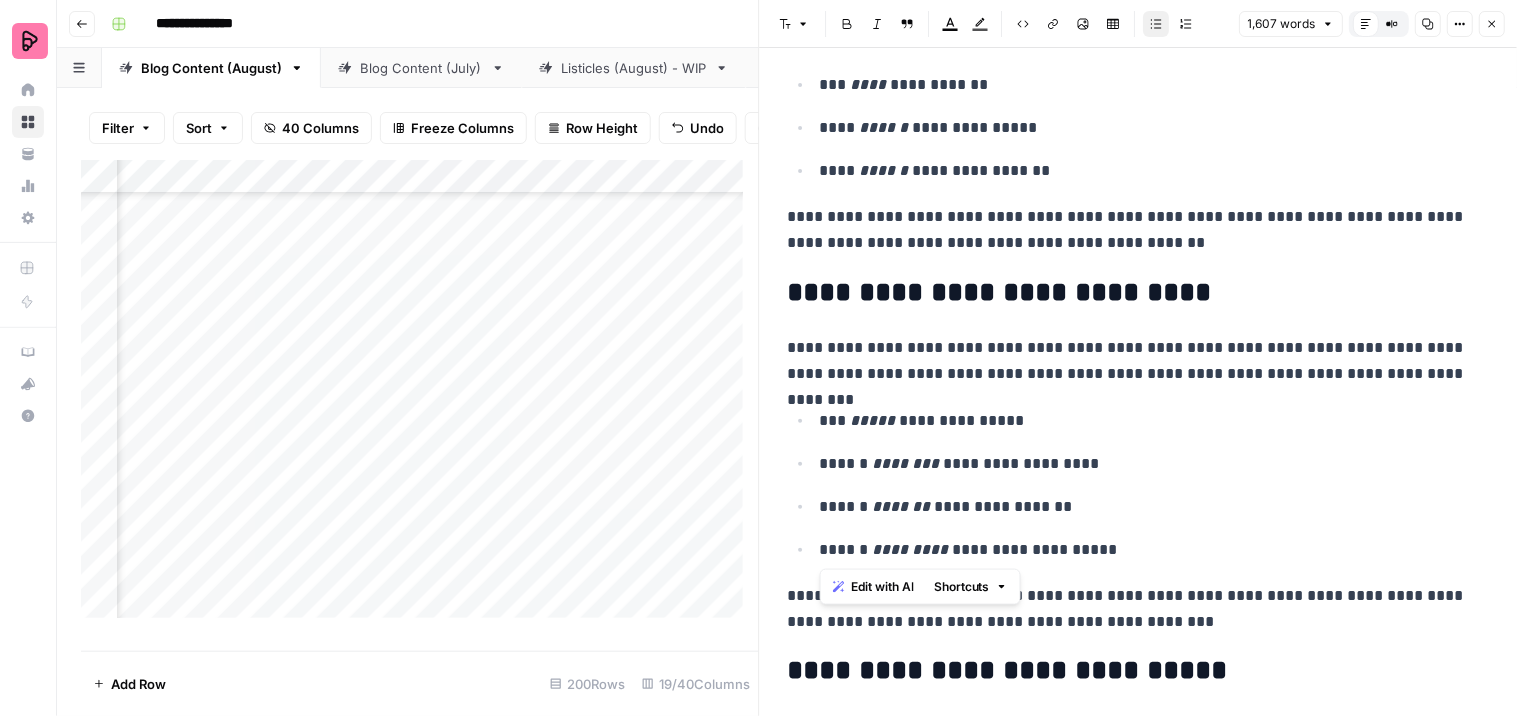 click on "[FIRST] [LAST] [COUNTRY] [STATE] [CITY] [ZIP]" at bounding box center (1139, 3014) 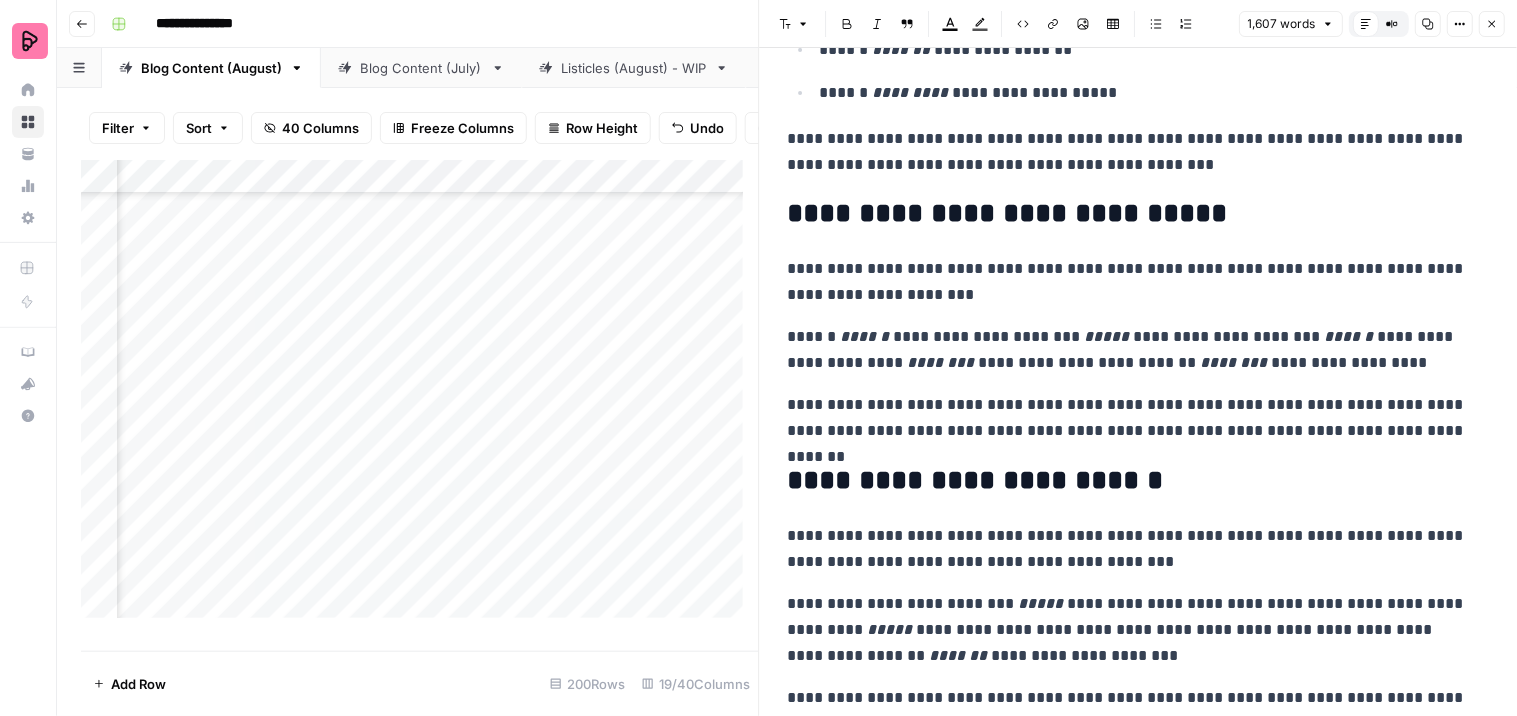 scroll, scrollTop: 888, scrollLeft: 0, axis: vertical 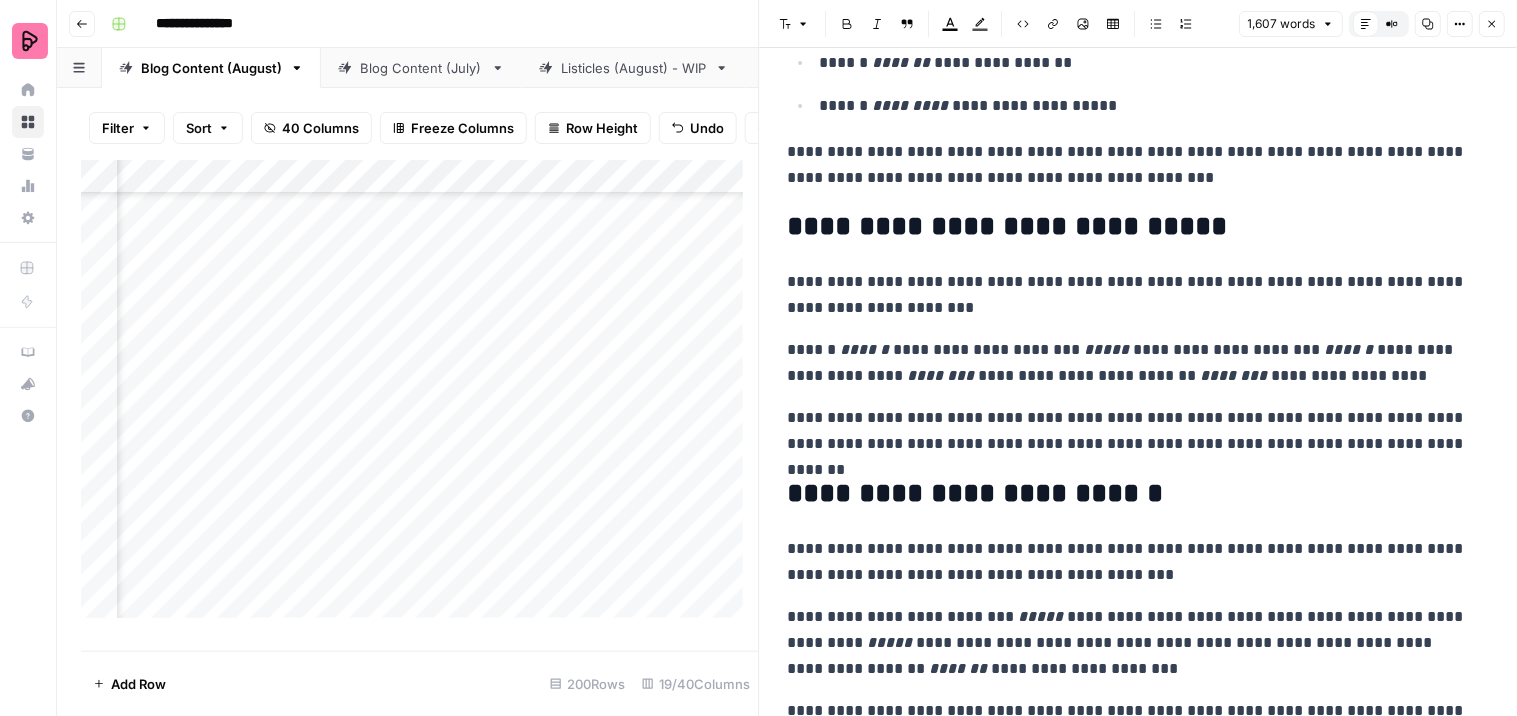 click on "**********" at bounding box center [1130, 363] 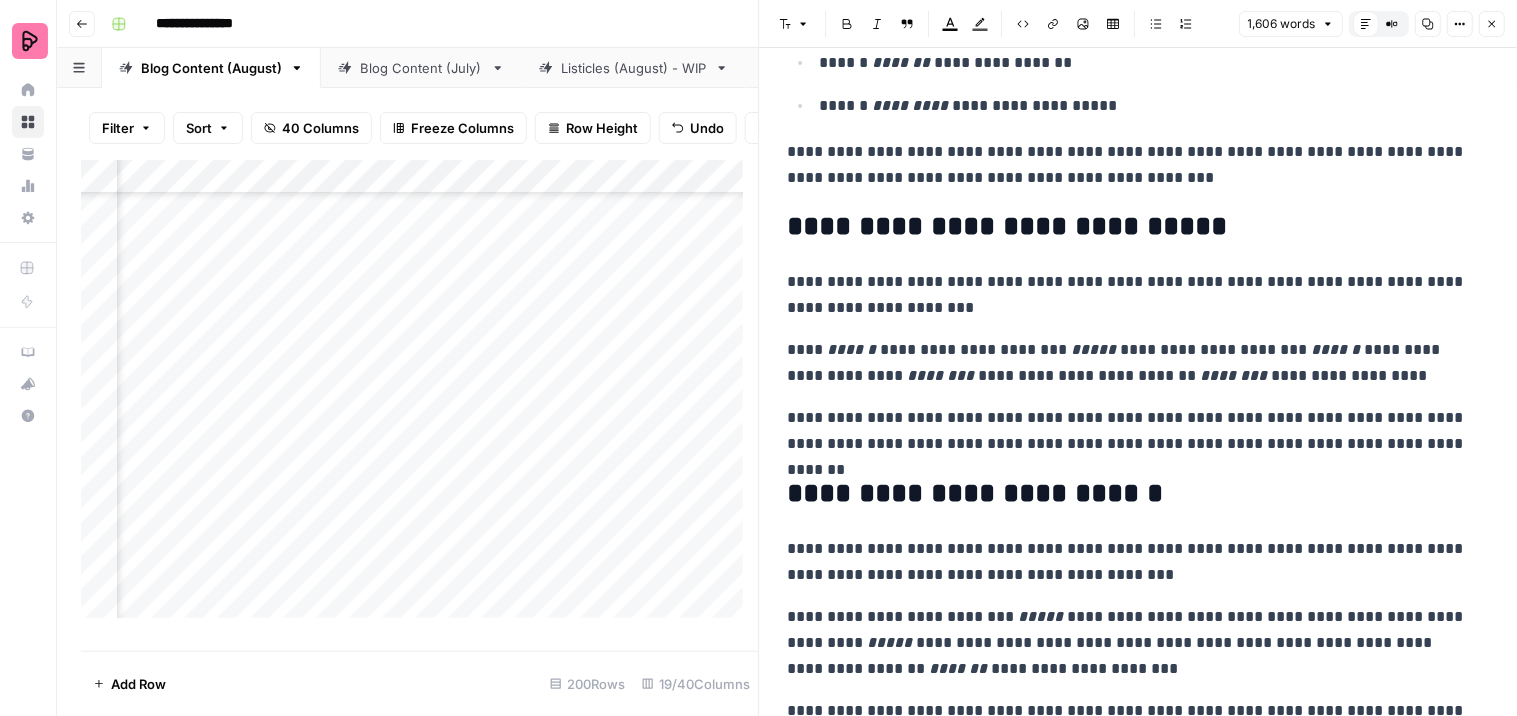 click on "**********" at bounding box center [1130, 363] 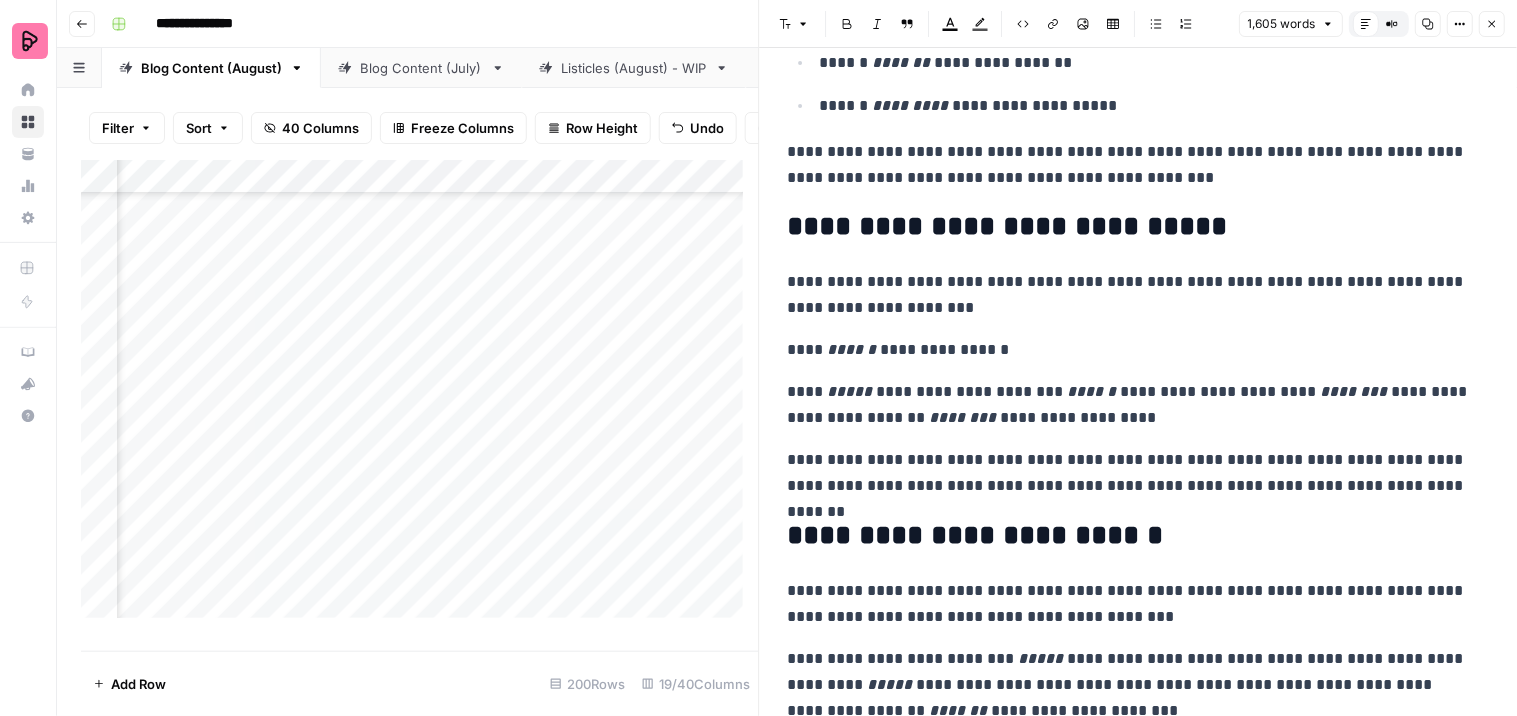 click on "[FIRST] [LAST] [COUNTRY] [STATE] [CITY]" at bounding box center (1130, 405) 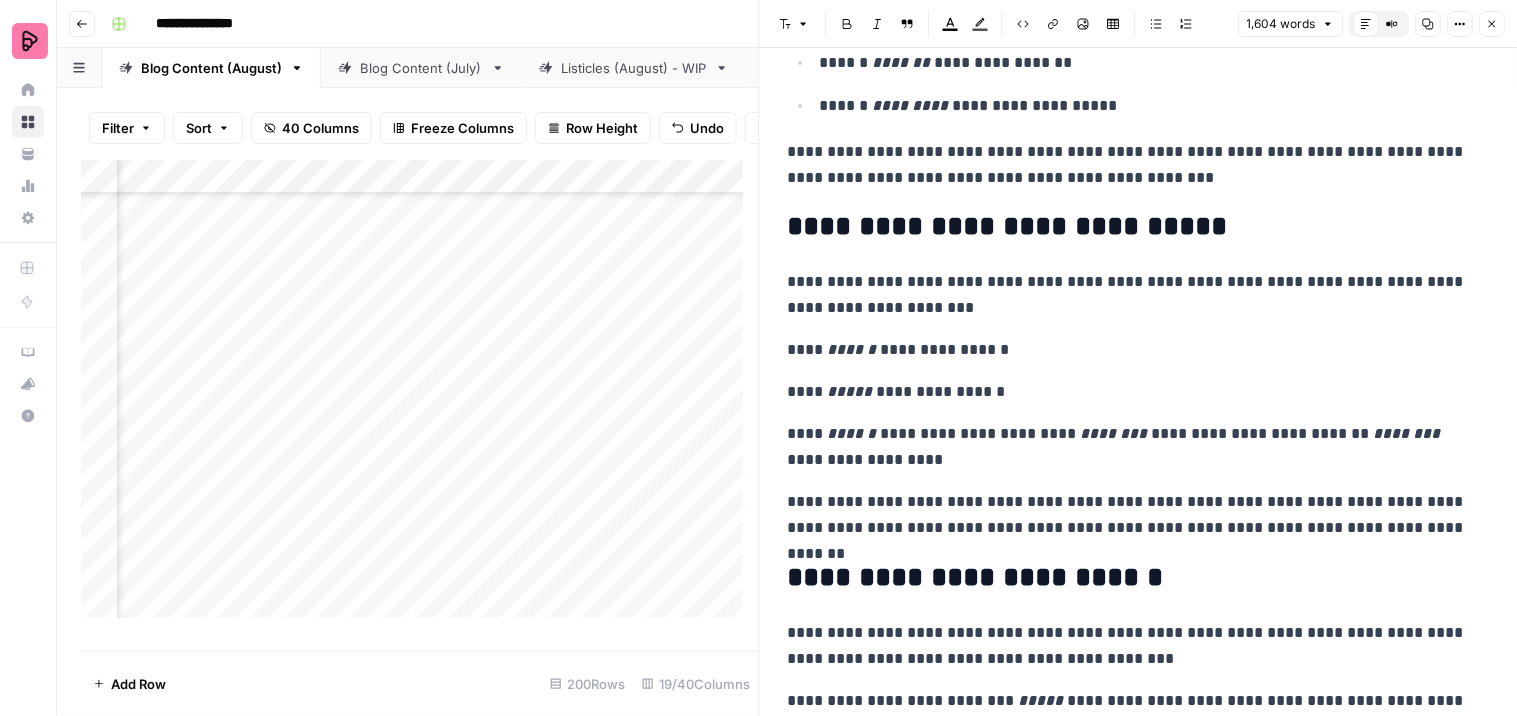 click on "[FIRST] [LAST] [COUNTRY] [STATE] [CITY]" at bounding box center [1130, 447] 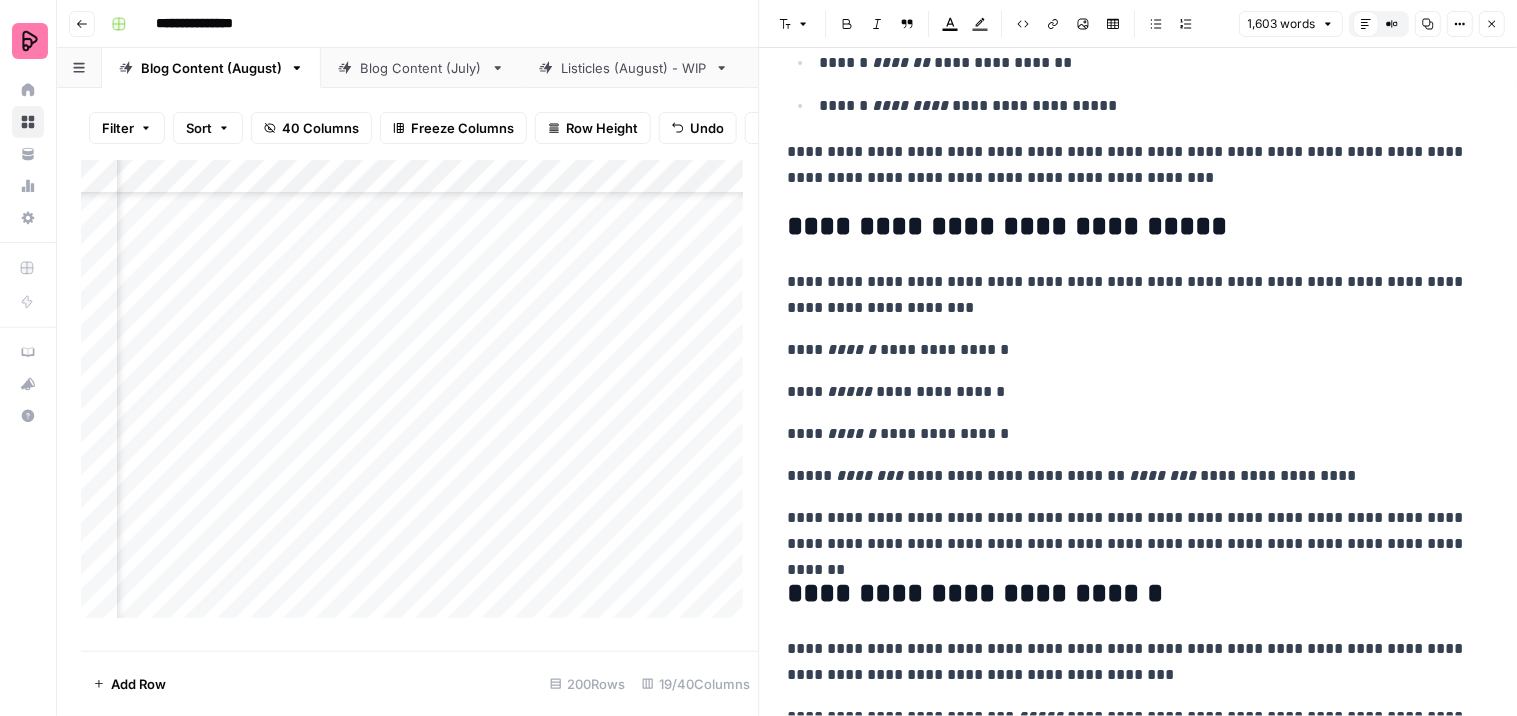 click on "**********" at bounding box center [1130, 476] 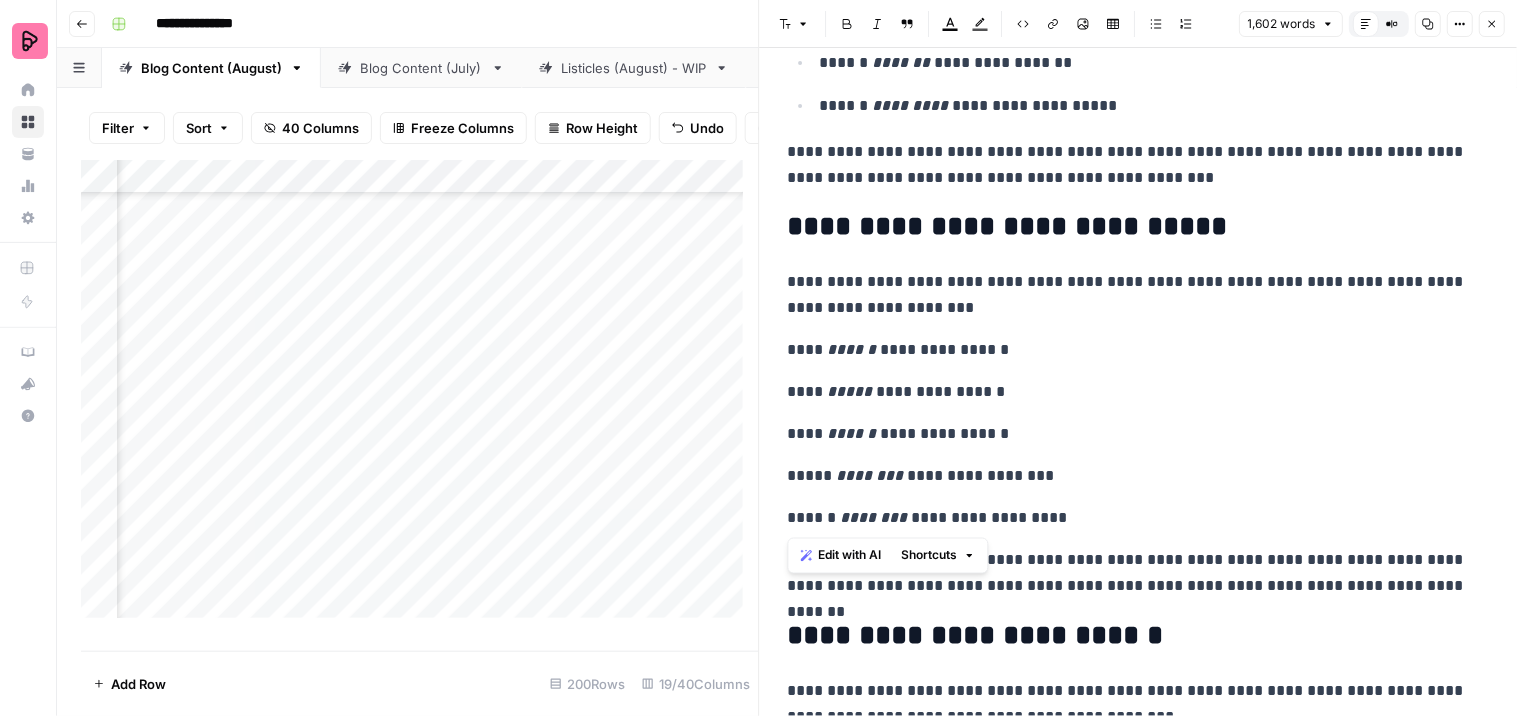 drag, startPoint x: 1058, startPoint y: 523, endPoint x: 780, endPoint y: 355, distance: 324.81995 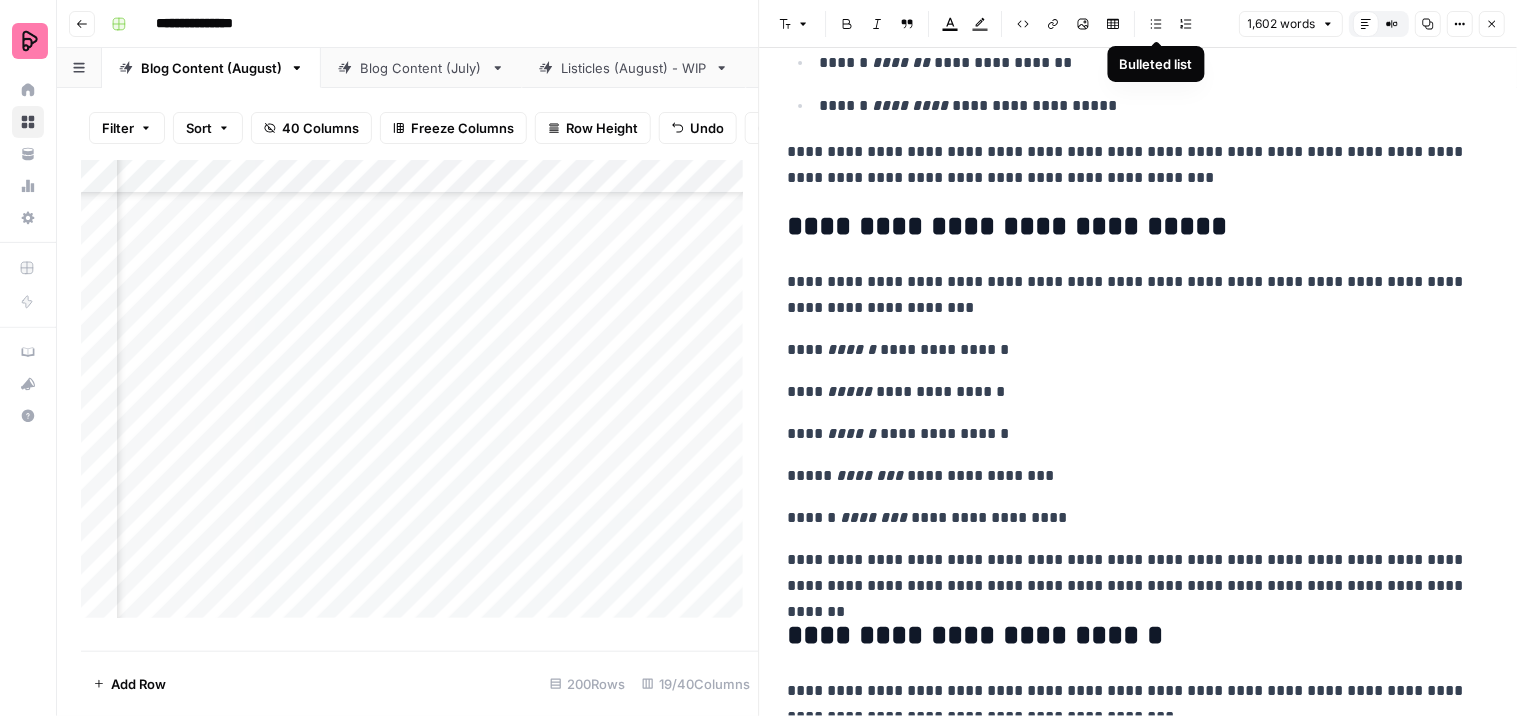 click on "Bulleted list" at bounding box center (1157, 24) 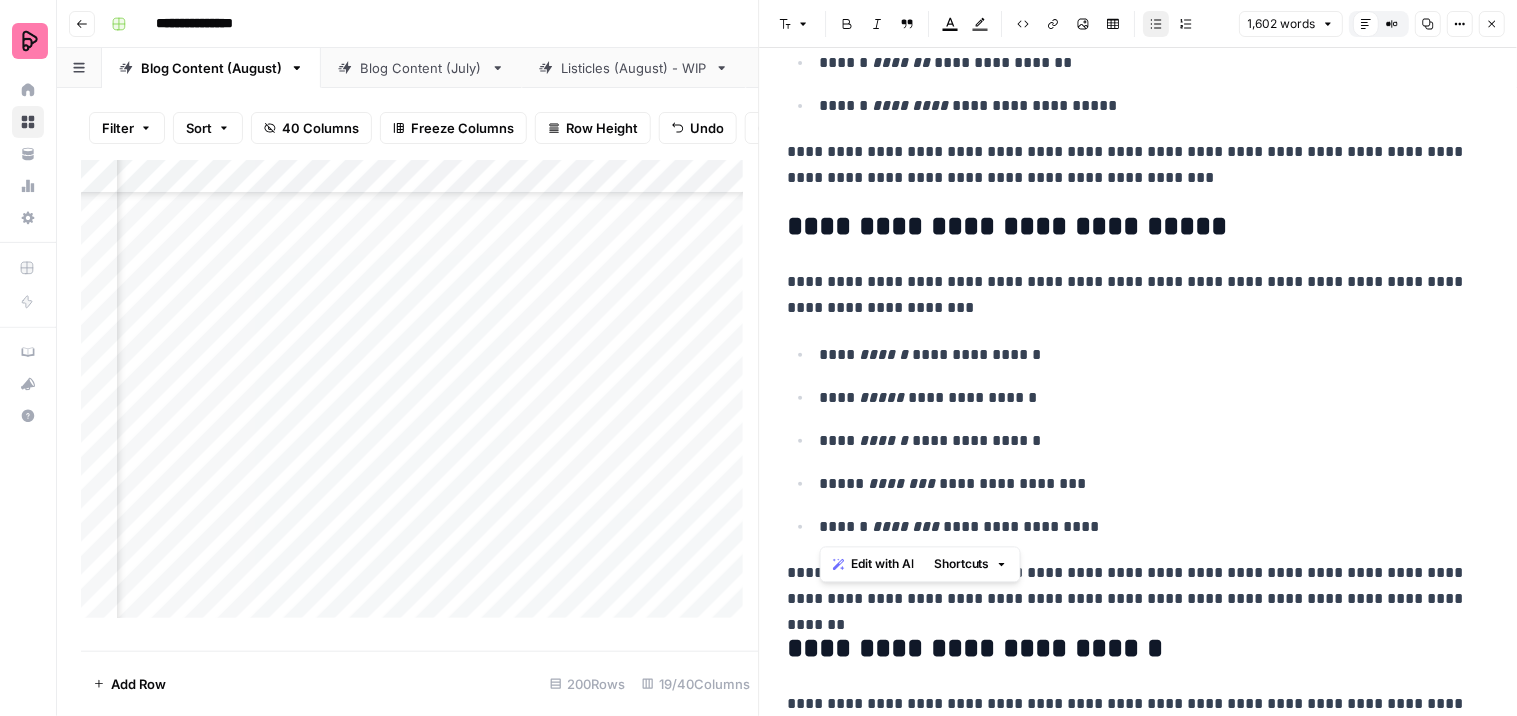 click on "**********" at bounding box center (1146, 441) 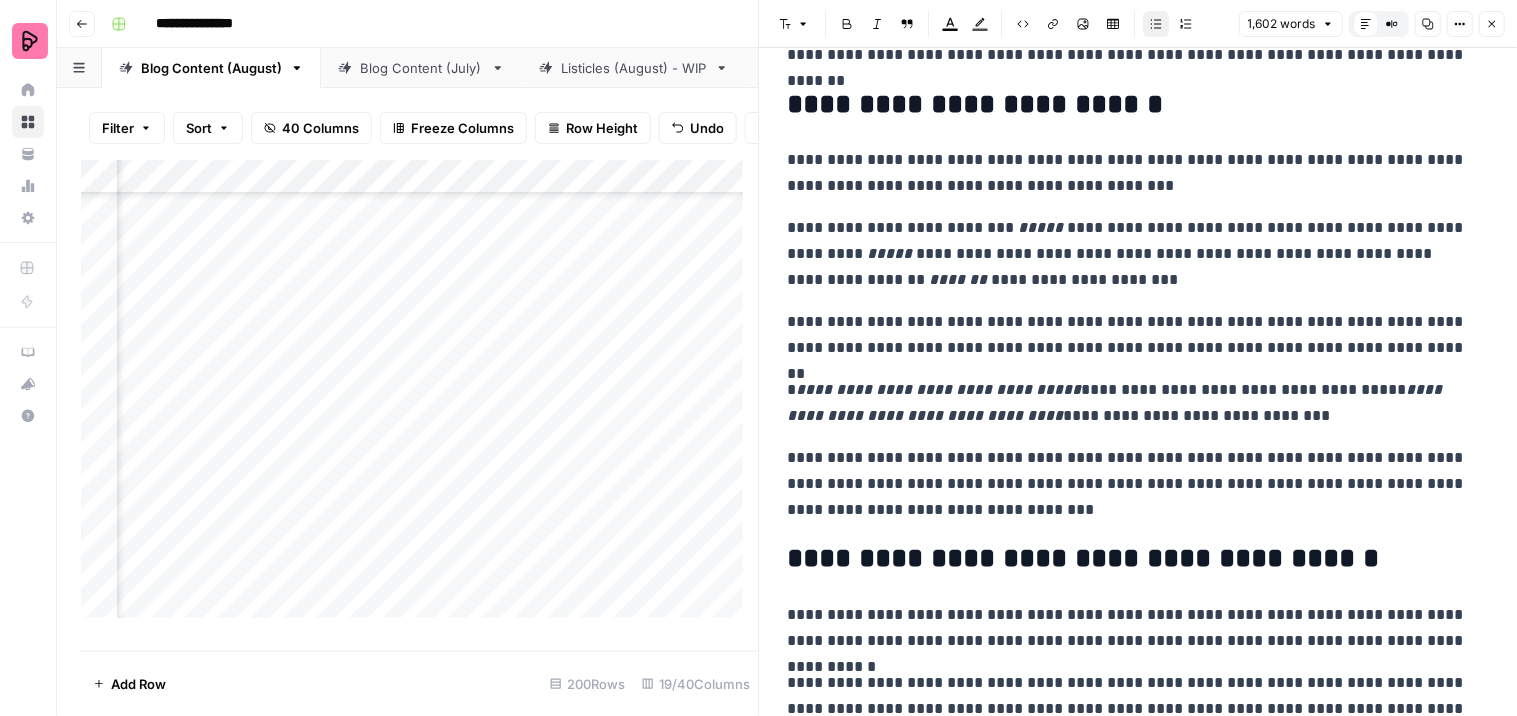 scroll, scrollTop: 1444, scrollLeft: 0, axis: vertical 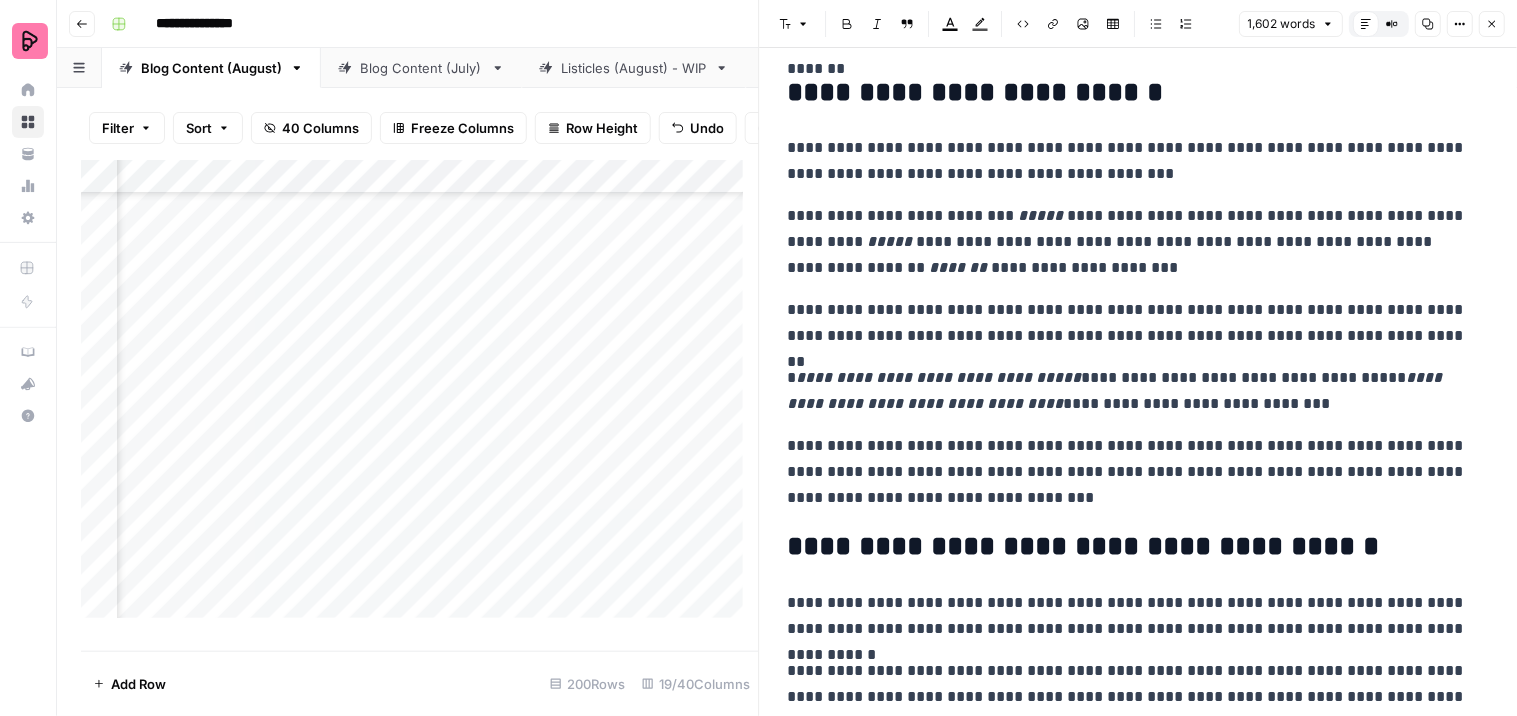 click on "[FIRST] [LAST] [COUNTRY] [STATE] [CITY]" at bounding box center [1130, 391] 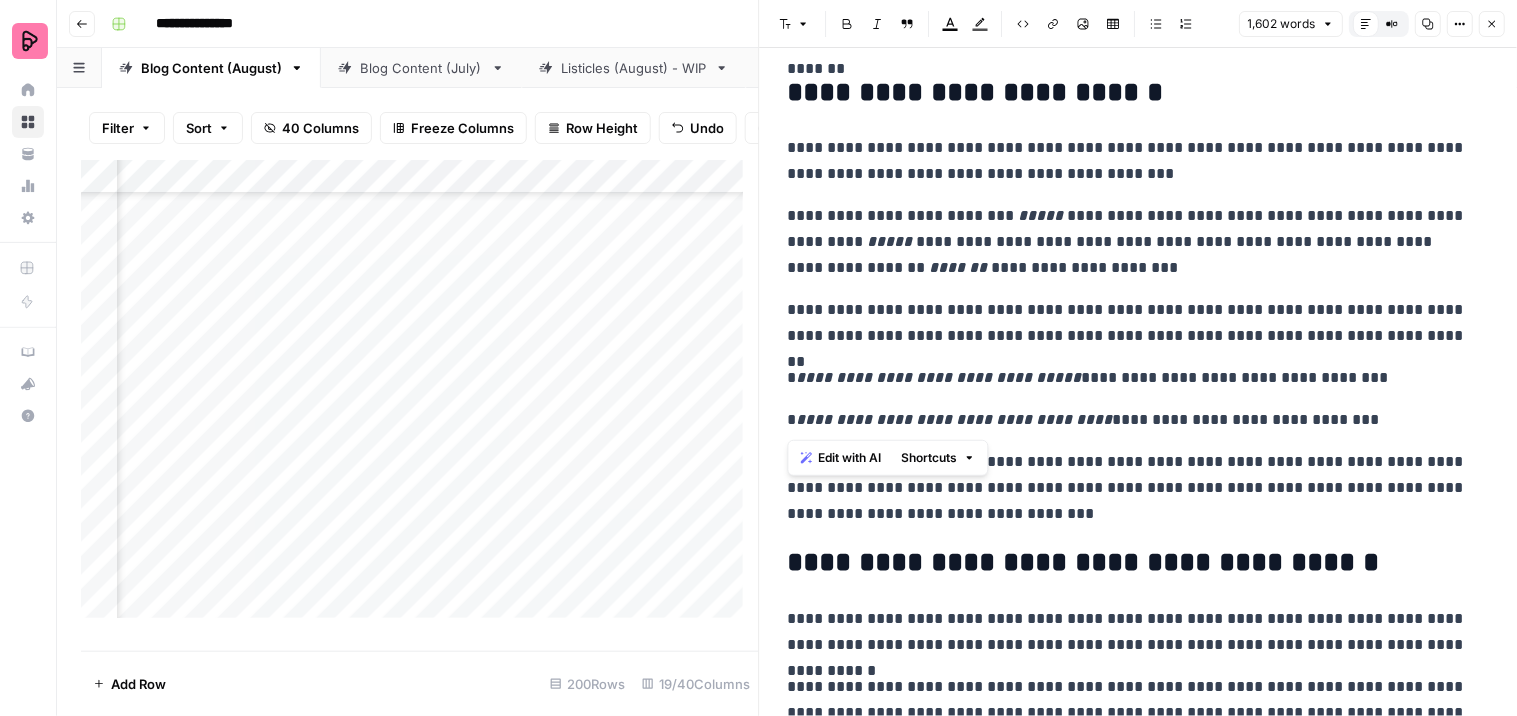 drag, startPoint x: 1151, startPoint y: 428, endPoint x: 790, endPoint y: 376, distance: 364.72592 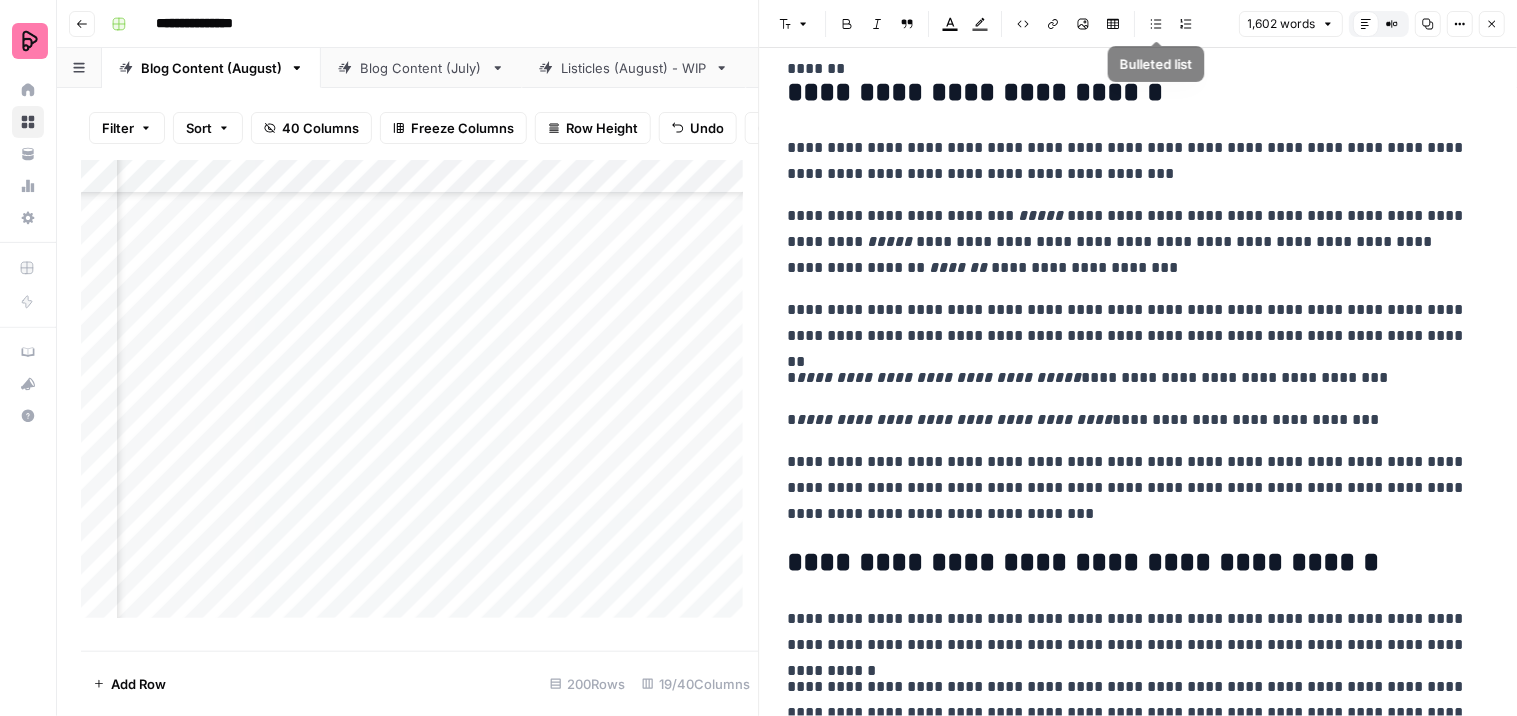 click 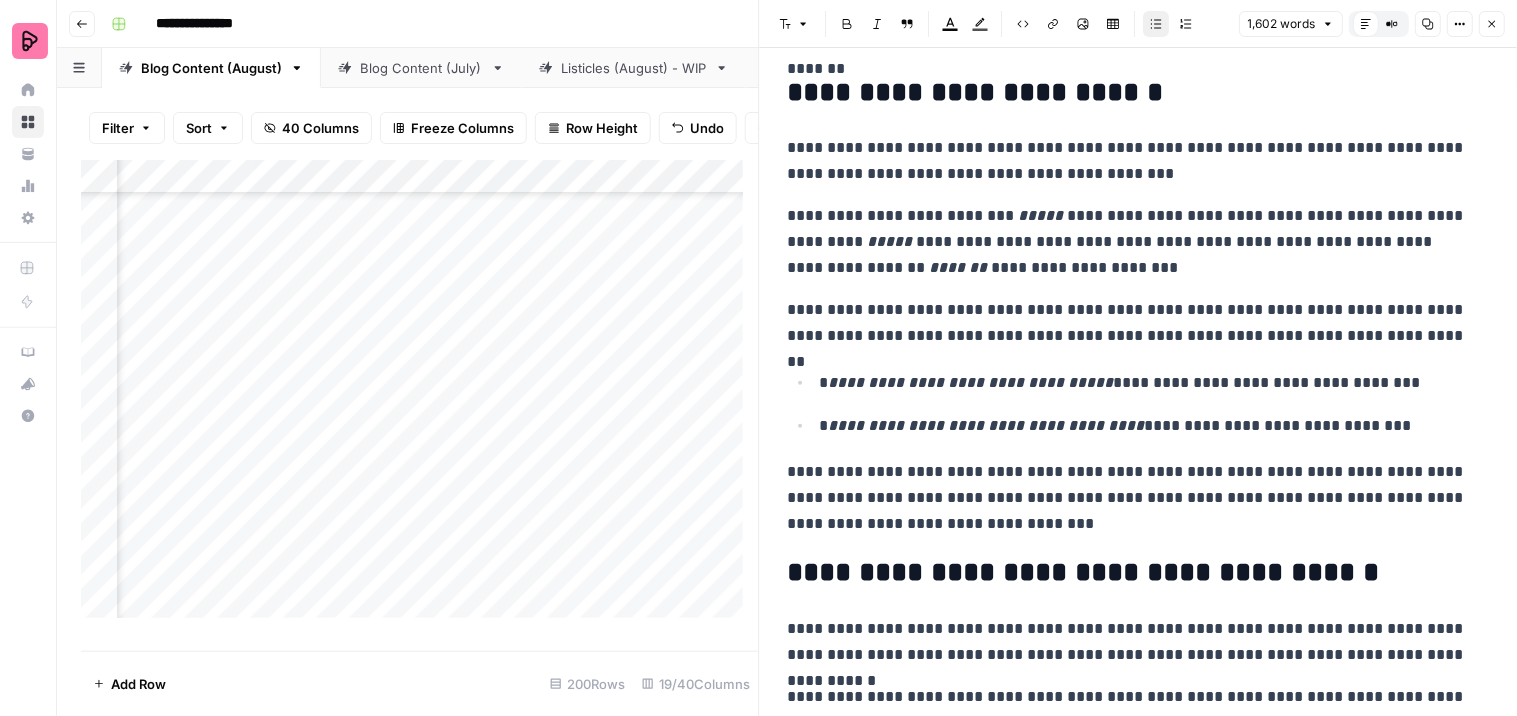 click on "**********" at bounding box center (1139, 2121) 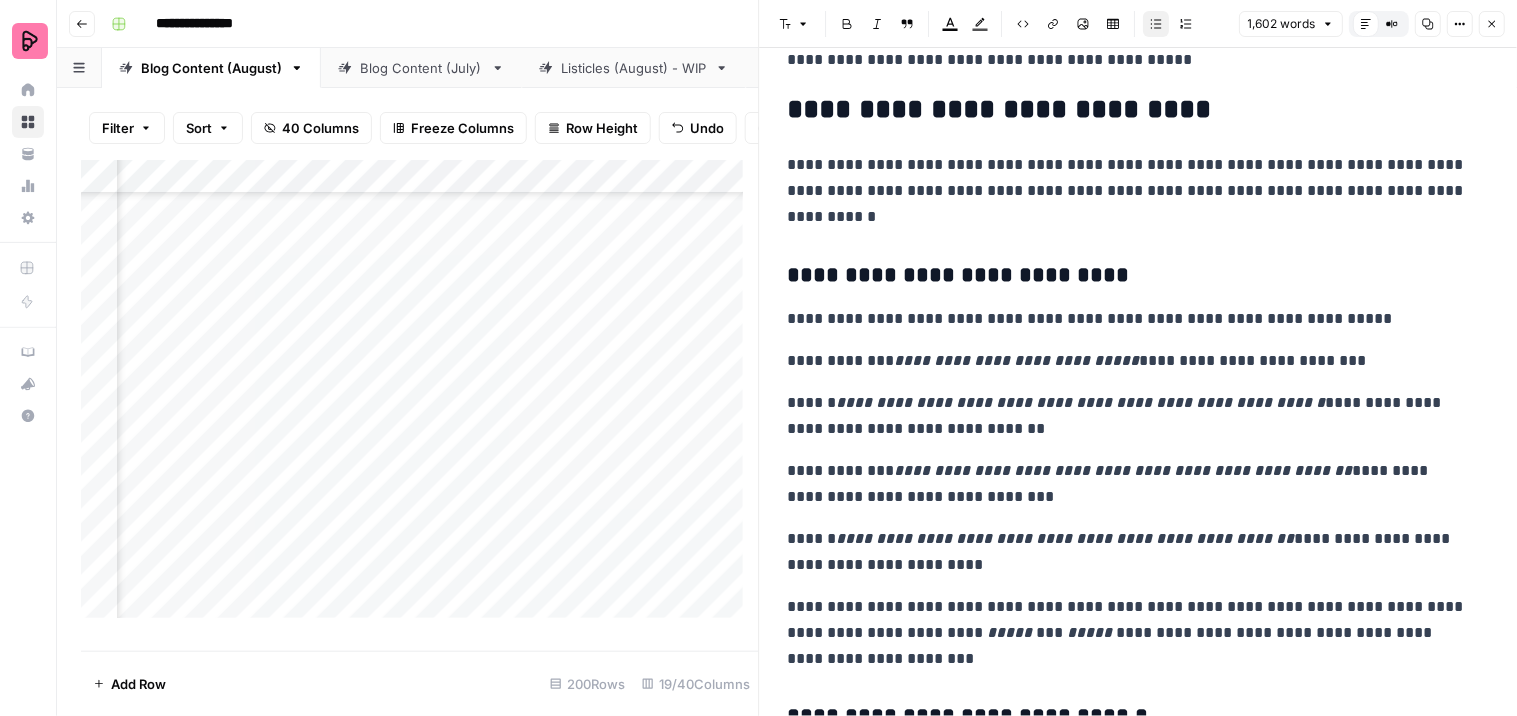 scroll, scrollTop: 4666, scrollLeft: 0, axis: vertical 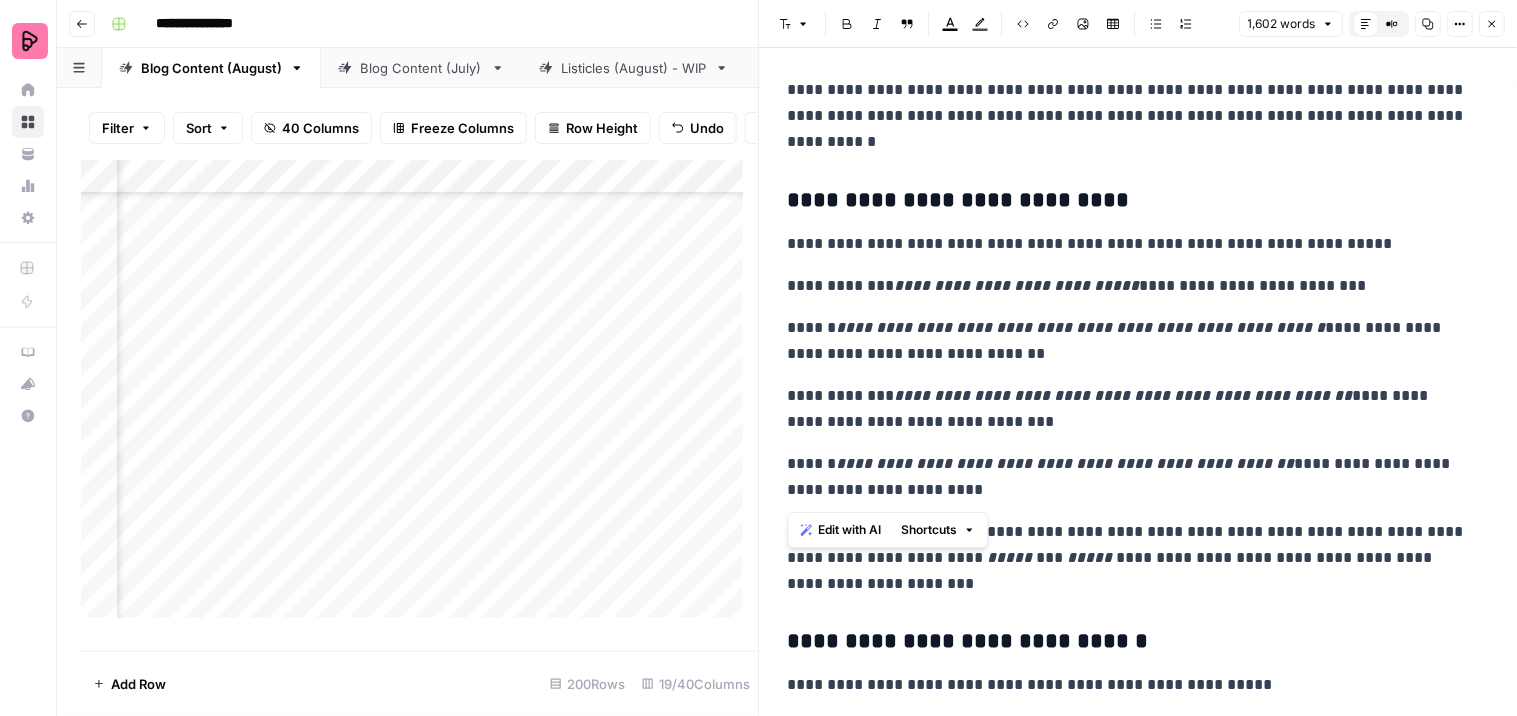 drag, startPoint x: 896, startPoint y: 486, endPoint x: 882, endPoint y: 196, distance: 290.33774 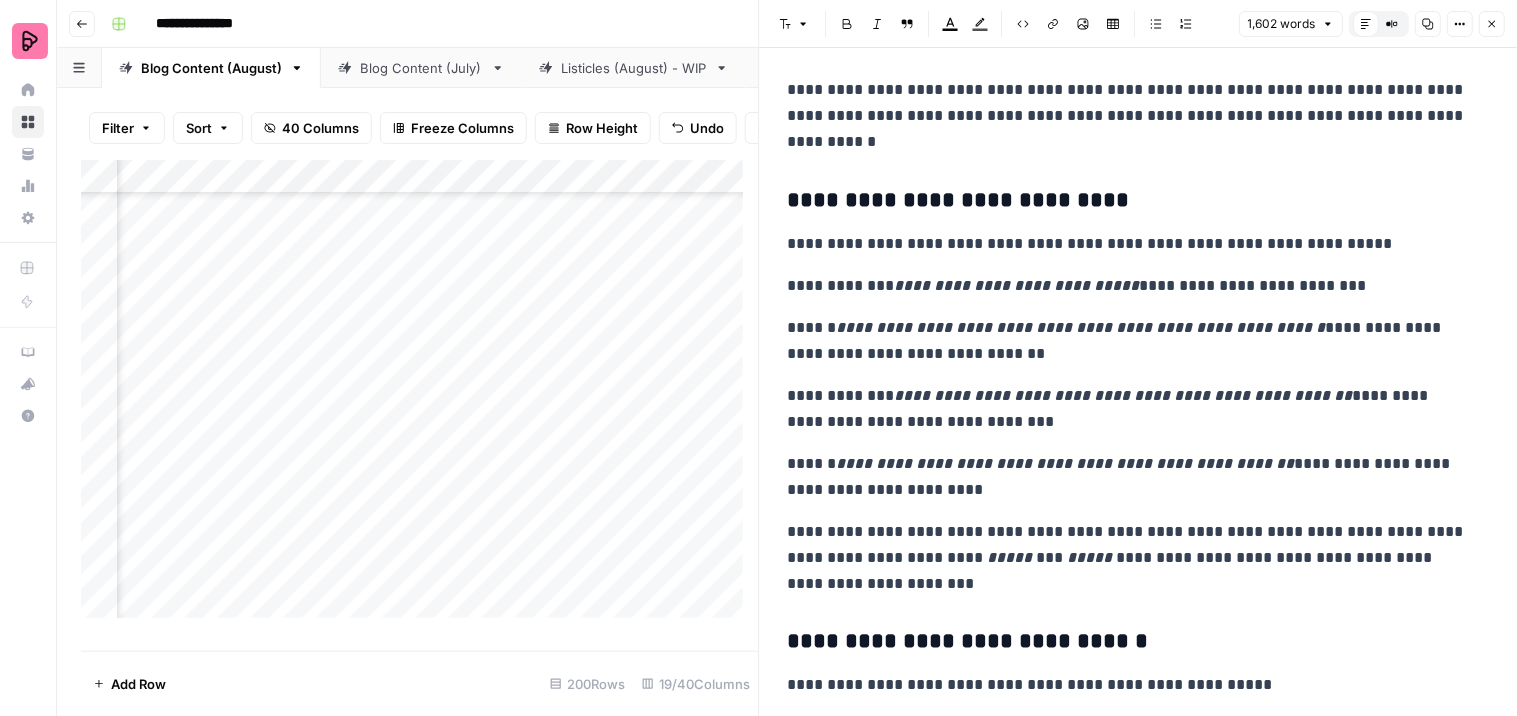 click 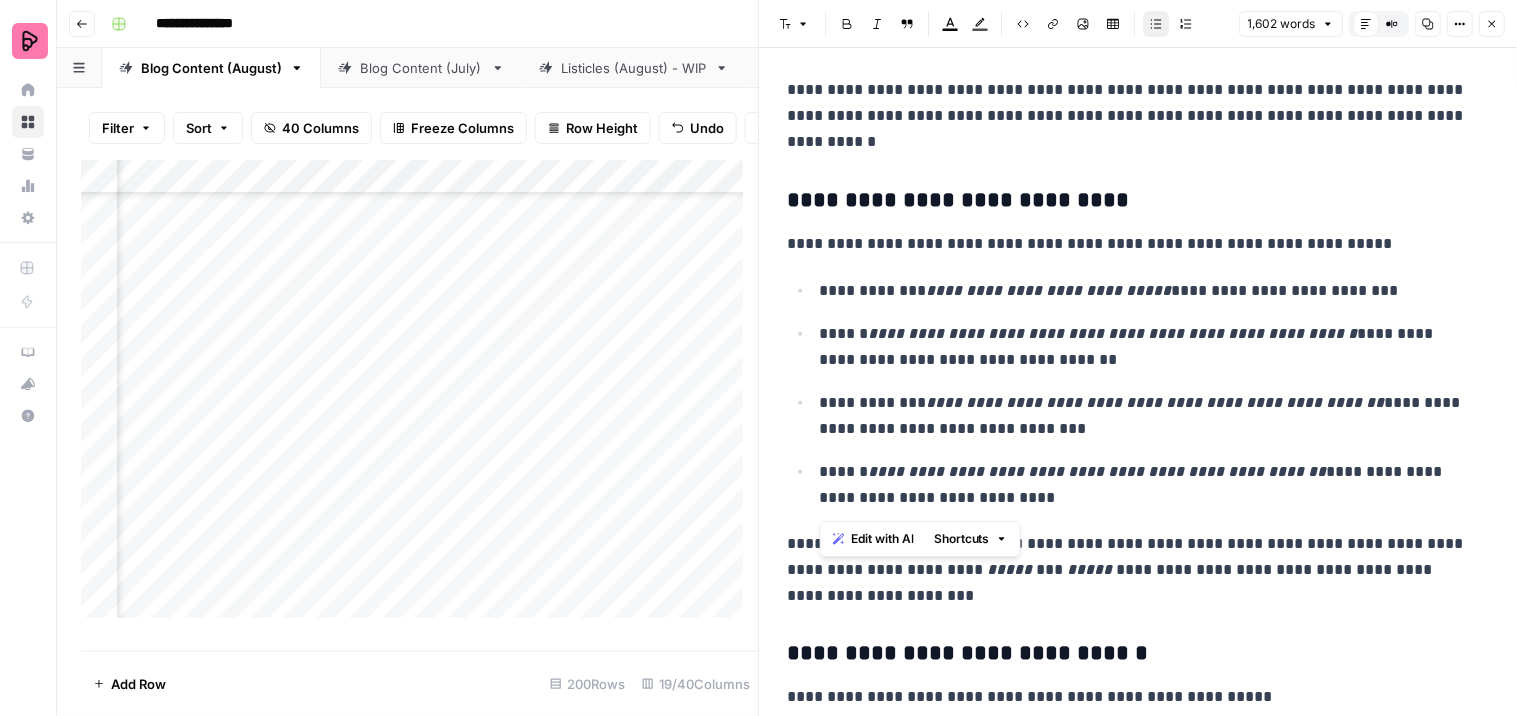 click on "**********" at bounding box center [1146, 291] 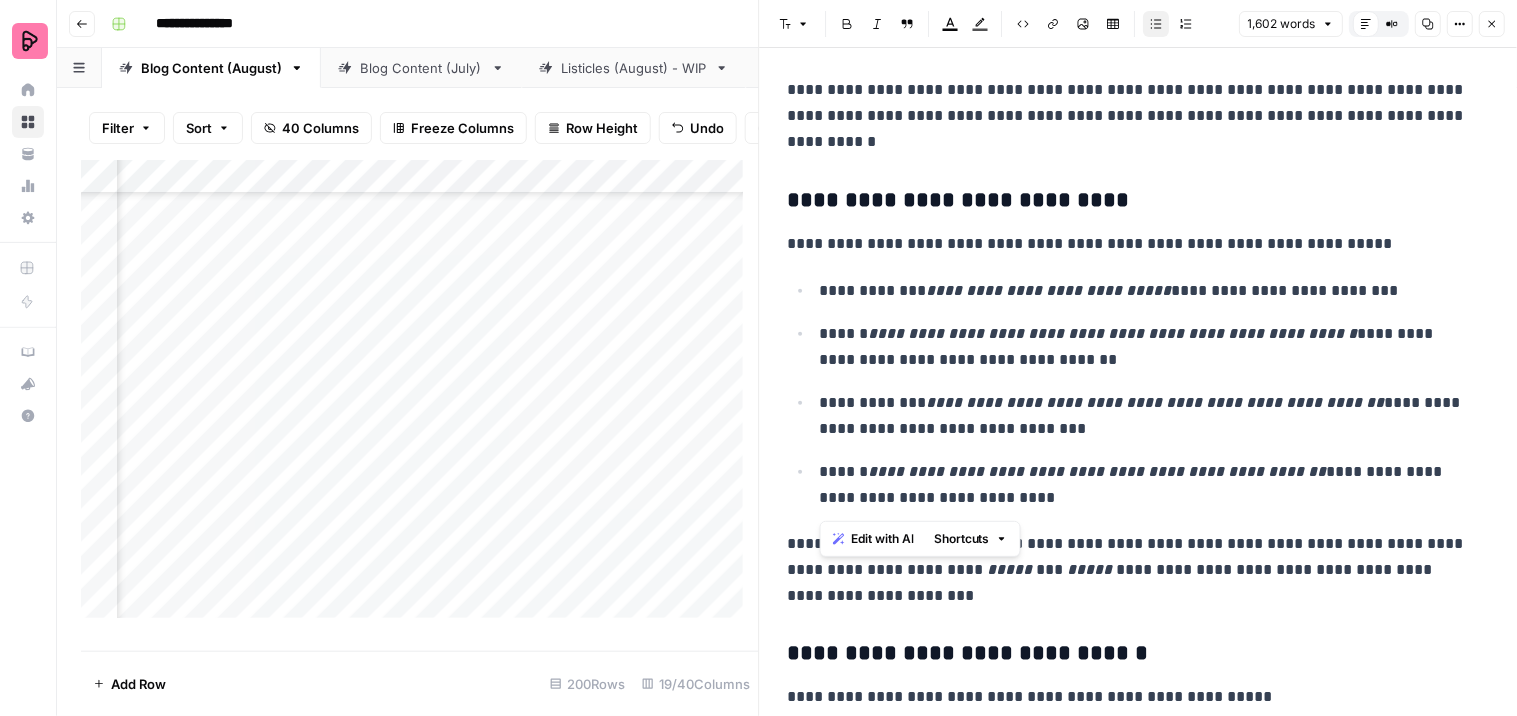 click on "**********" at bounding box center (1139, -1111) 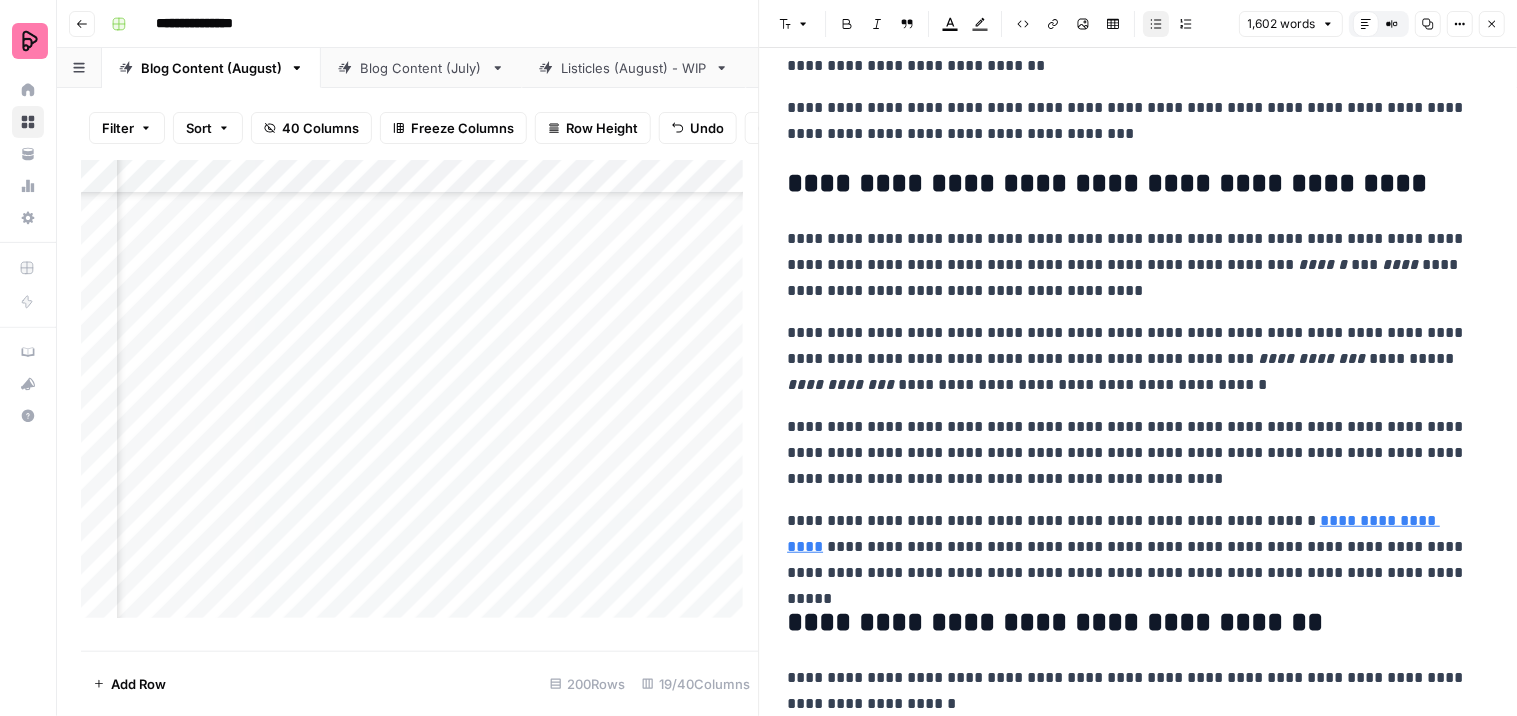 scroll, scrollTop: 5555, scrollLeft: 0, axis: vertical 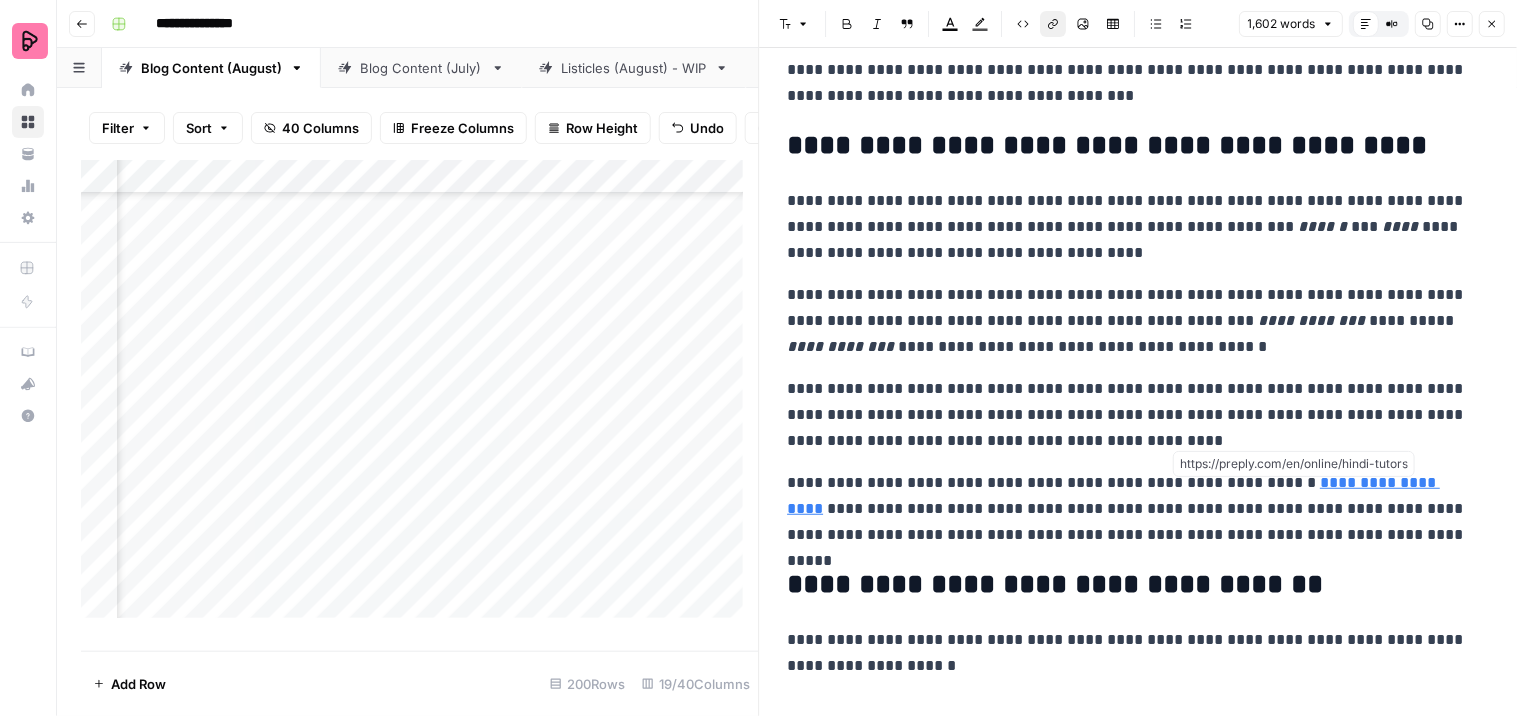 click on "**********" at bounding box center [1114, 495] 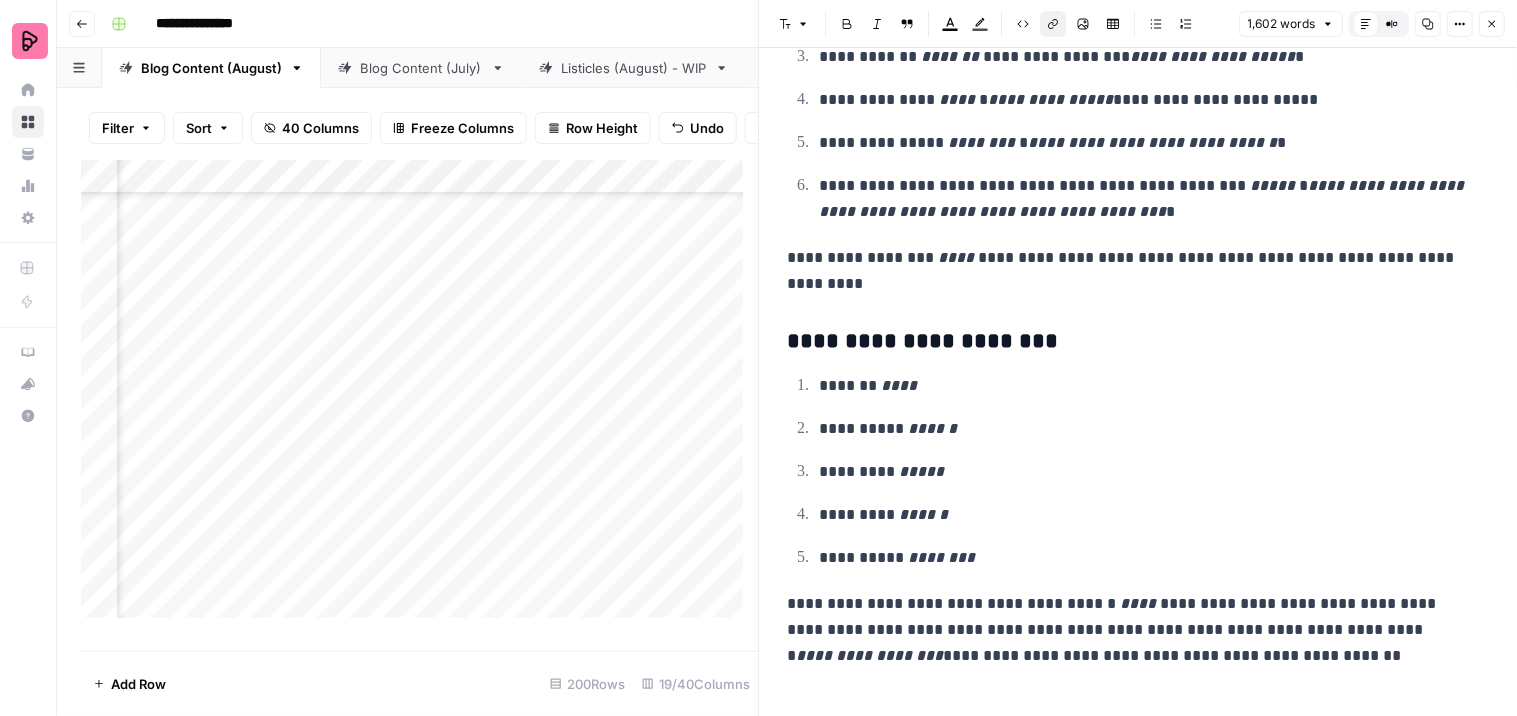 scroll, scrollTop: 6384, scrollLeft: 0, axis: vertical 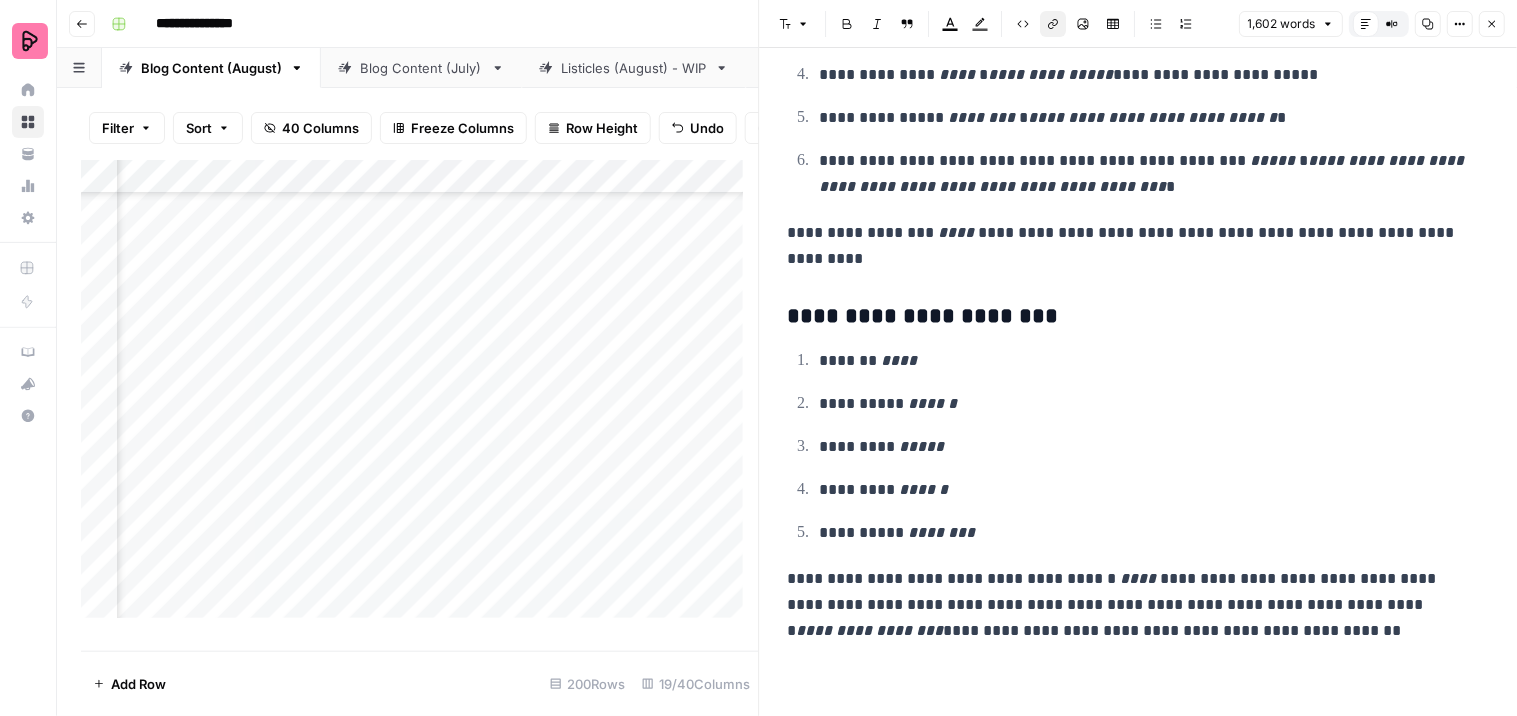 click on "**********" at bounding box center (1139, -2807) 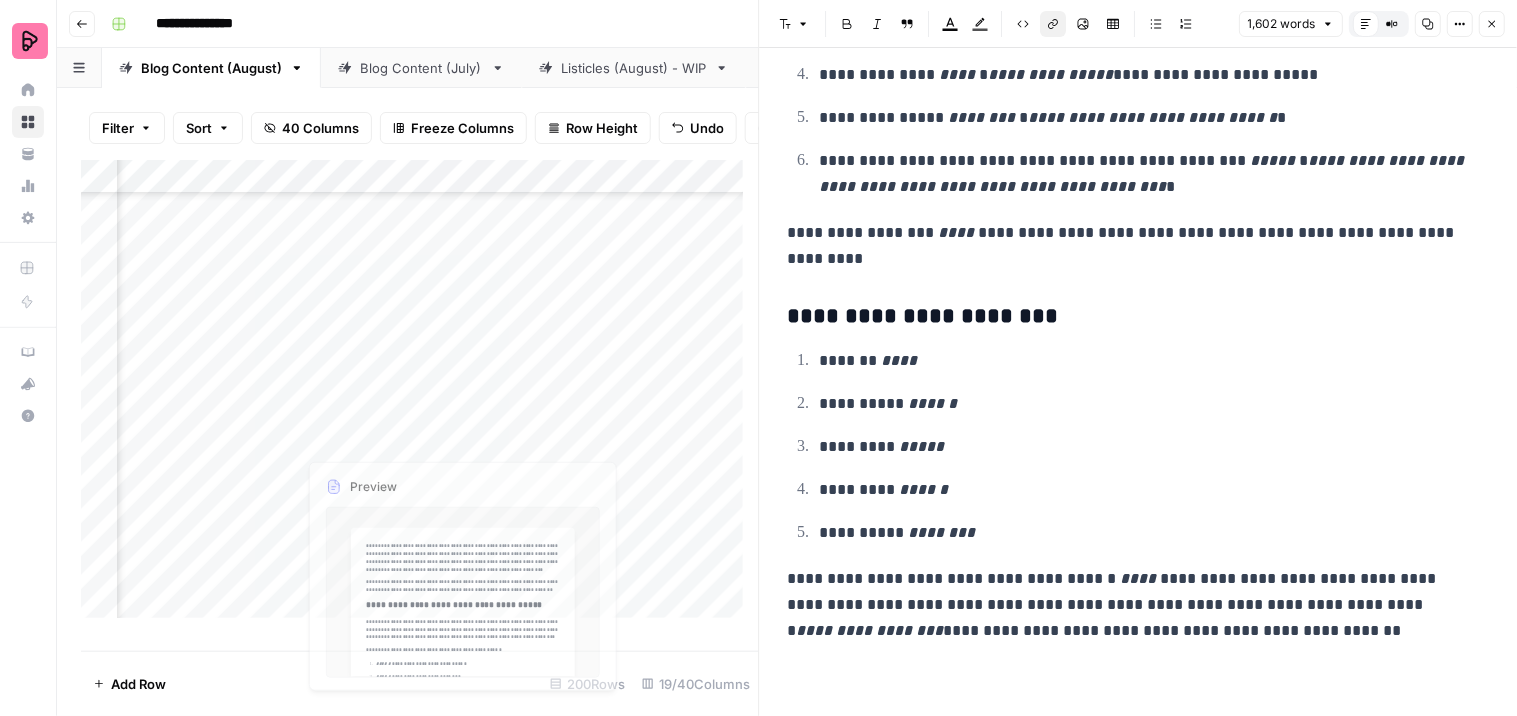 scroll, scrollTop: 111, scrollLeft: 1610, axis: both 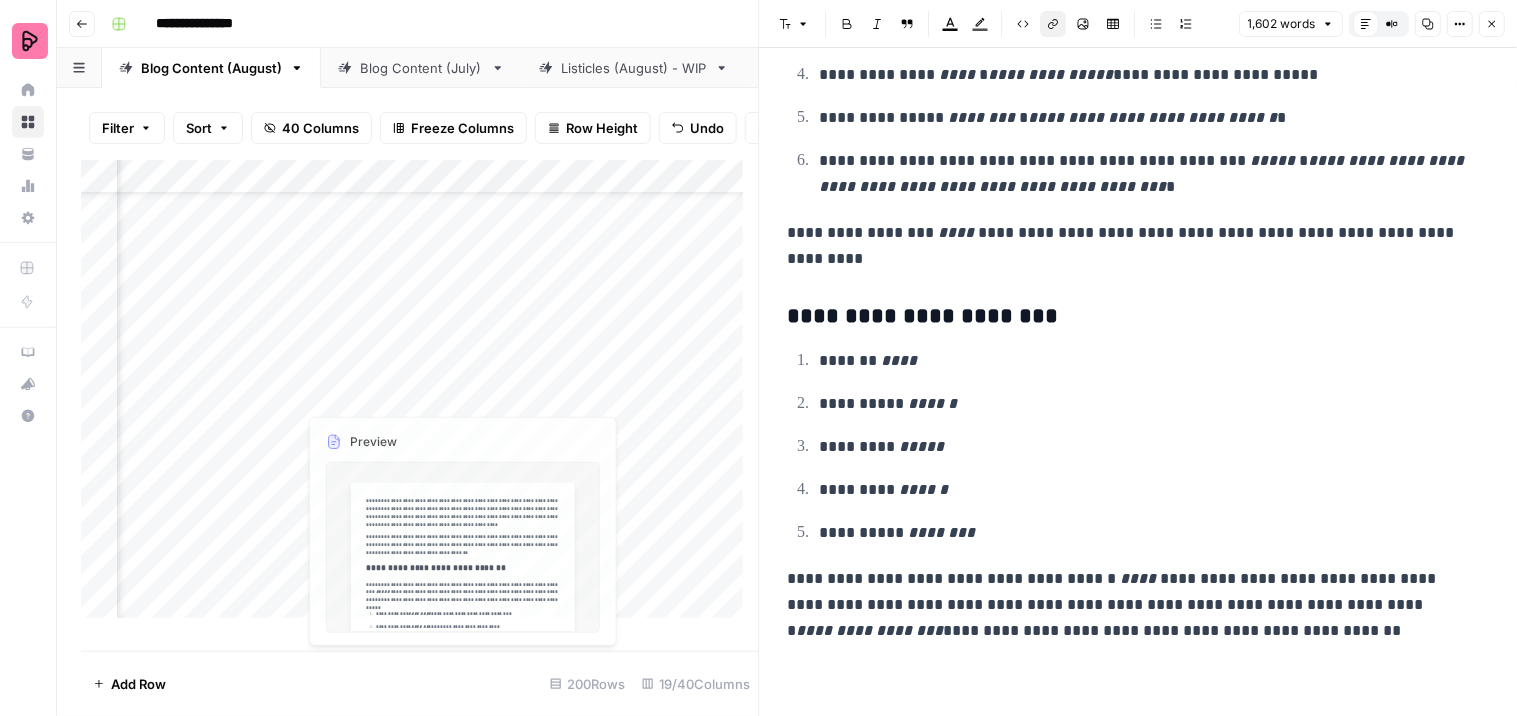 click on "Add Column" at bounding box center (420, 397) 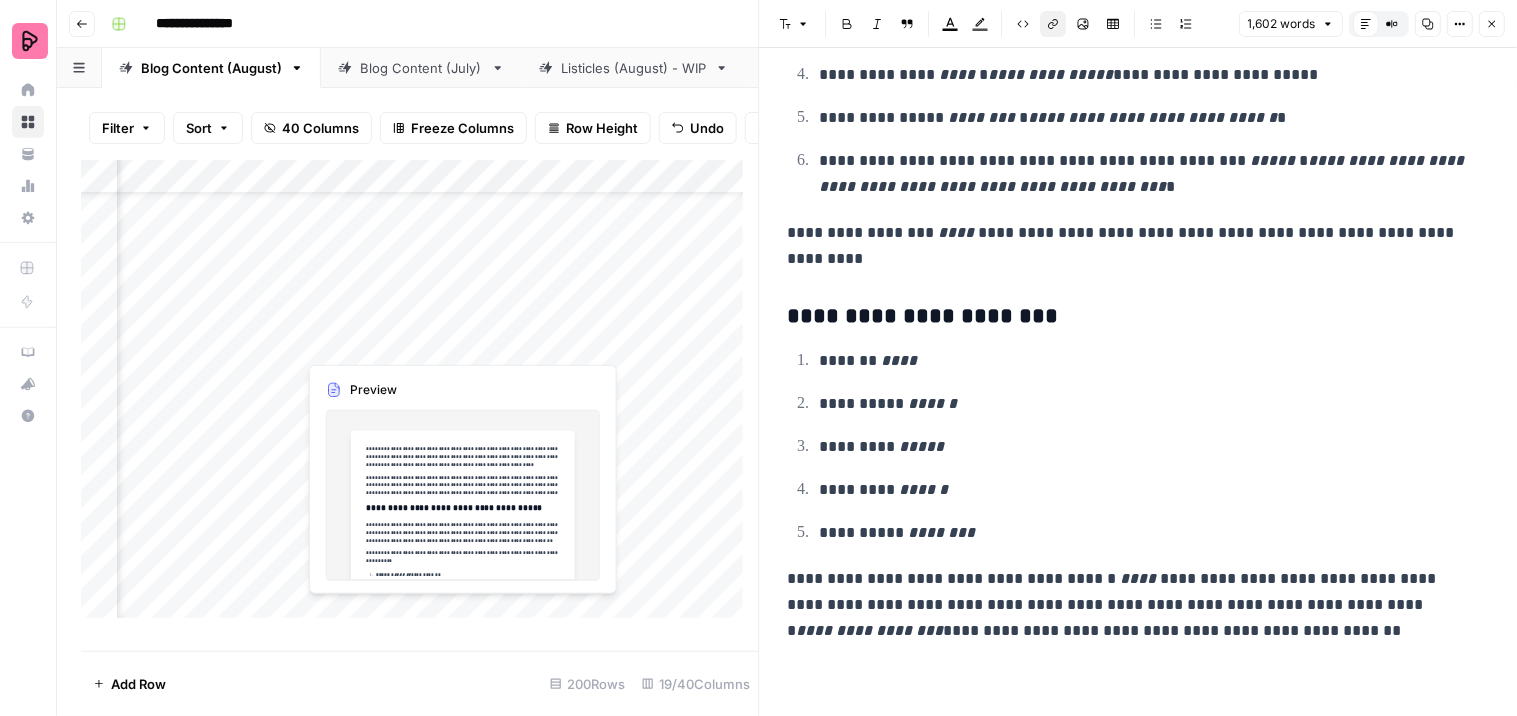 click on "Add Column" at bounding box center (420, 397) 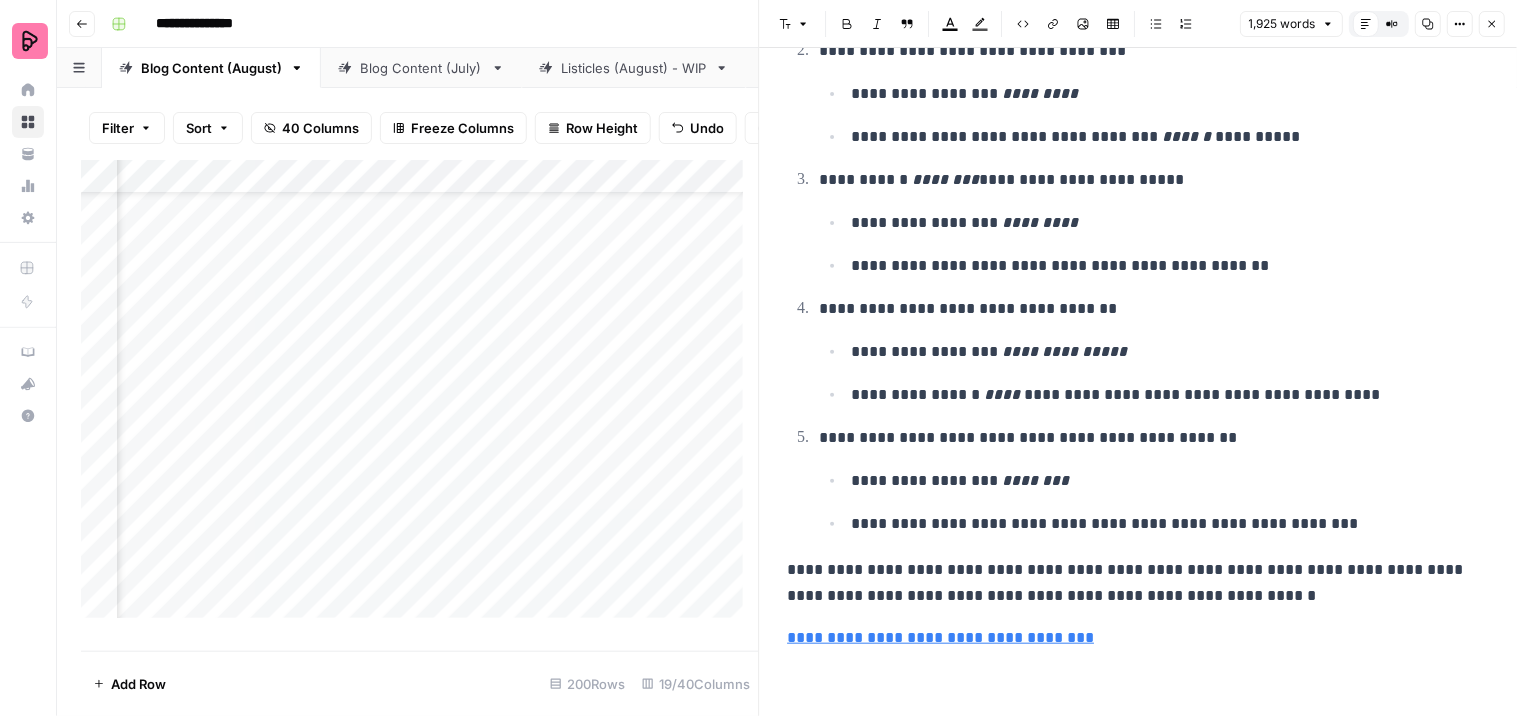 scroll, scrollTop: 8461, scrollLeft: 0, axis: vertical 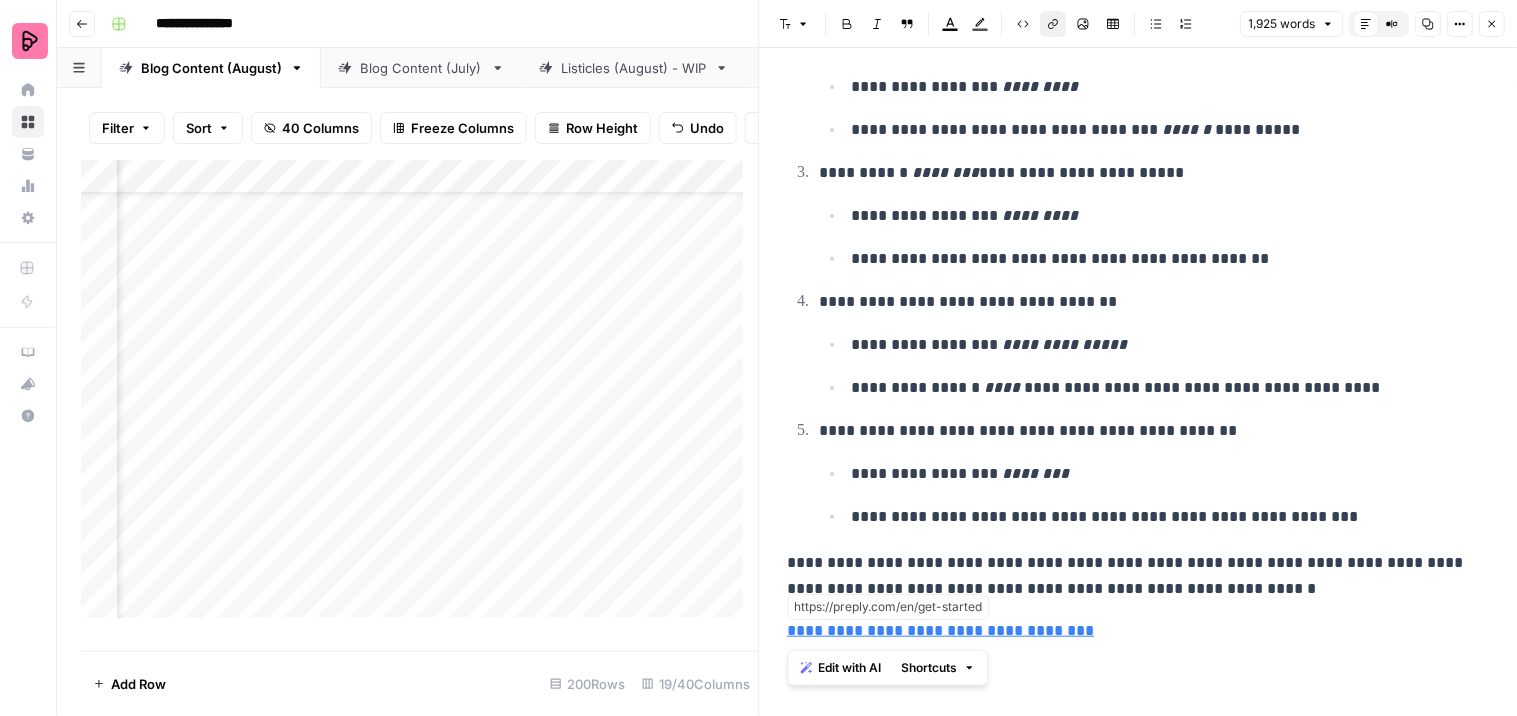 drag, startPoint x: 1058, startPoint y: 632, endPoint x: 794, endPoint y: 647, distance: 264.42578 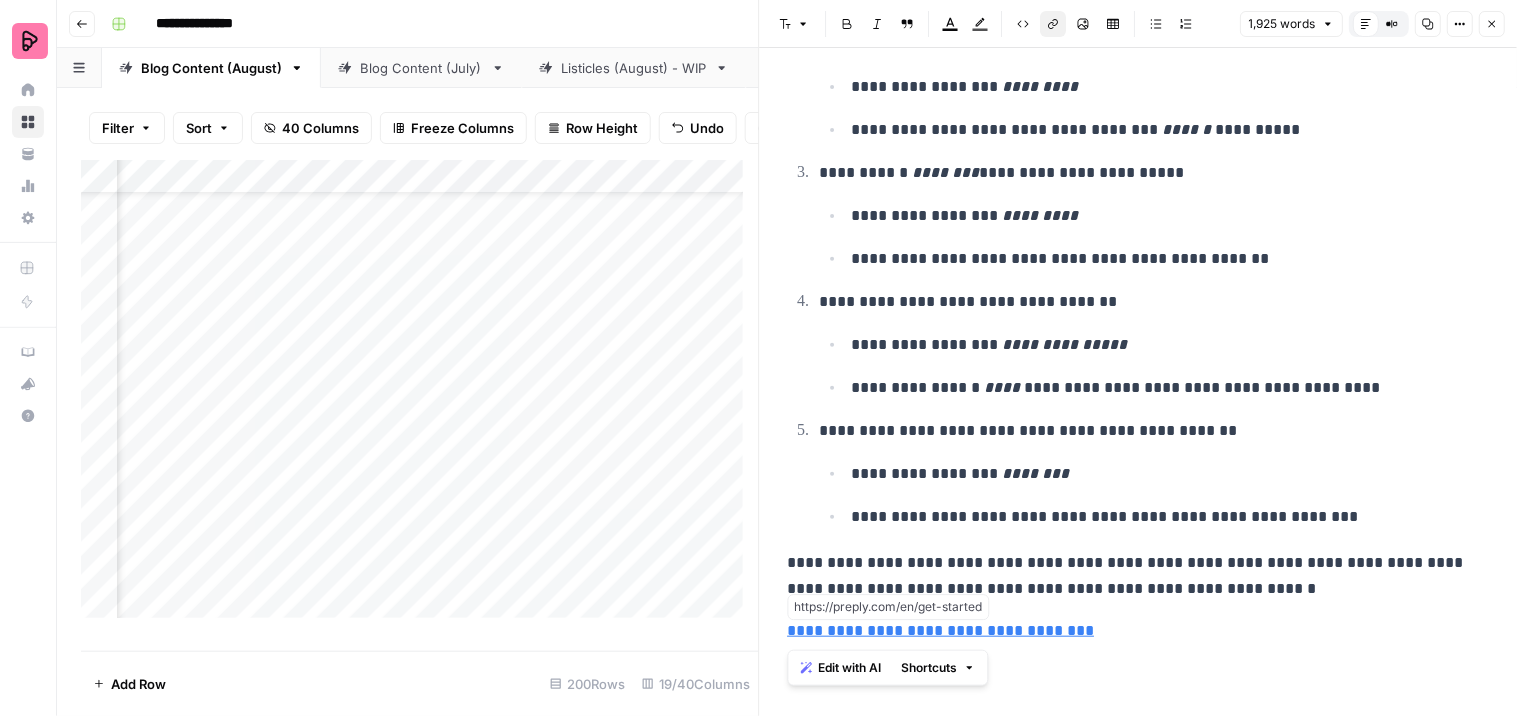 copy on "**********" 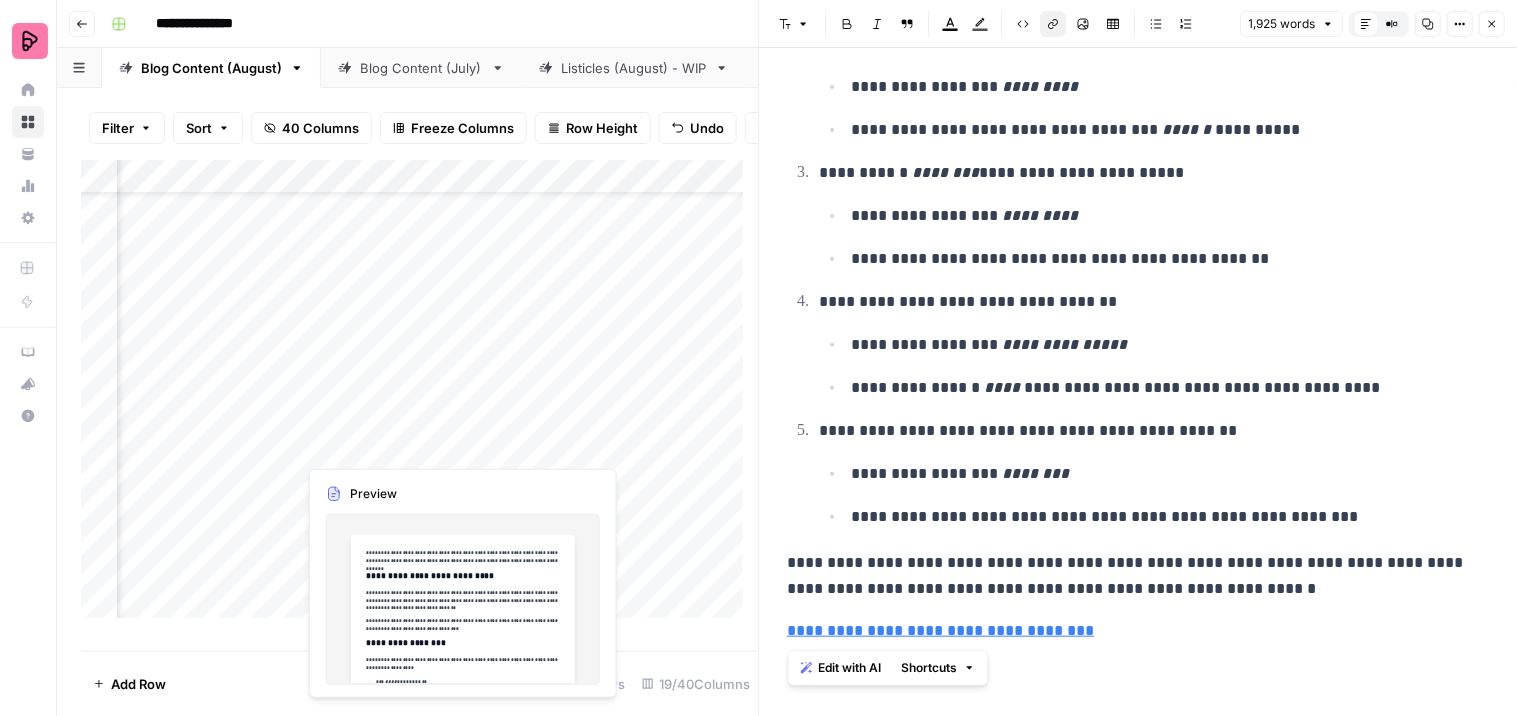 click on "Add Column" at bounding box center [420, 397] 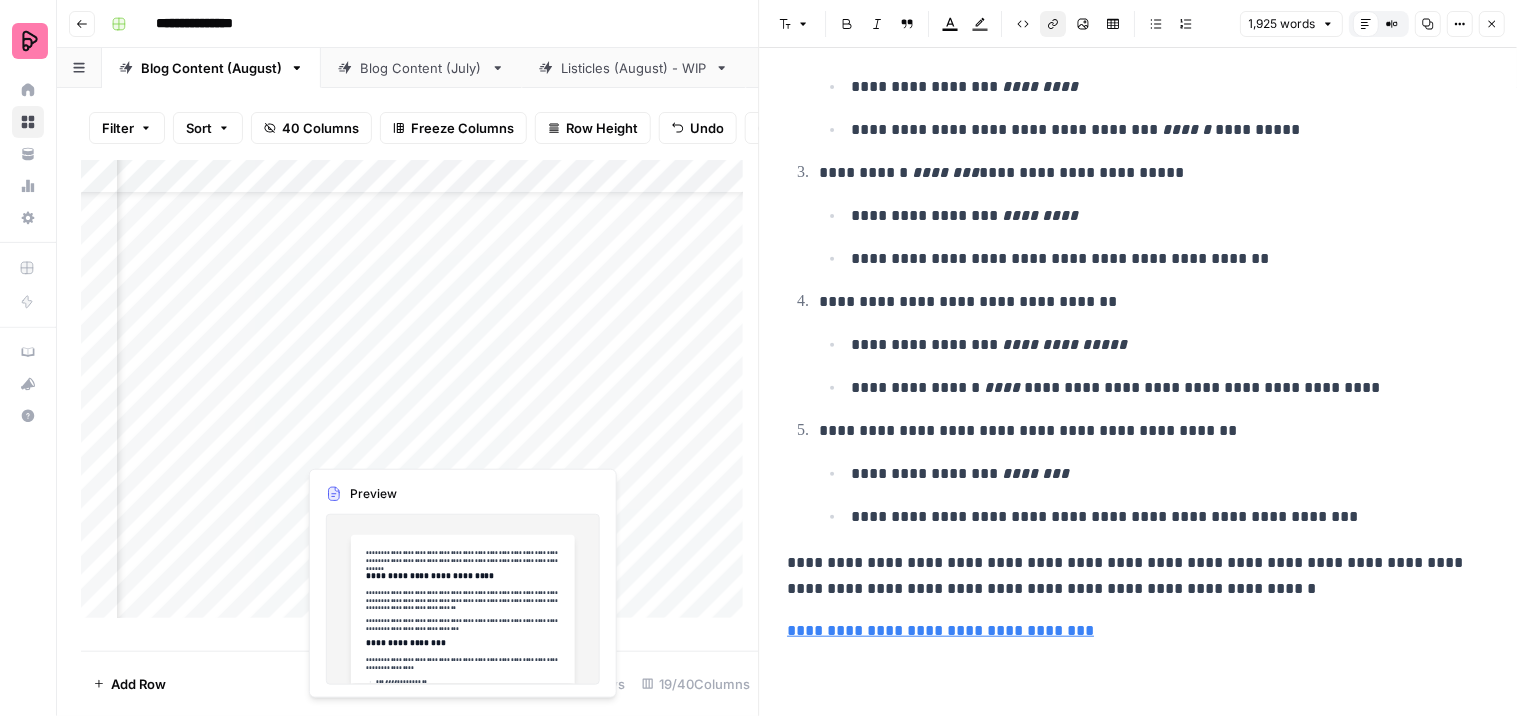 click on "Add Column" at bounding box center (420, 397) 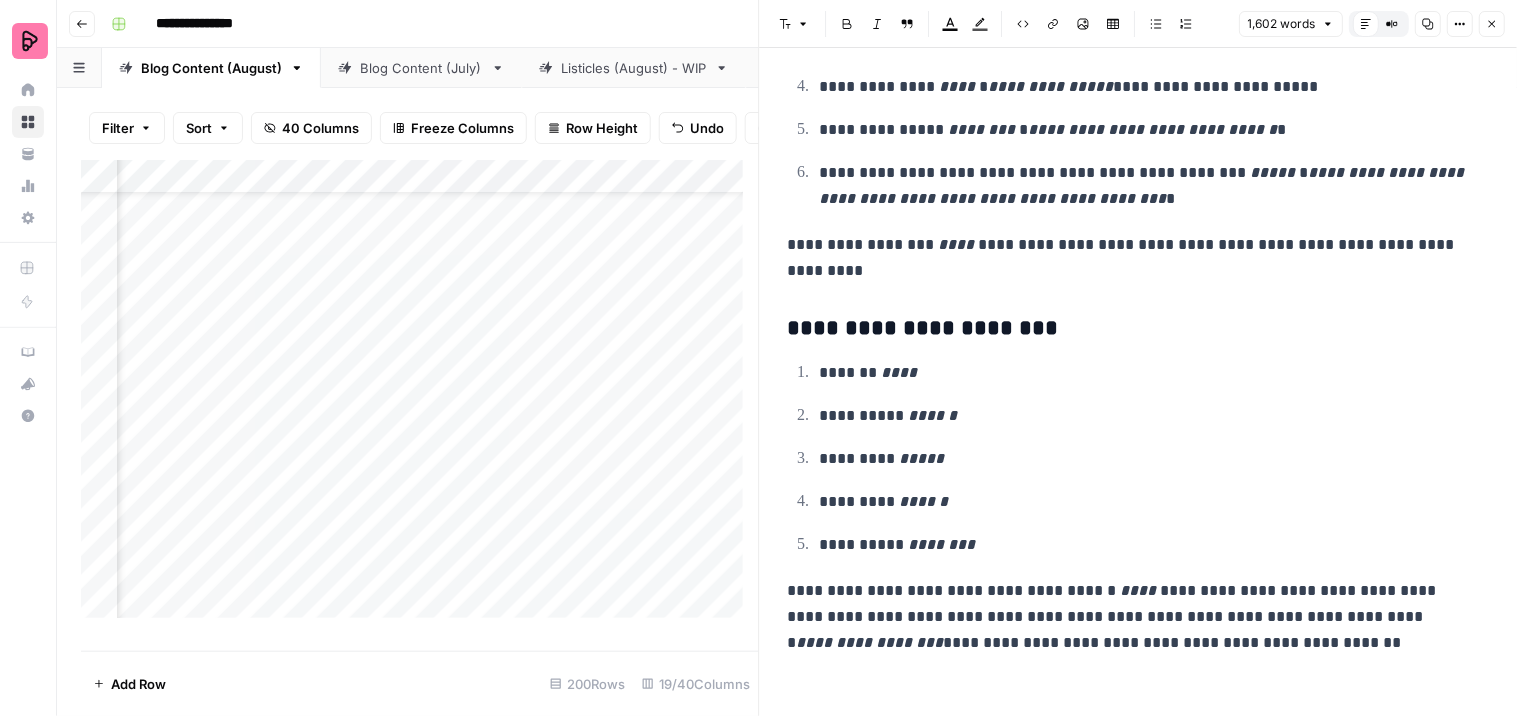 scroll, scrollTop: 6384, scrollLeft: 0, axis: vertical 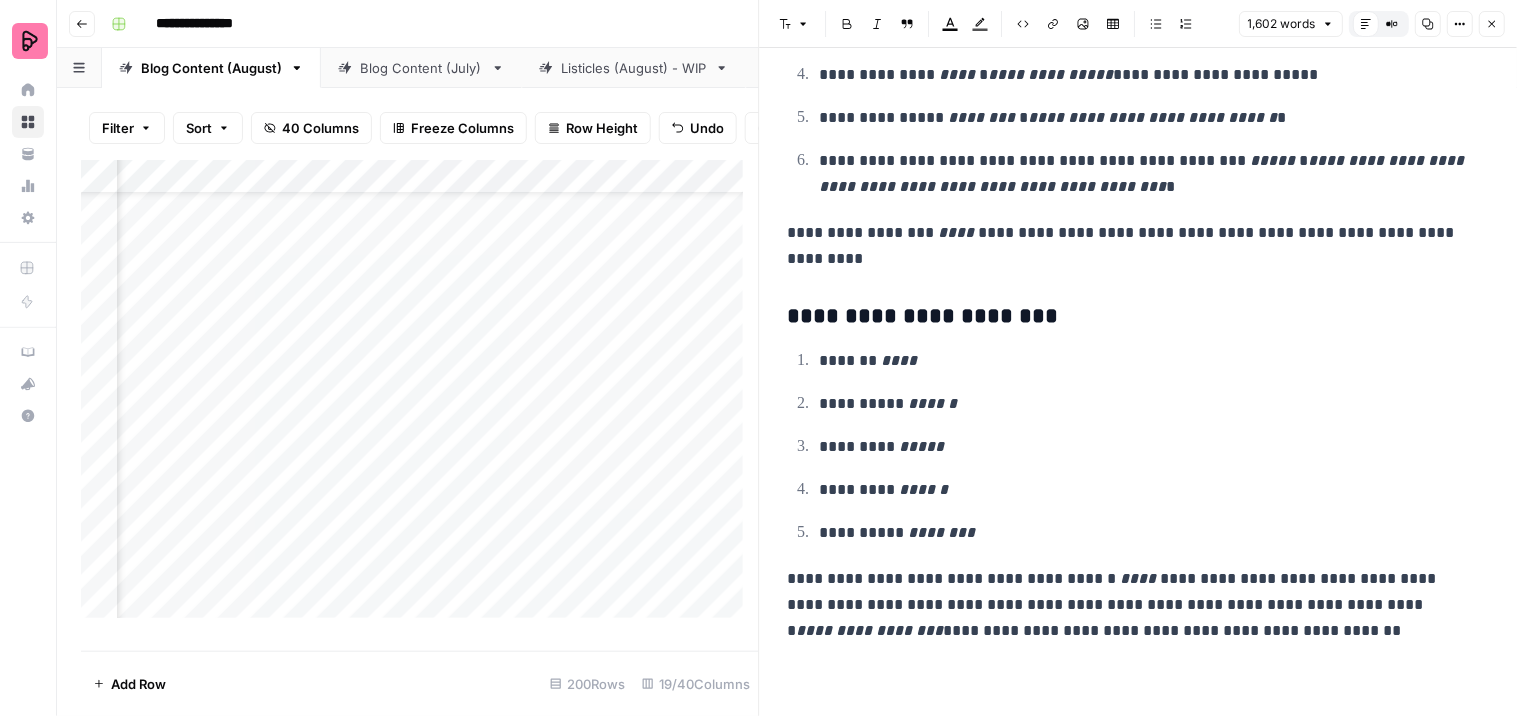 click on "**********" at bounding box center (1139, -2807) 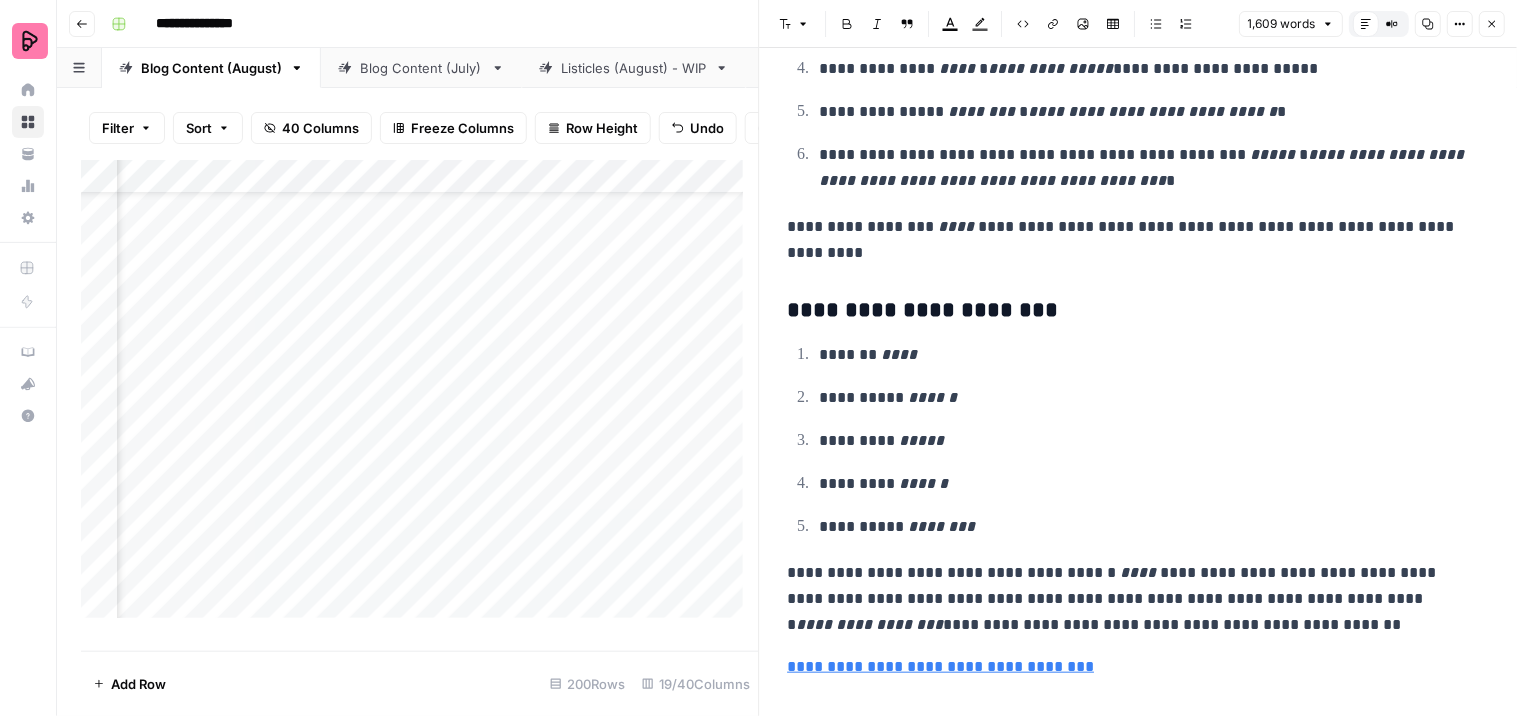 click on "Add Column" at bounding box center (420, 397) 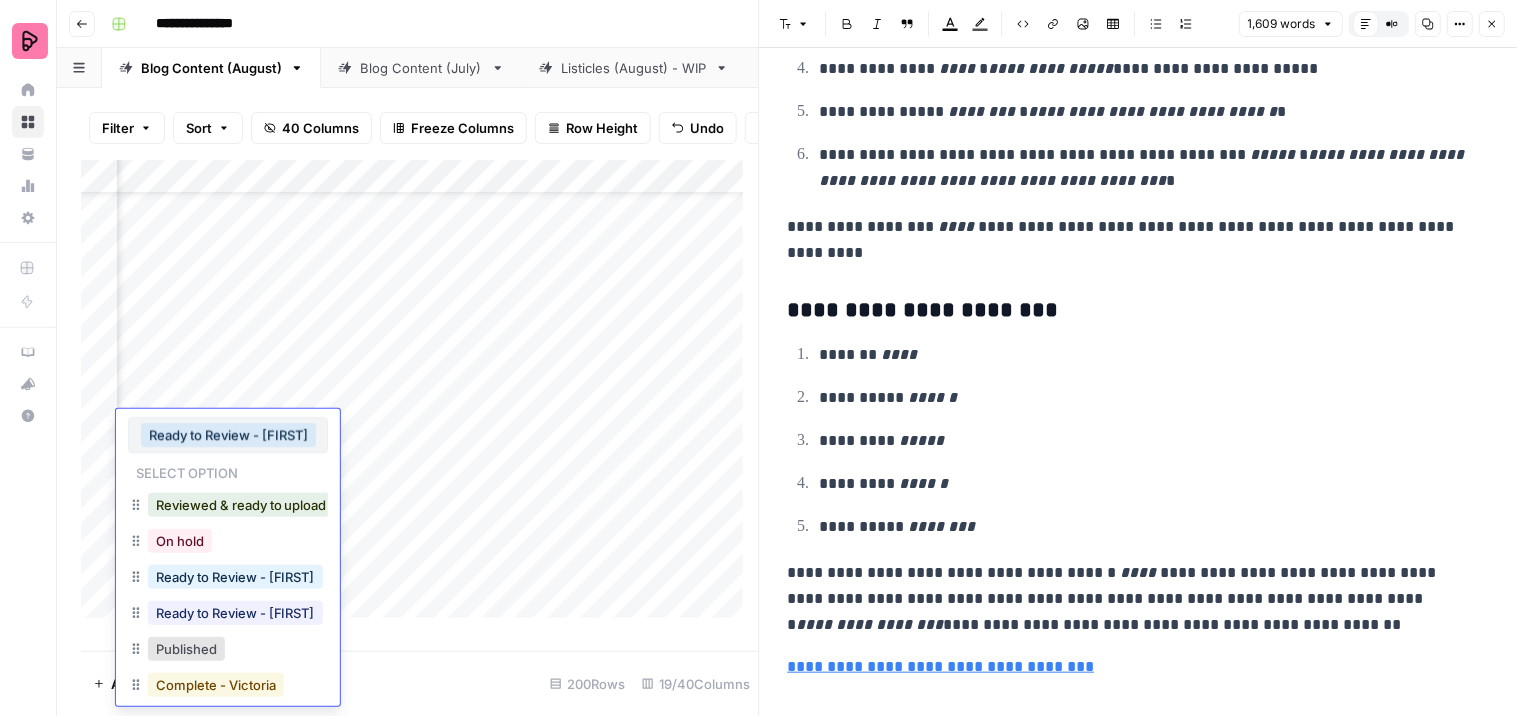 click on "Complete - Victoria" at bounding box center [216, 685] 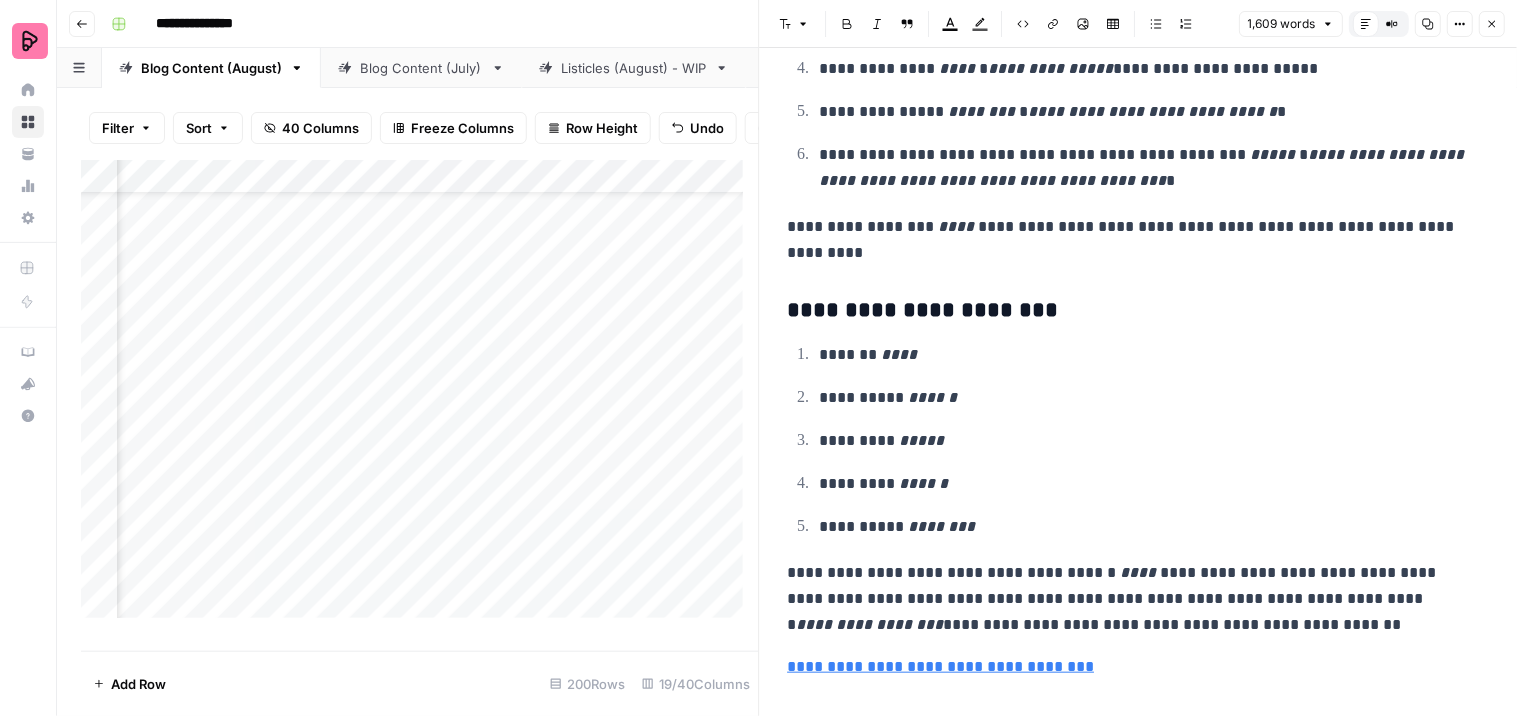 click on "Add Column" at bounding box center (420, 397) 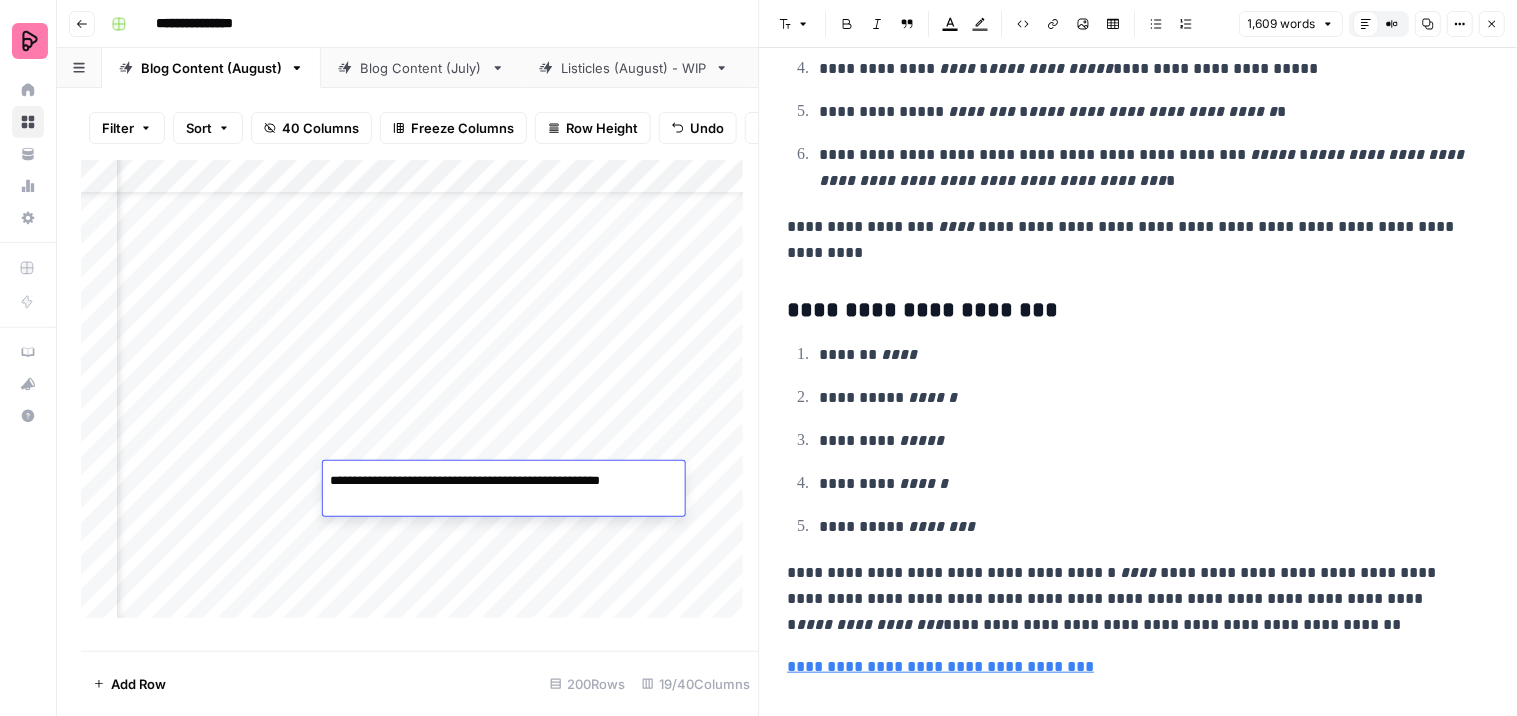 click on "**********" at bounding box center (501, 481) 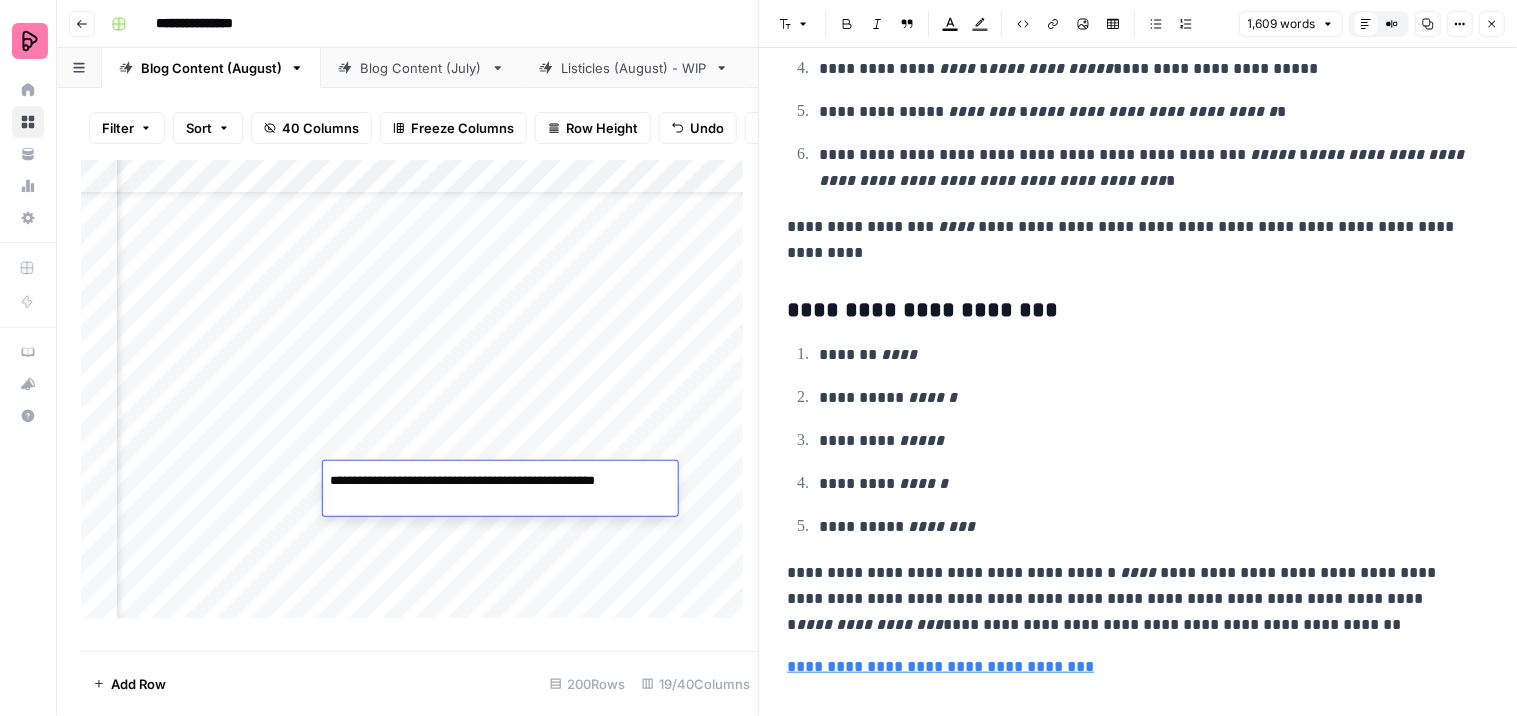 type on "**********" 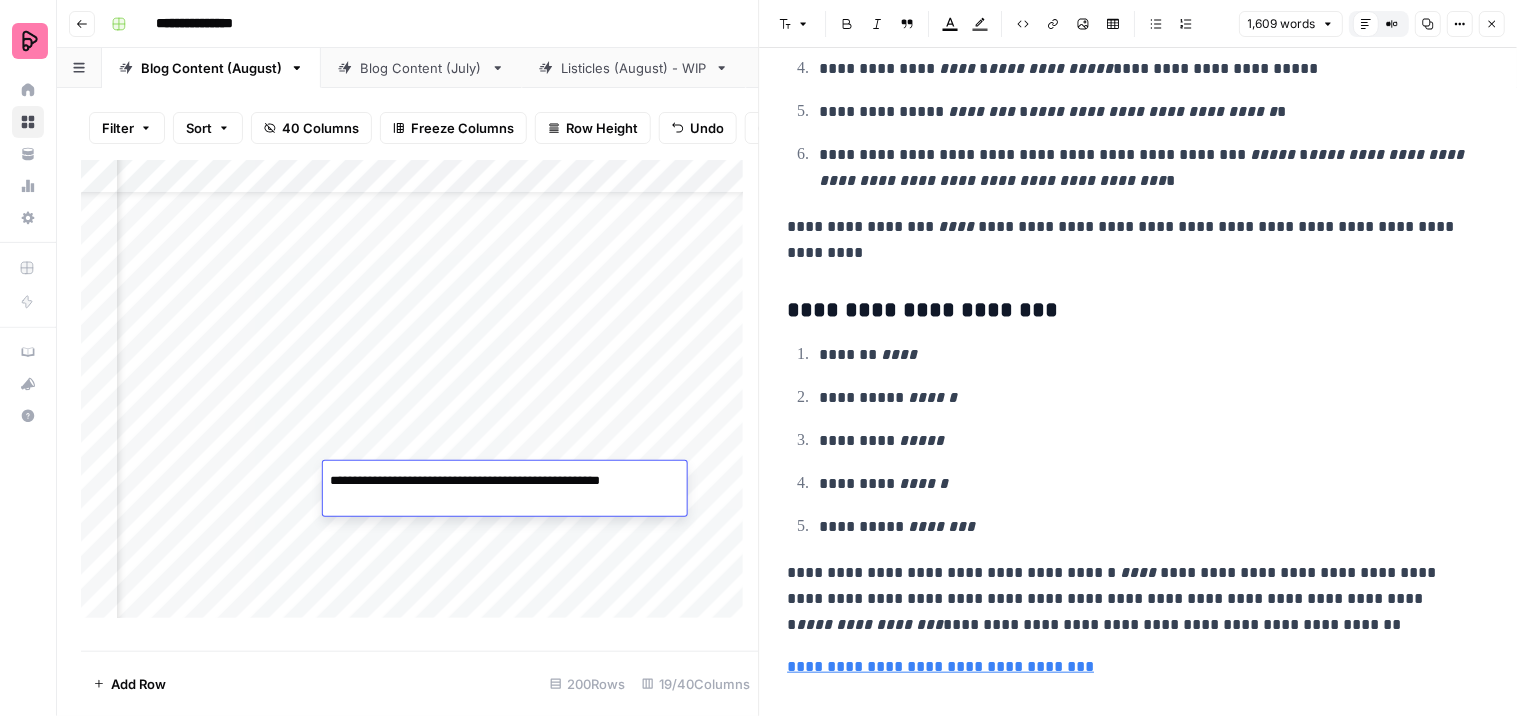 click on "Add Column" at bounding box center [420, 397] 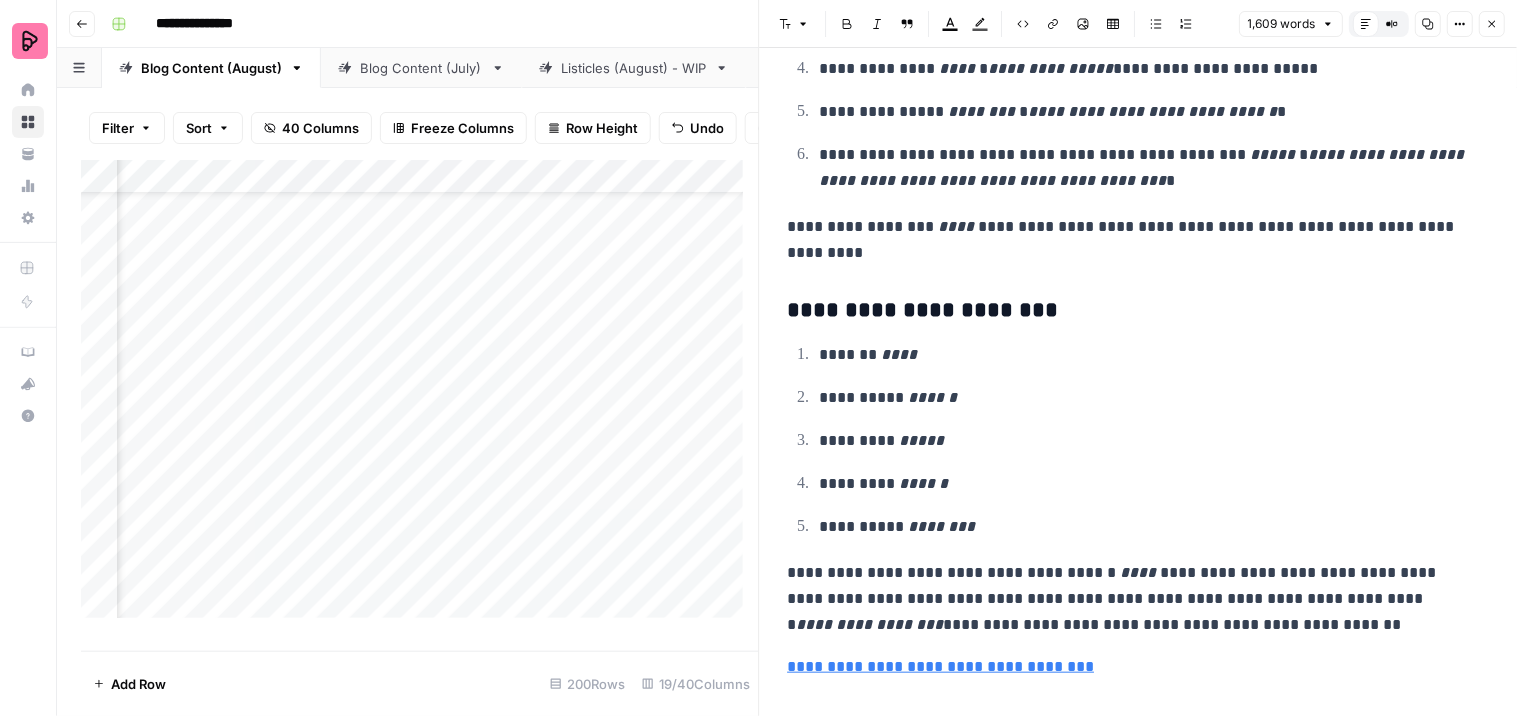 click on "Add Column" at bounding box center (420, 397) 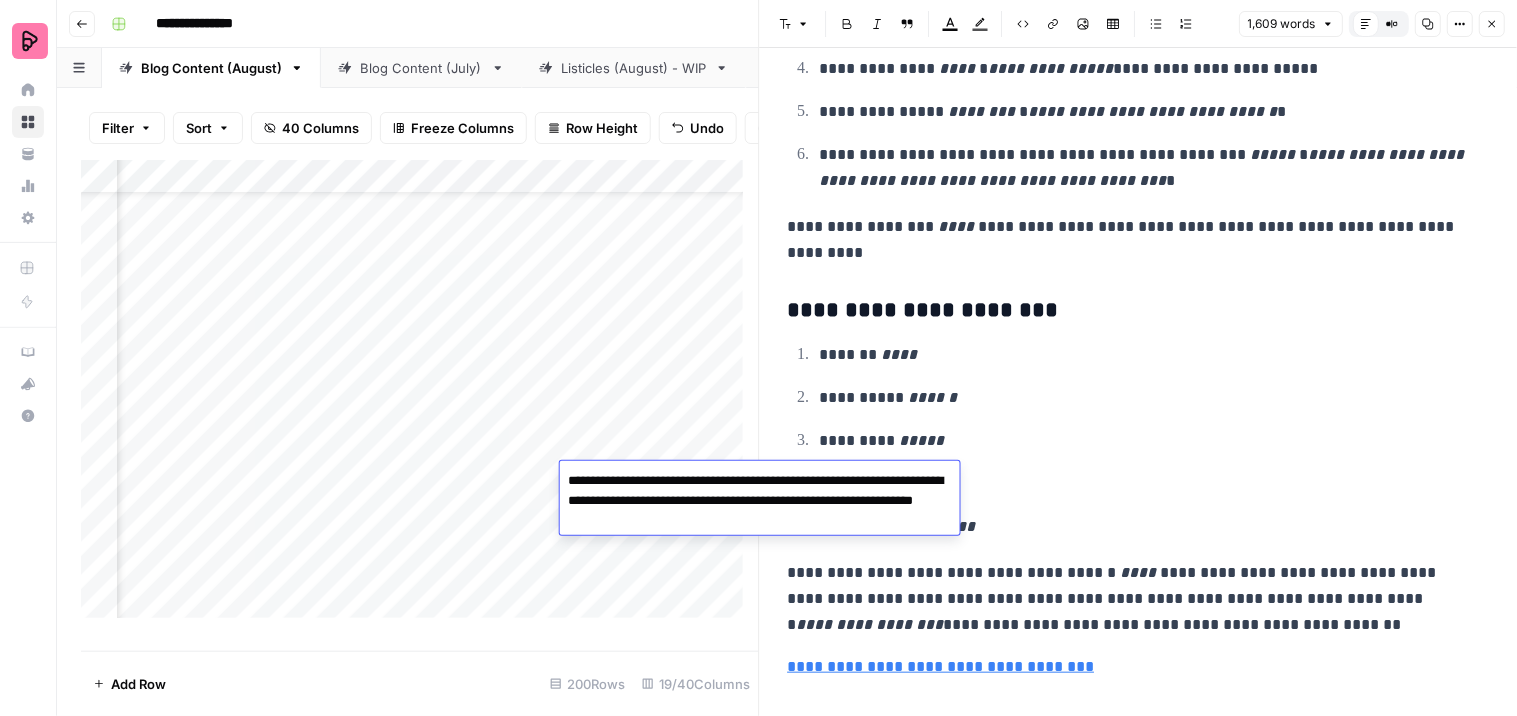 click on "Add Column" at bounding box center (420, 397) 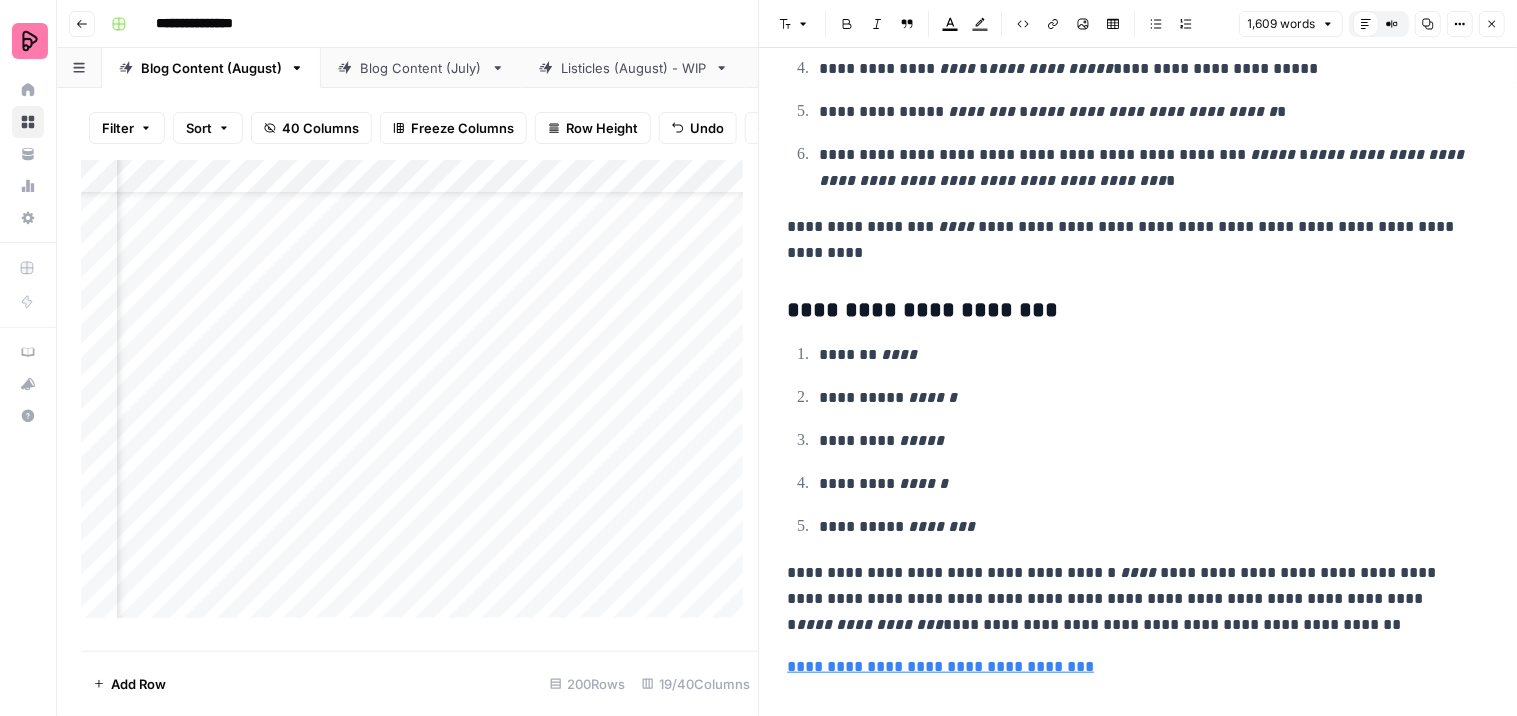 scroll, scrollTop: 111, scrollLeft: 1705, axis: both 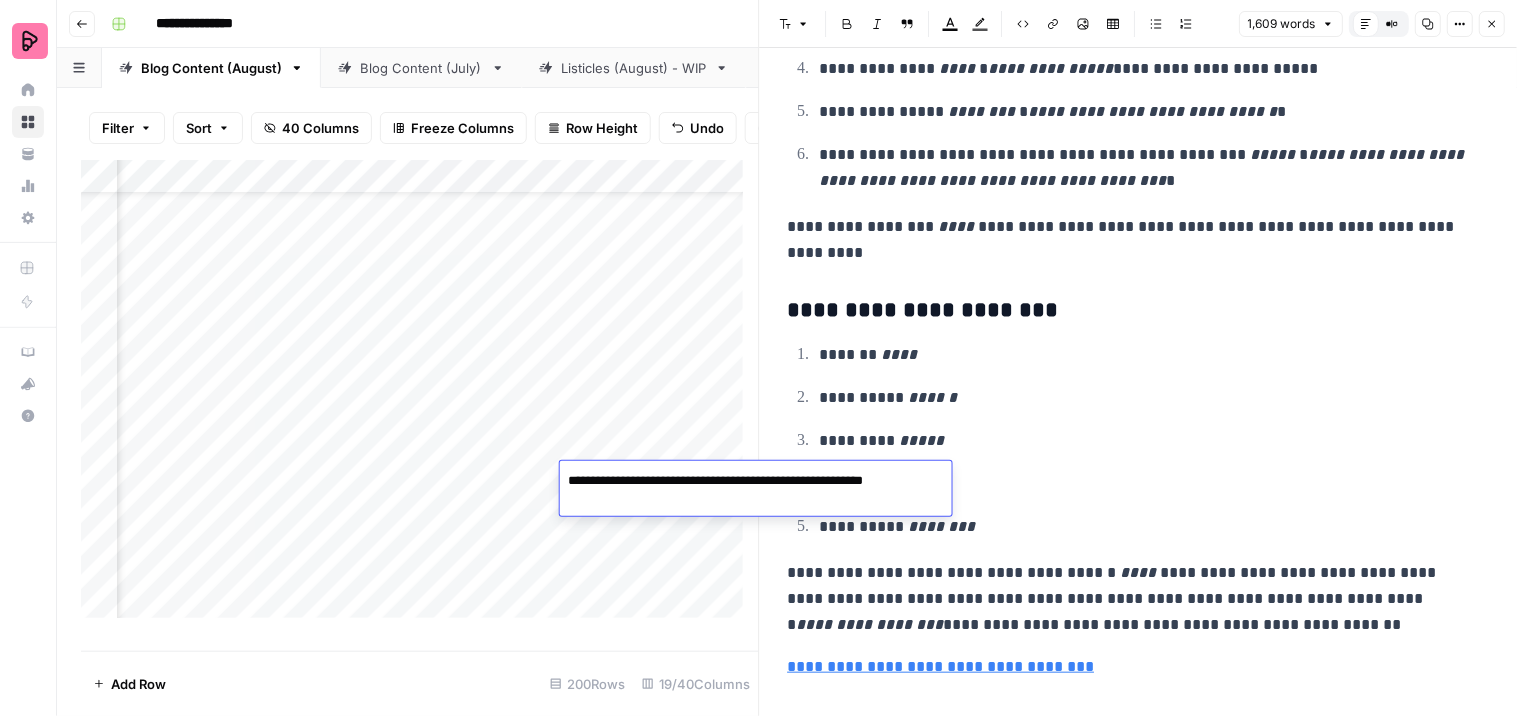 click on "Add Column" at bounding box center (420, 397) 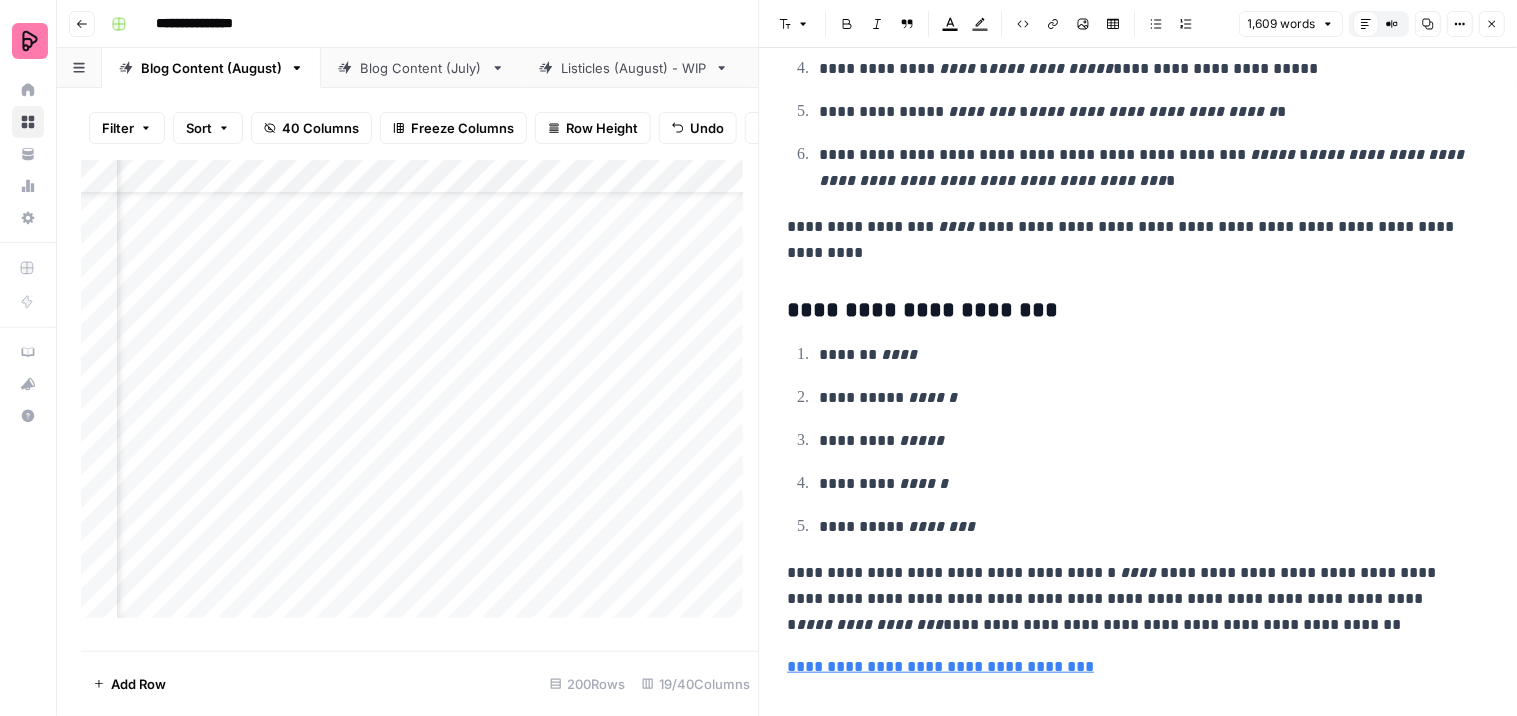 scroll, scrollTop: 111, scrollLeft: 1885, axis: both 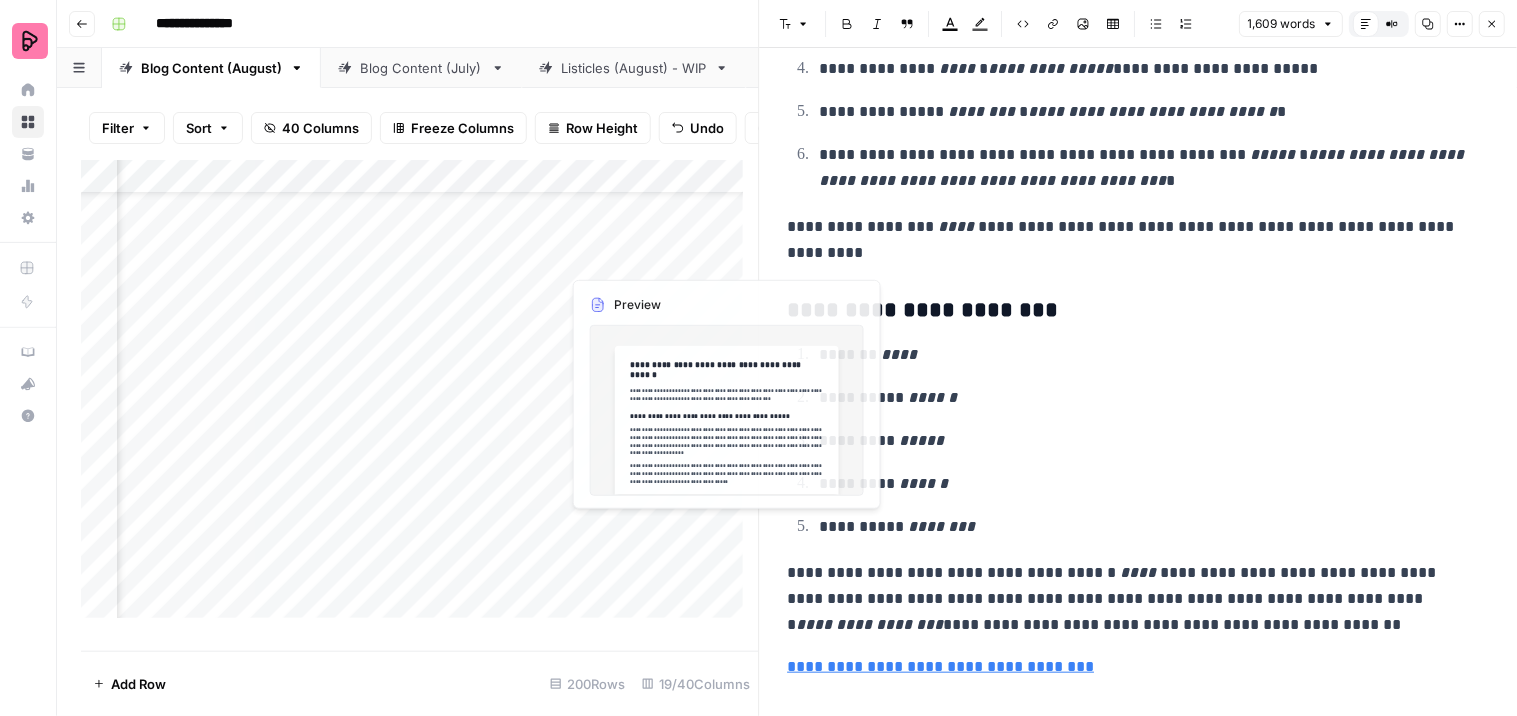 click on "Add Column" at bounding box center [420, 397] 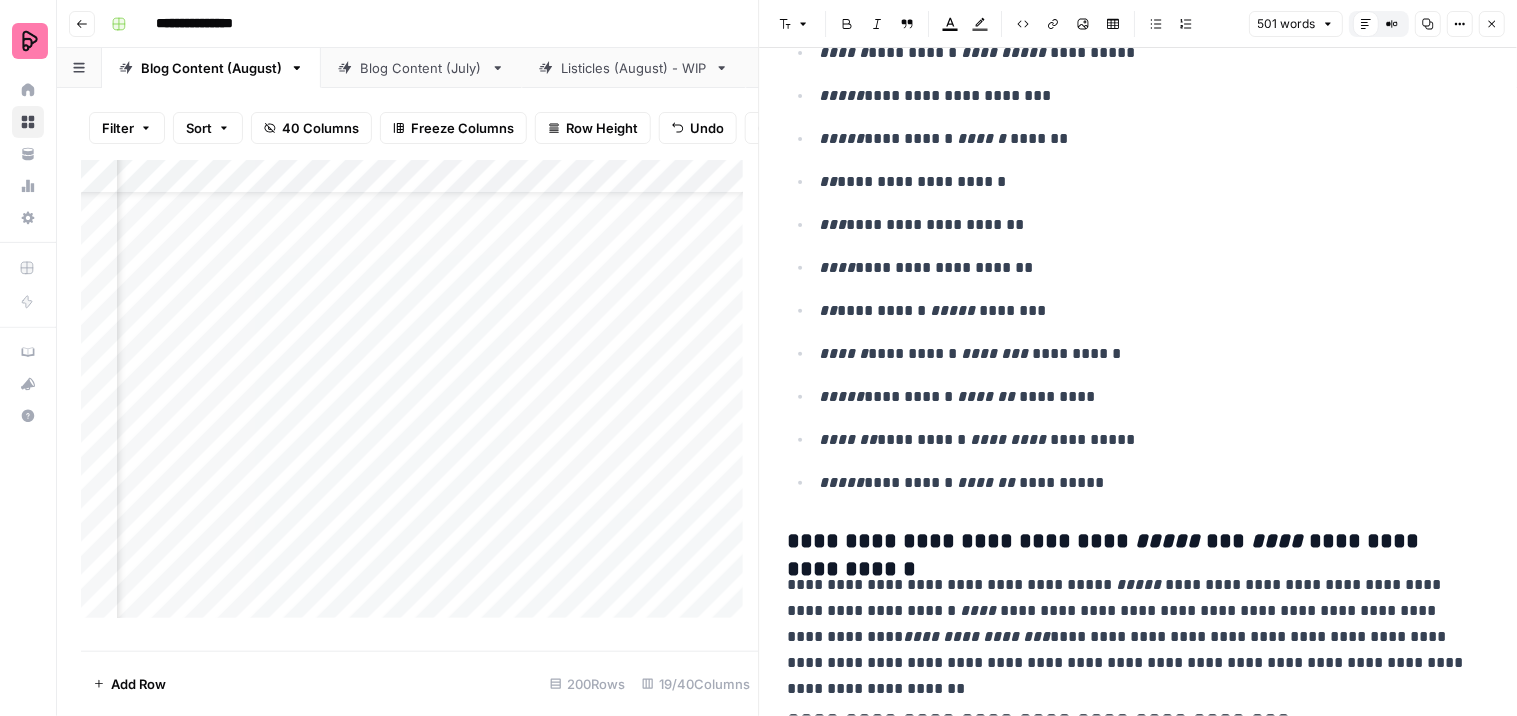 scroll, scrollTop: 444, scrollLeft: 0, axis: vertical 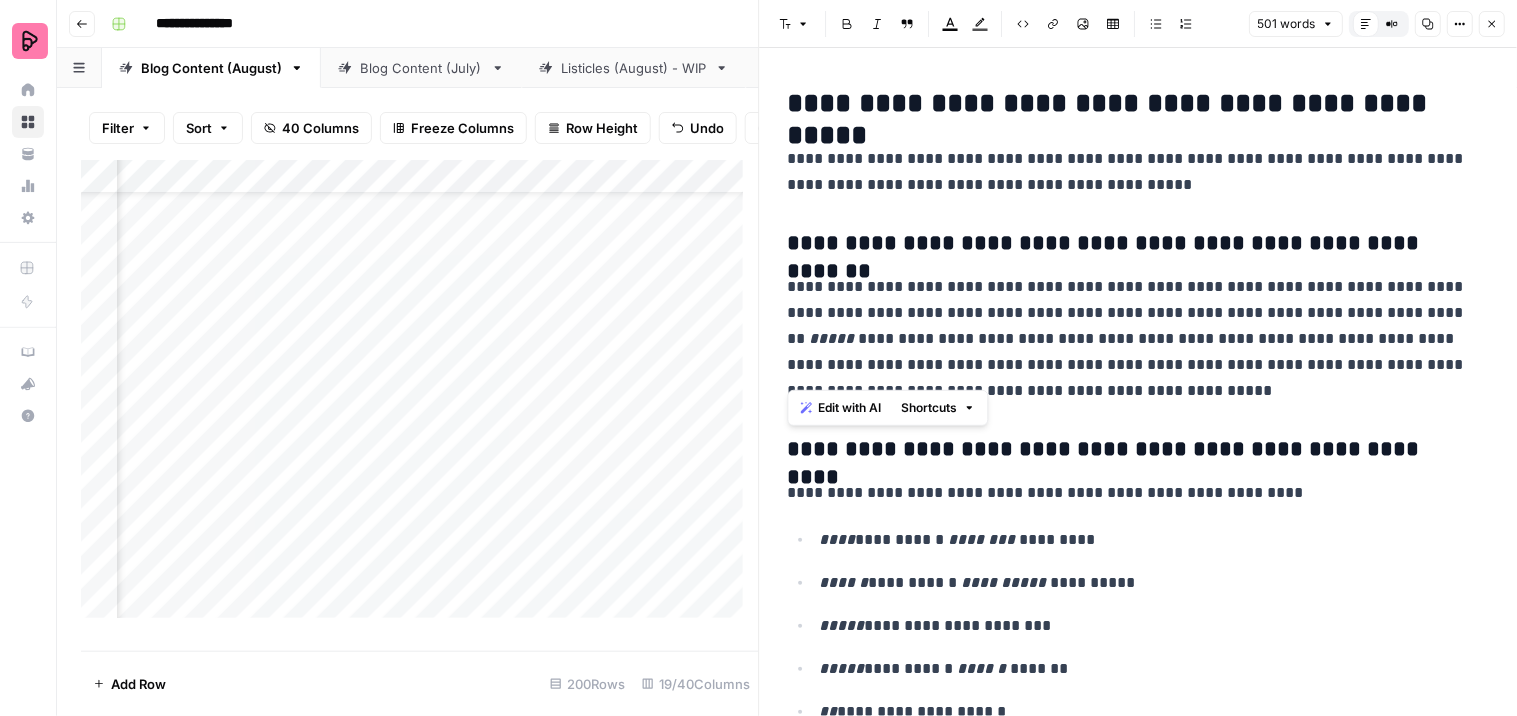 drag, startPoint x: 1057, startPoint y: 567, endPoint x: 787, endPoint y: 437, distance: 299.66647 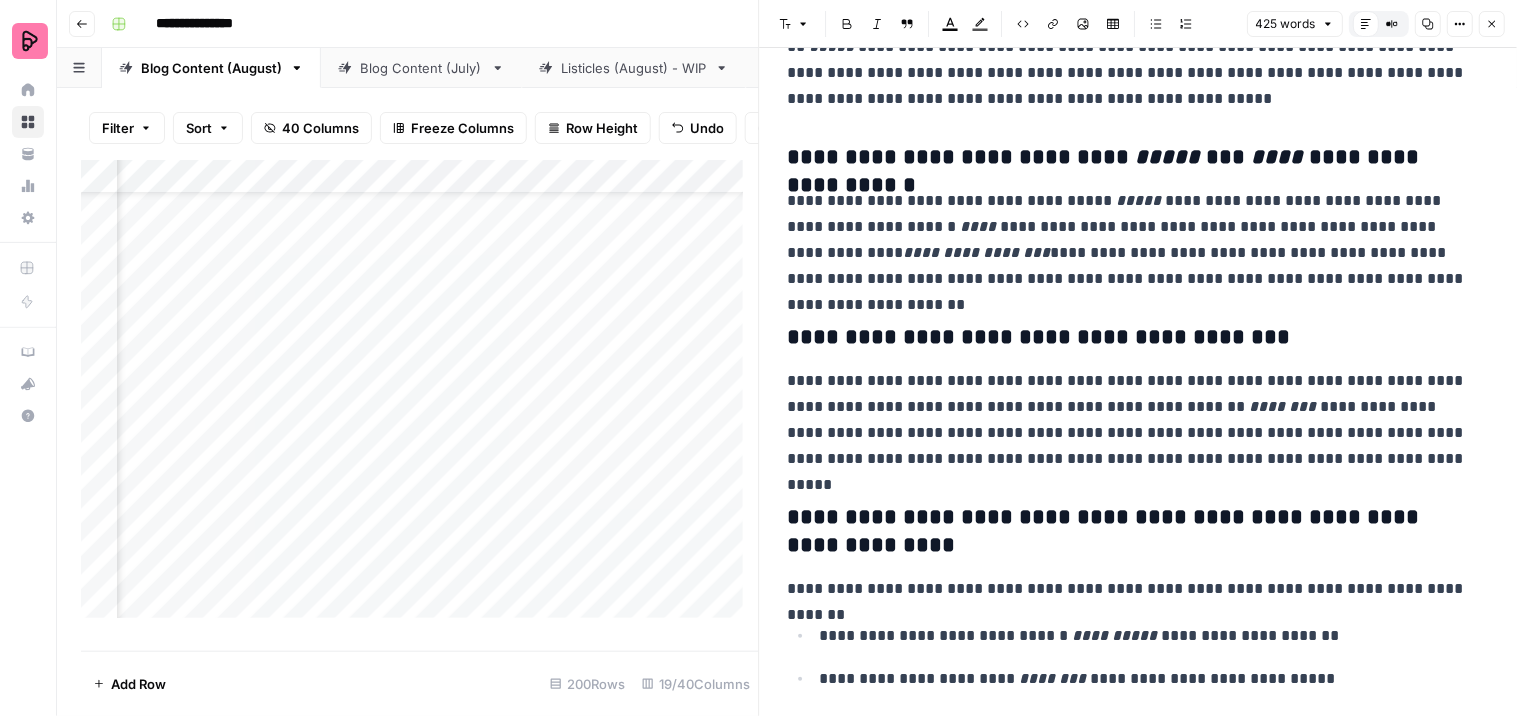 scroll, scrollTop: 444, scrollLeft: 0, axis: vertical 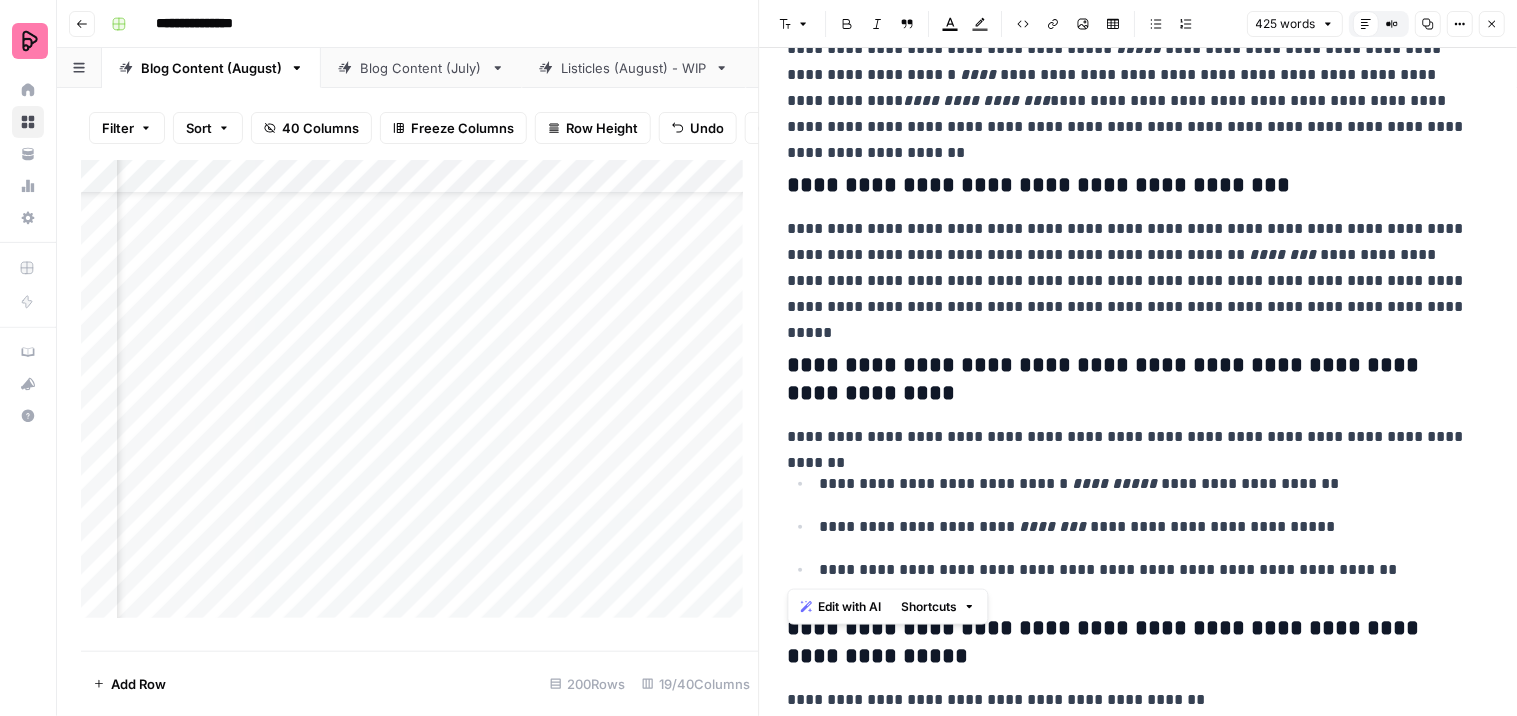 drag, startPoint x: 1388, startPoint y: 572, endPoint x: 778, endPoint y: 368, distance: 643.2076 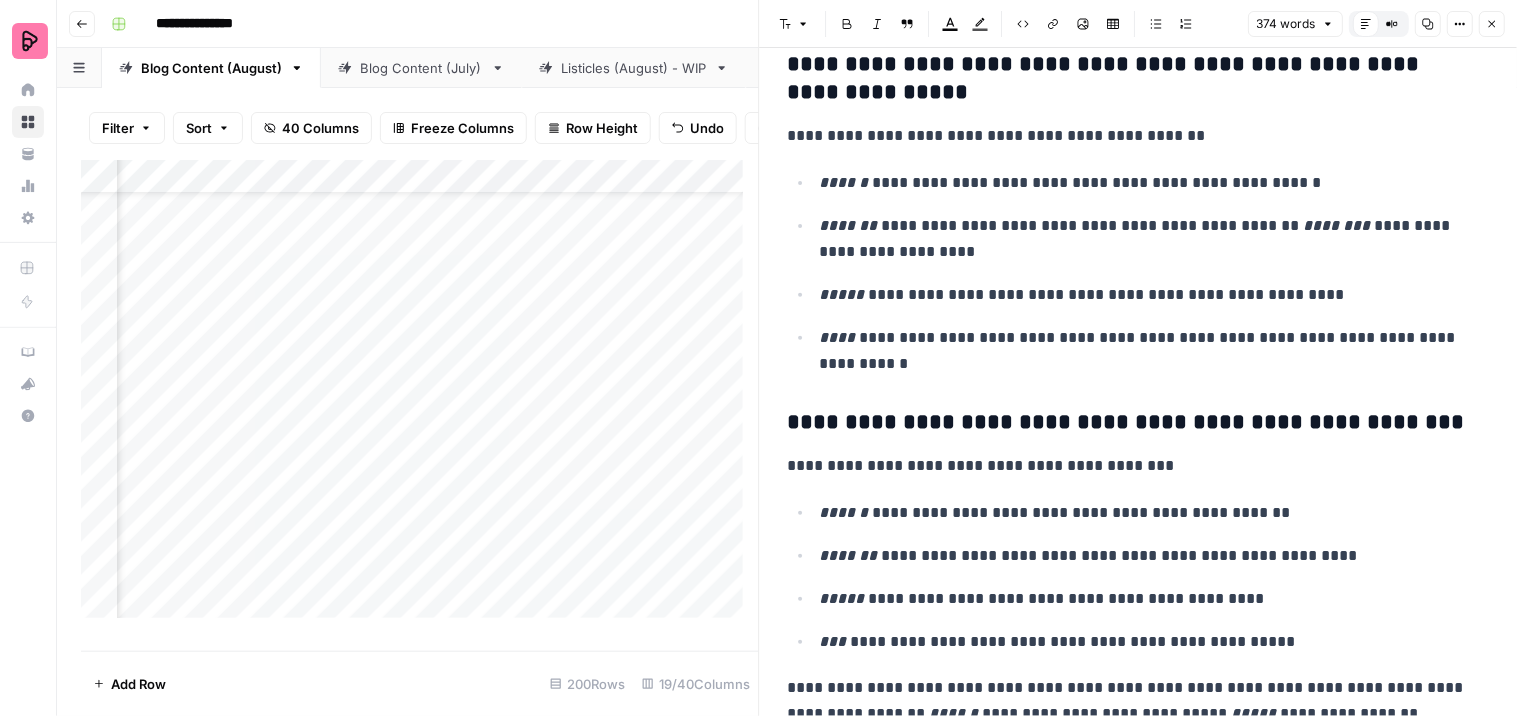 scroll, scrollTop: 828, scrollLeft: 0, axis: vertical 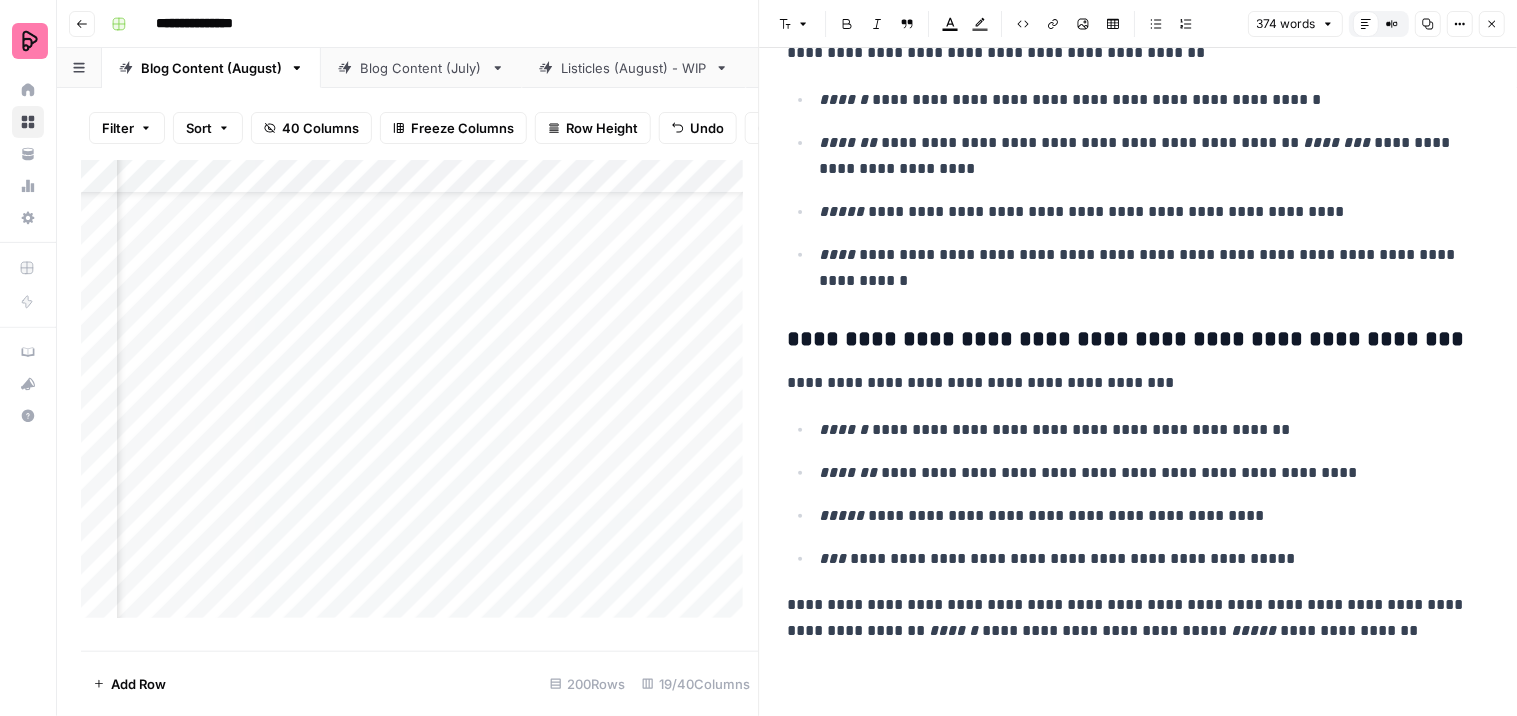 click on "Add Column" at bounding box center [420, 397] 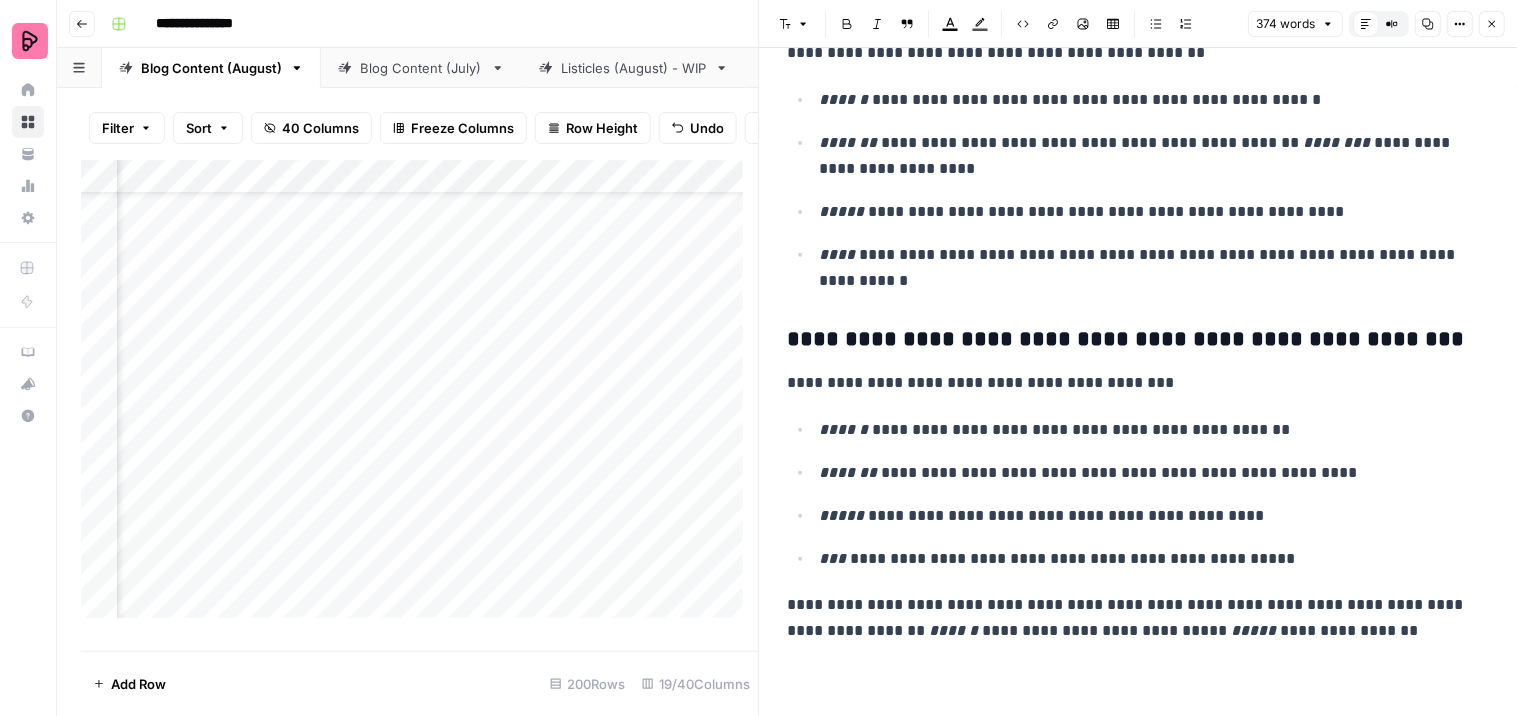 scroll, scrollTop: 111, scrollLeft: 1610, axis: both 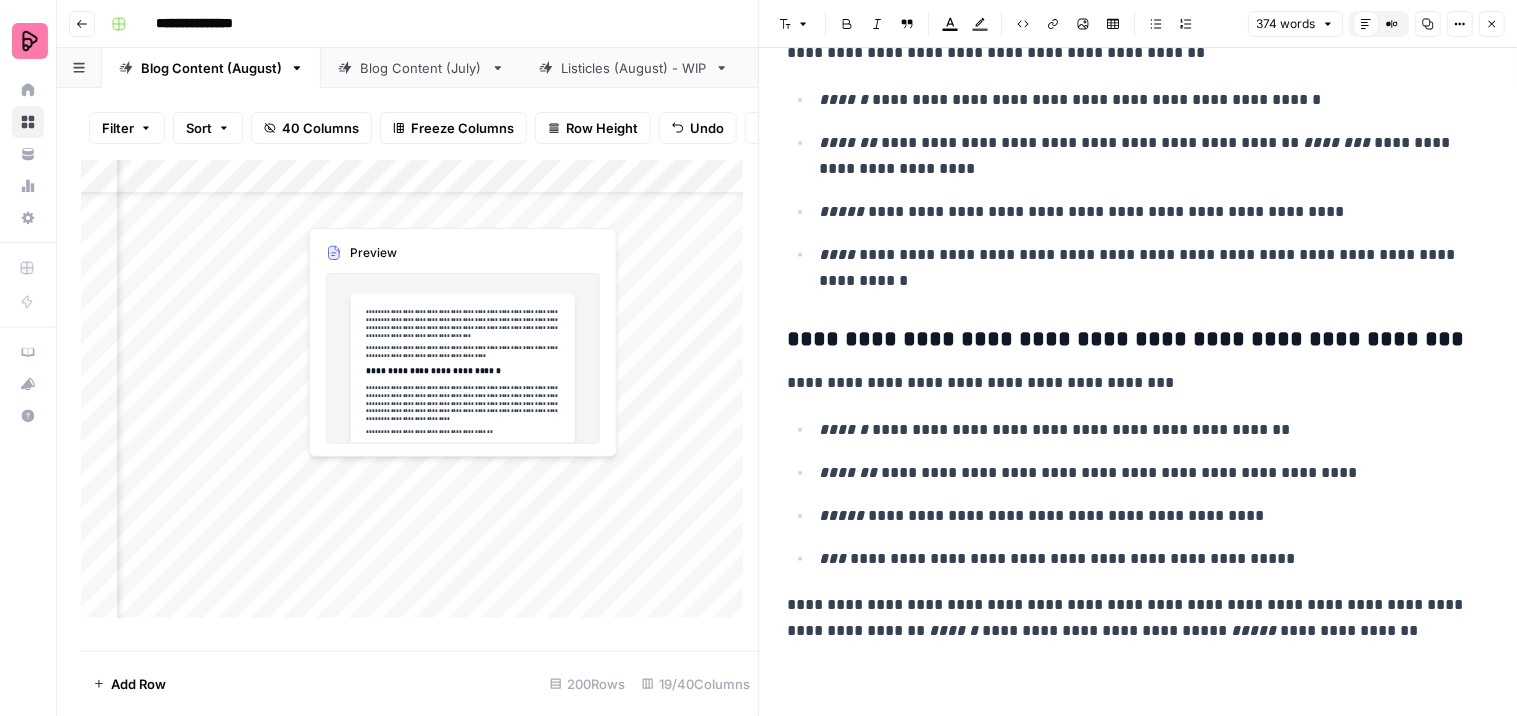 click on "Add Column" at bounding box center (420, 397) 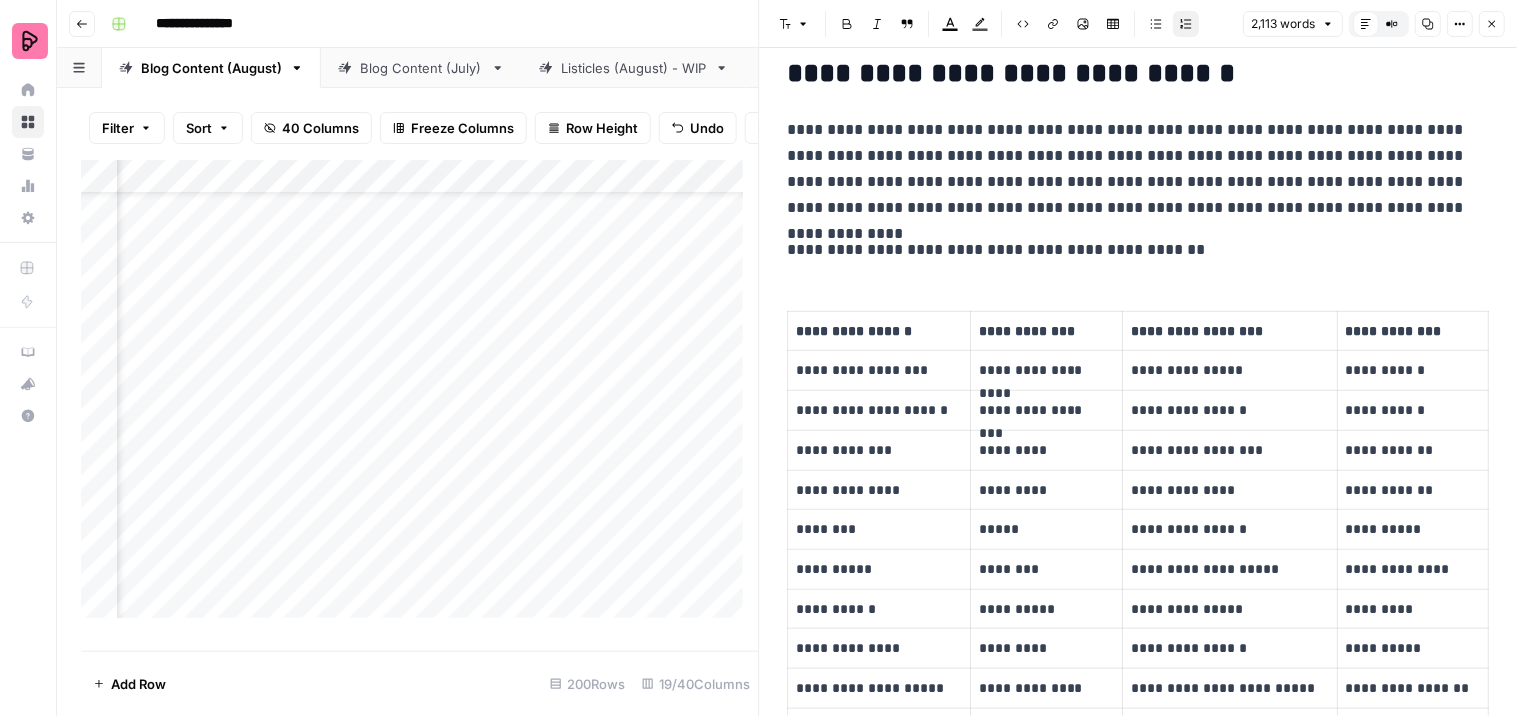 scroll, scrollTop: 0, scrollLeft: 0, axis: both 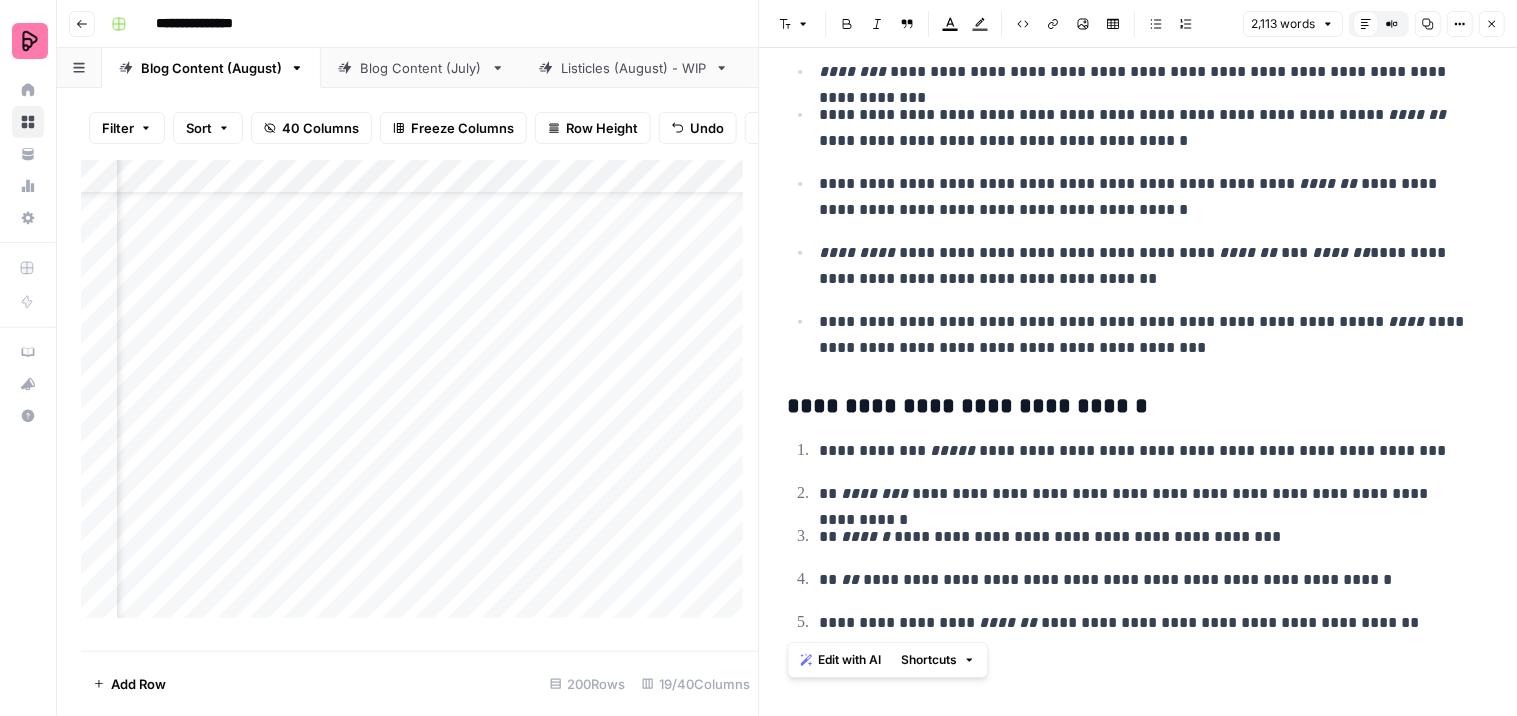 drag, startPoint x: 784, startPoint y: 97, endPoint x: 1017, endPoint y: 755, distance: 698.0351 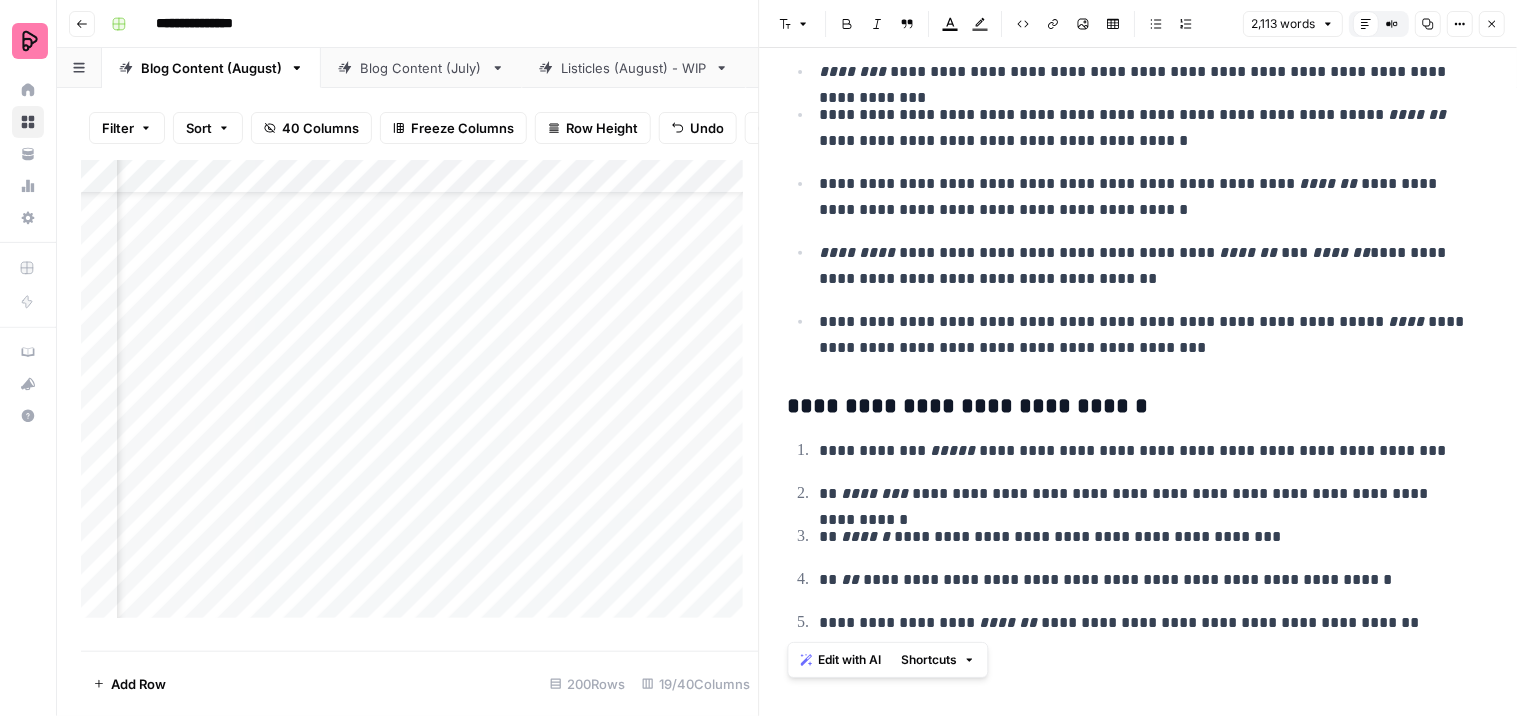 copy on "**********" 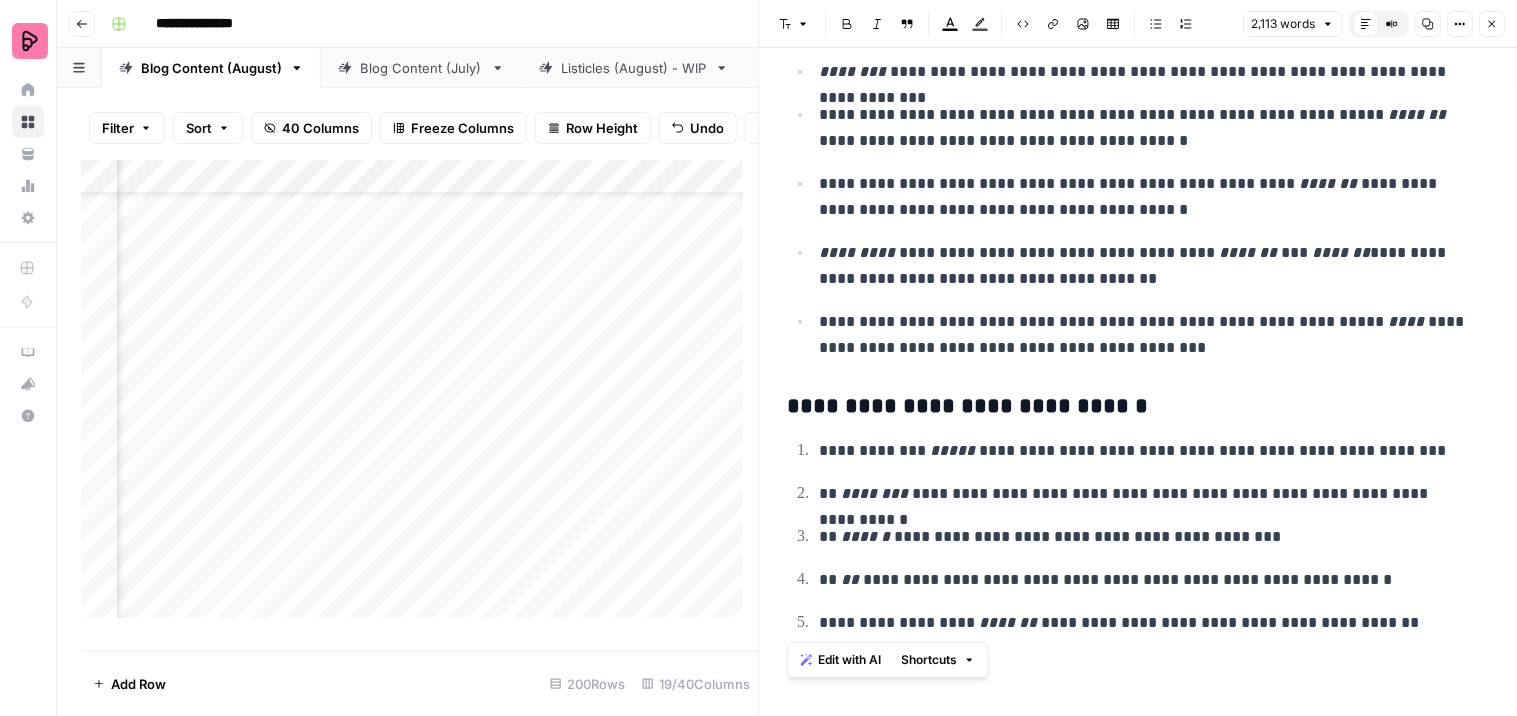 click on "[FIRST] [LAST]" at bounding box center [1146, 580] 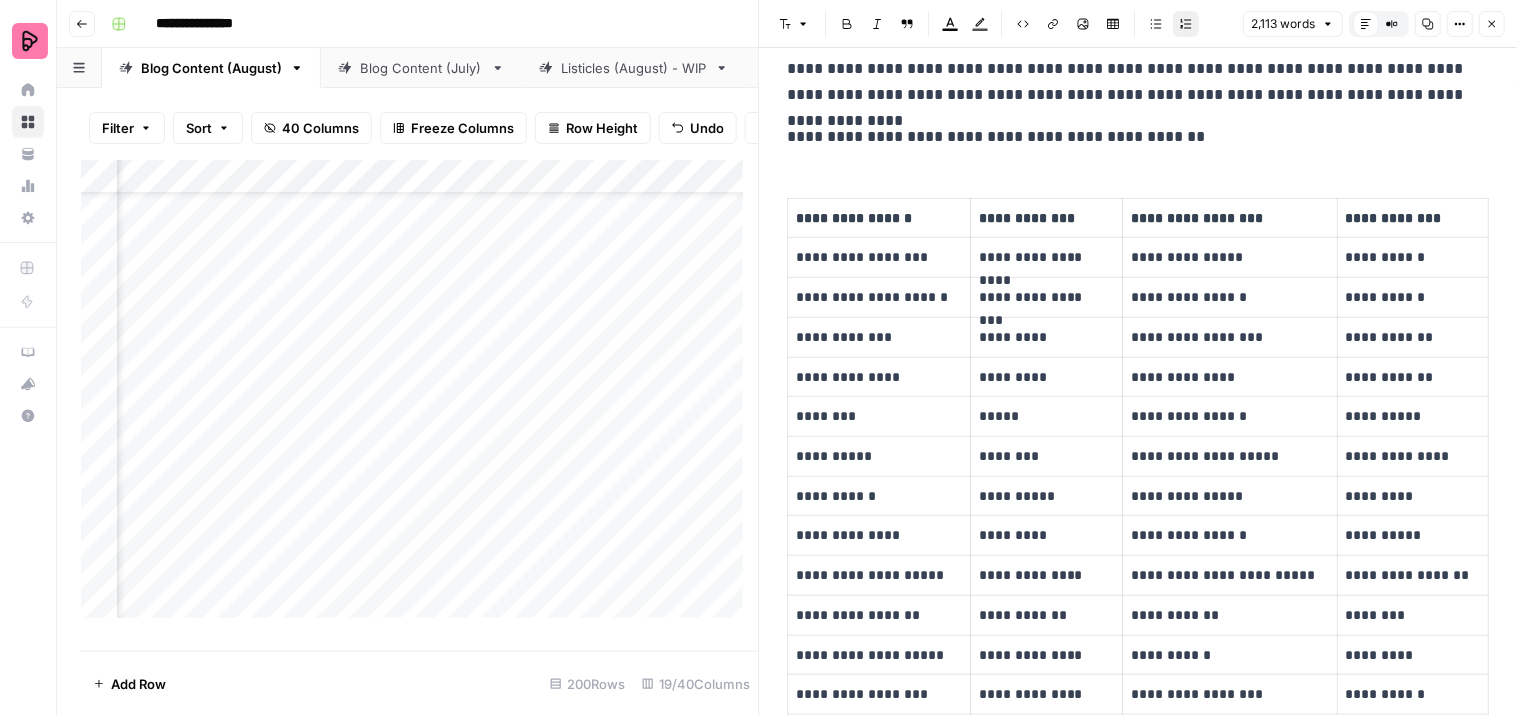 scroll, scrollTop: 333, scrollLeft: 0, axis: vertical 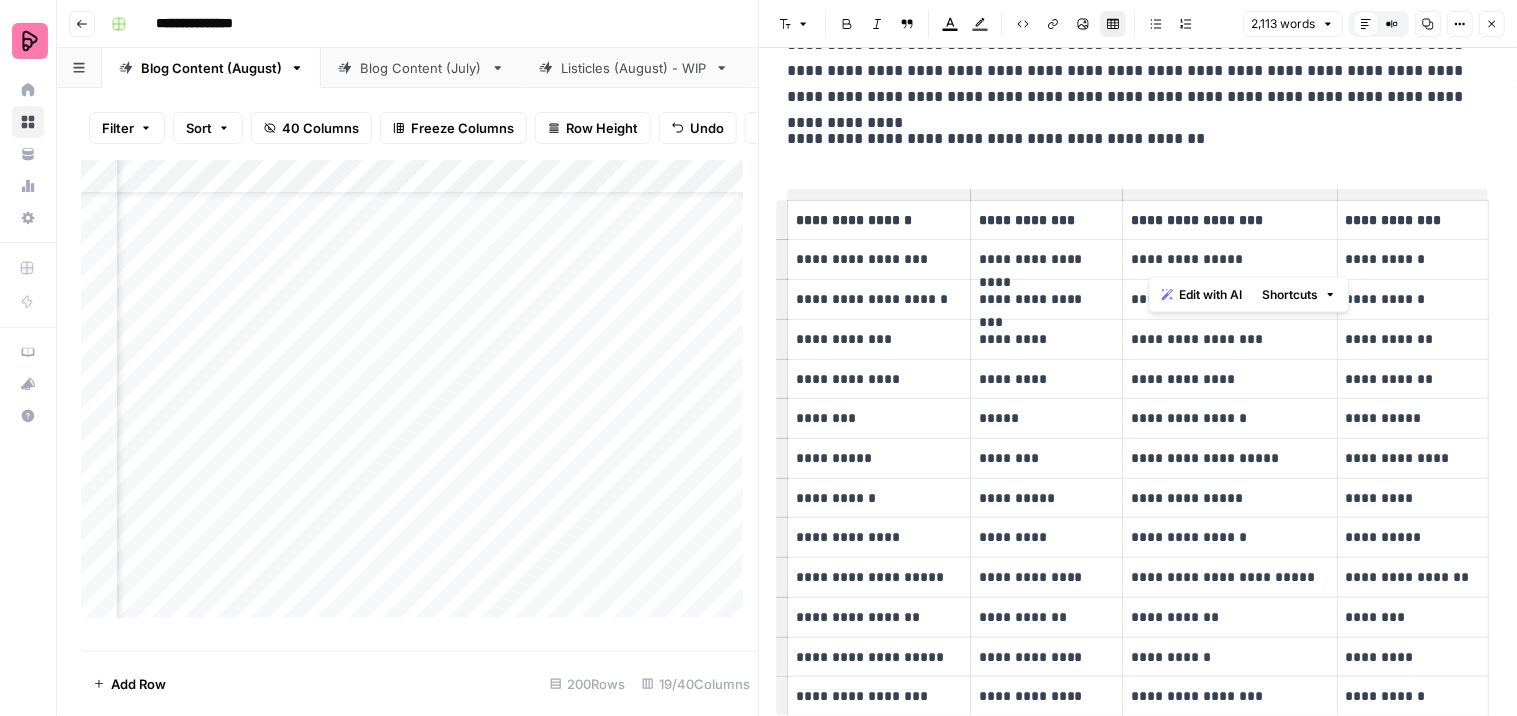 drag, startPoint x: 1194, startPoint y: 260, endPoint x: 1150, endPoint y: 256, distance: 44.181442 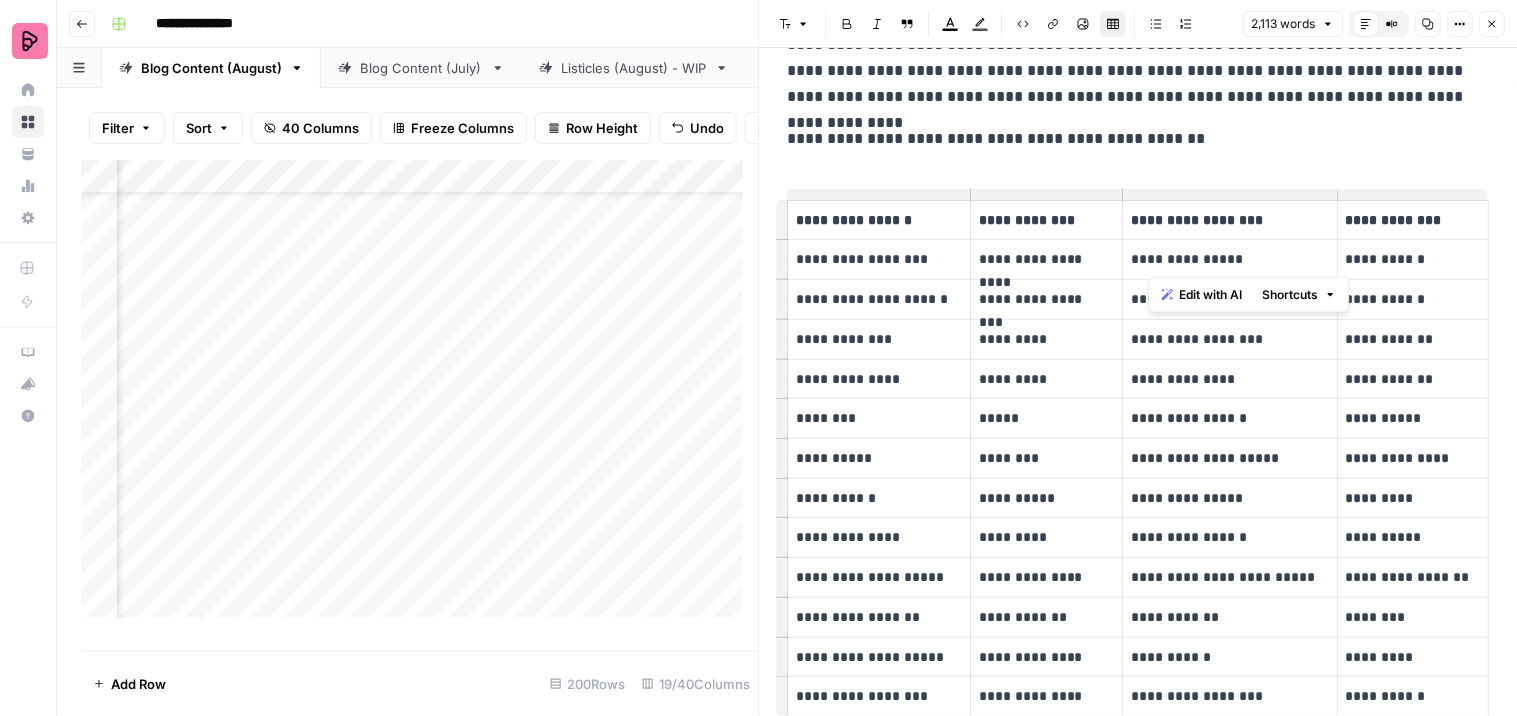click on "**********" at bounding box center [1227, 259] 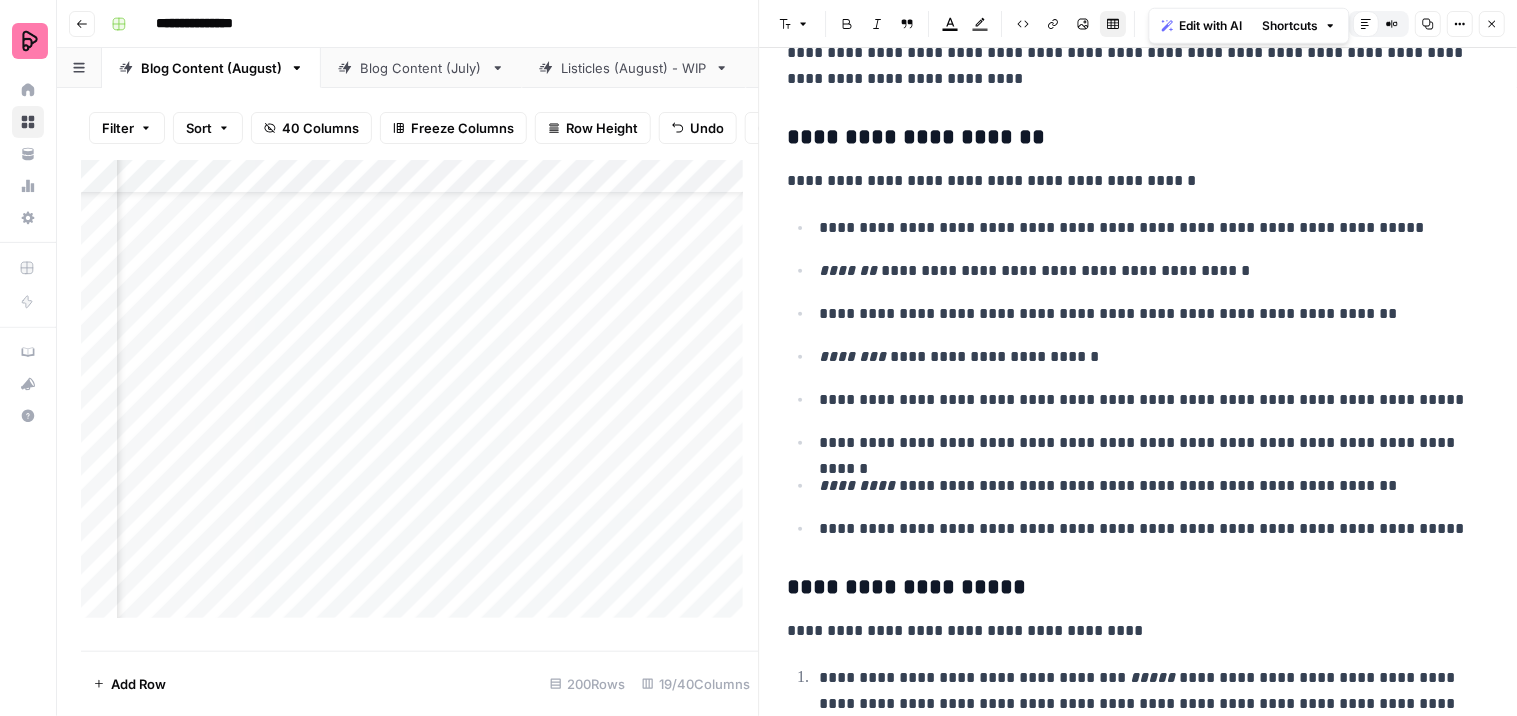 scroll, scrollTop: 4333, scrollLeft: 0, axis: vertical 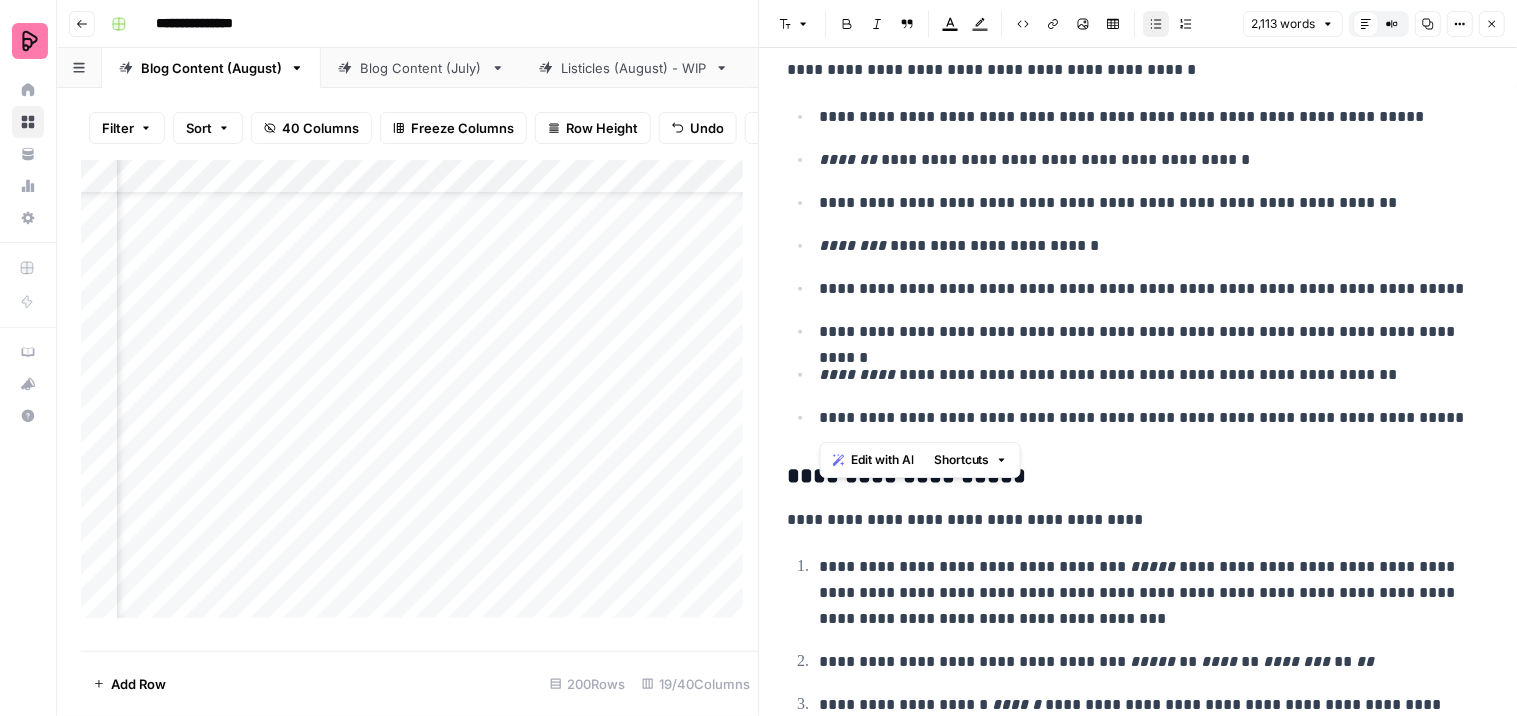 drag, startPoint x: 1364, startPoint y: 422, endPoint x: 814, endPoint y: 127, distance: 624.1194 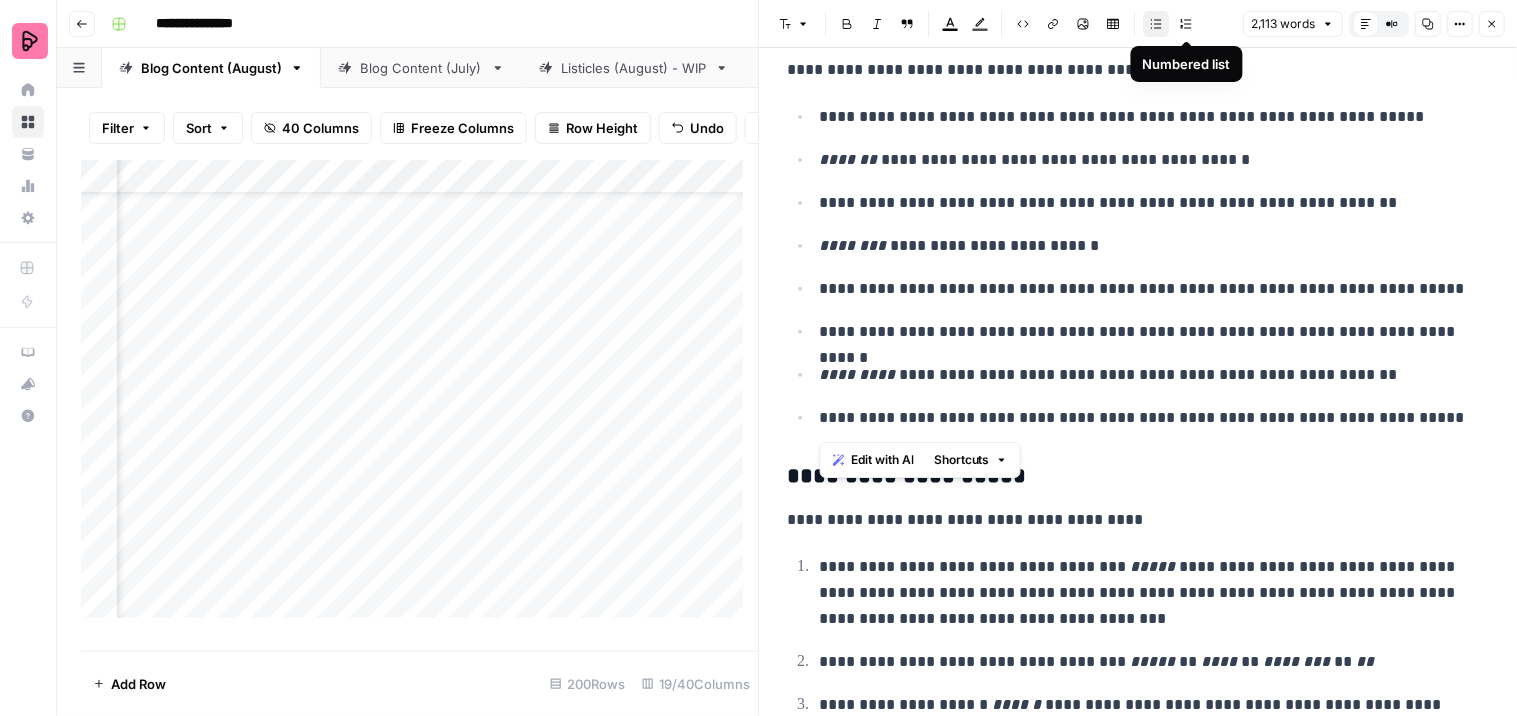 click 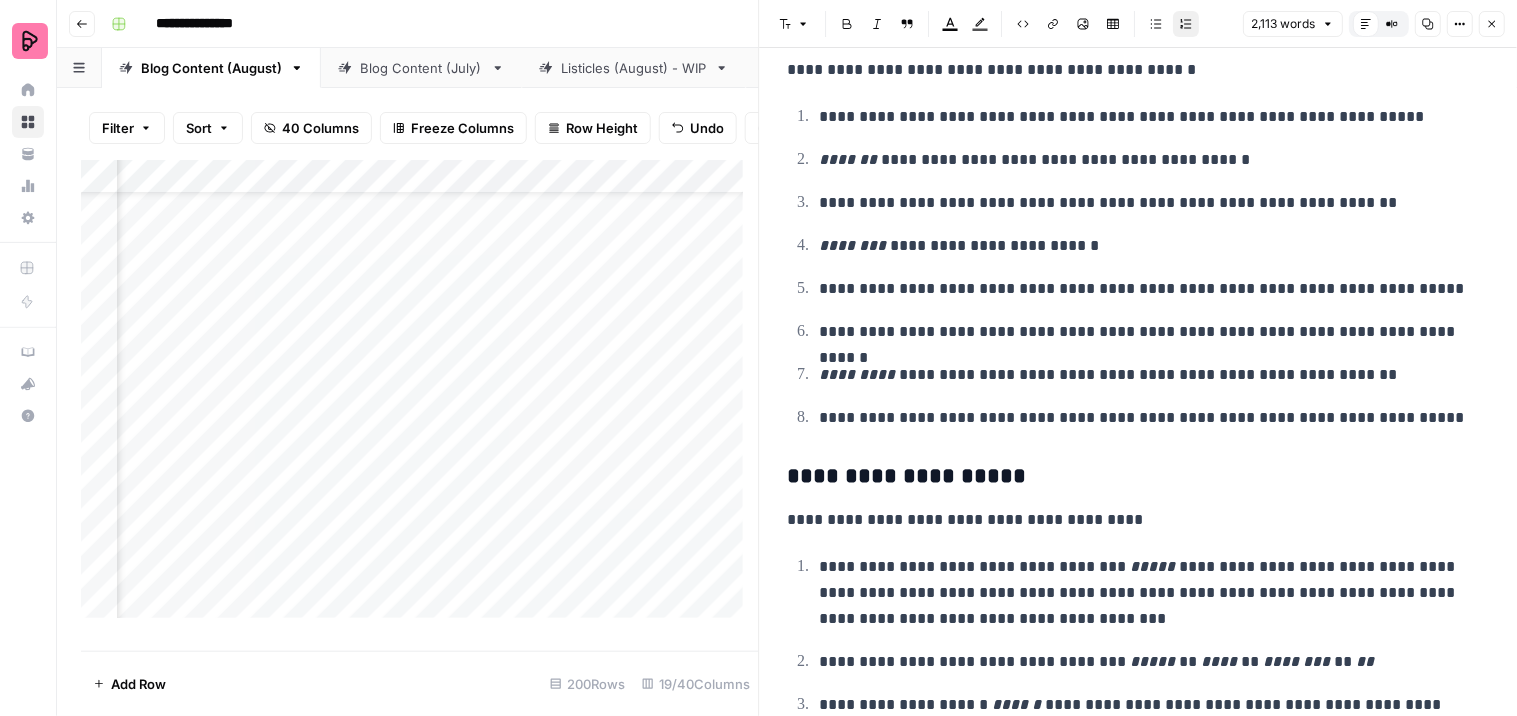 click on "[FIRST] [LAST] [COUNTRY] [STATE] [CITY] [ZIP]" at bounding box center [1139, 126] 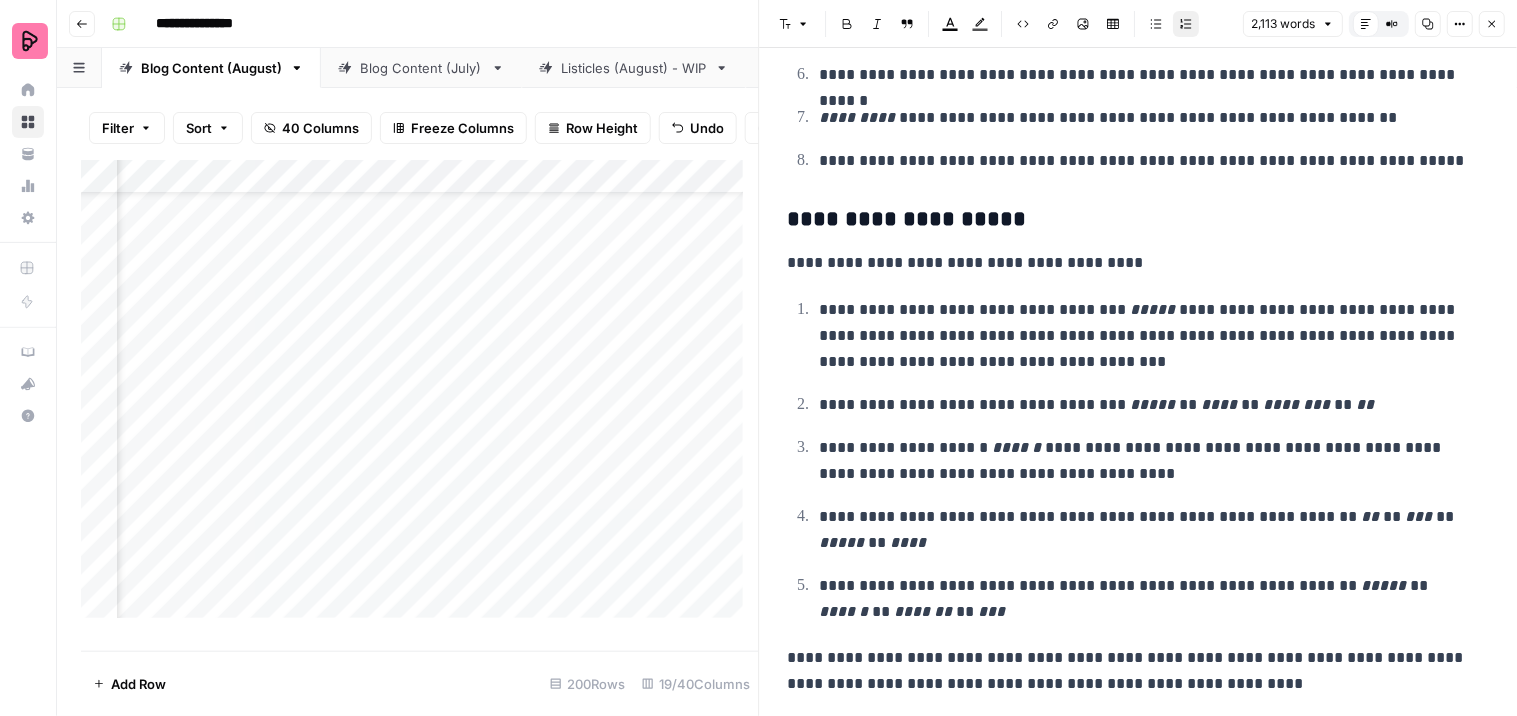 scroll, scrollTop: 4777, scrollLeft: 0, axis: vertical 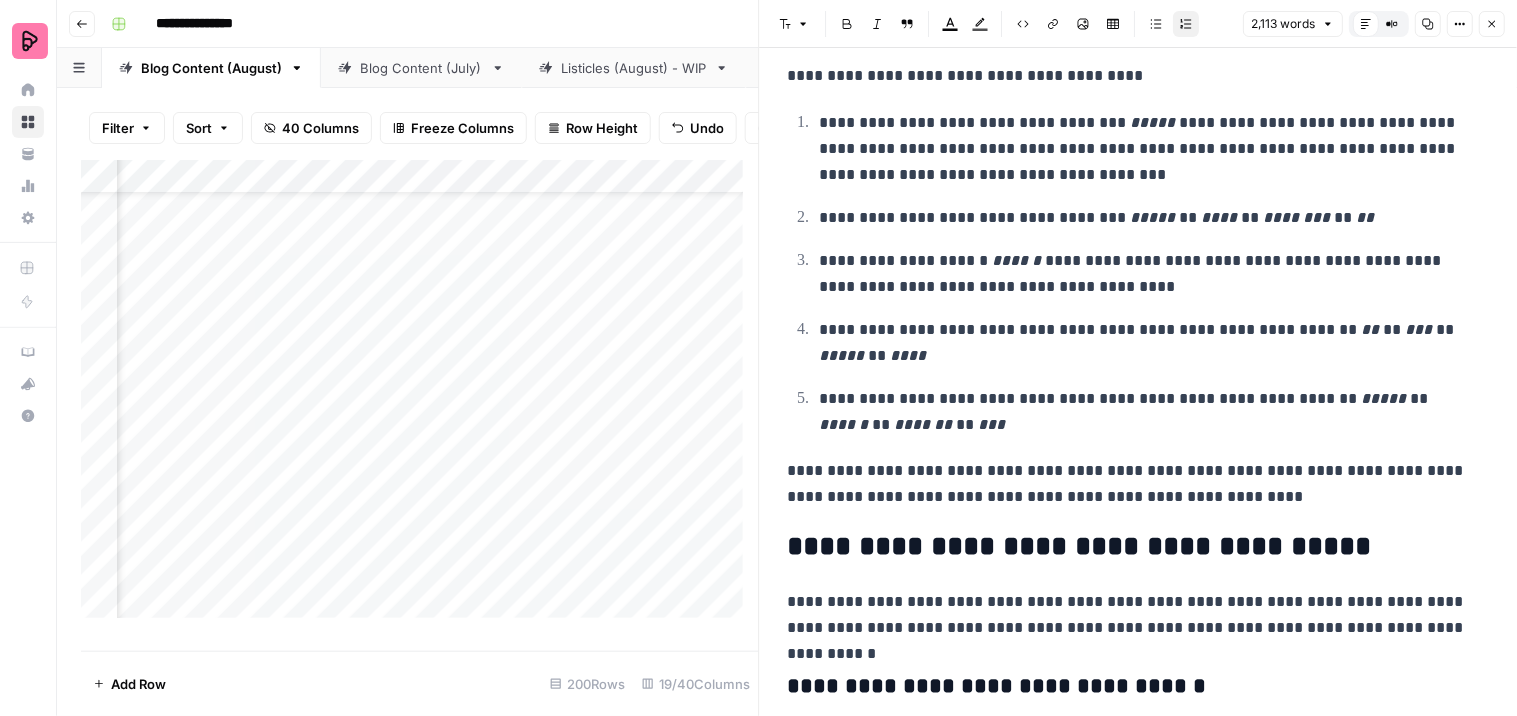 click on "**********" at bounding box center (1146, 149) 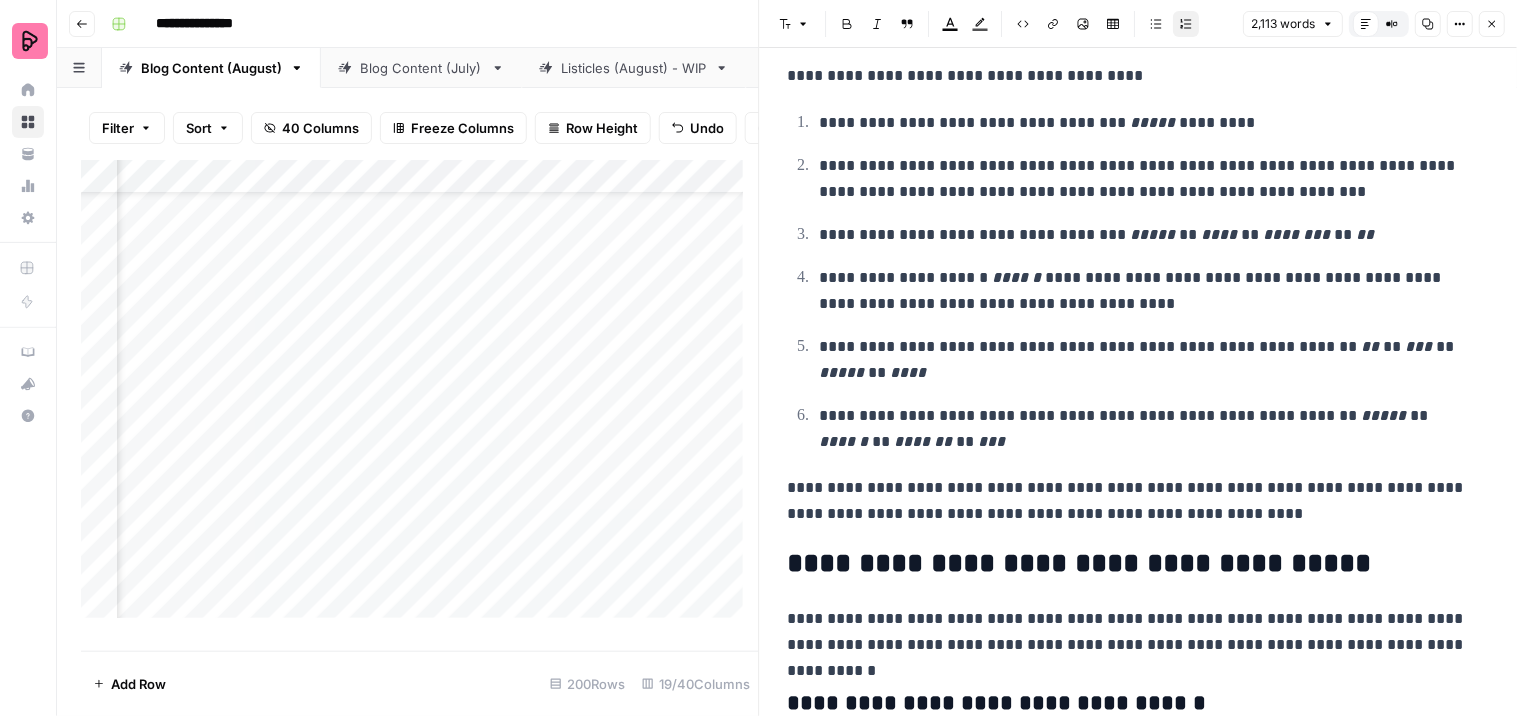 click 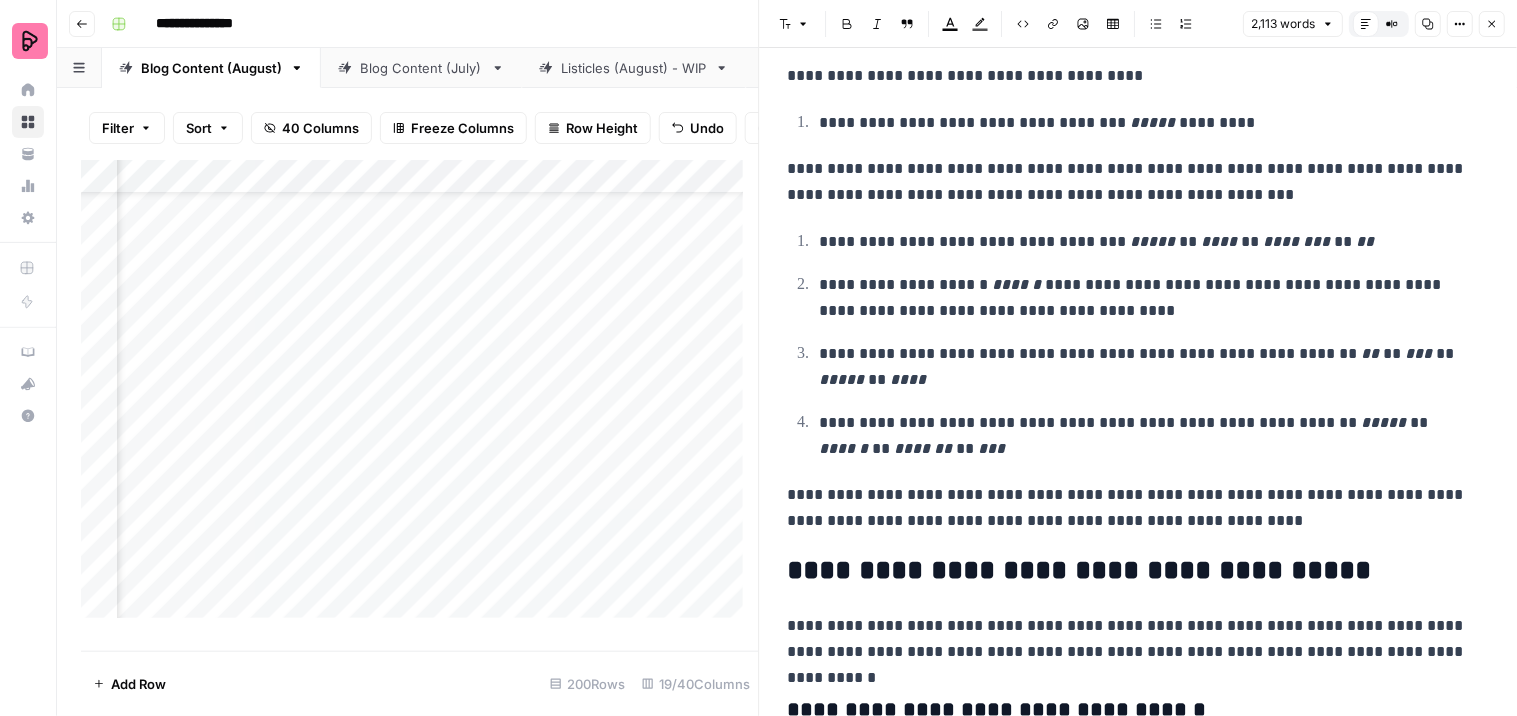 click on "**********" at bounding box center [1130, 182] 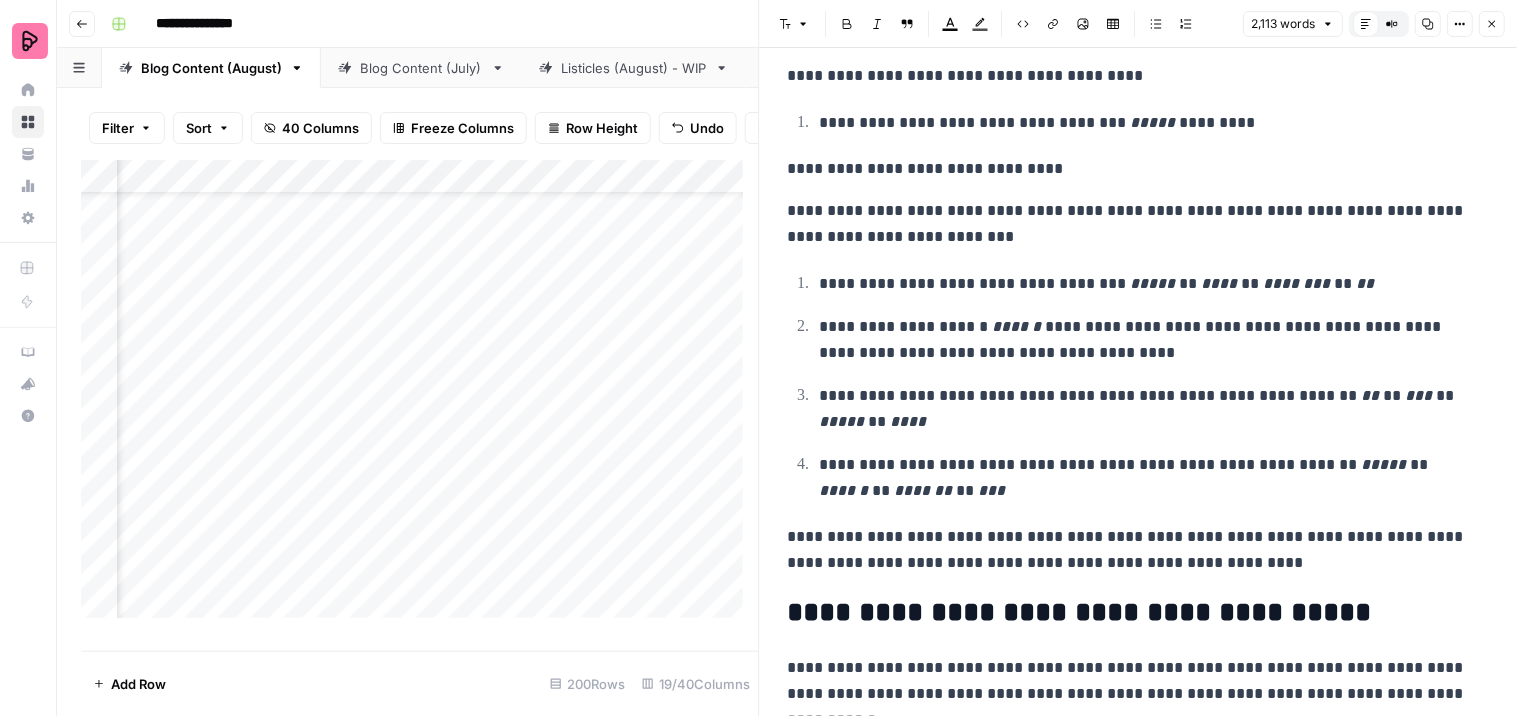 click on "**********" at bounding box center (1130, 224) 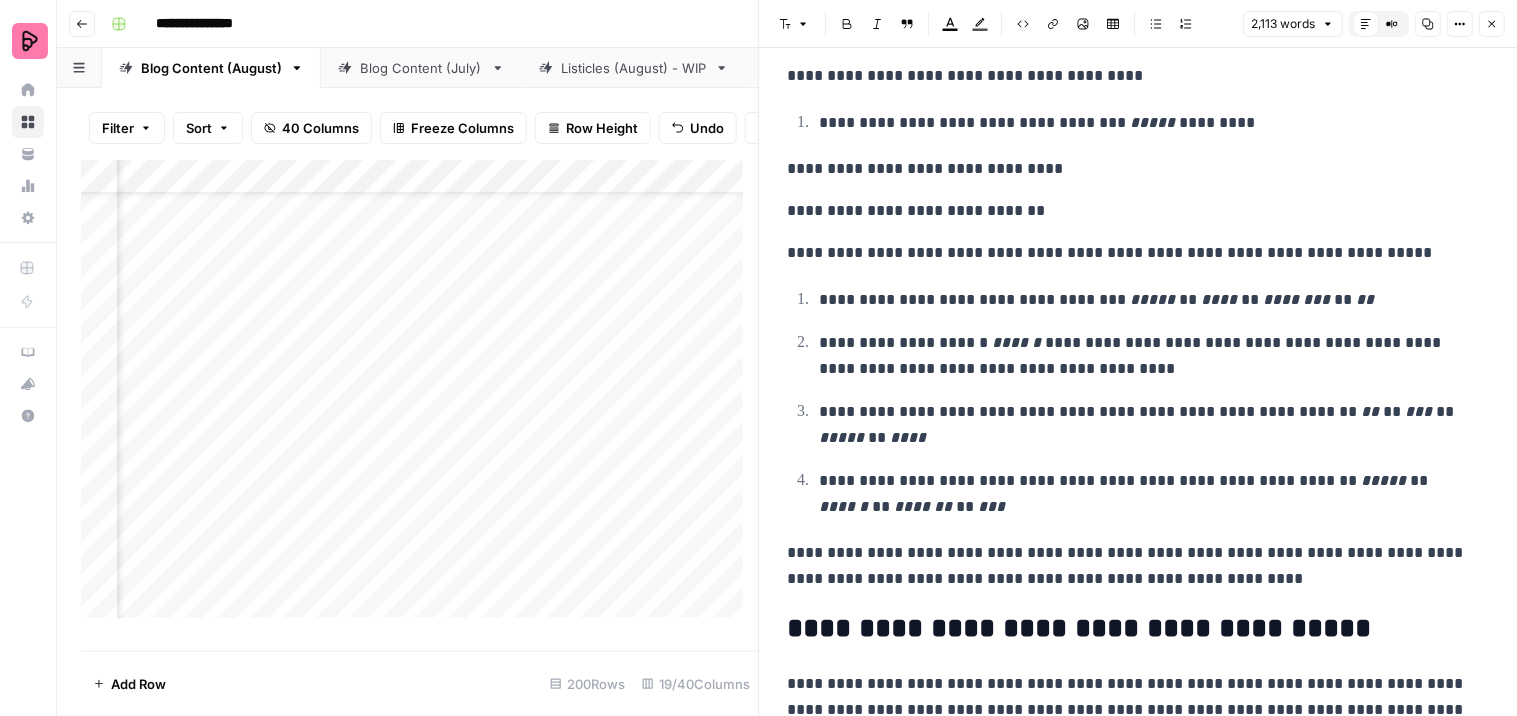 click on "**********" at bounding box center (1146, 300) 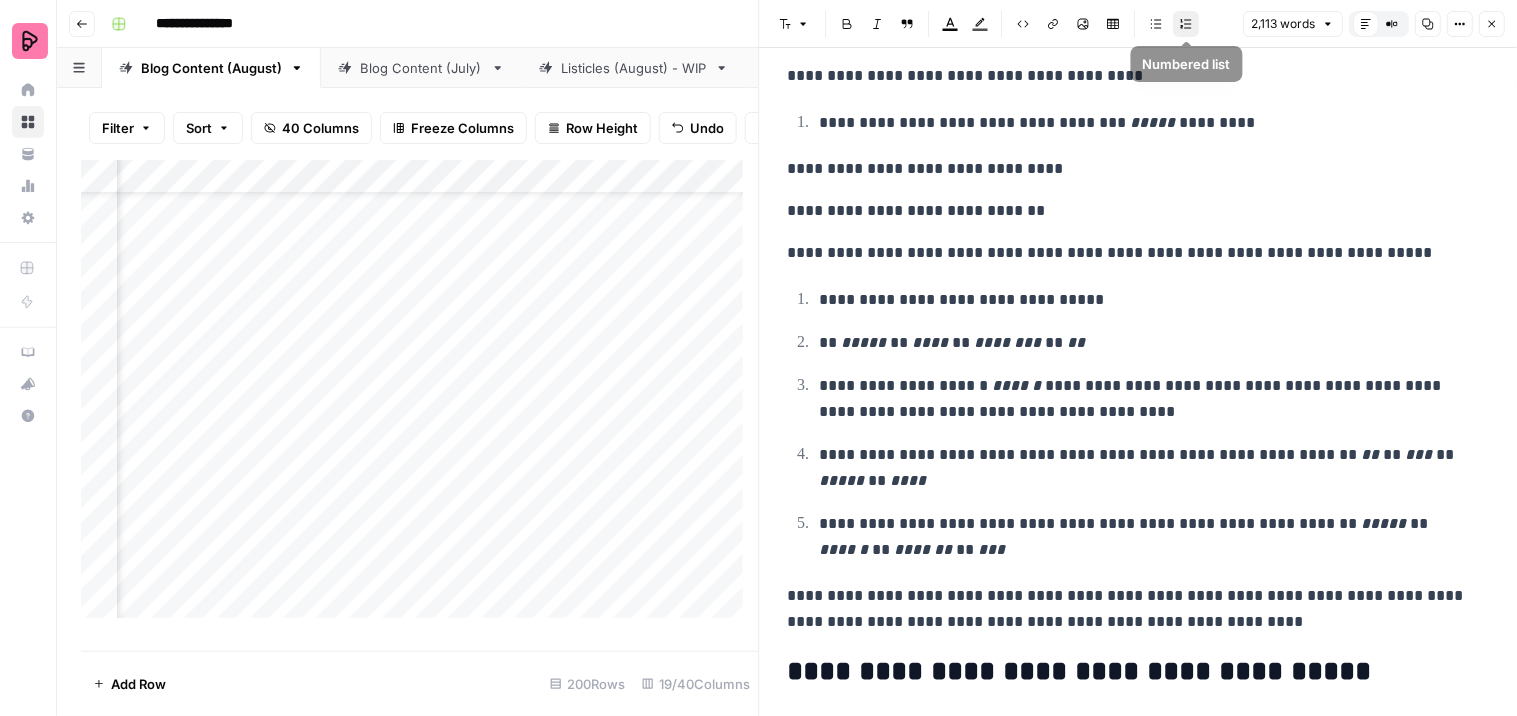 click on "Numbered list" at bounding box center (1187, 24) 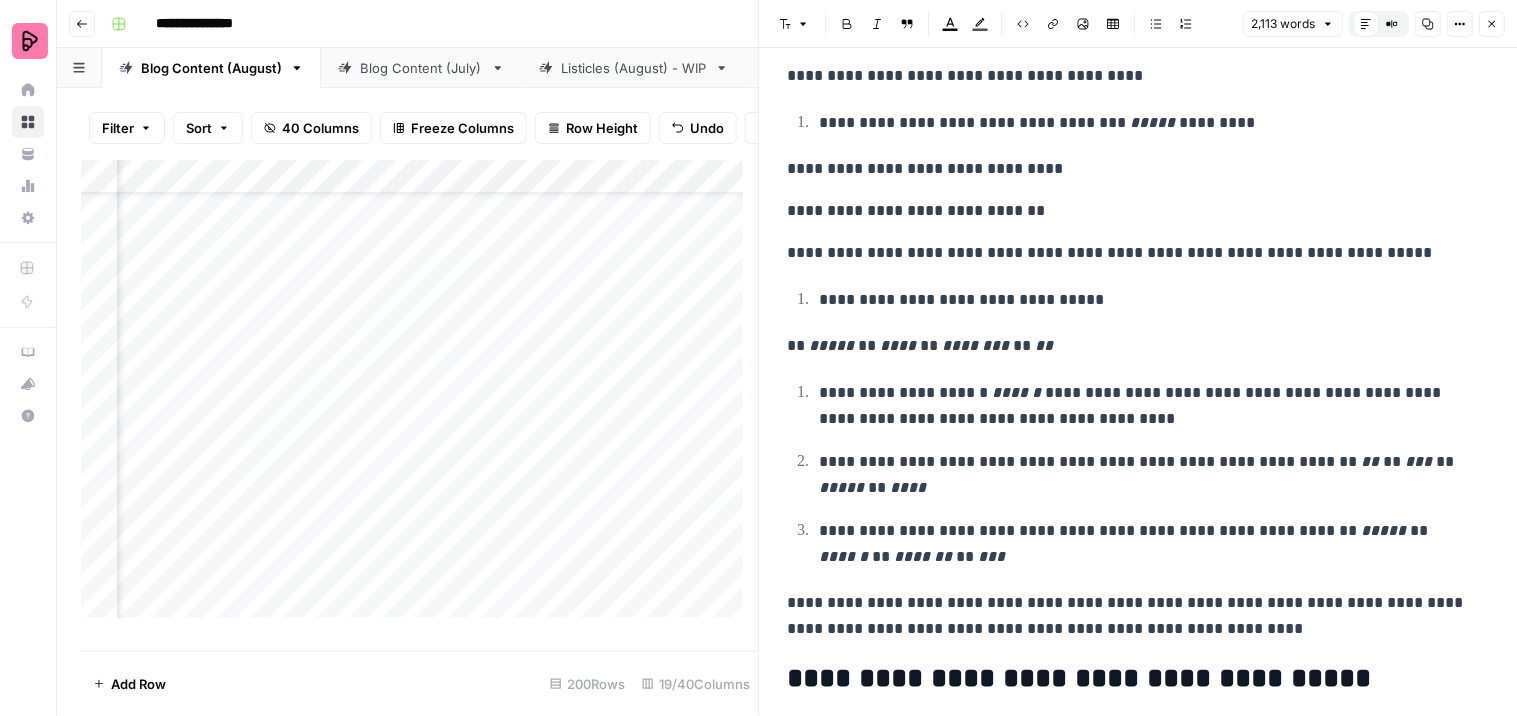 click on "** ***** ** **** ** ******** ** **" at bounding box center [1130, 346] 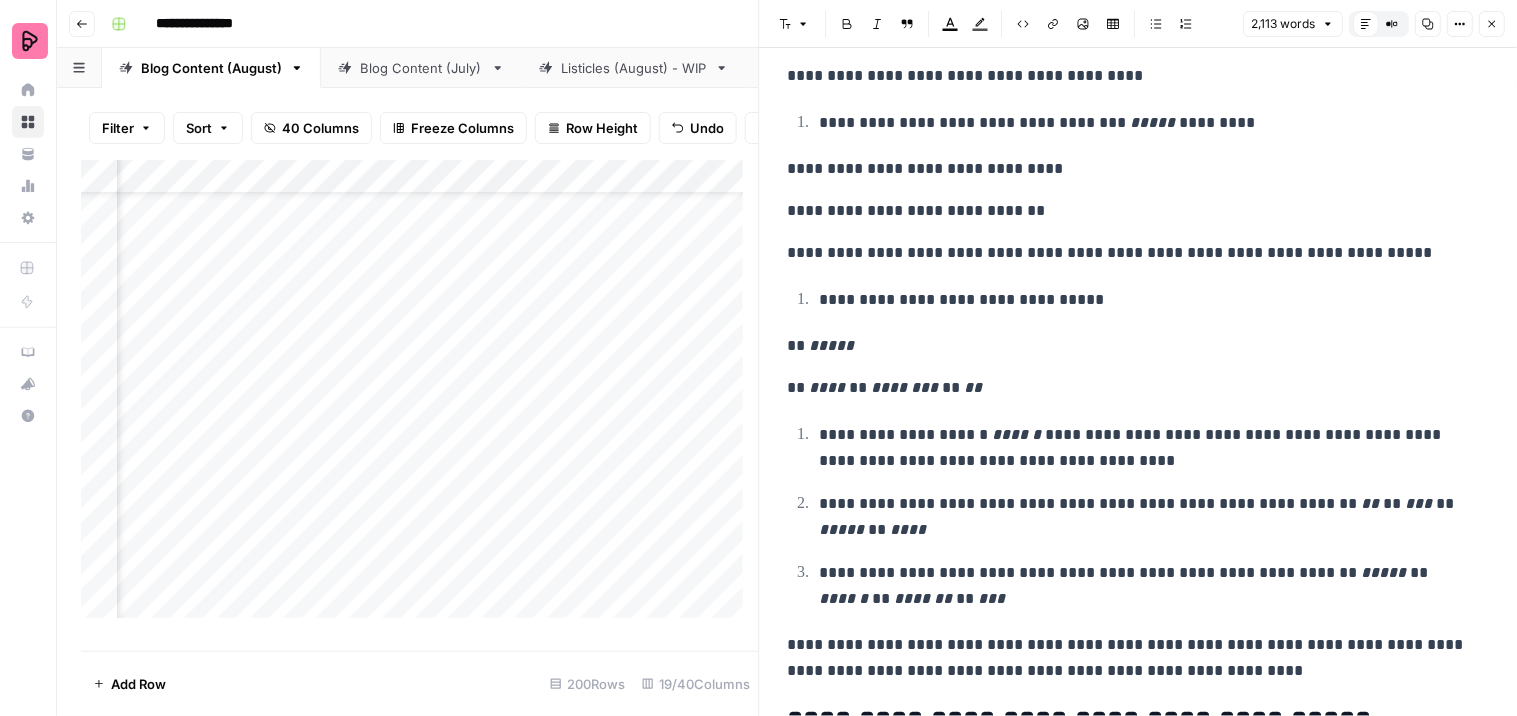 click on "** **** ** ******** ** **" at bounding box center (1130, 388) 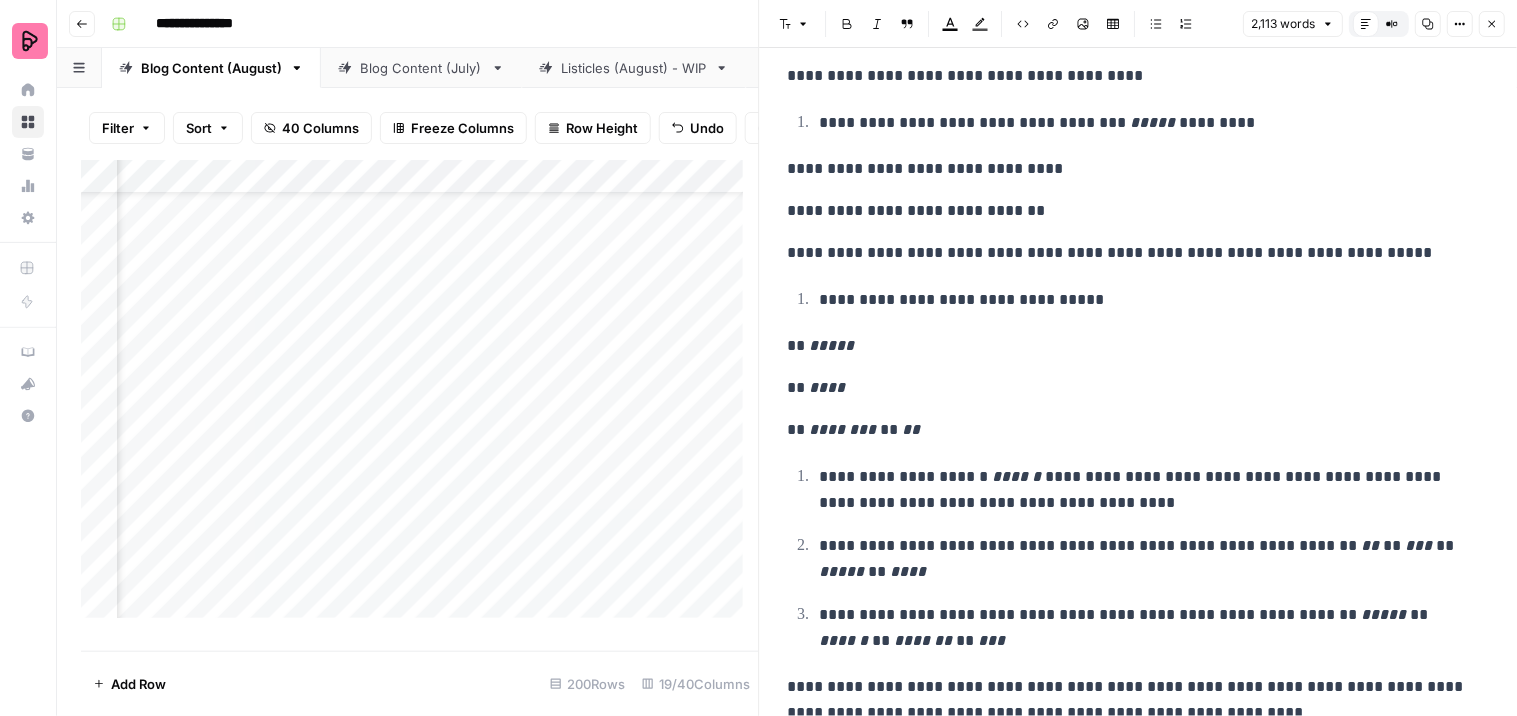 click on "**********" at bounding box center (1130, 253) 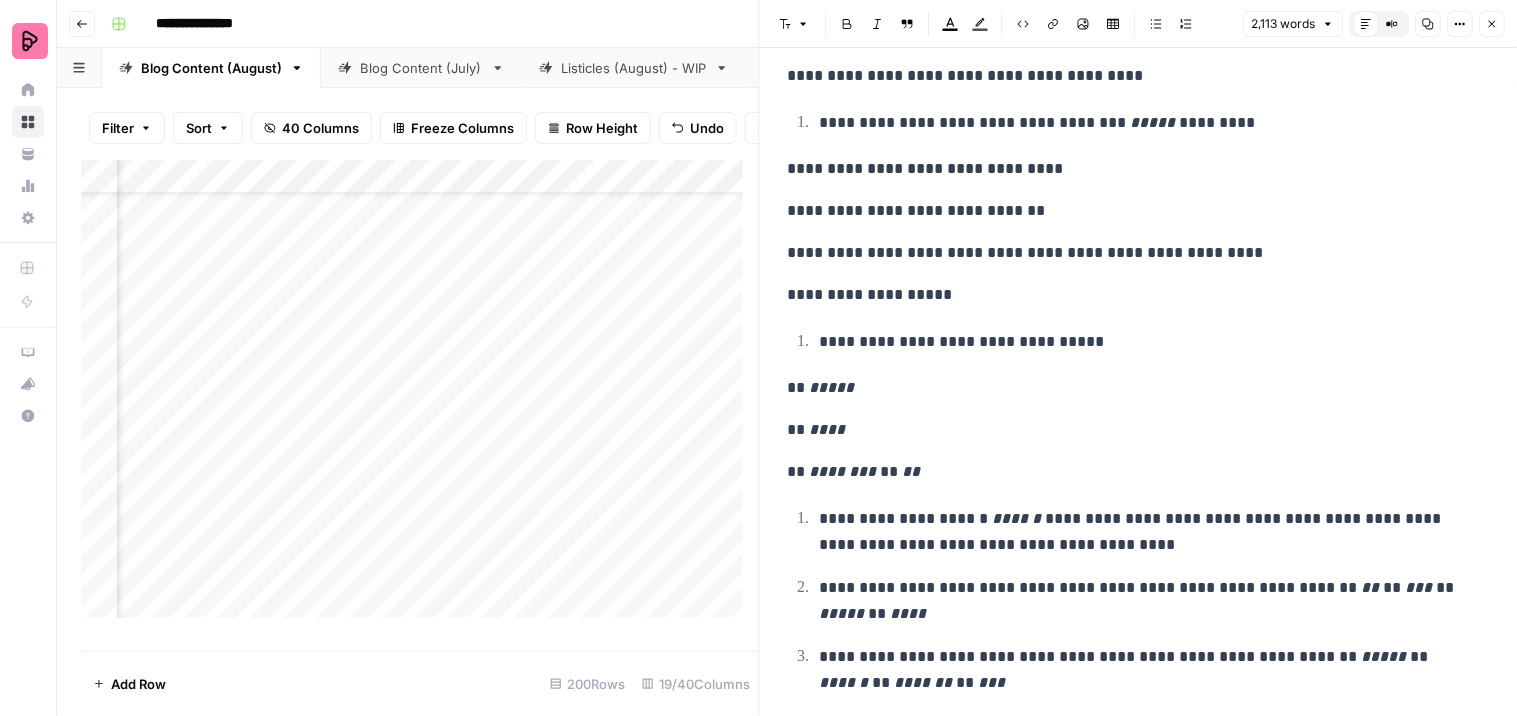 click on "[FIRST] [LAST]" at bounding box center [1130, 472] 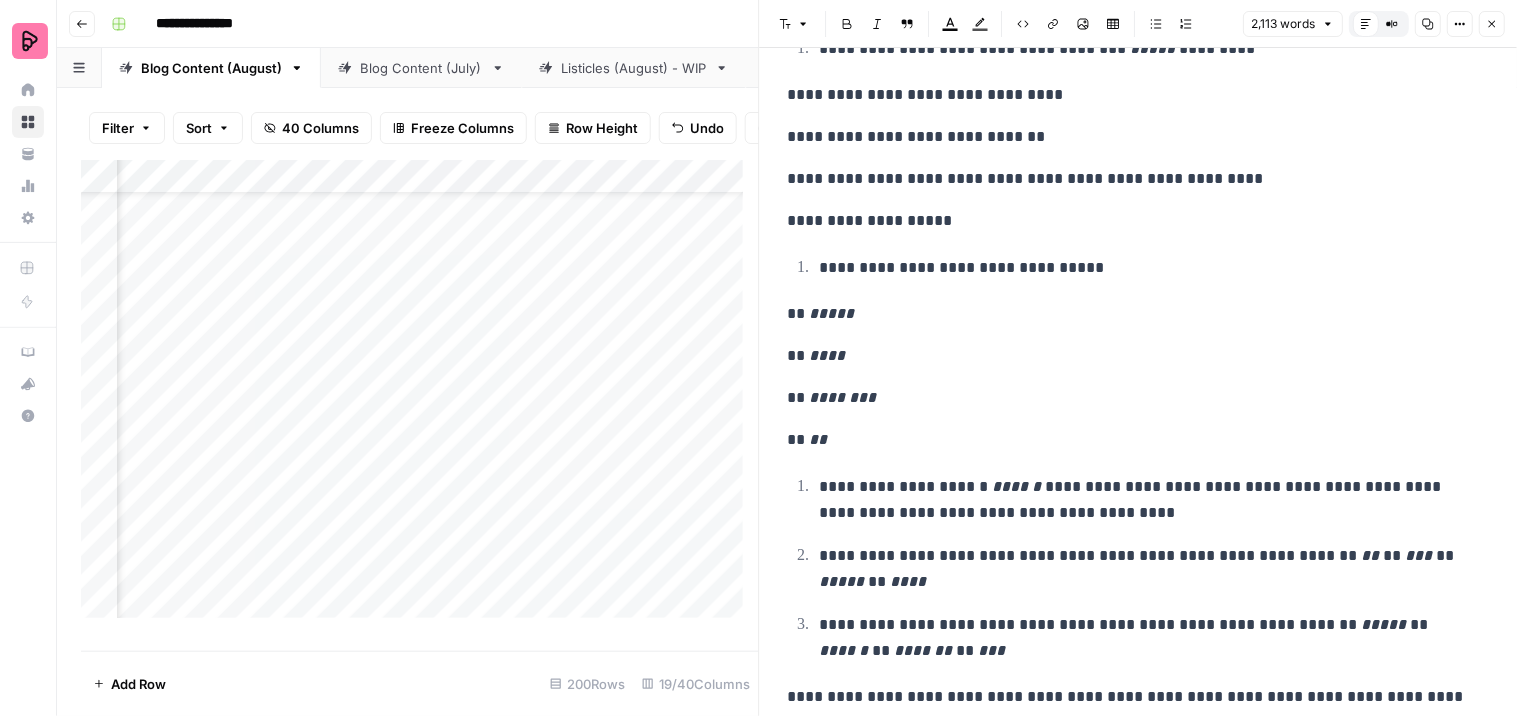 scroll, scrollTop: 5000, scrollLeft: 0, axis: vertical 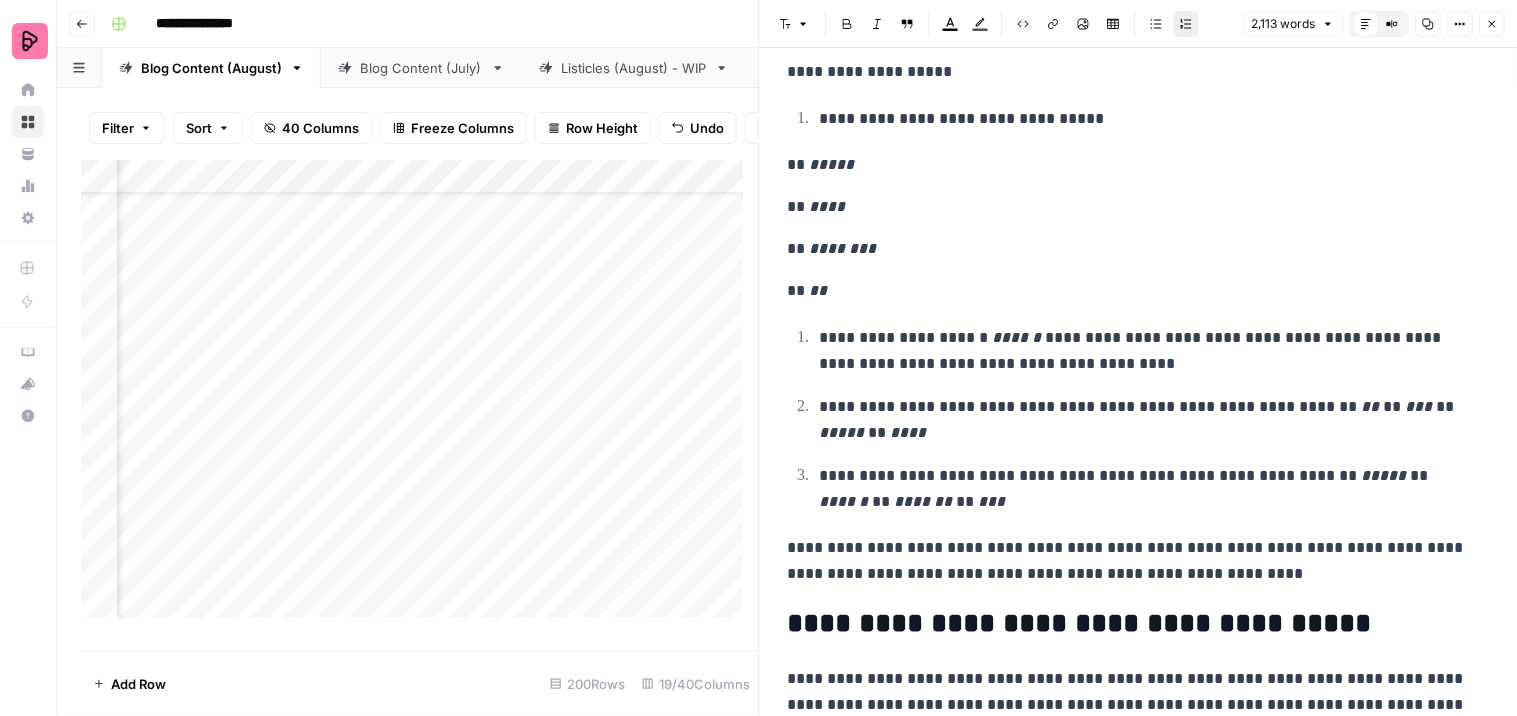 click on "[ADDRESS]" at bounding box center (1146, 351) 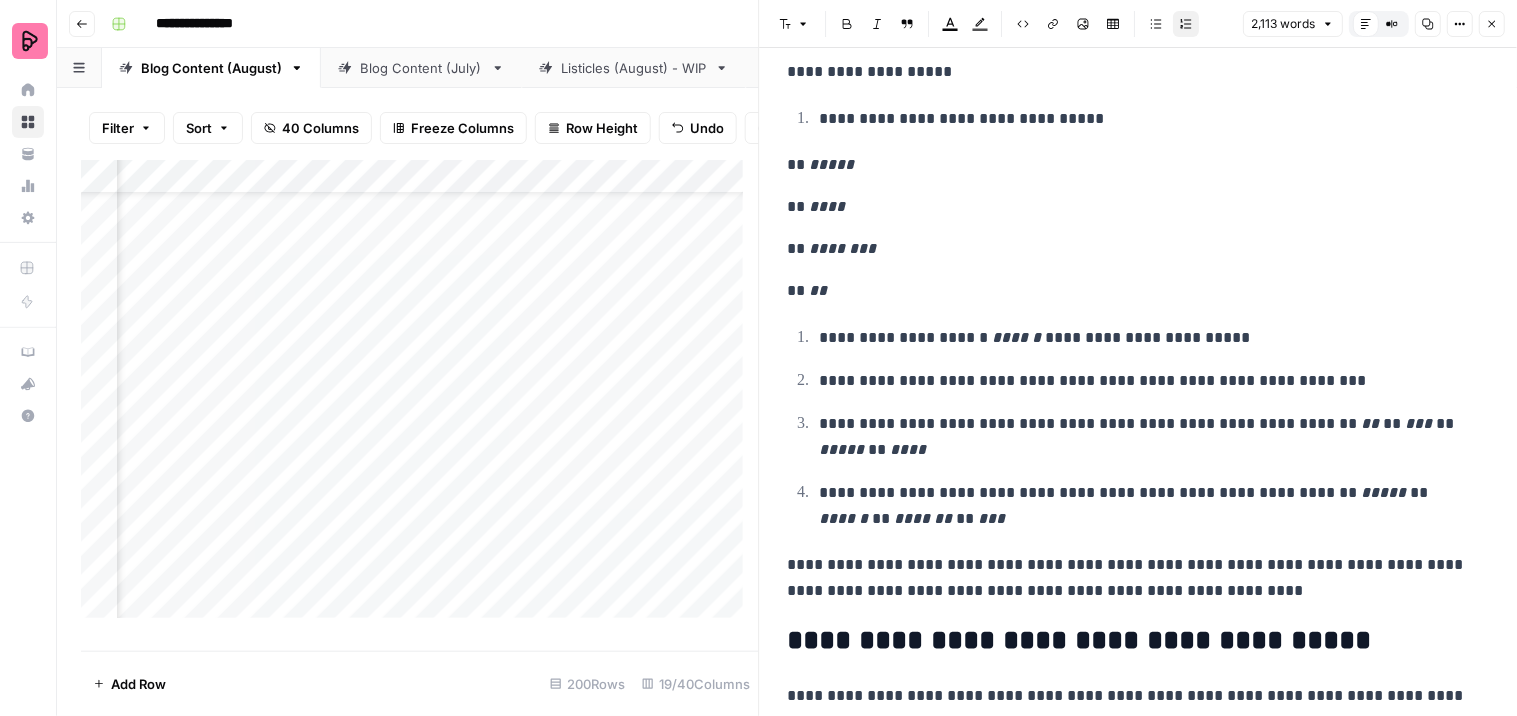 click on "Numbered list" at bounding box center (1187, 24) 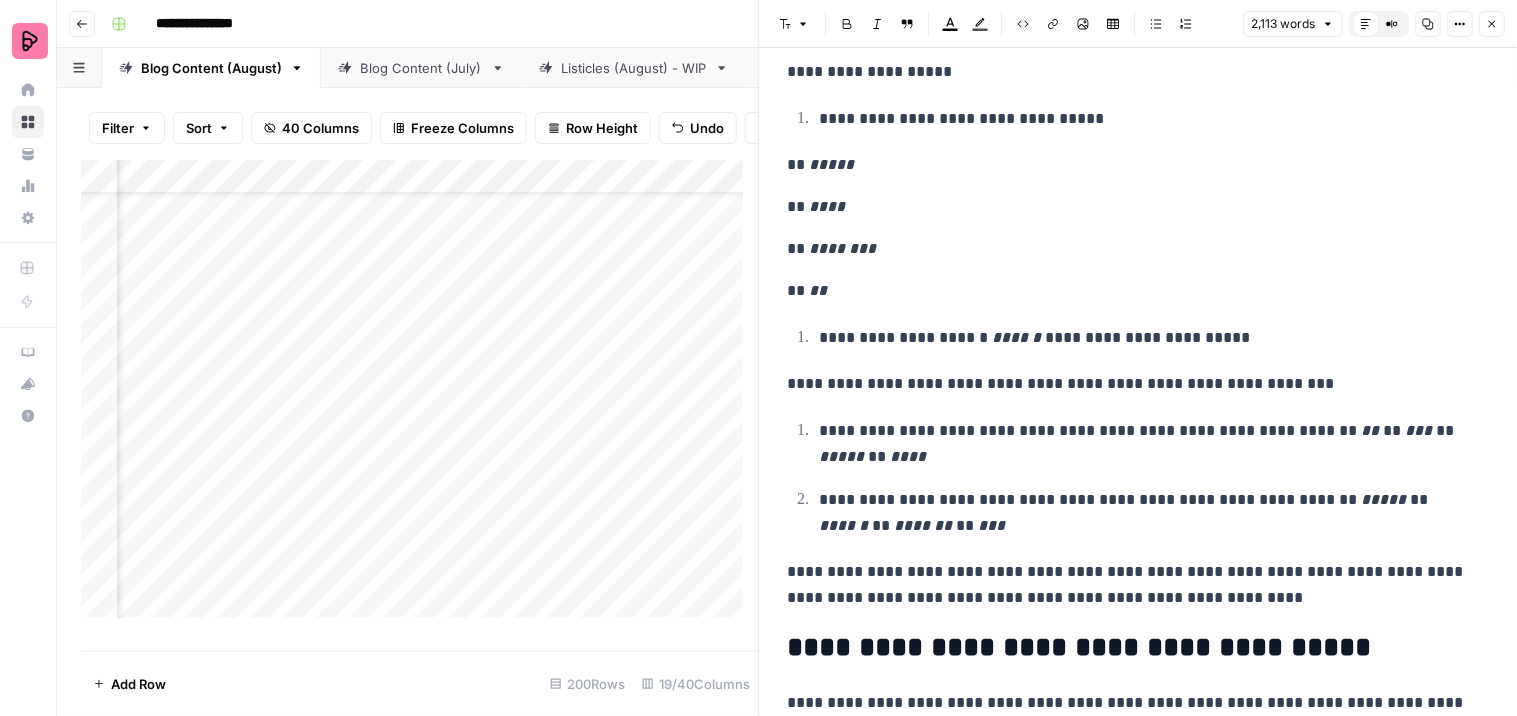 click on "**********" at bounding box center [1130, 384] 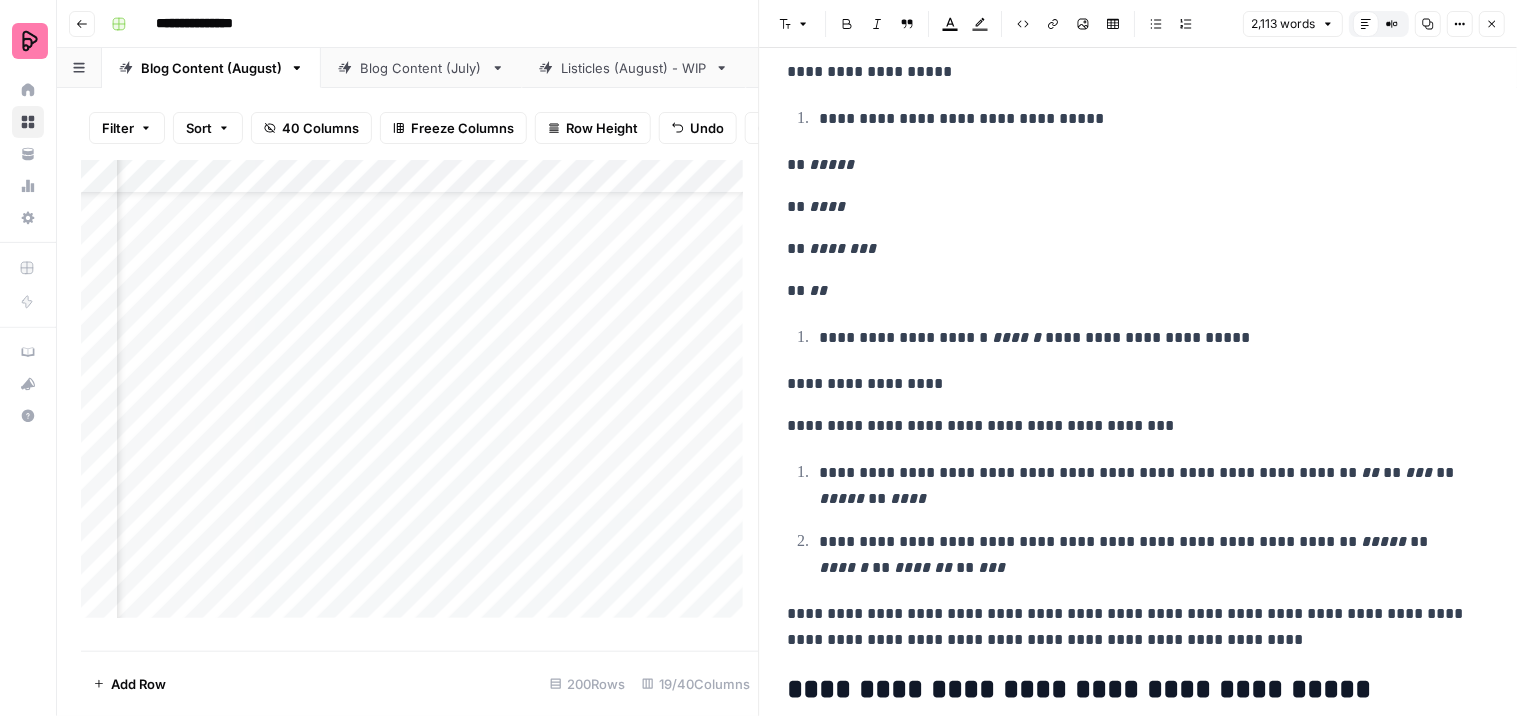 click on "**********" at bounding box center (1130, 426) 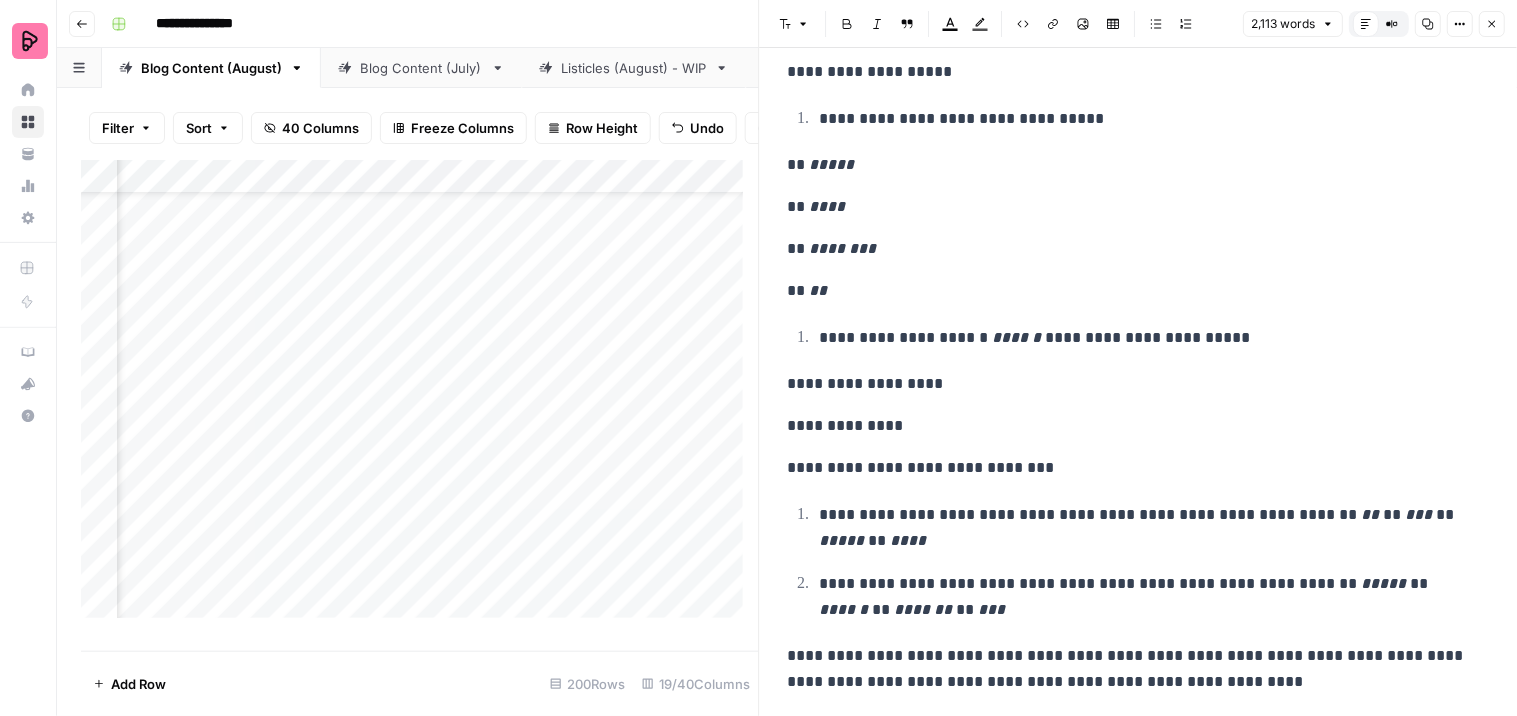 click on "**********" at bounding box center [1130, 468] 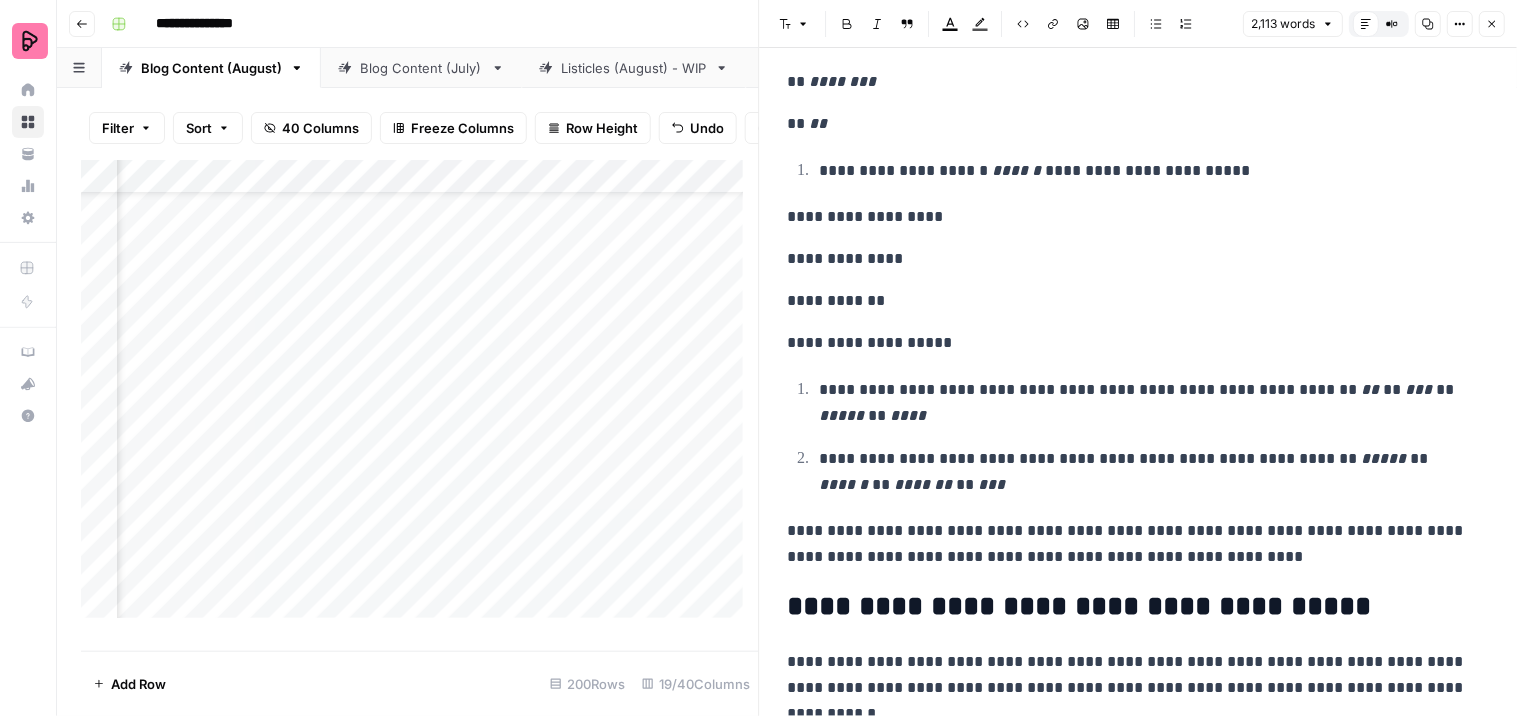 scroll, scrollTop: 5222, scrollLeft: 0, axis: vertical 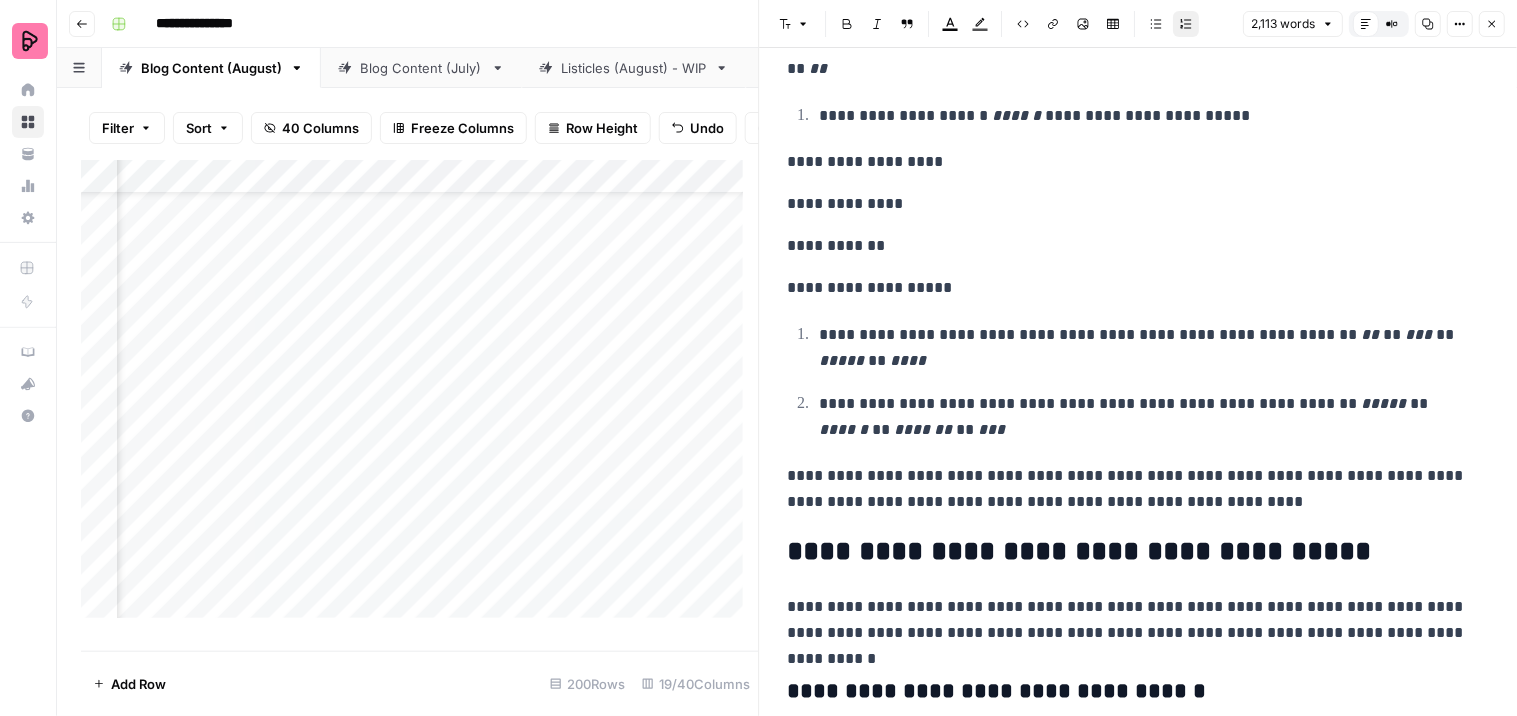 click on "[FIRST] [LAST] [COUNTRY] [STATE] [CITY]" at bounding box center (1146, 348) 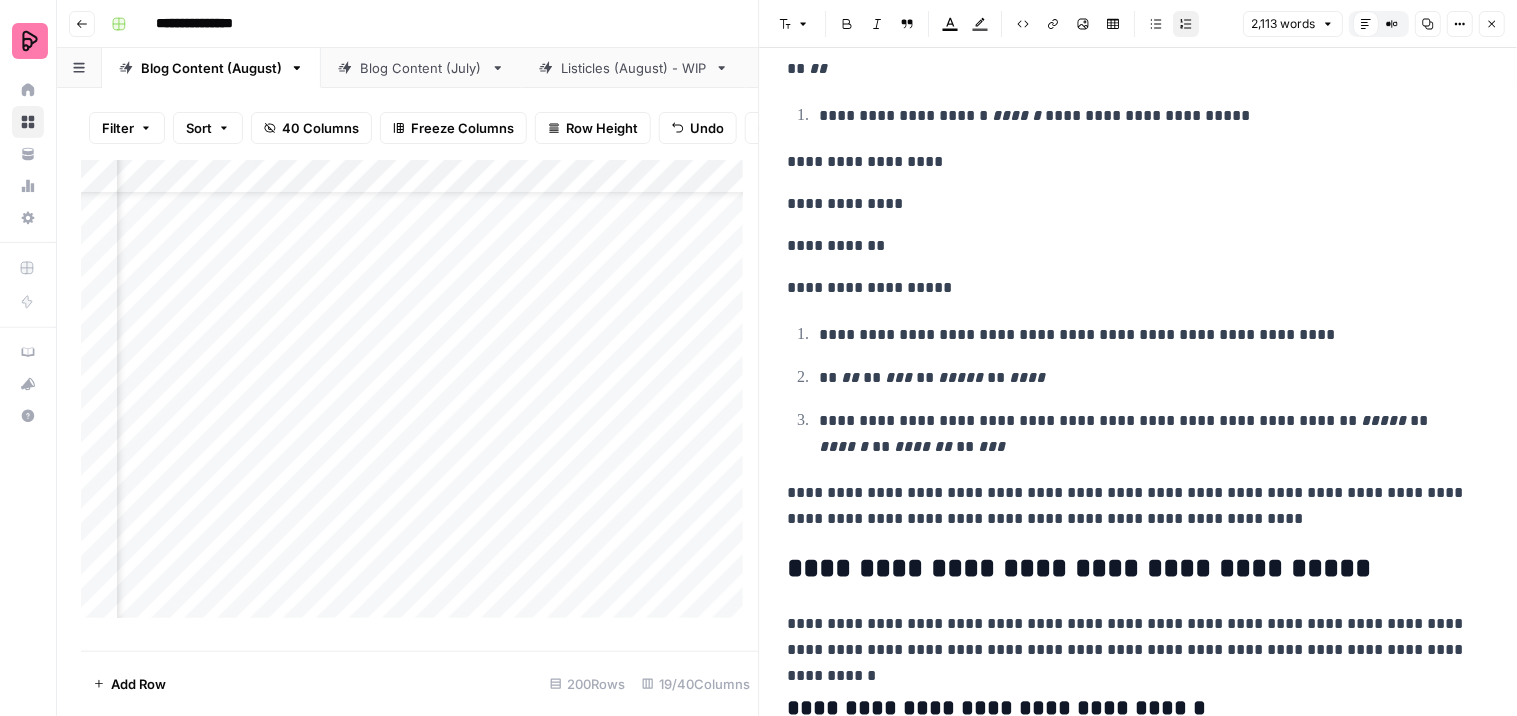 click on "[FIRST] [LAST] [COUNTRY] [STATE] [CITY]" at bounding box center [1146, 378] 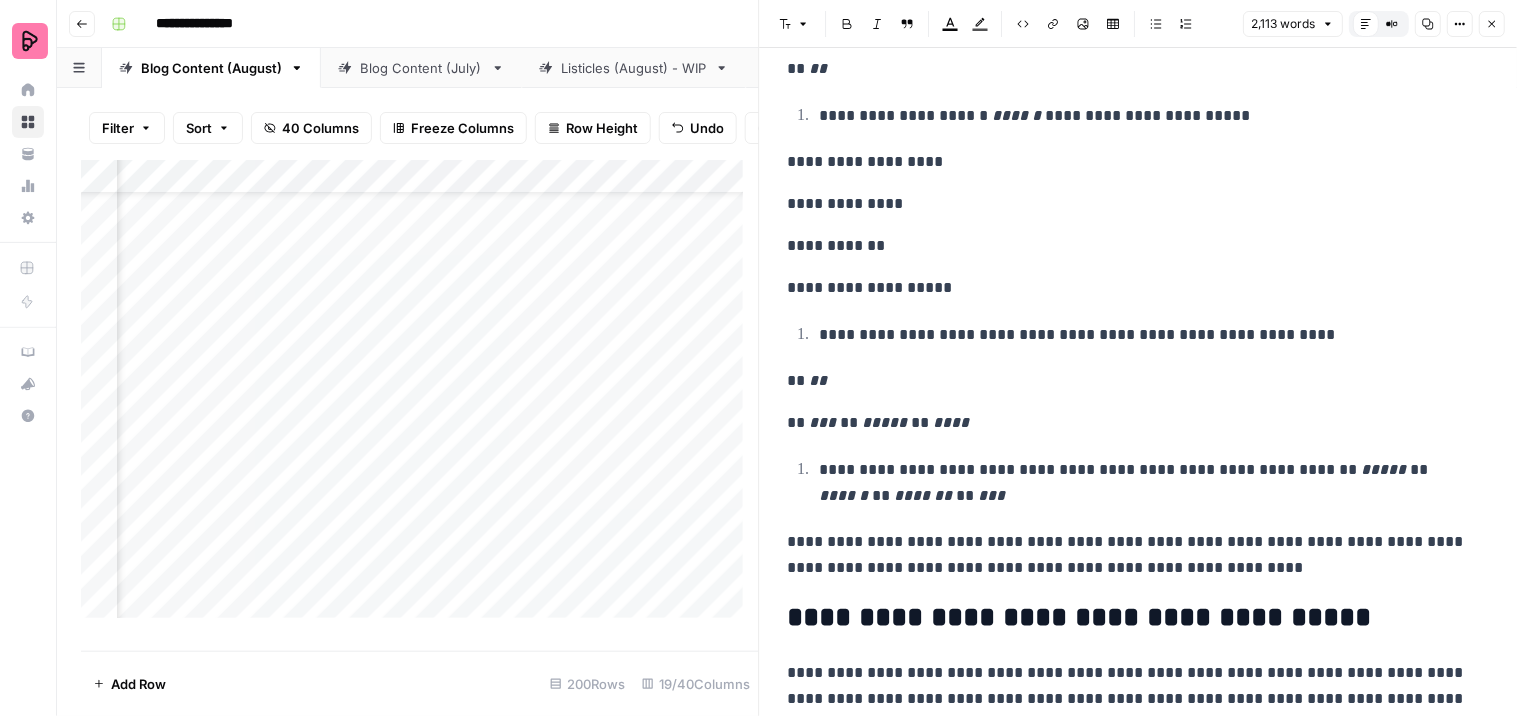 click on "[FIRST] [LAST] [COUNTRY] [STATE] [CITY]" at bounding box center [1130, 423] 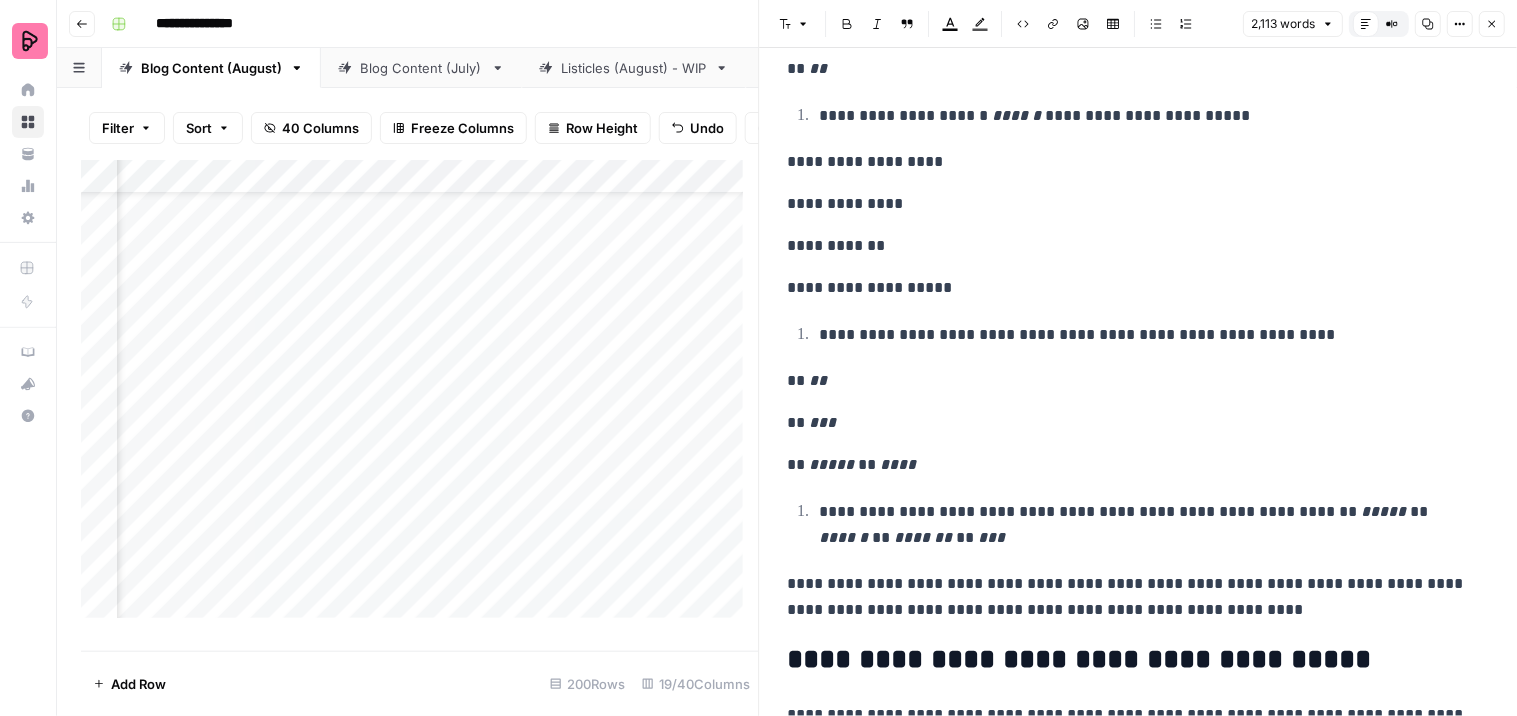 click on "** ***** ** ****" at bounding box center (1130, 465) 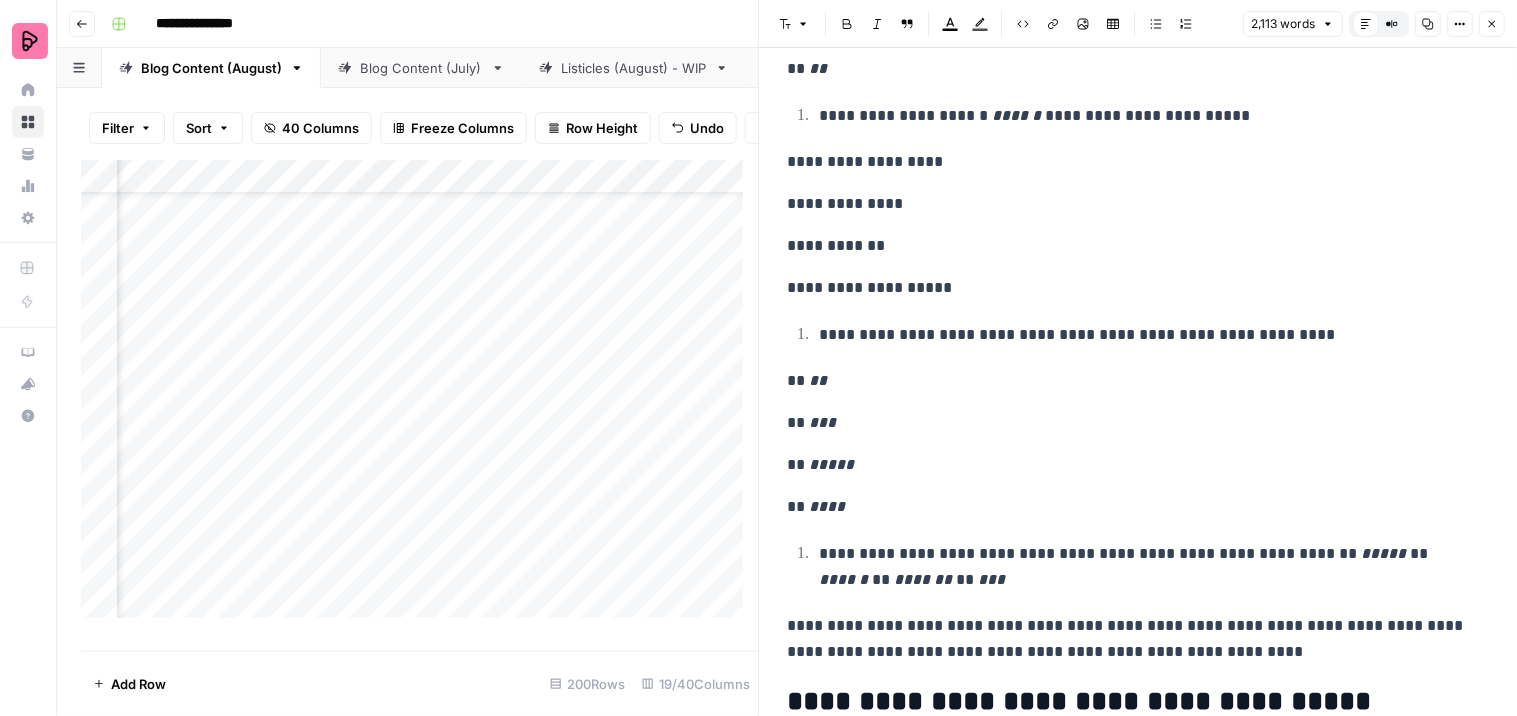 click on "**********" at bounding box center (1146, 567) 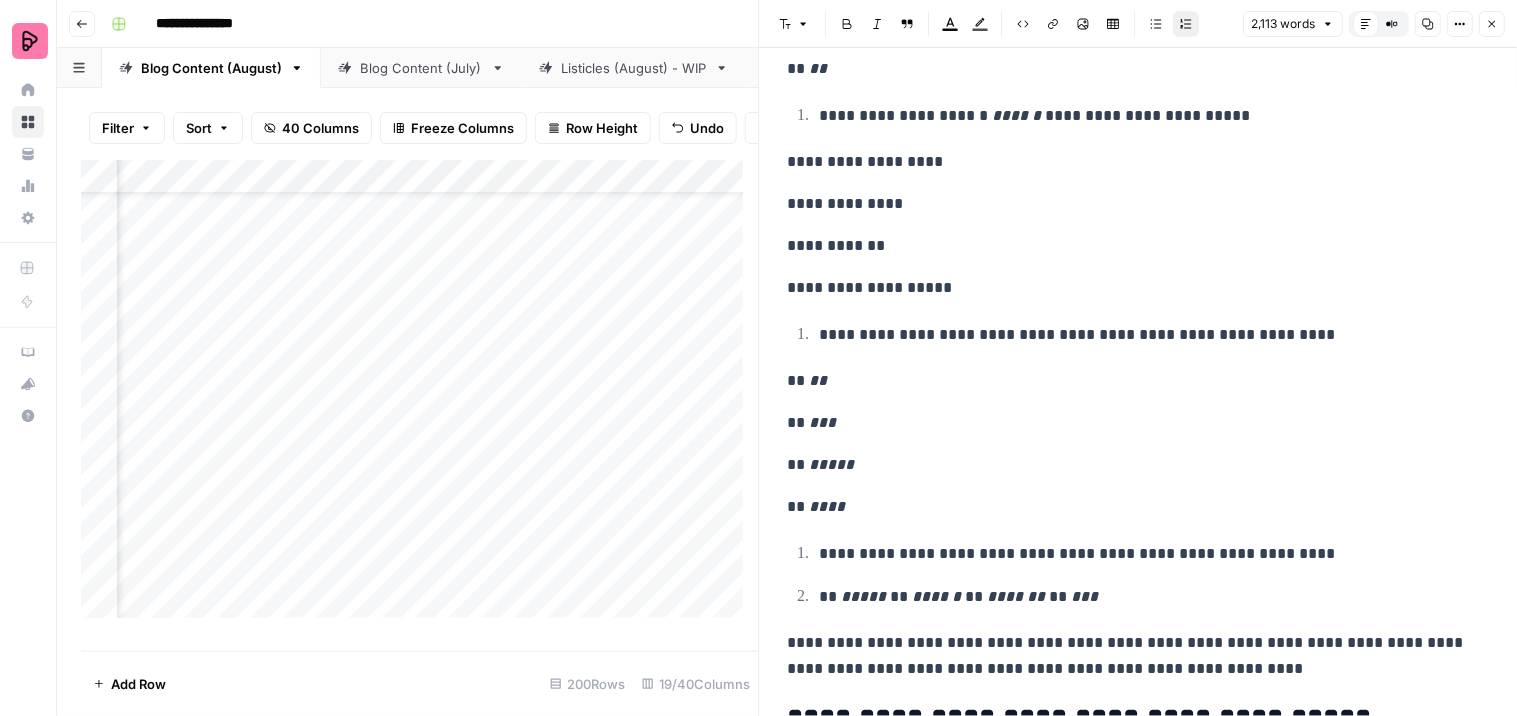 click 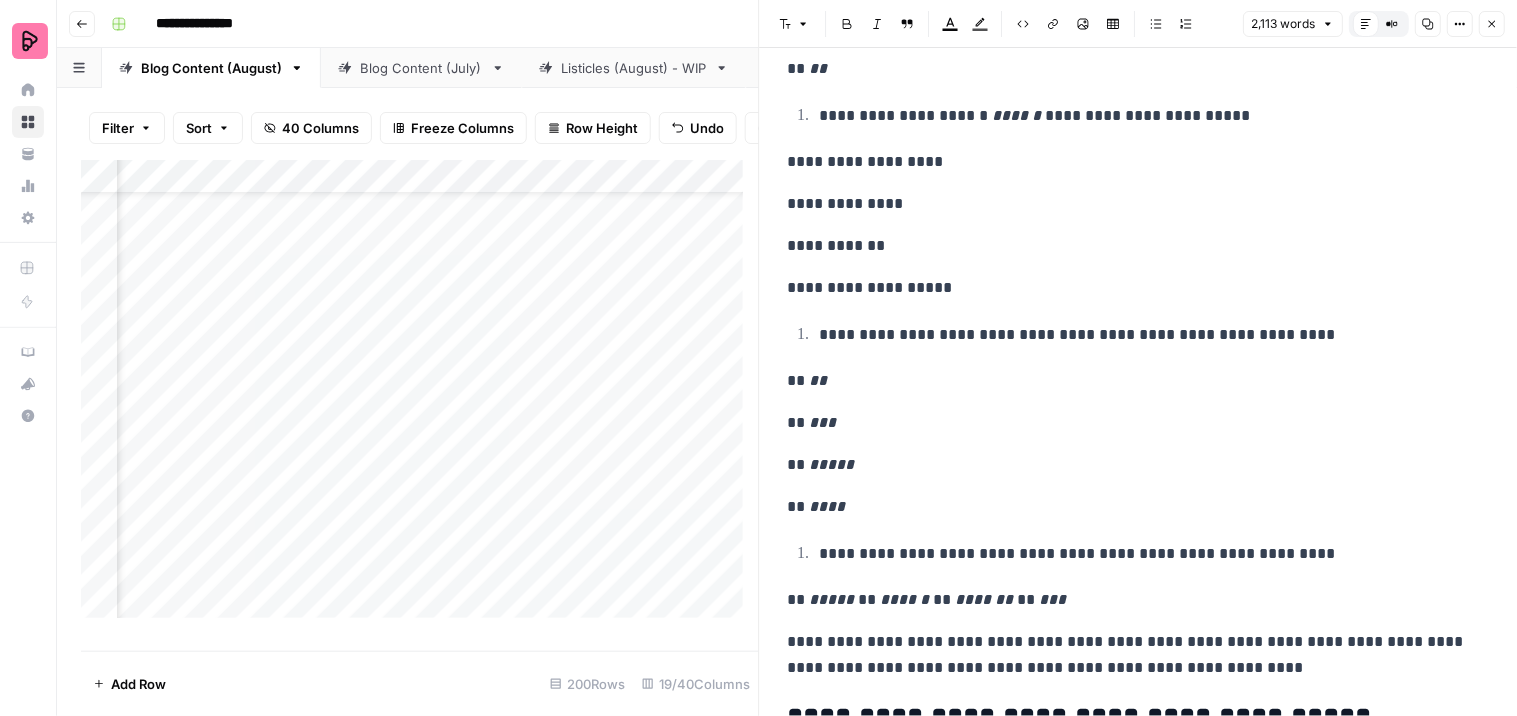 click on "[FIRST] [LAST] [COUNTRY] [STATE] [CITY]" at bounding box center [1130, 600] 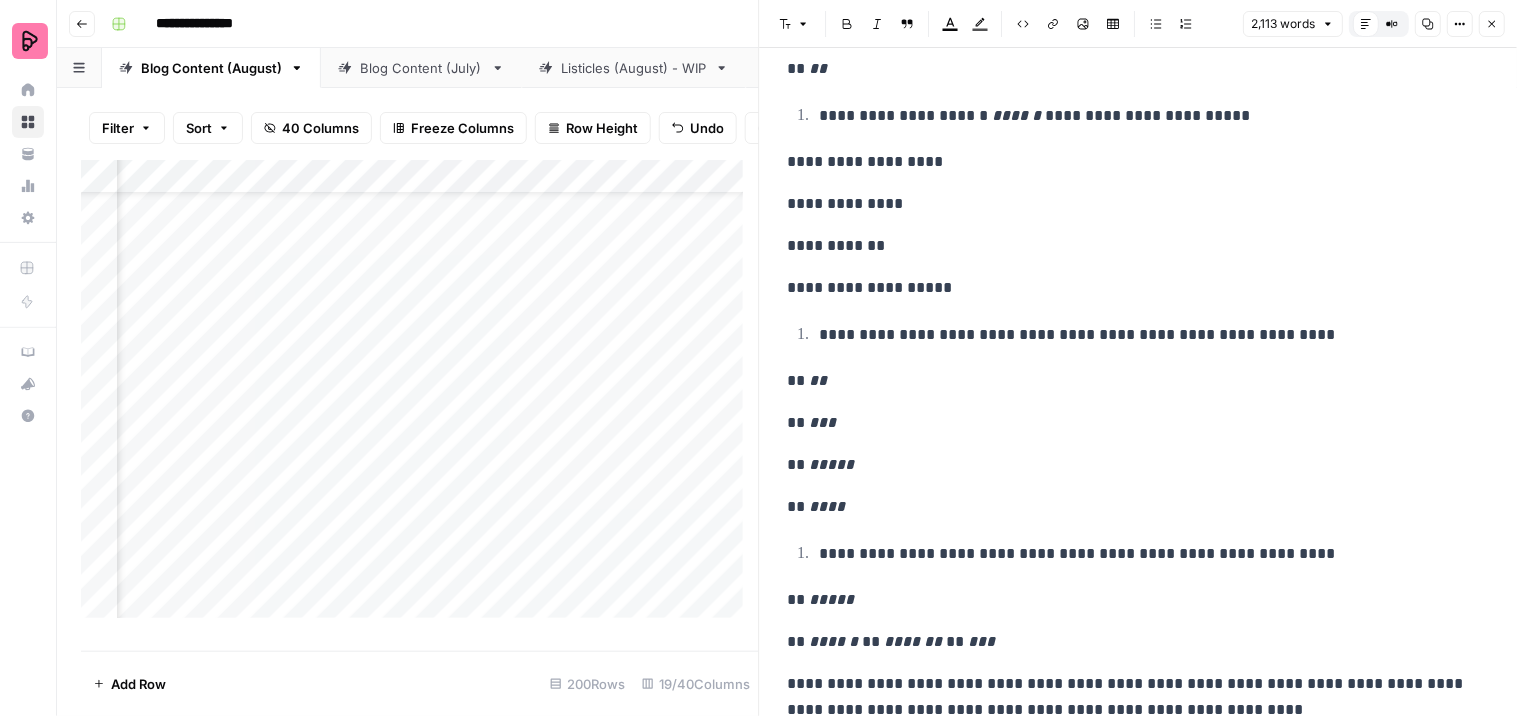 click on "[FIRST] [LAST] [COUNTRY] [STATE] [CITY]" at bounding box center (1130, 642) 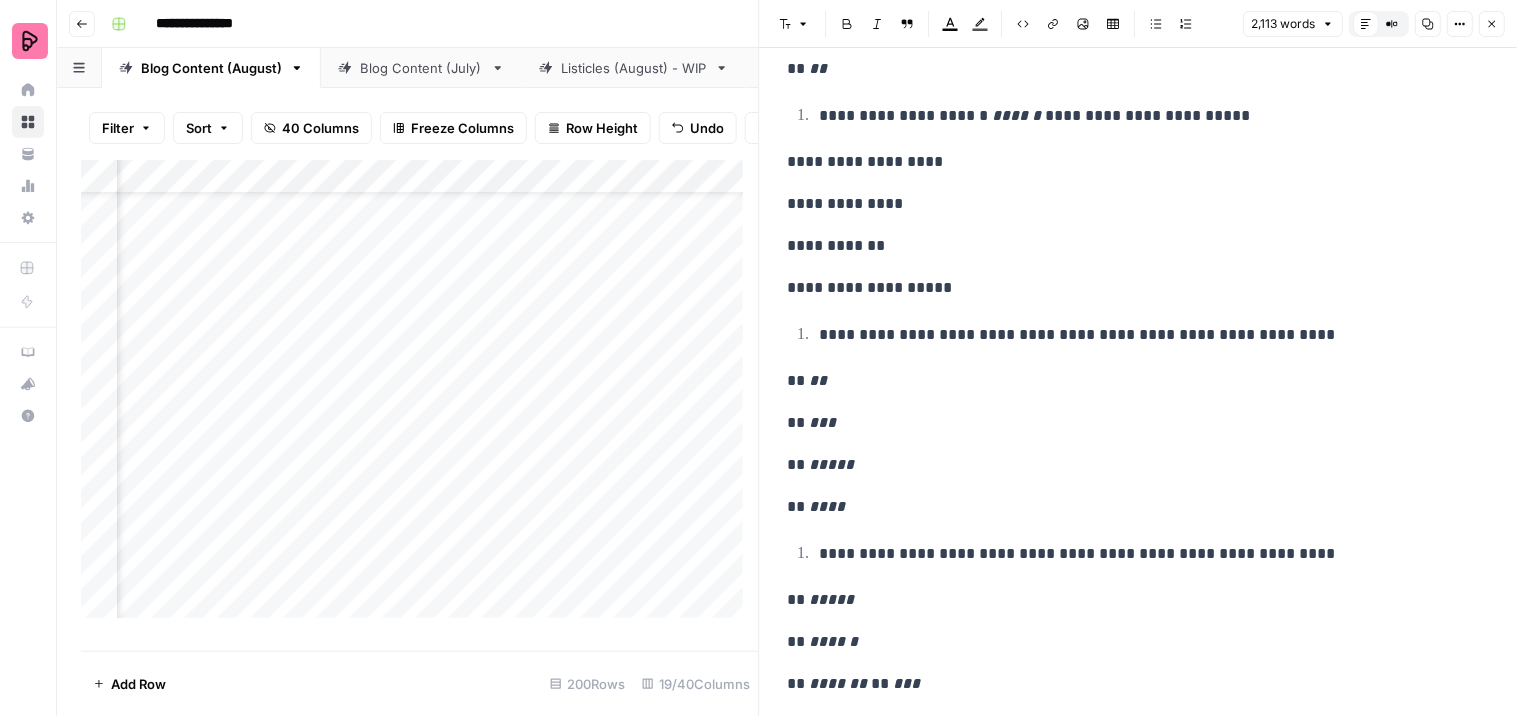 click on "** ******* ** ***" at bounding box center (1130, 684) 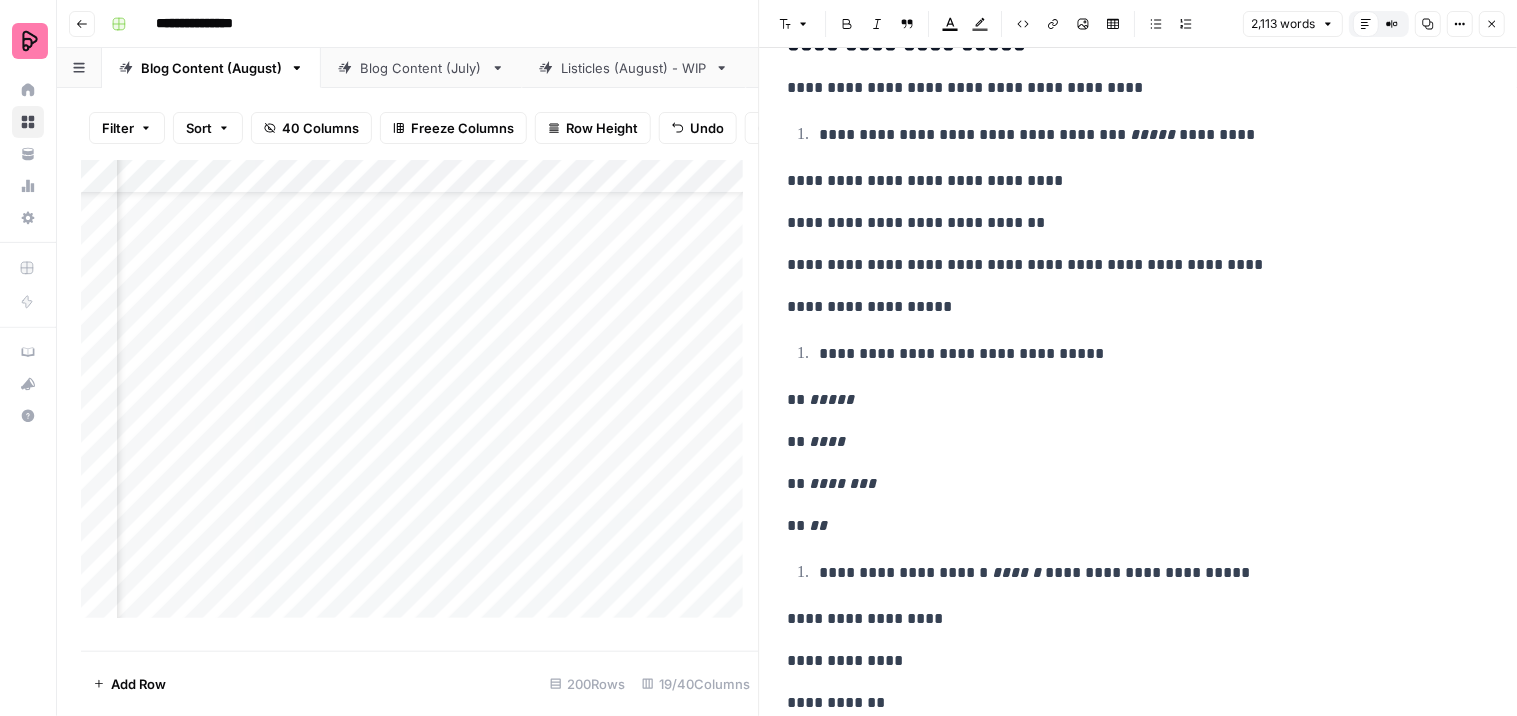 scroll, scrollTop: 4696, scrollLeft: 0, axis: vertical 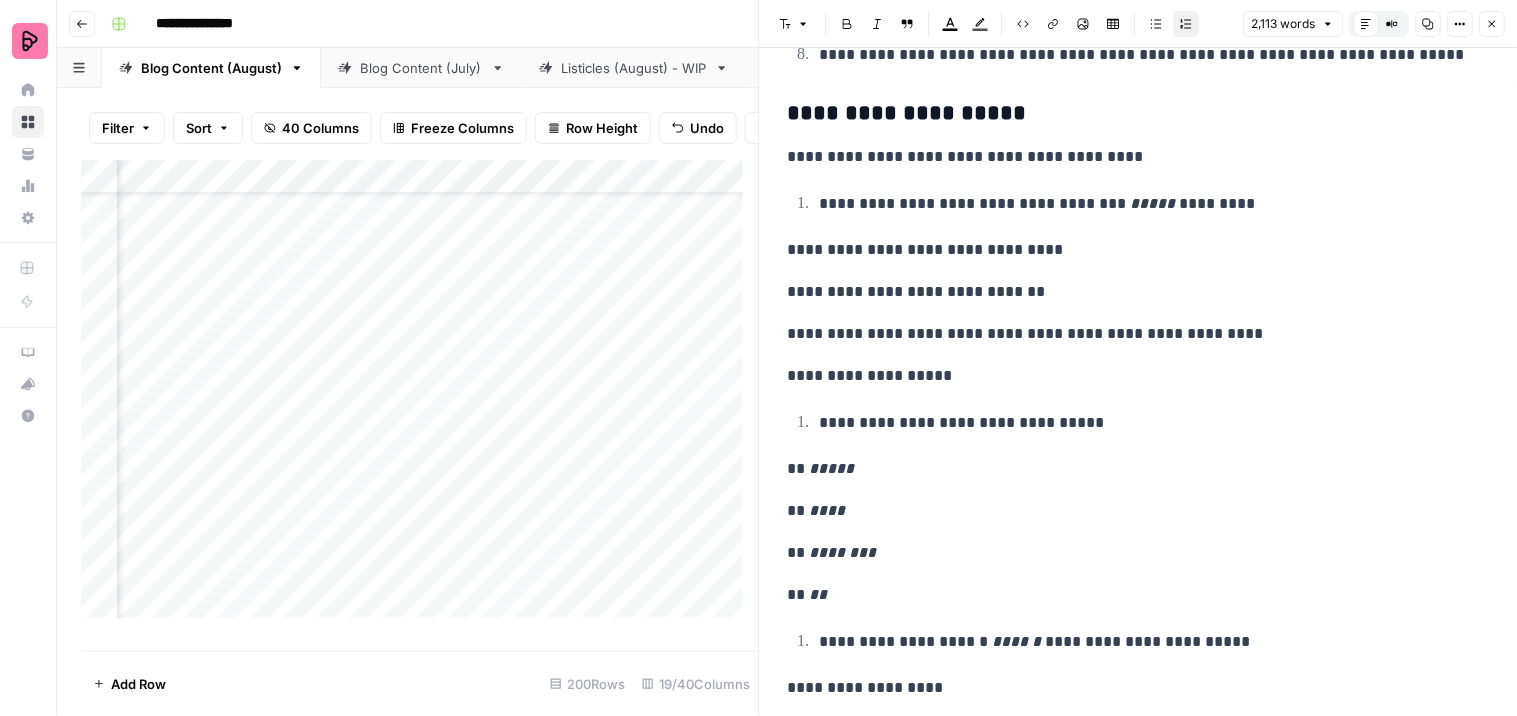 click on "**********" at bounding box center [1152, 422] 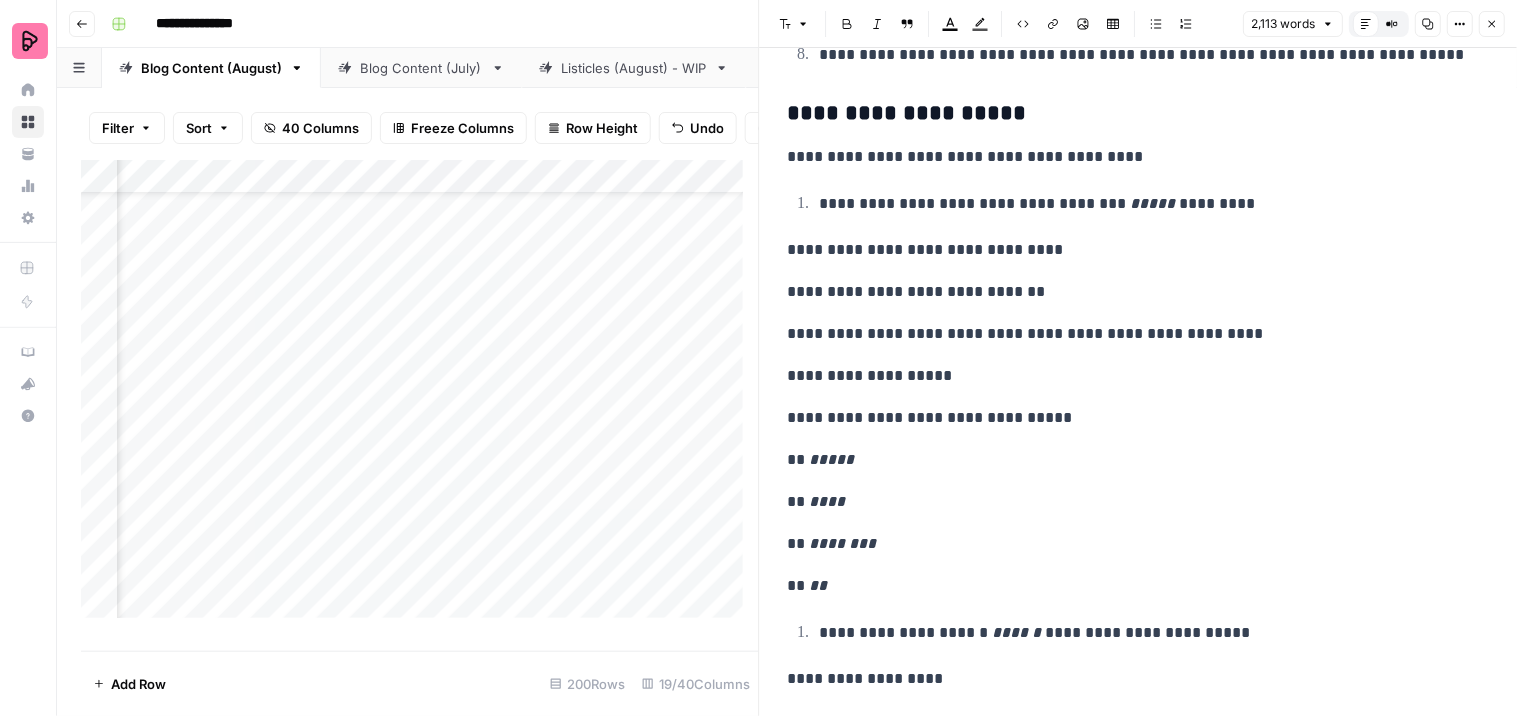 type 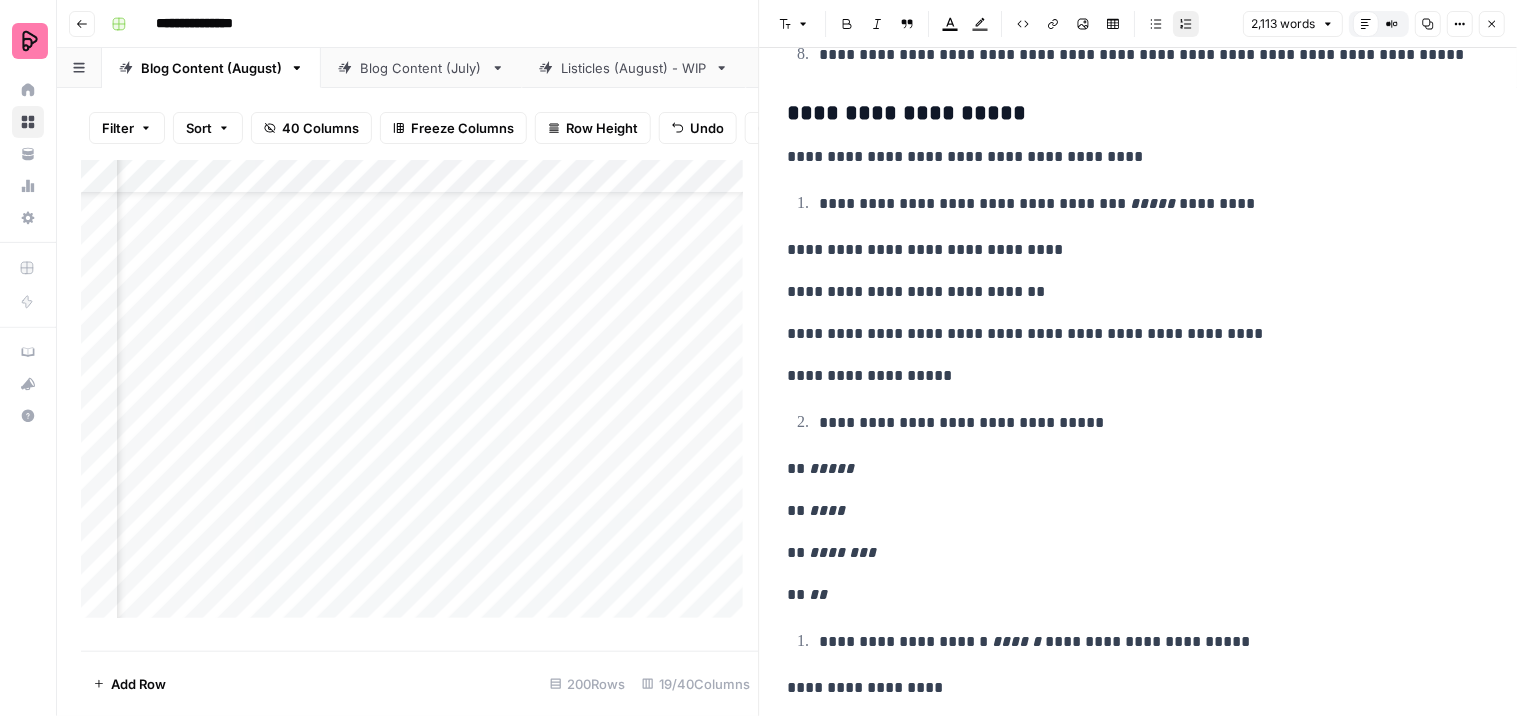 click on "[FIRST] [LAST] [COUNTRY] [STATE]" at bounding box center (1146, 642) 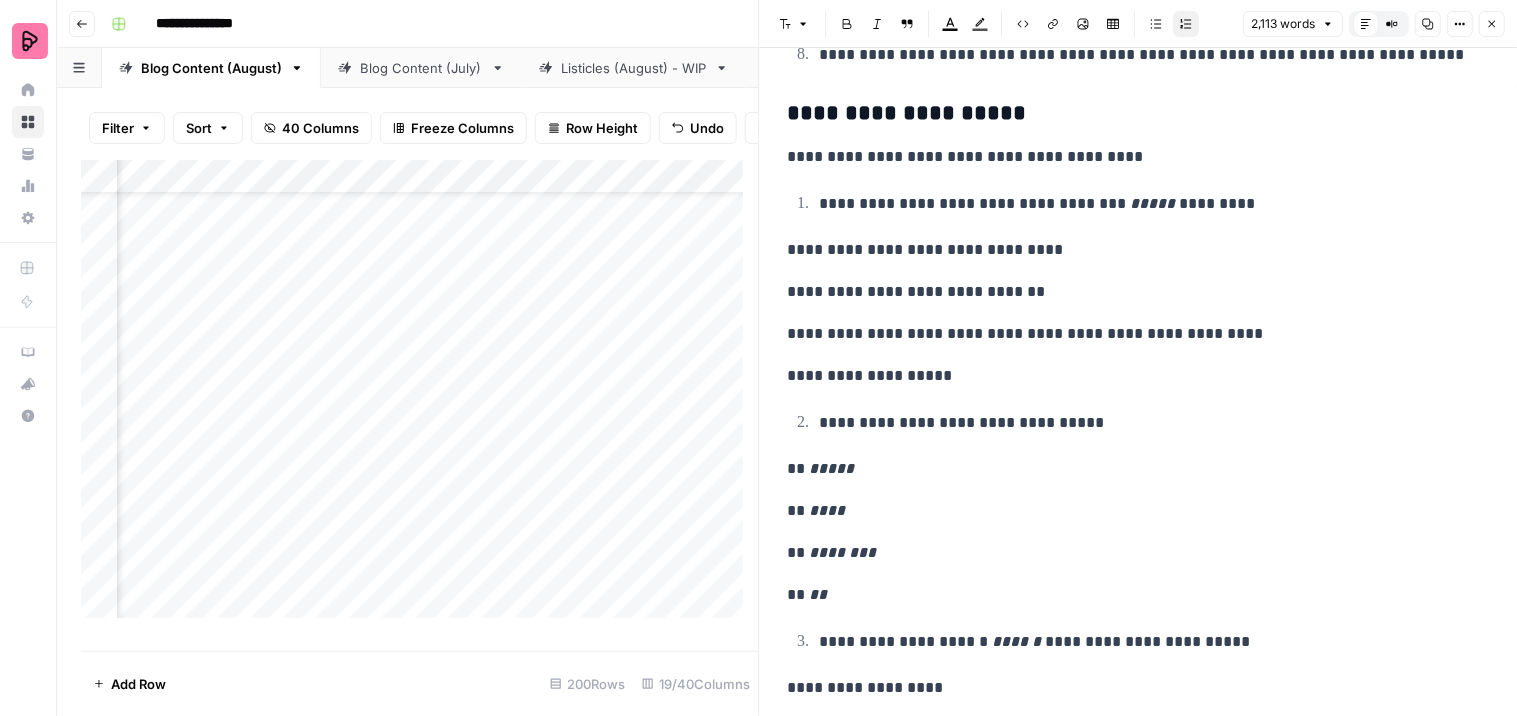 click on "[FIRST] [LAST] [COUNTRY] [STATE]" at bounding box center (1146, 642) 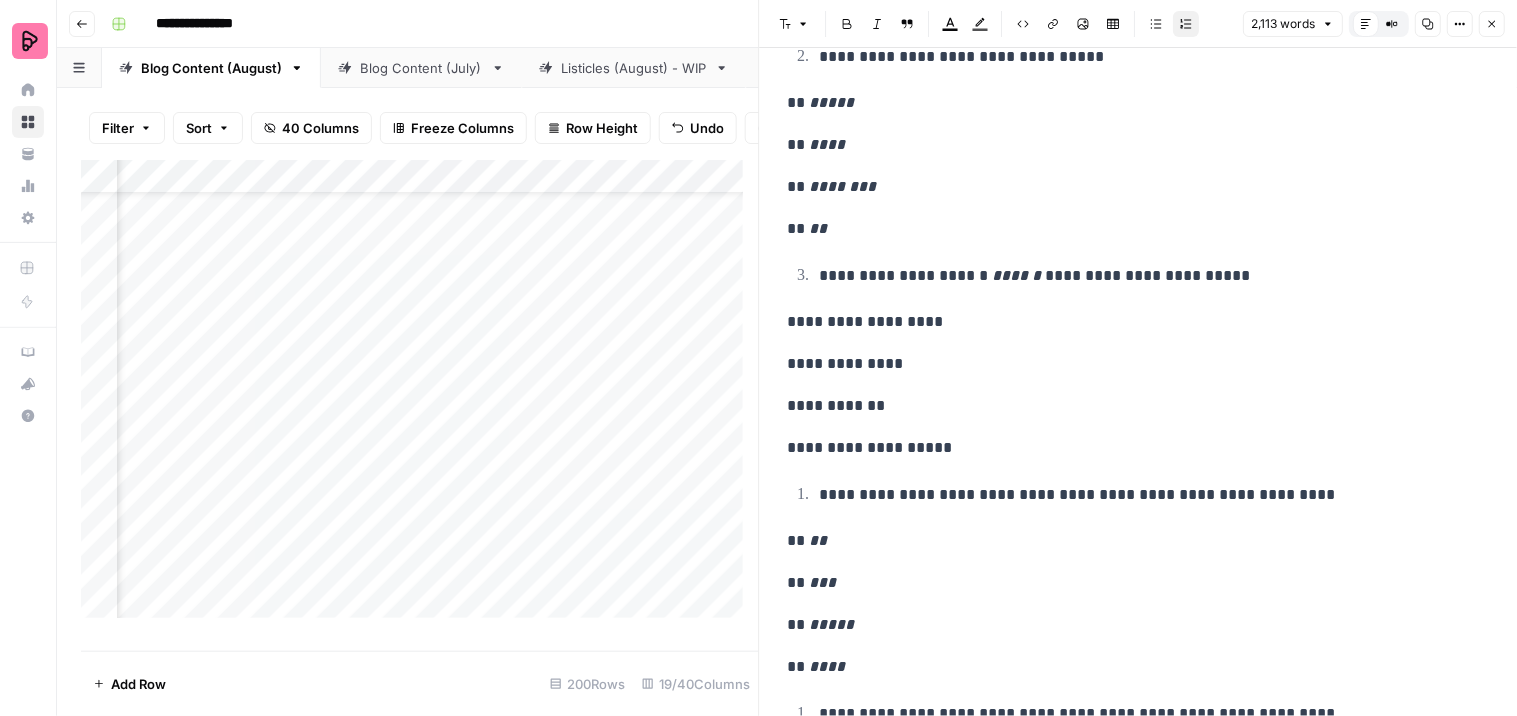 scroll, scrollTop: 5141, scrollLeft: 0, axis: vertical 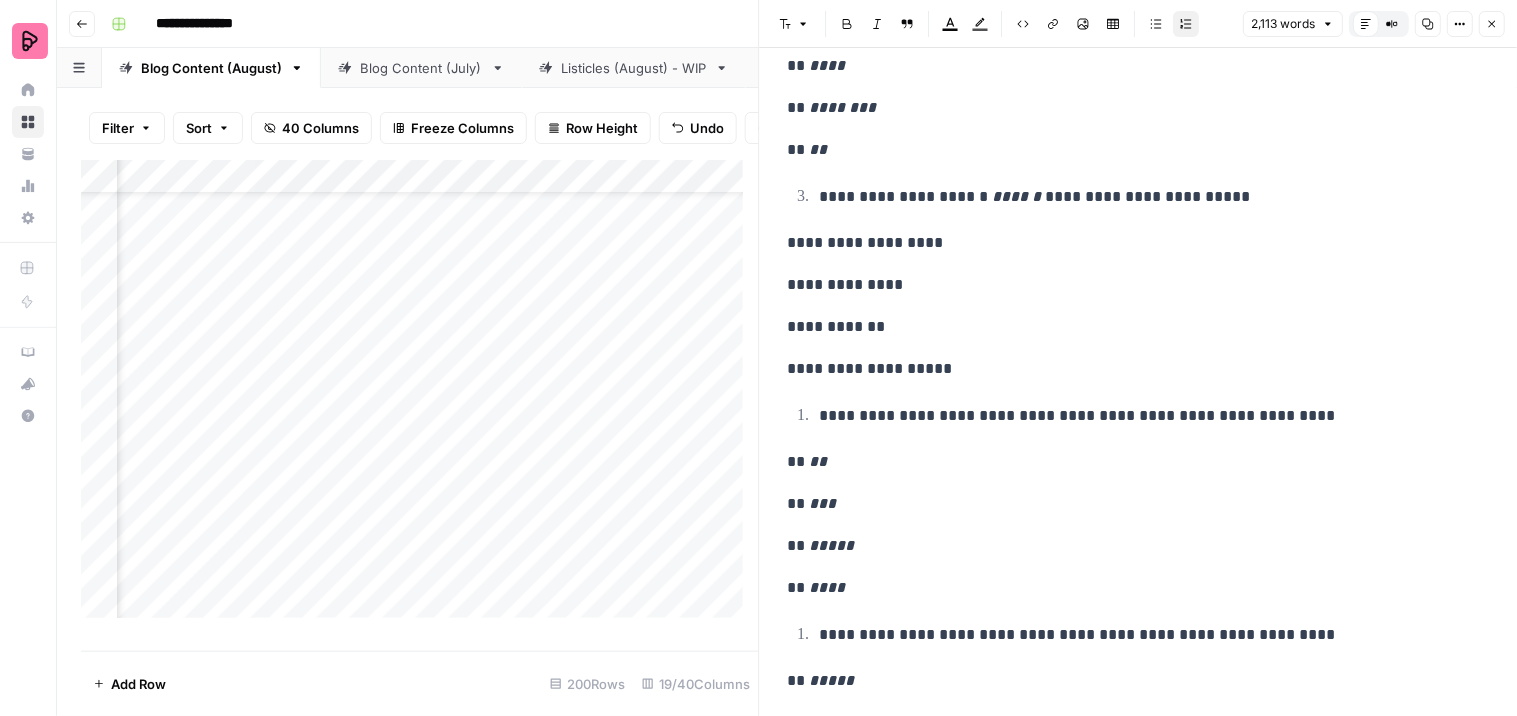 click on "**********" at bounding box center [1146, 416] 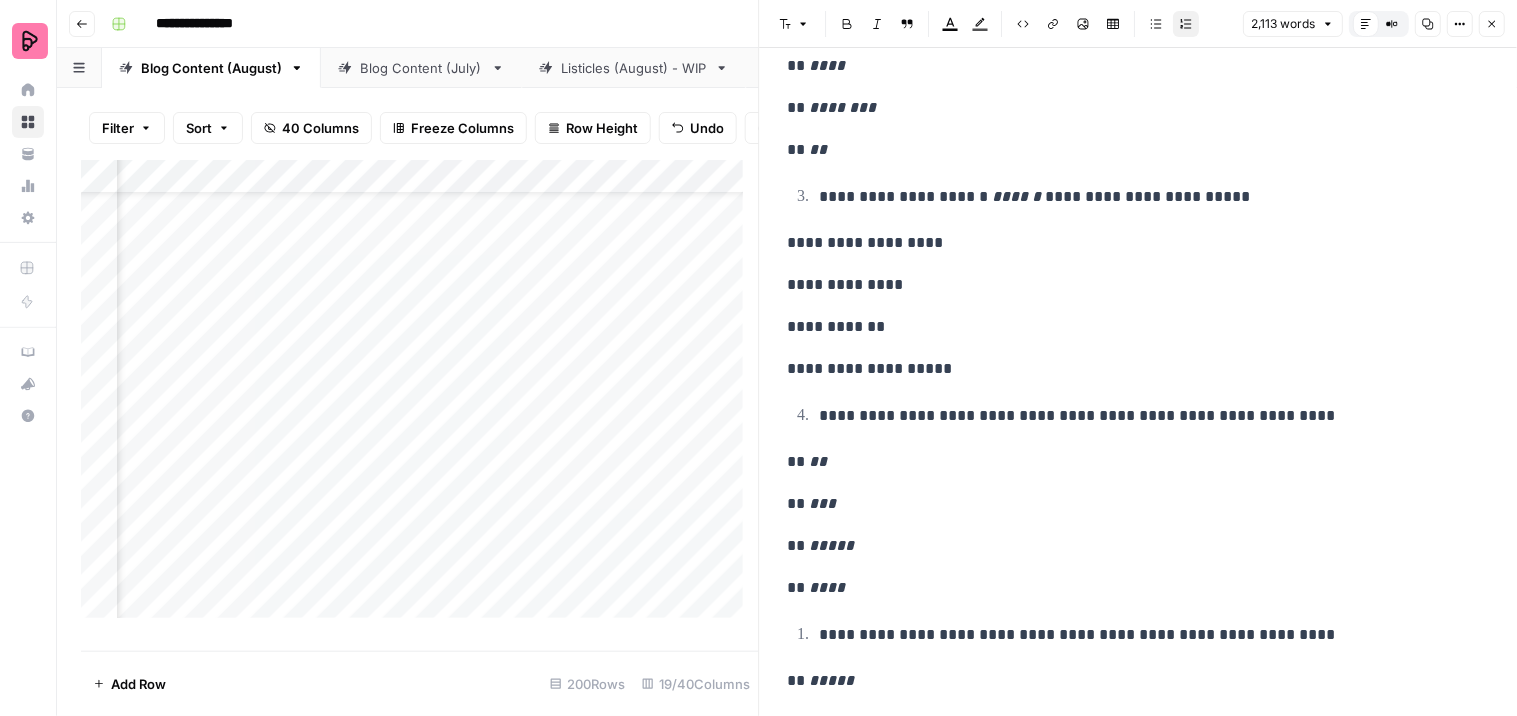 click on "**********" at bounding box center (1146, 635) 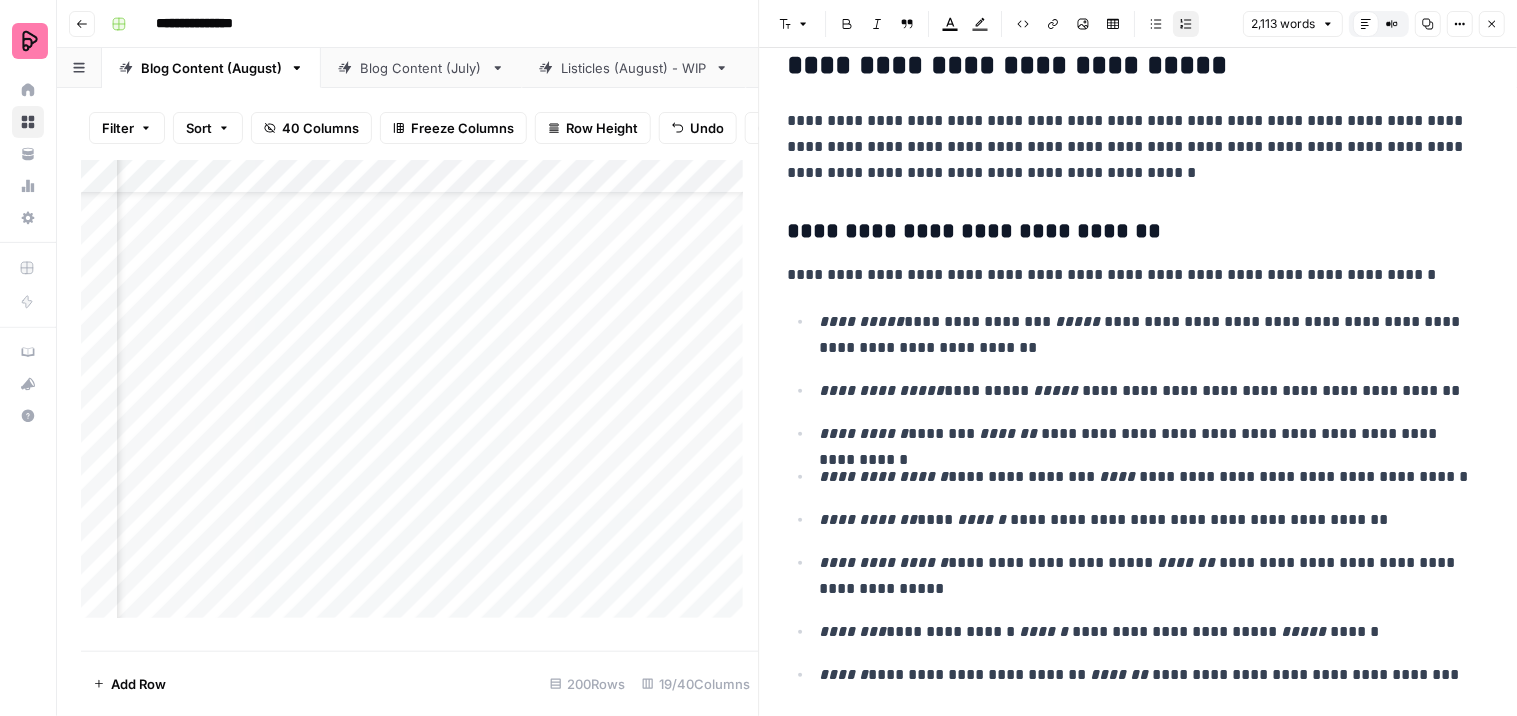 scroll, scrollTop: 6918, scrollLeft: 0, axis: vertical 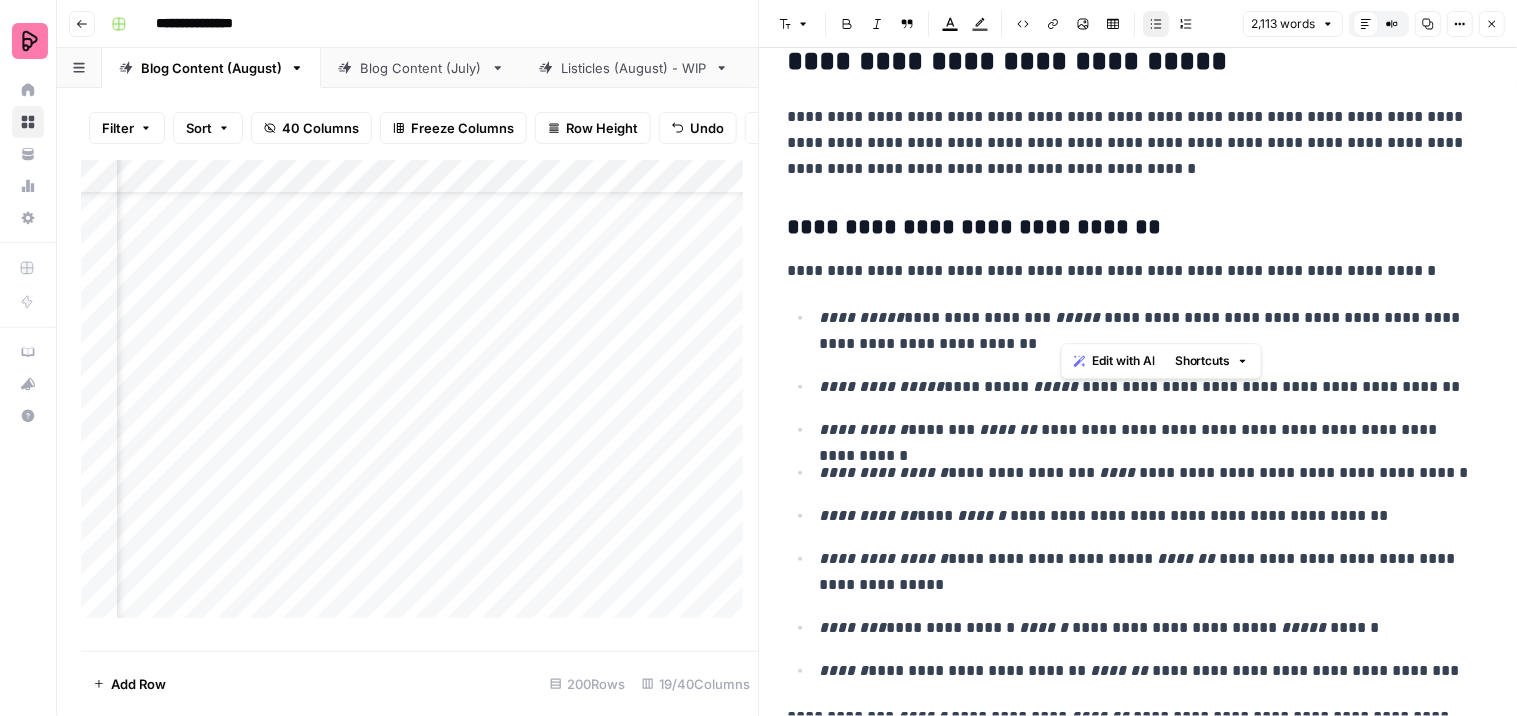 drag, startPoint x: 1113, startPoint y: 317, endPoint x: 1061, endPoint y: 323, distance: 52.34501 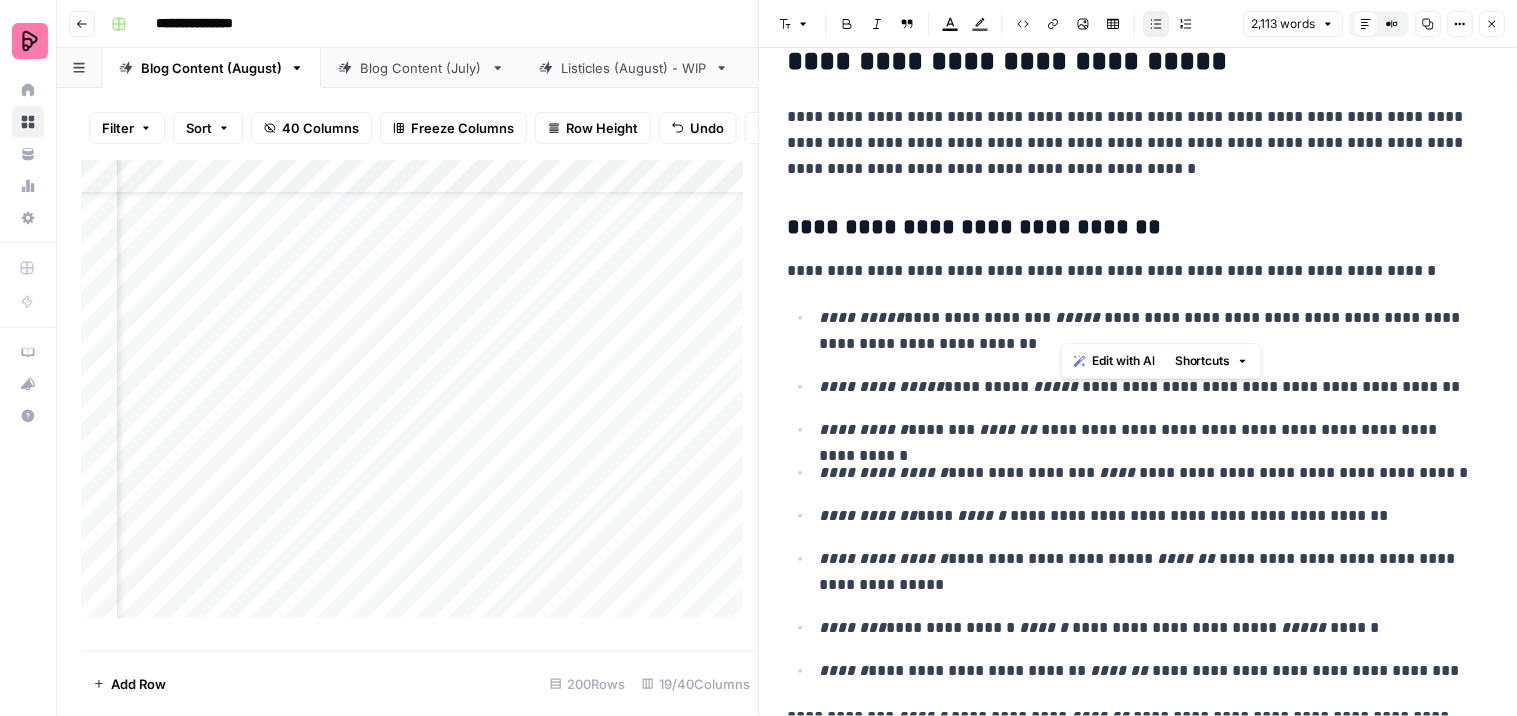 click 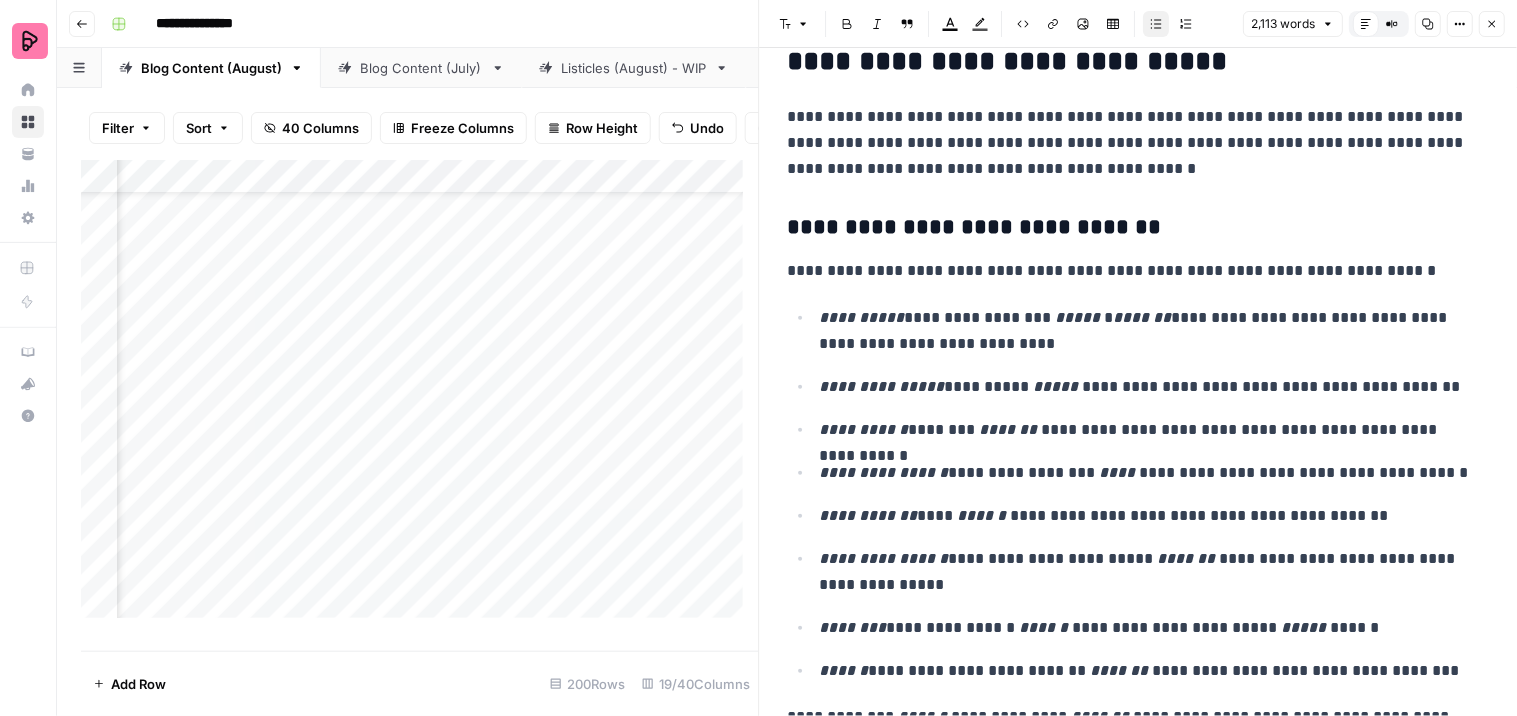 click on "**********" at bounding box center (1146, 387) 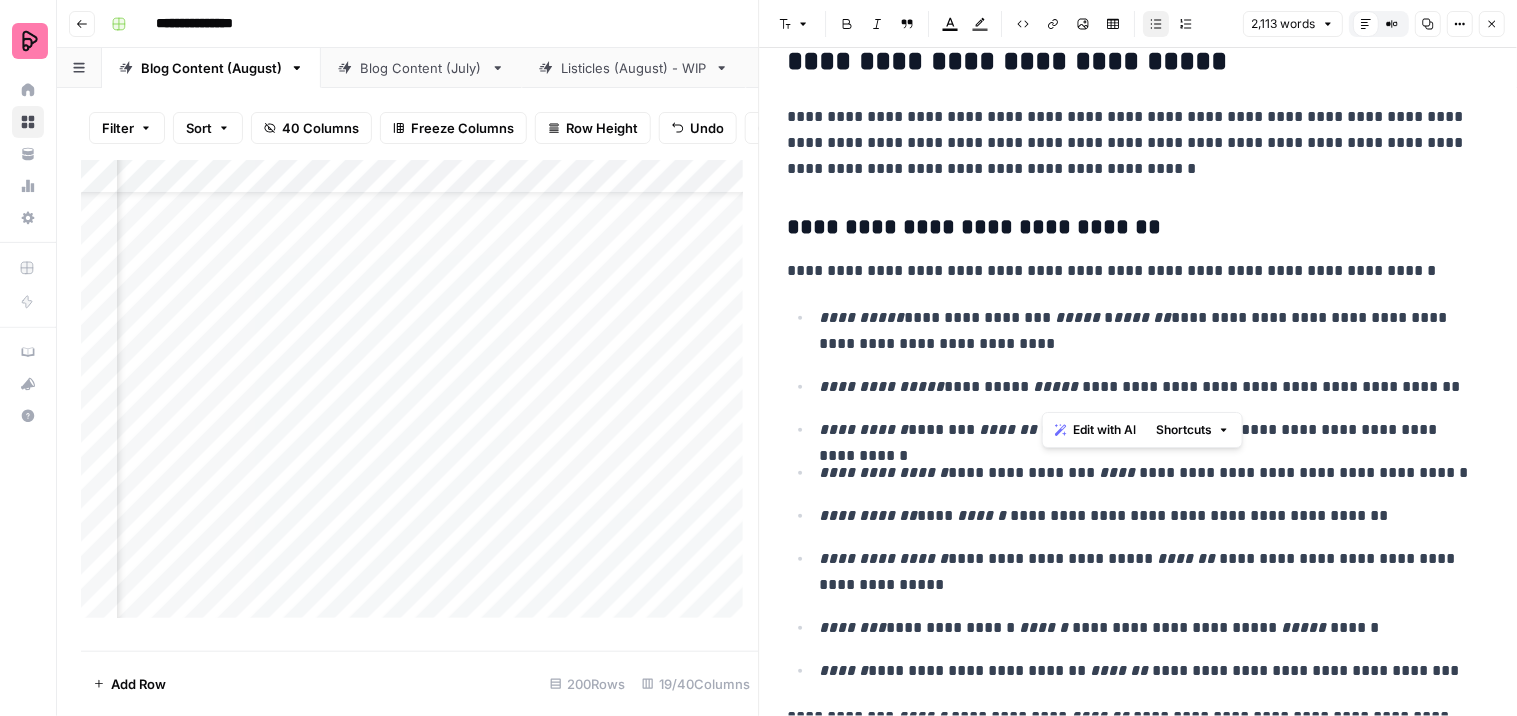 drag, startPoint x: 1107, startPoint y: 390, endPoint x: 1041, endPoint y: 383, distance: 66.37017 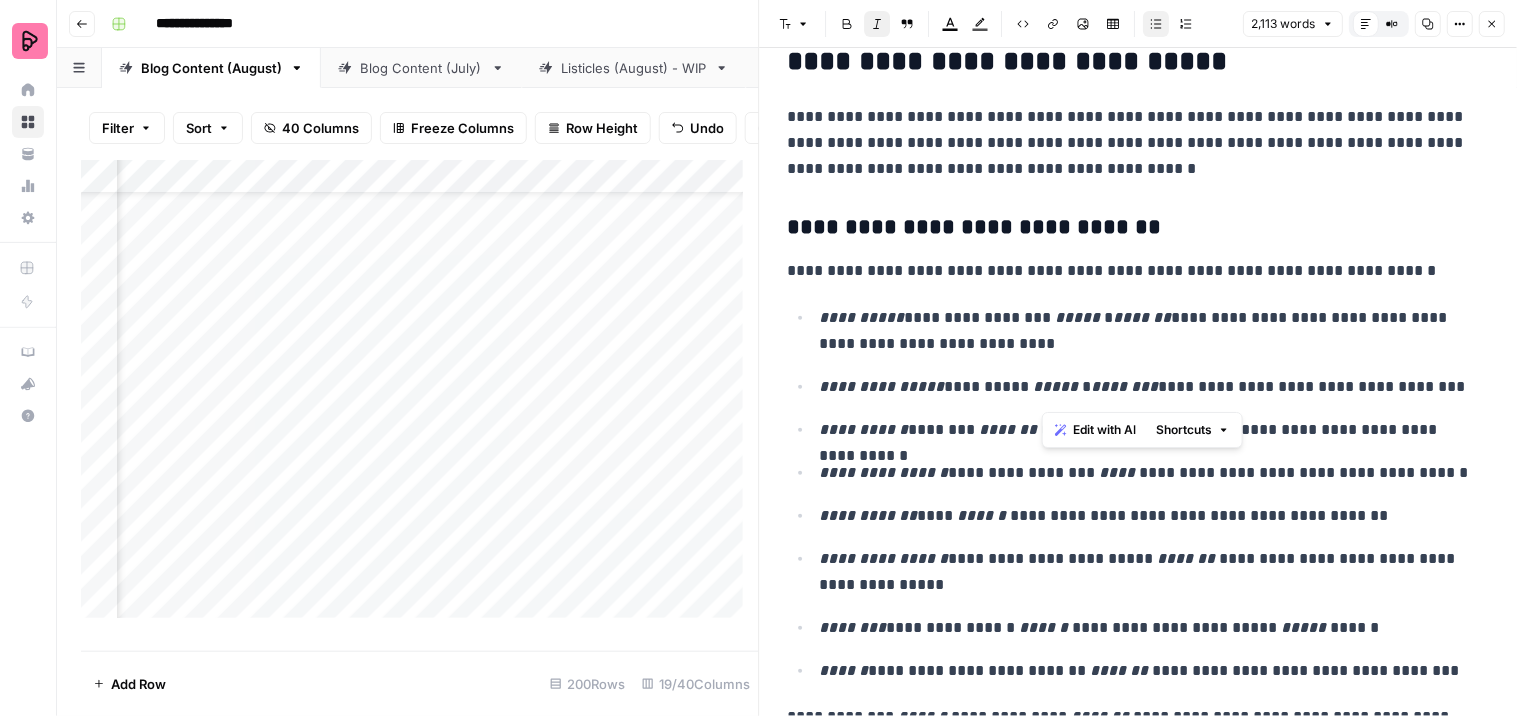 click on "**********" at bounding box center (1146, 387) 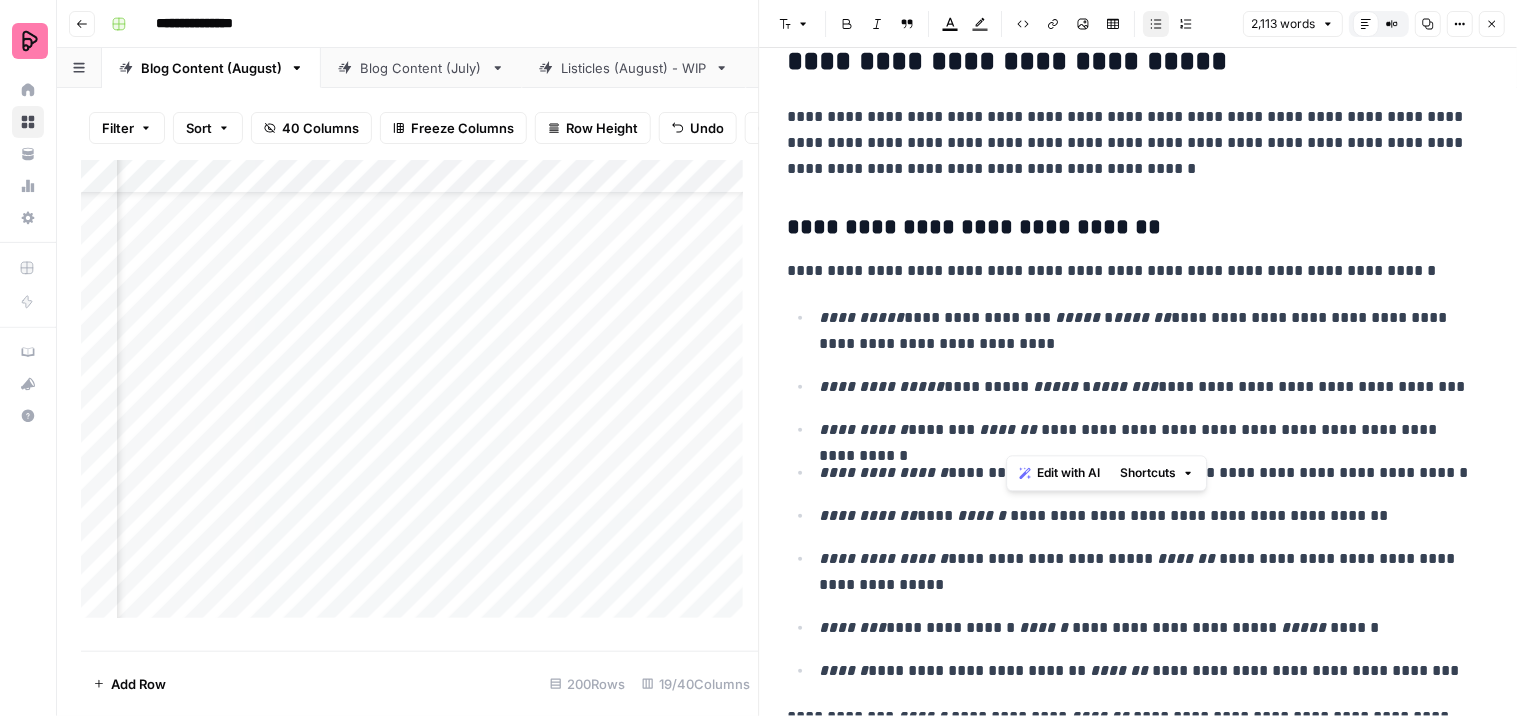 drag, startPoint x: 1070, startPoint y: 434, endPoint x: 1008, endPoint y: 424, distance: 62.801273 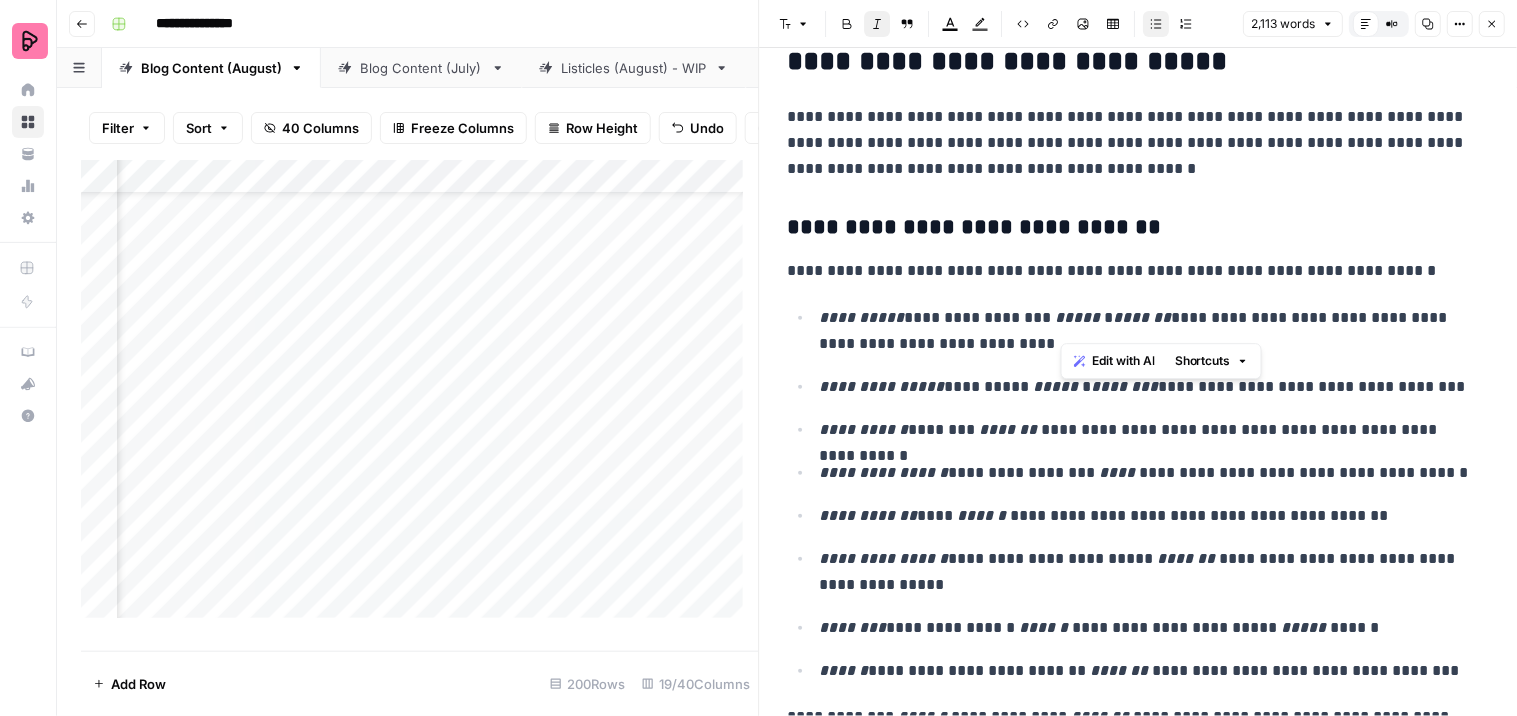 drag, startPoint x: 1113, startPoint y: 321, endPoint x: 1063, endPoint y: 313, distance: 50.635956 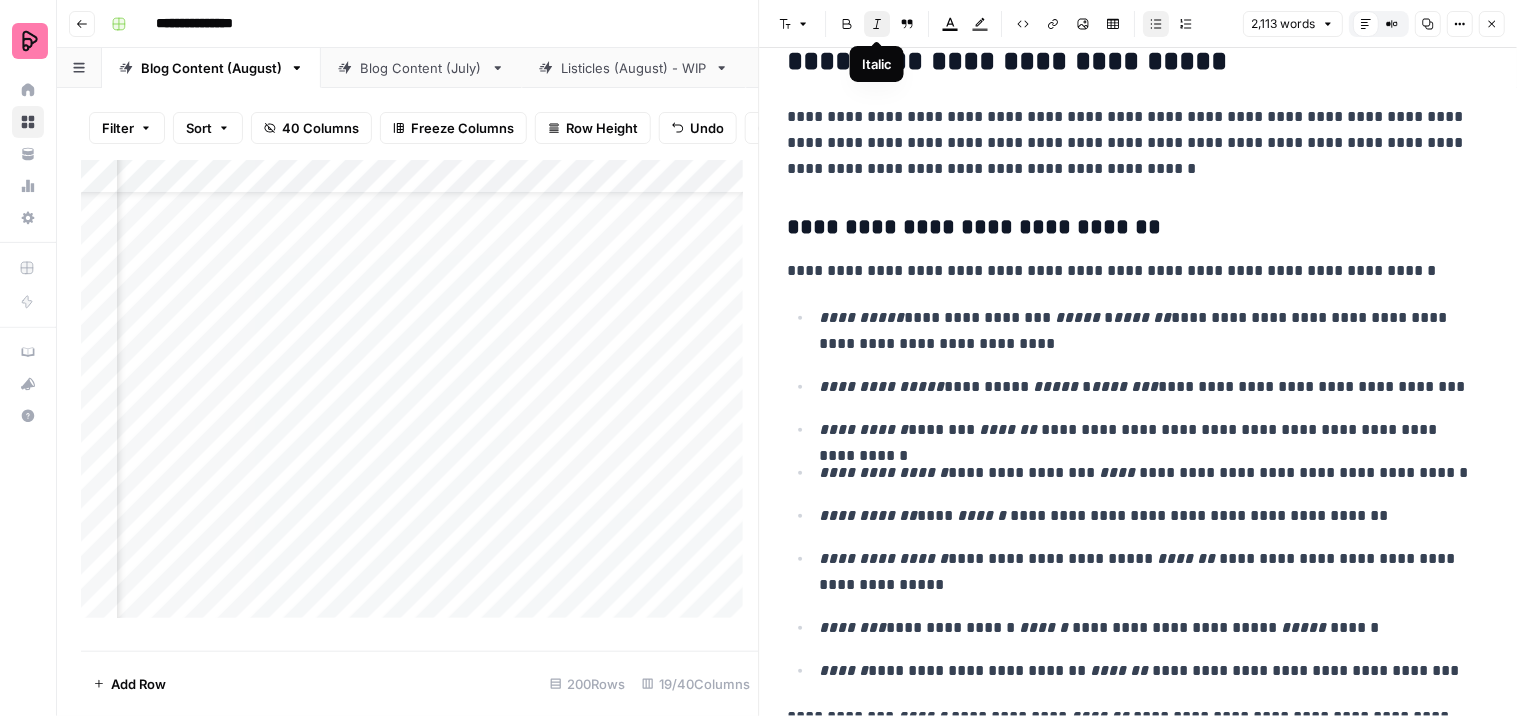 click 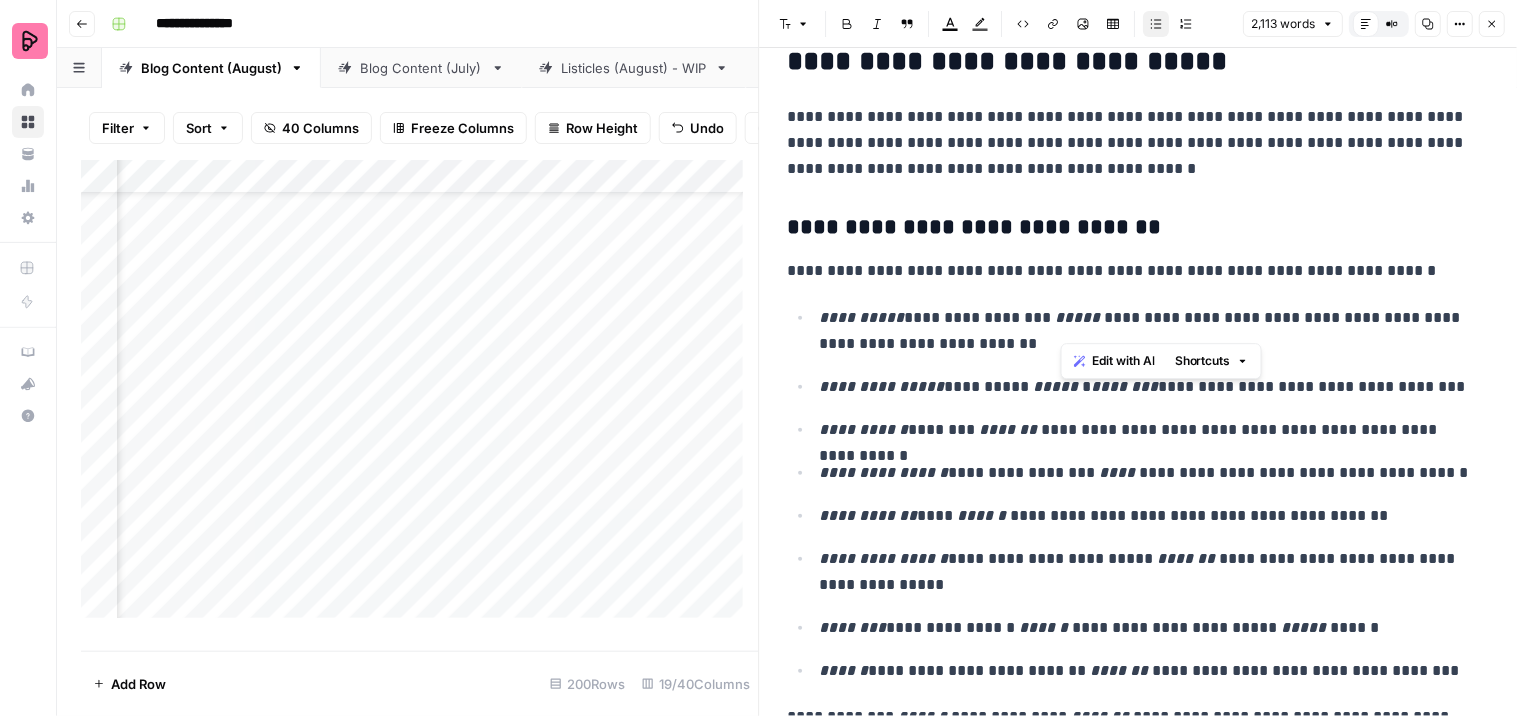 click on "**********" at bounding box center [1139, 494] 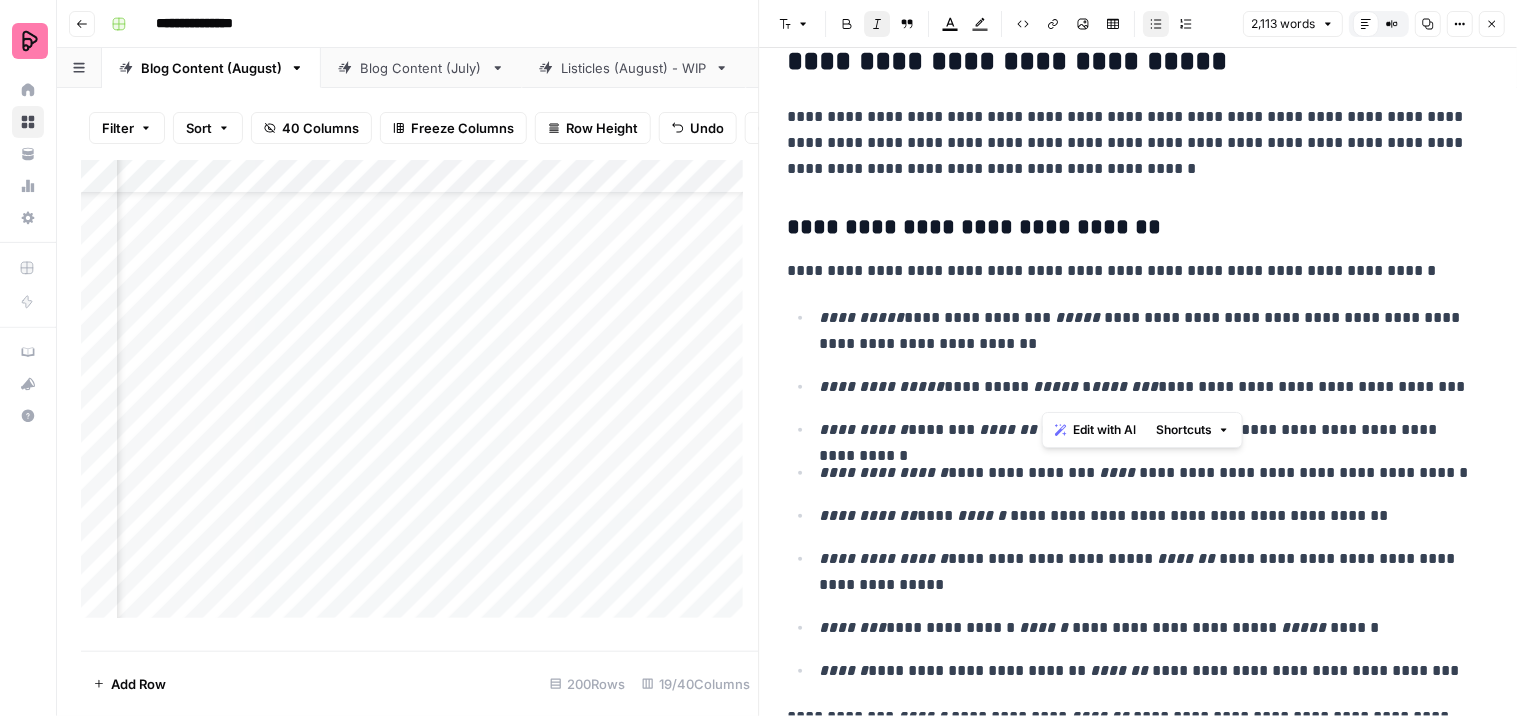drag, startPoint x: 1108, startPoint y: 388, endPoint x: 1045, endPoint y: 381, distance: 63.387695 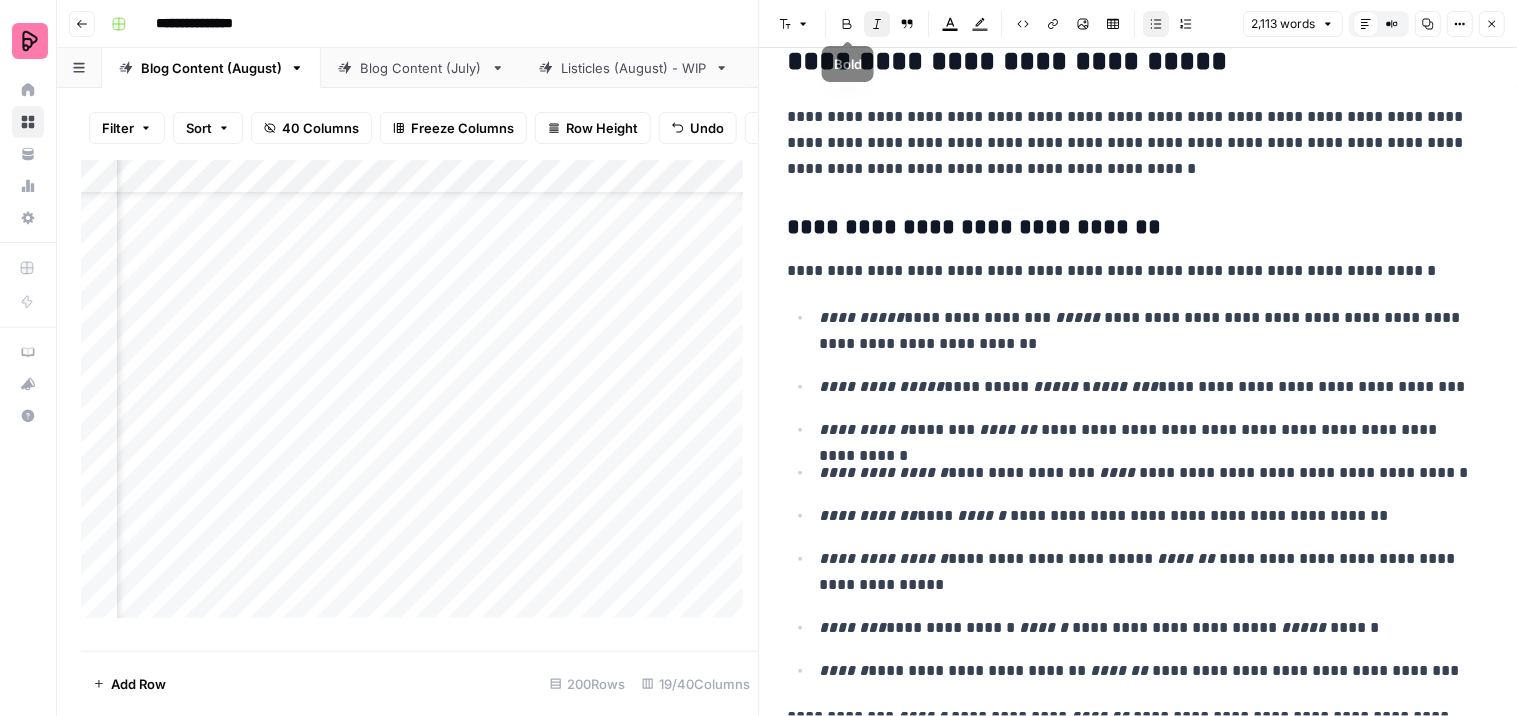 click 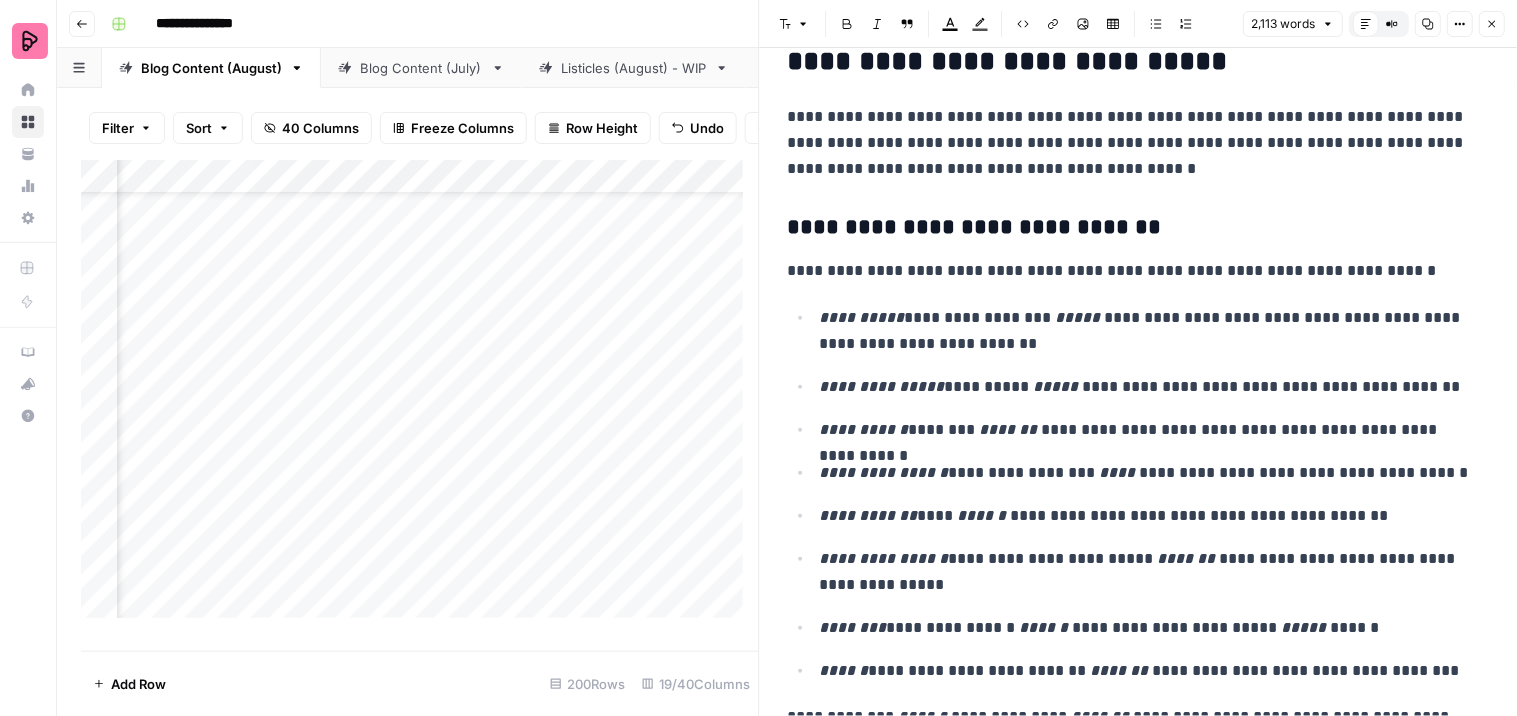 click on "**********" at bounding box center [1130, 271] 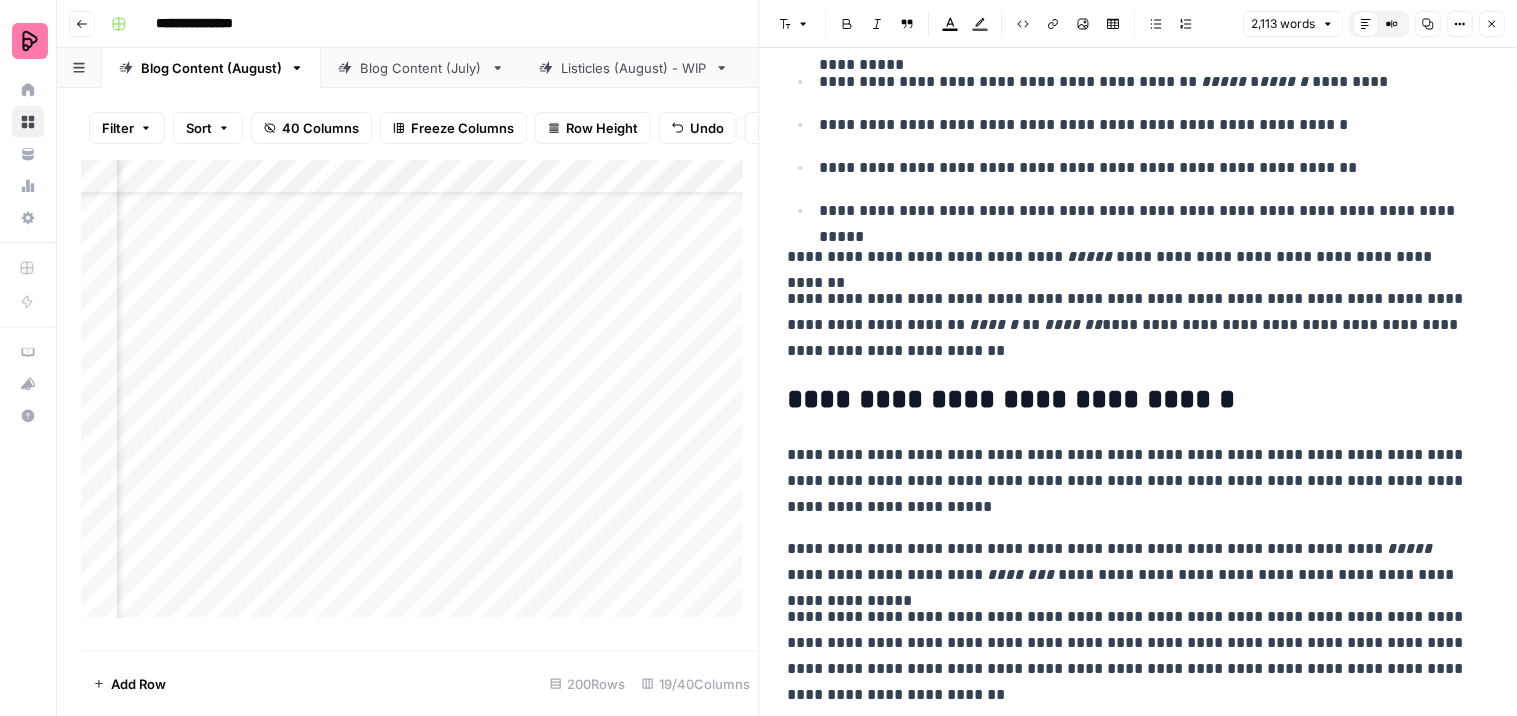 scroll, scrollTop: 7918, scrollLeft: 0, axis: vertical 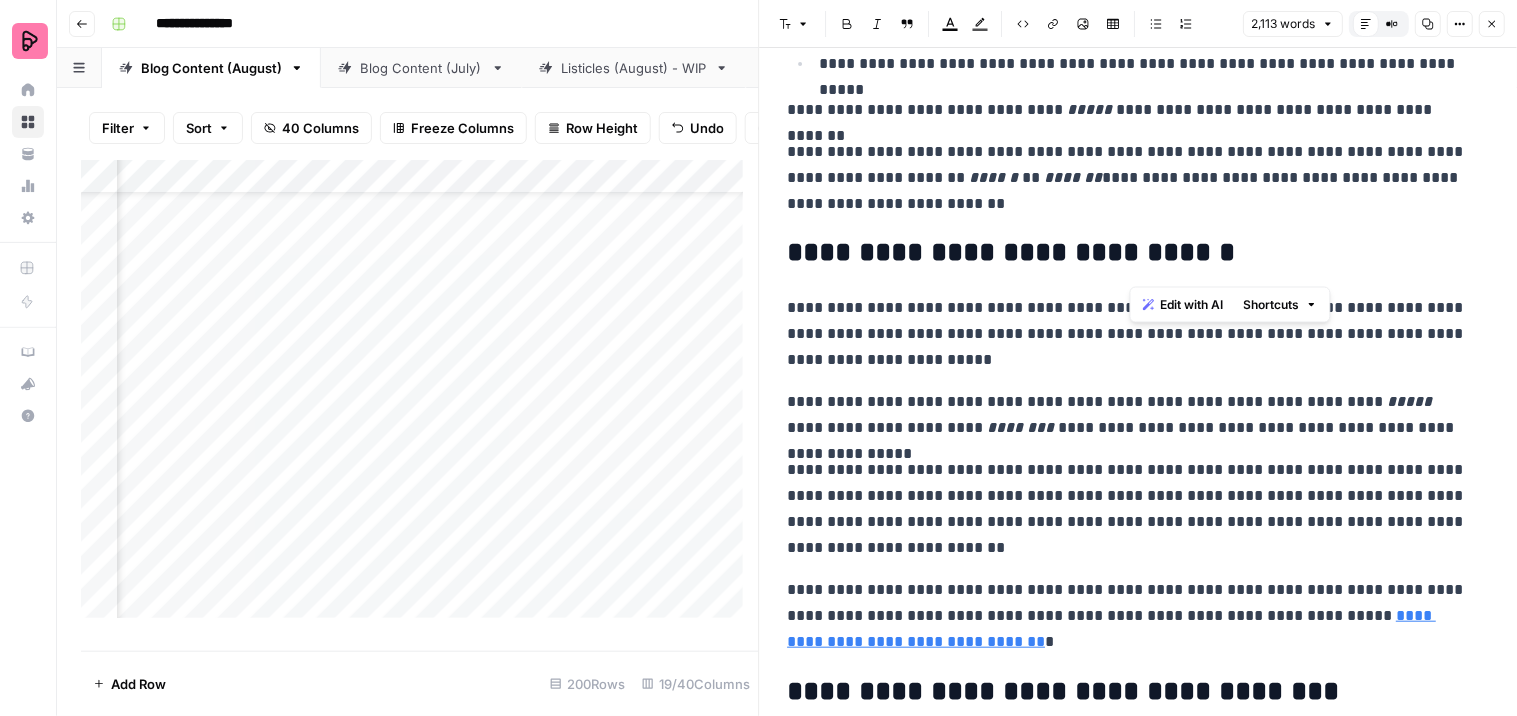 drag, startPoint x: 1196, startPoint y: 254, endPoint x: 1130, endPoint y: 251, distance: 66.068146 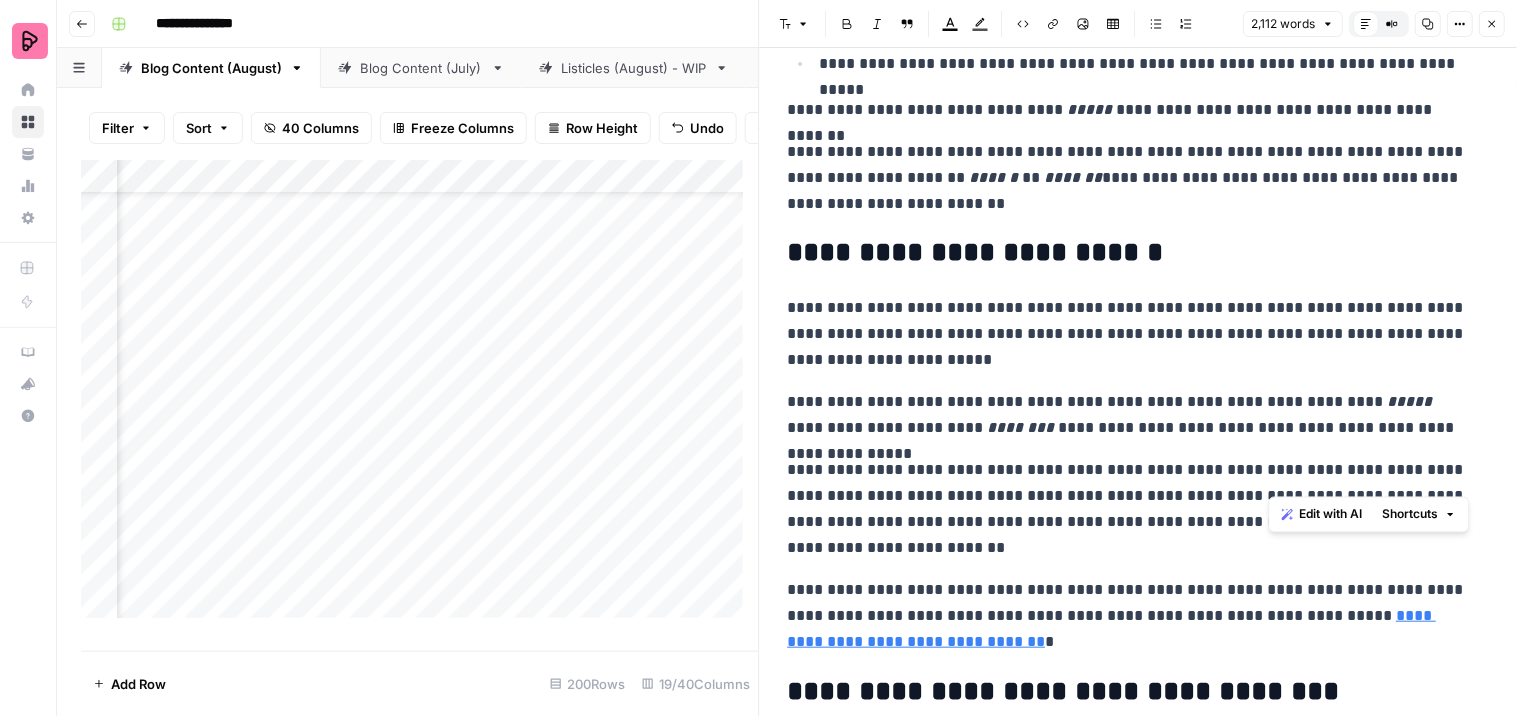 drag, startPoint x: 1268, startPoint y: 474, endPoint x: 1367, endPoint y: 480, distance: 99.18165 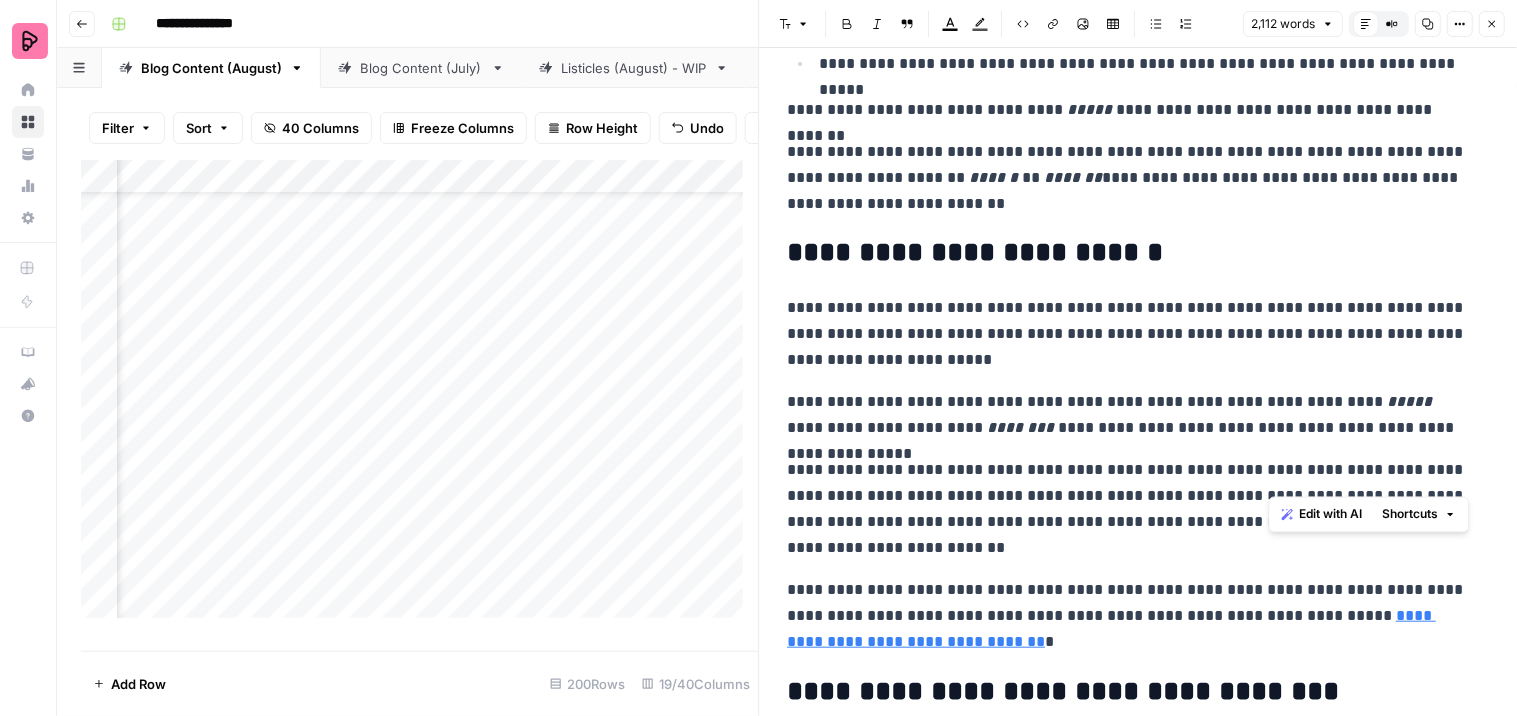 click on "**********" at bounding box center [1130, 509] 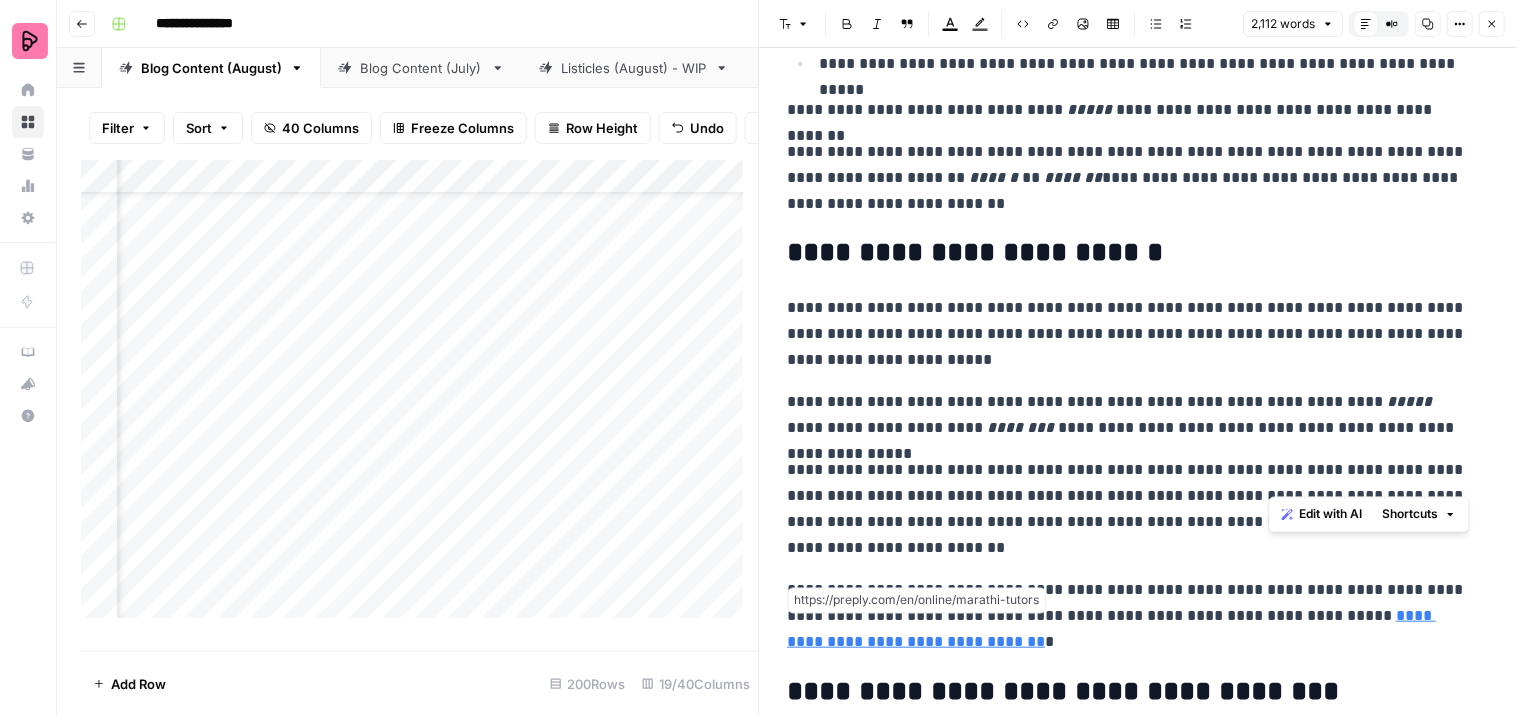 click on "**********" at bounding box center (1112, 628) 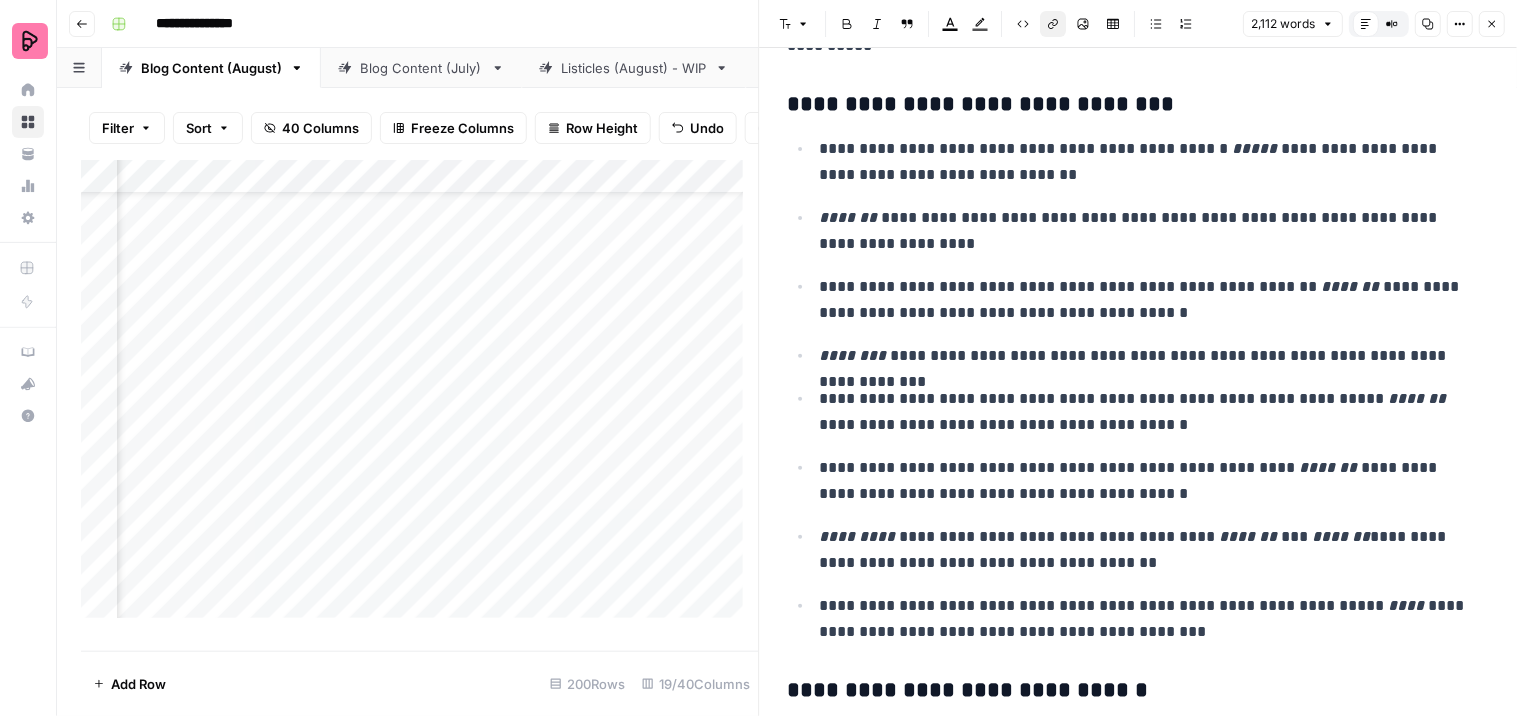 scroll, scrollTop: 8605, scrollLeft: 0, axis: vertical 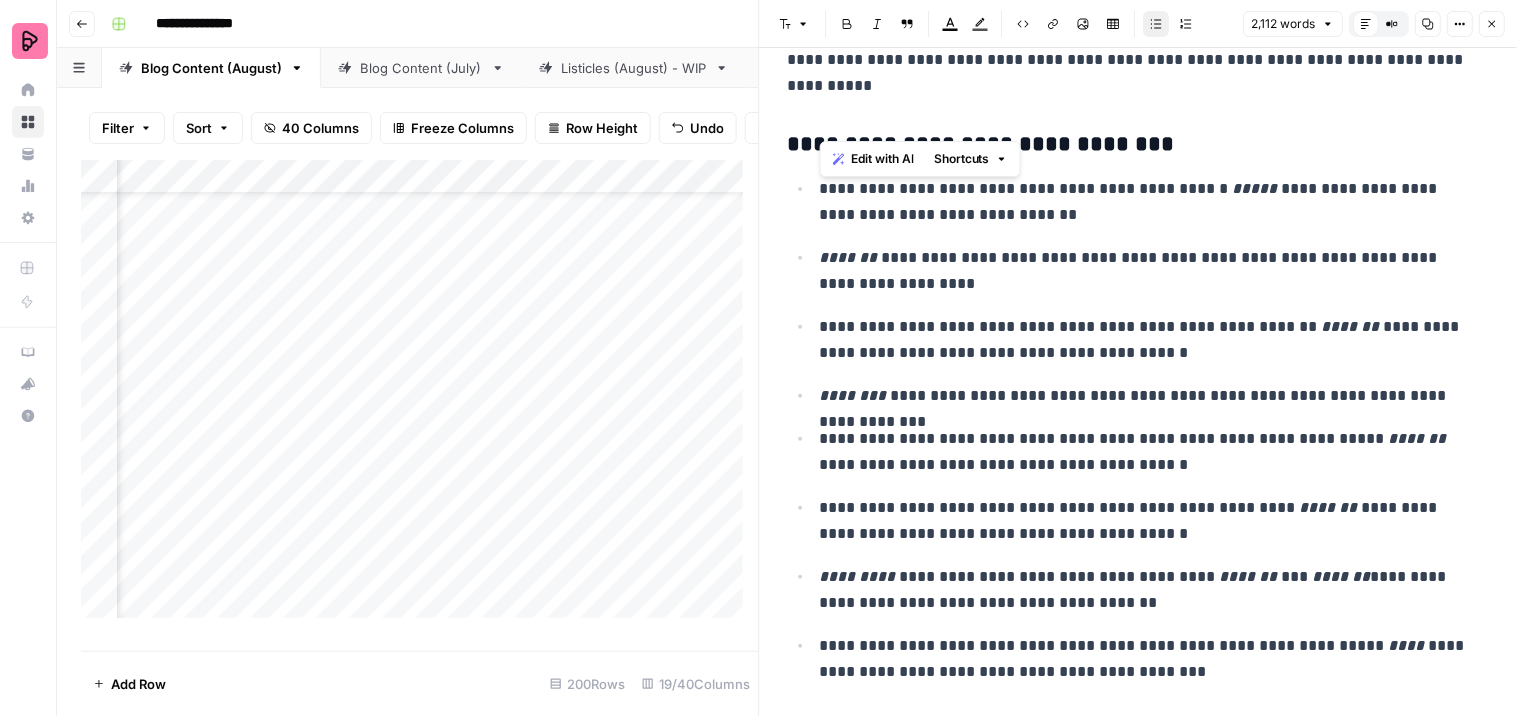 drag, startPoint x: 1230, startPoint y: 675, endPoint x: 817, endPoint y: 192, distance: 635.4982 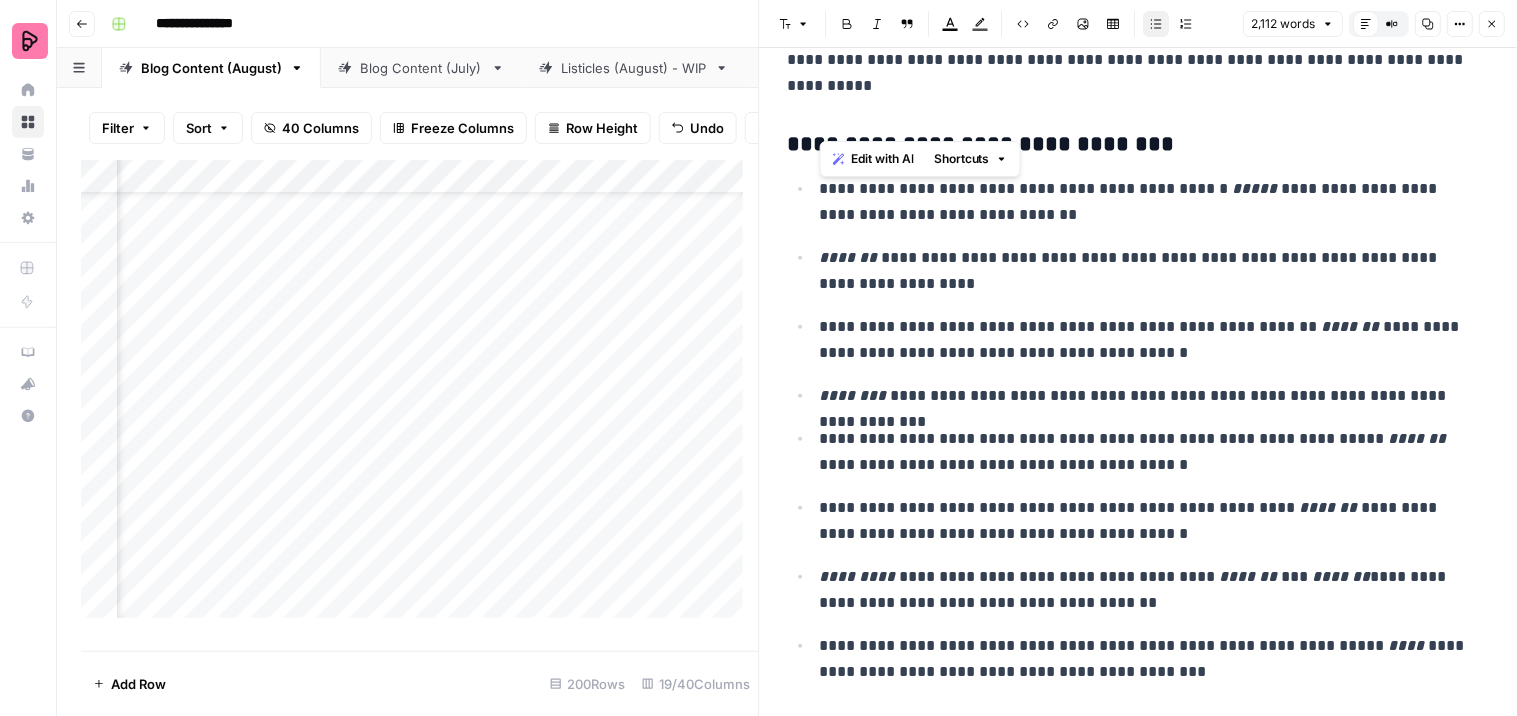 click 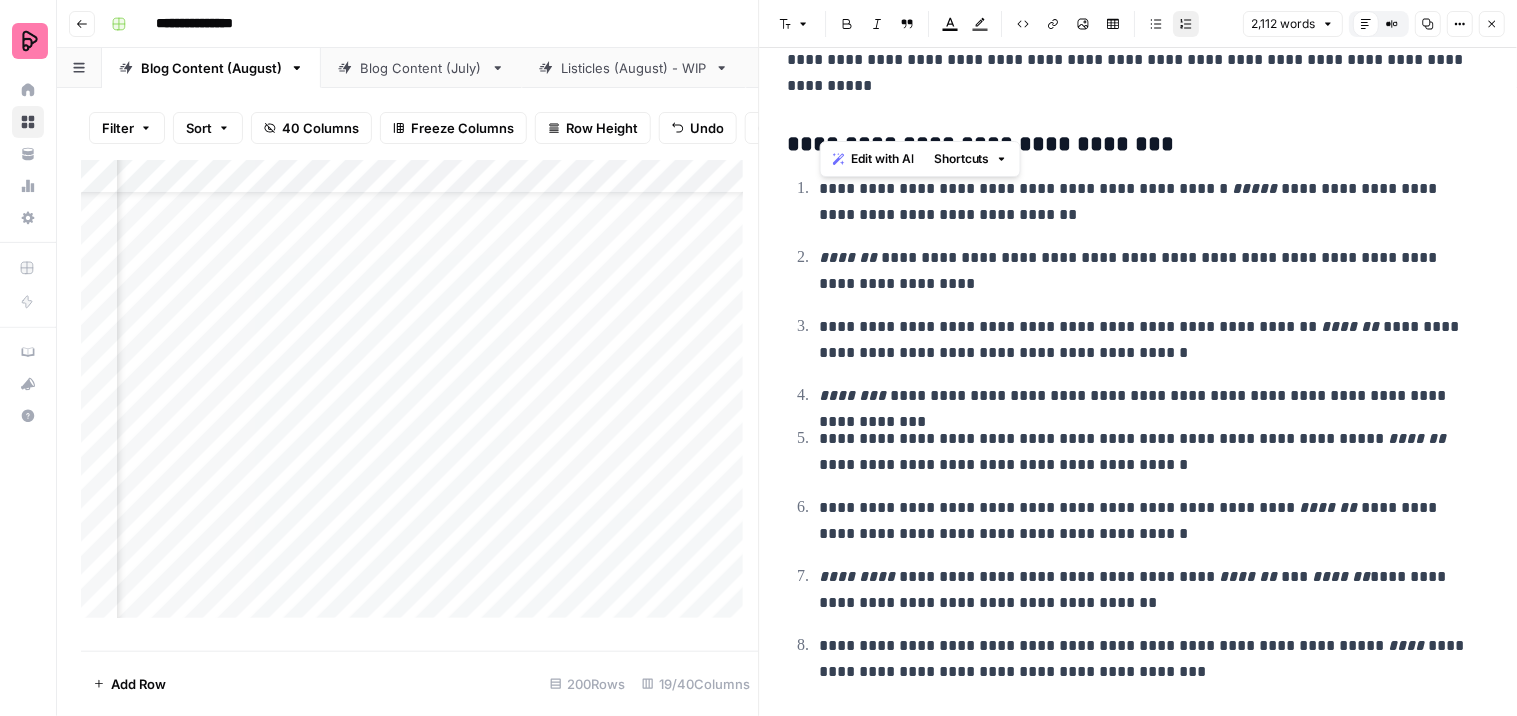 click on "**********" at bounding box center [1146, 340] 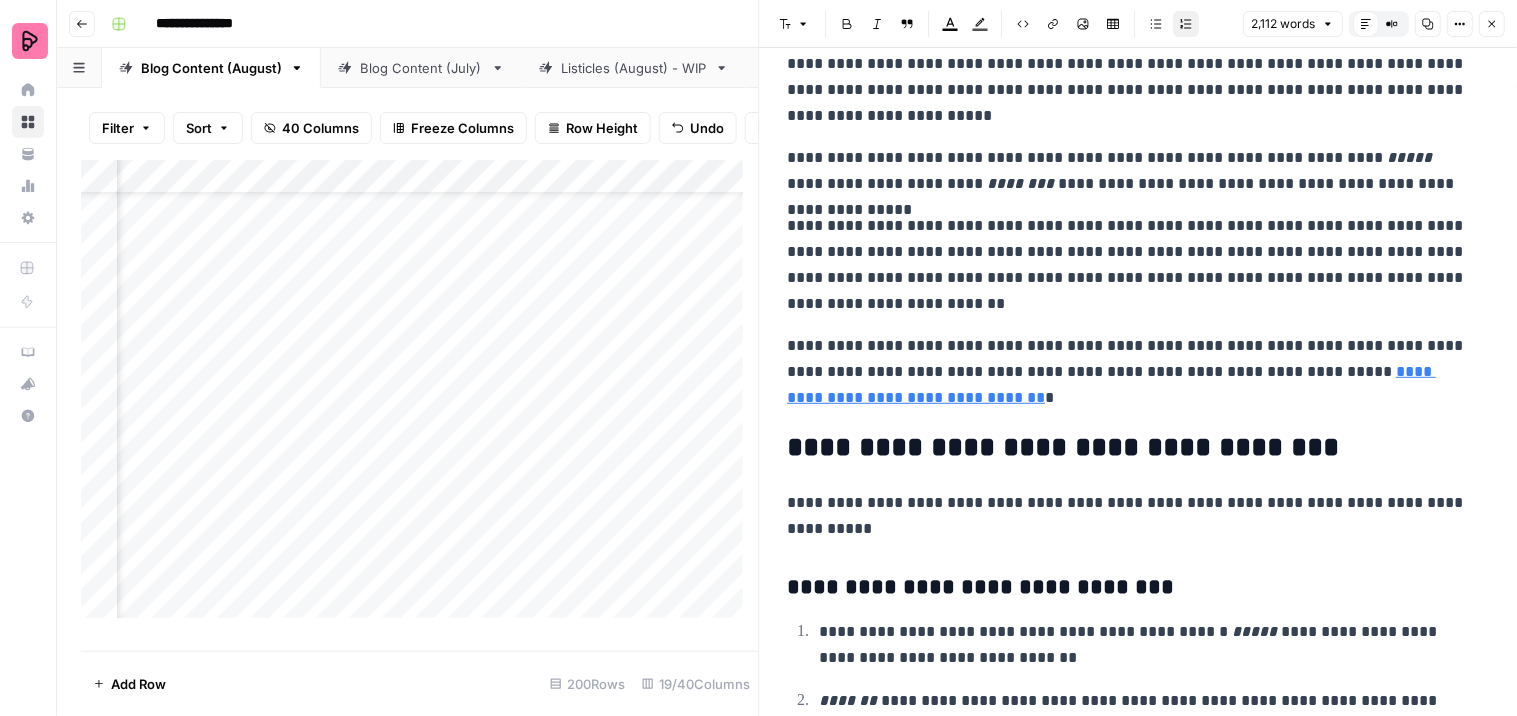 scroll, scrollTop: 8161, scrollLeft: 0, axis: vertical 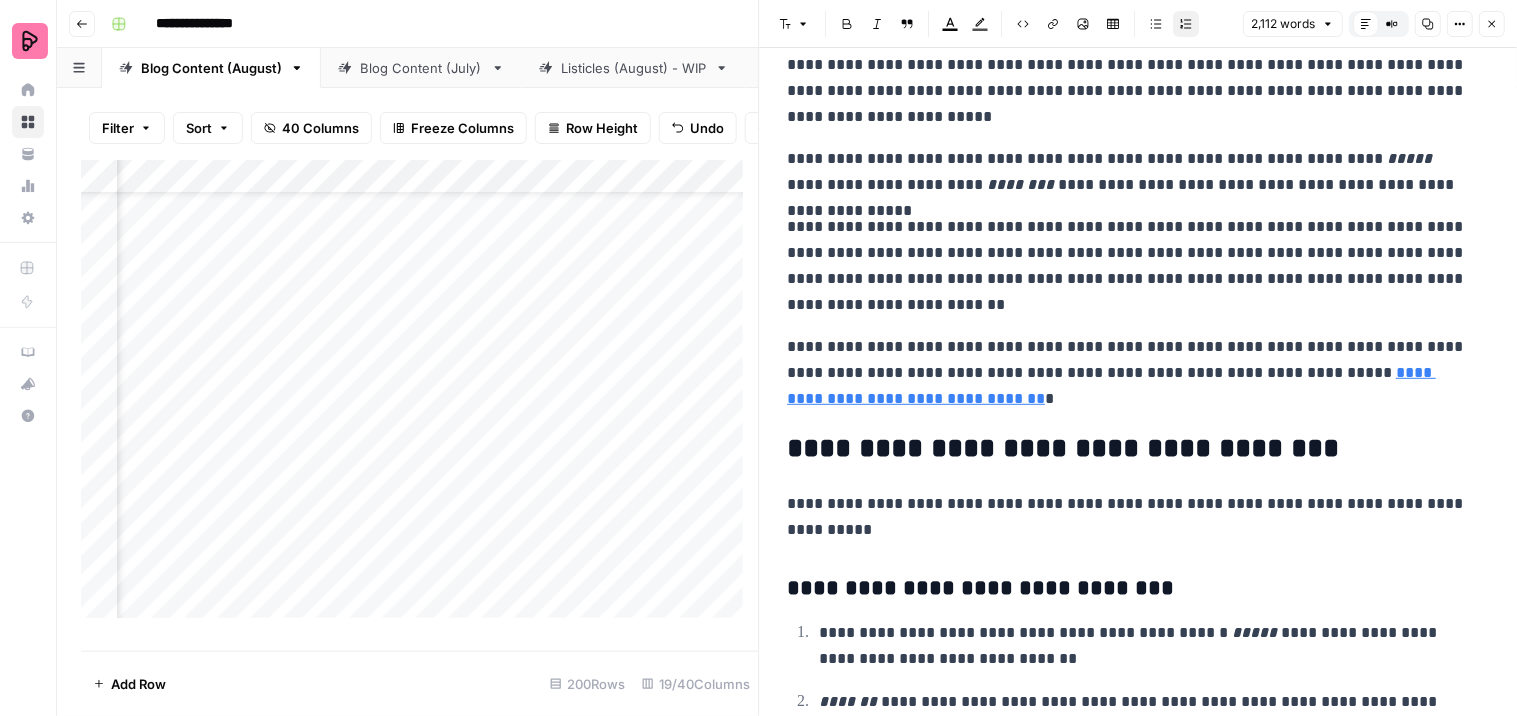 click on "Add Column" at bounding box center [420, 397] 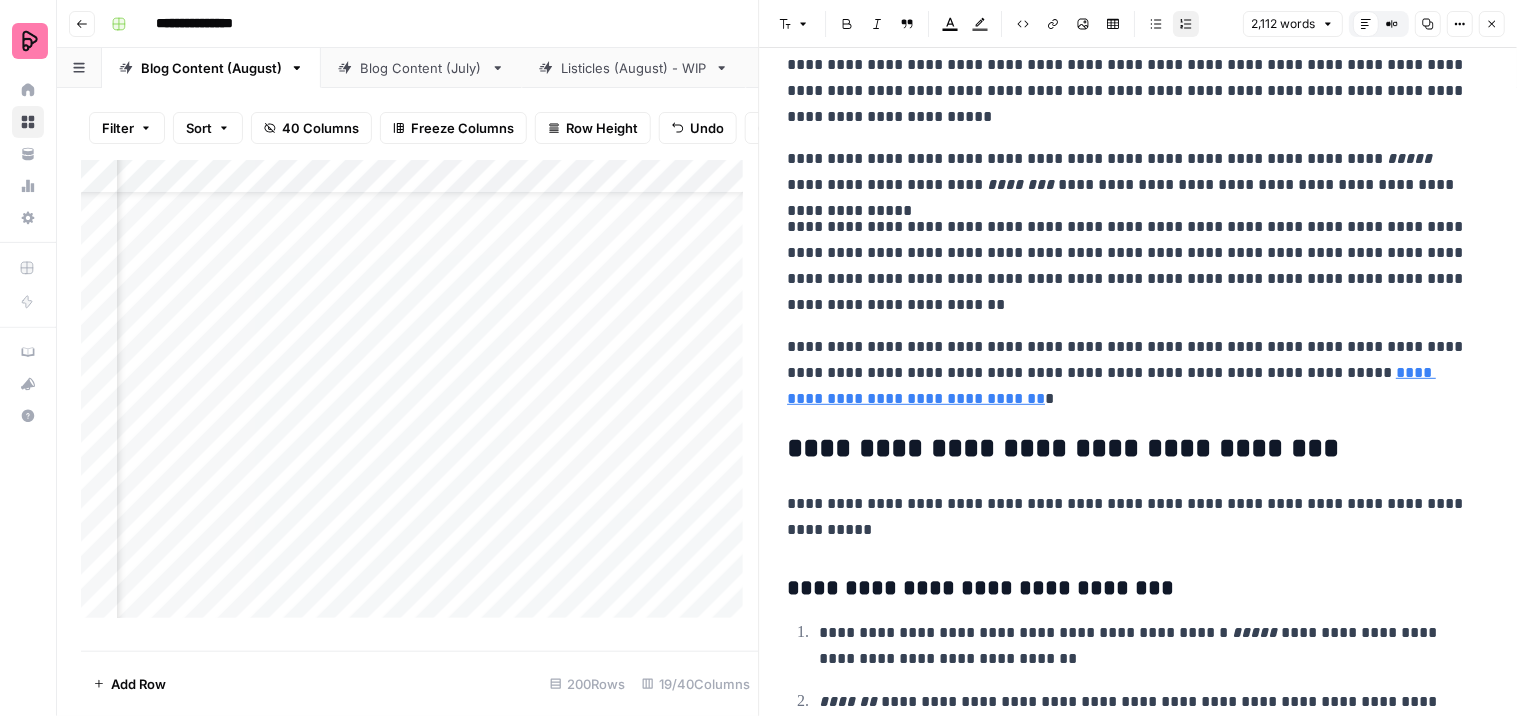 click on "Add Column" at bounding box center [420, 397] 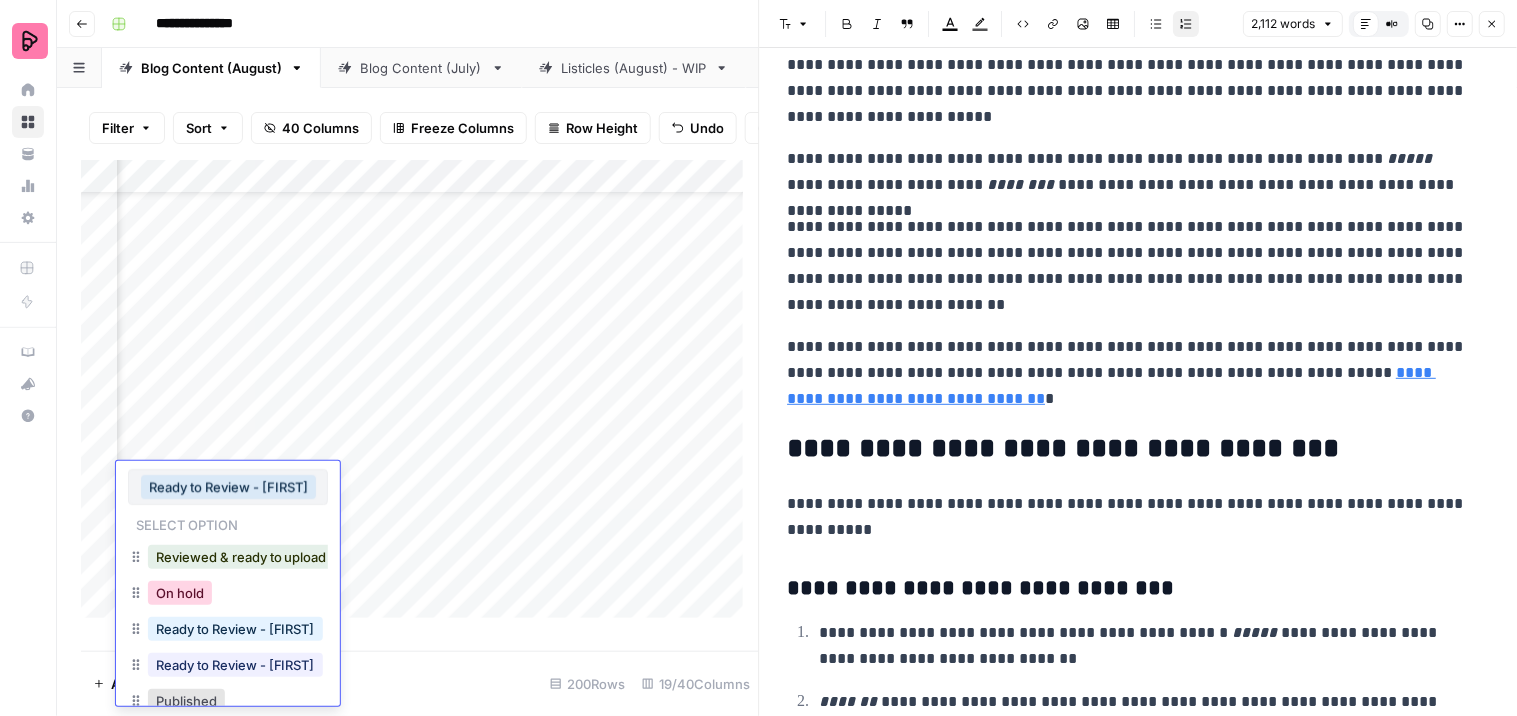 click on "On hold" at bounding box center (180, 593) 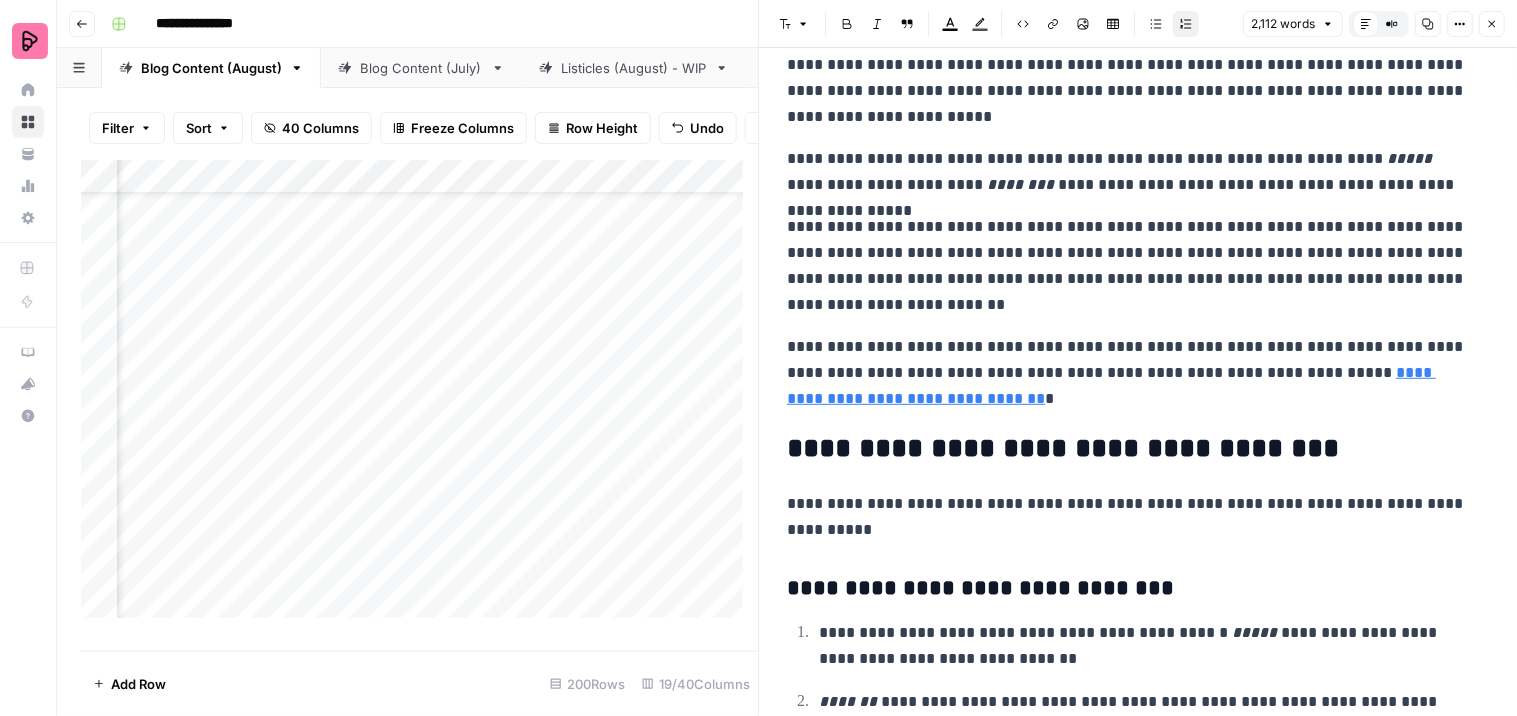 click on "Add Column" at bounding box center (420, 397) 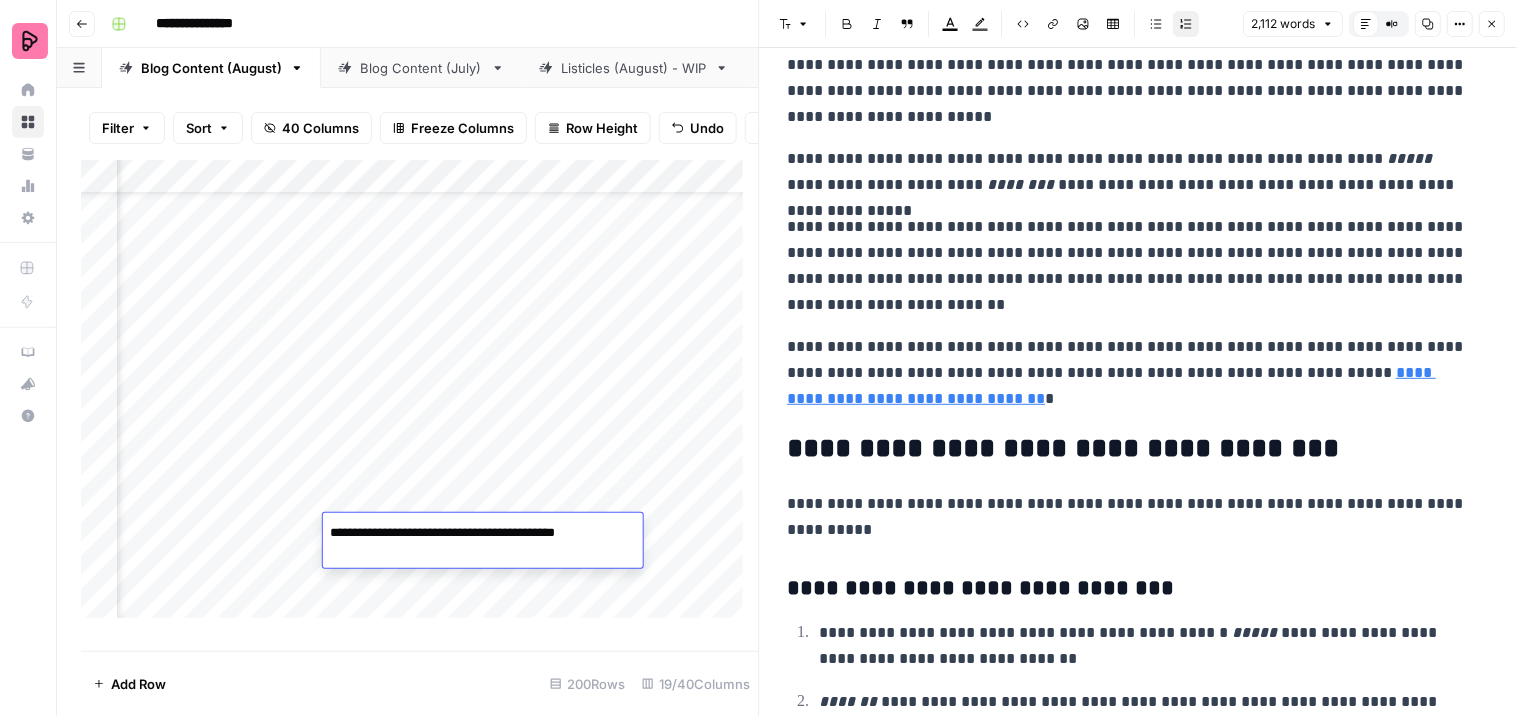 click on "**********" at bounding box center (483, 533) 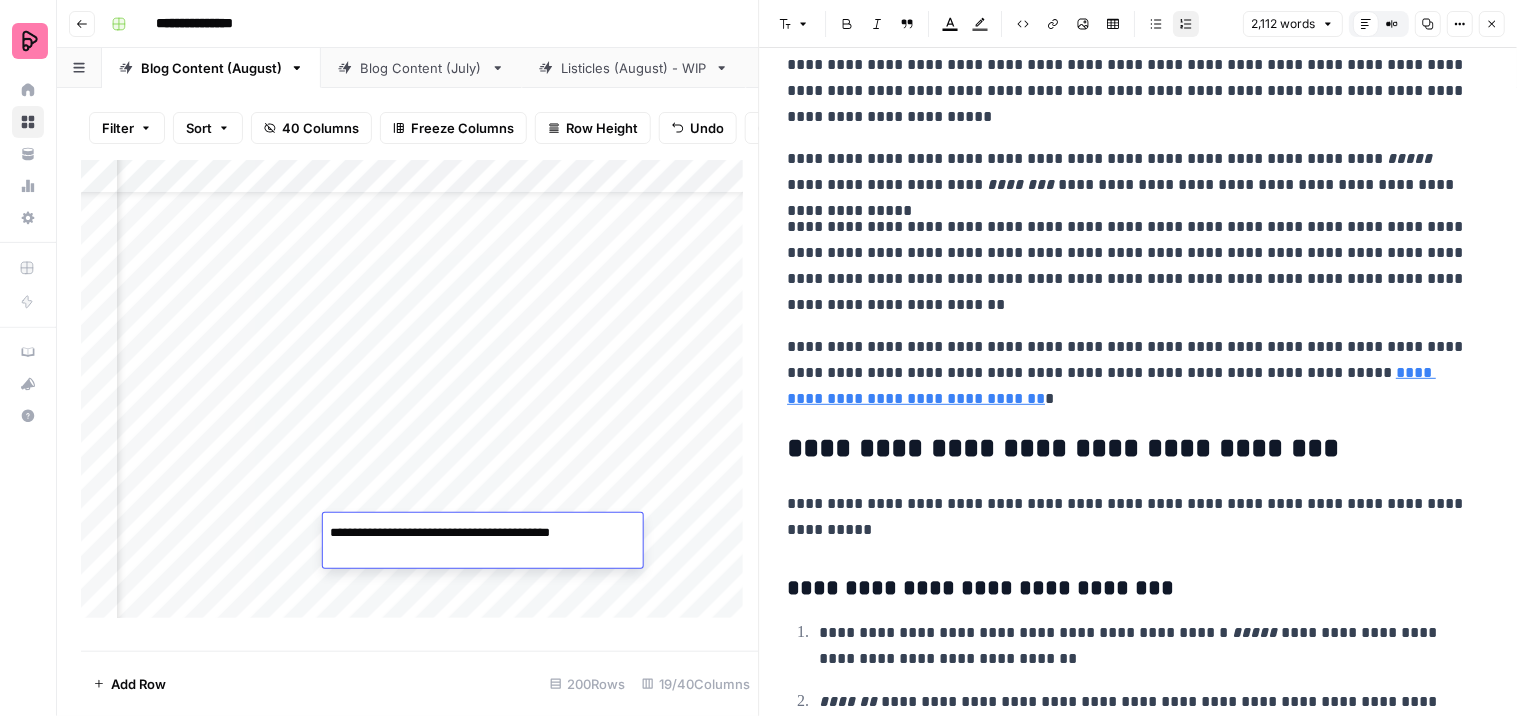 type on "**********" 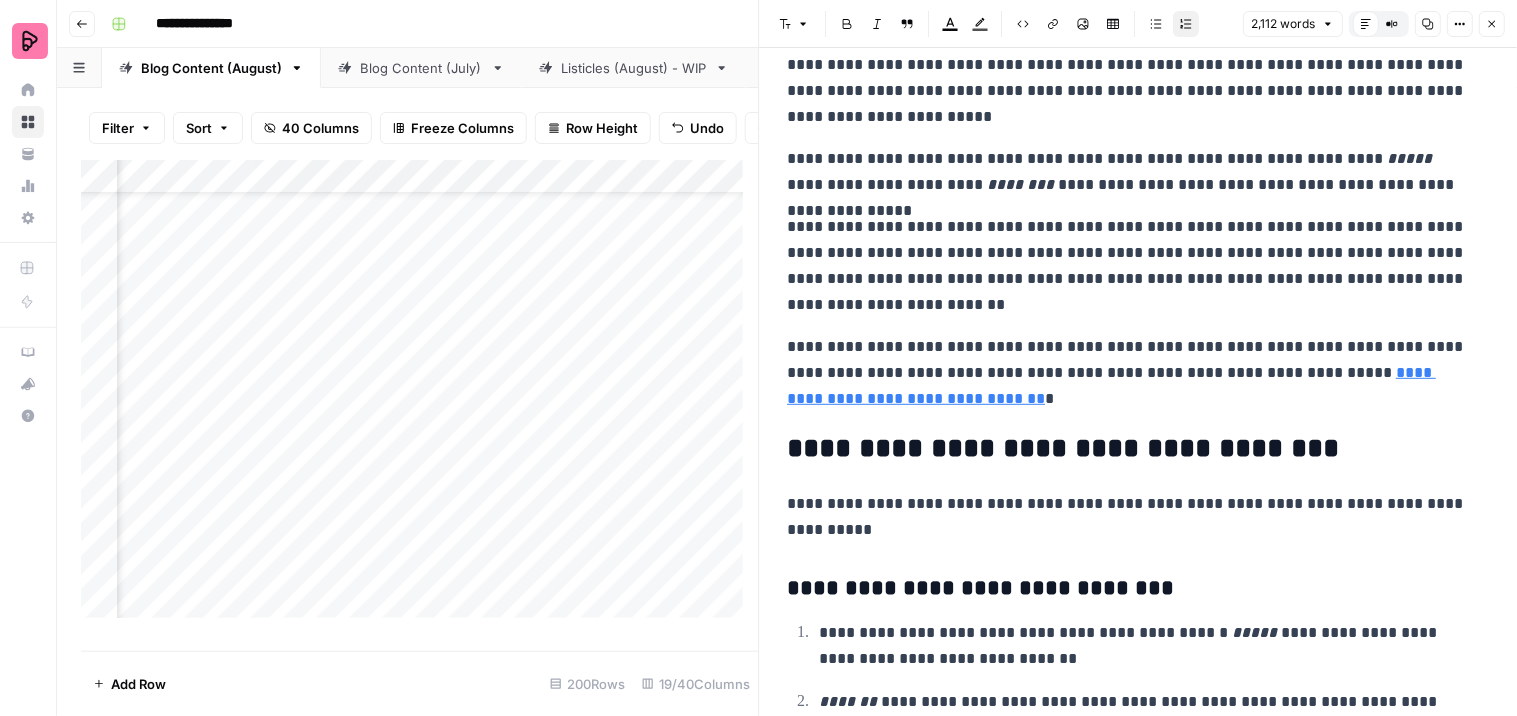 click on "Add Column" at bounding box center [420, 397] 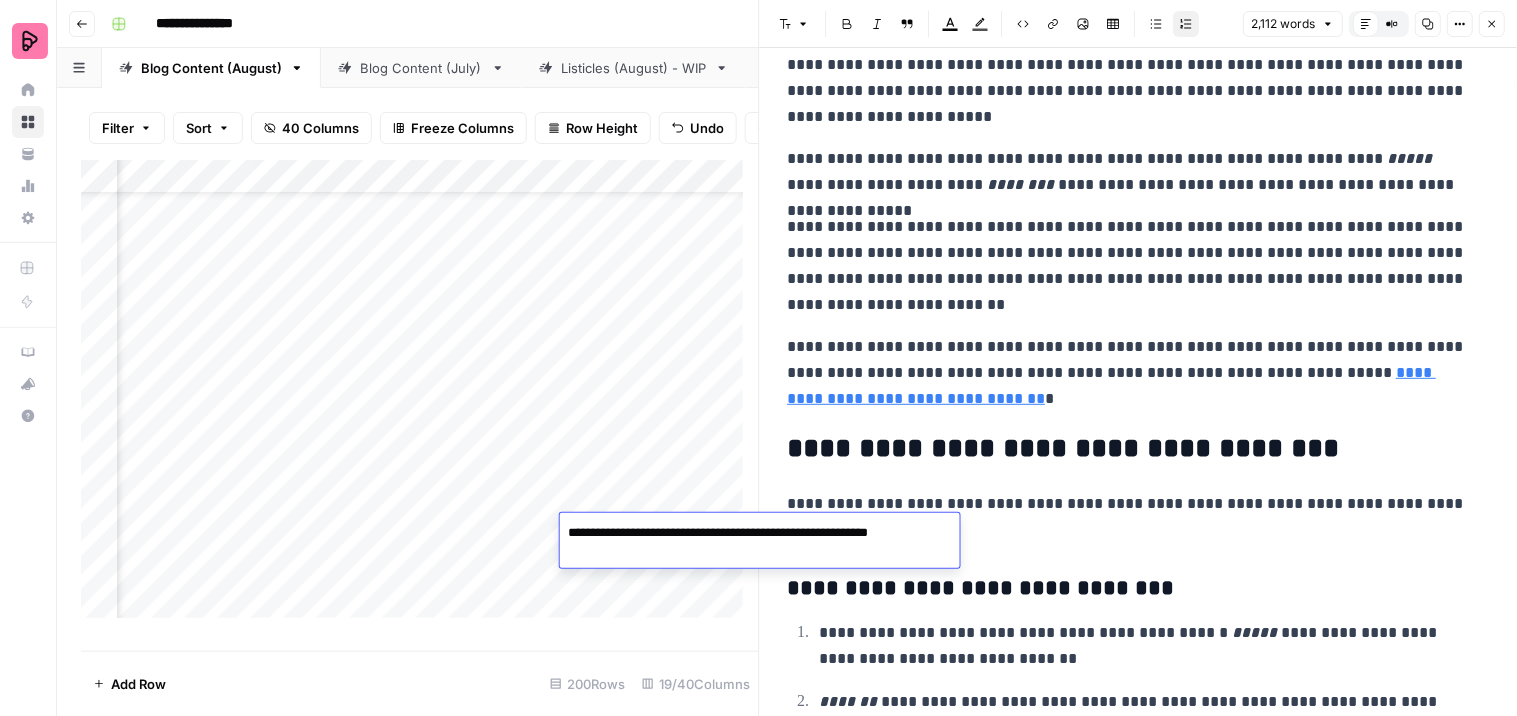 click on "Add Column" at bounding box center (420, 397) 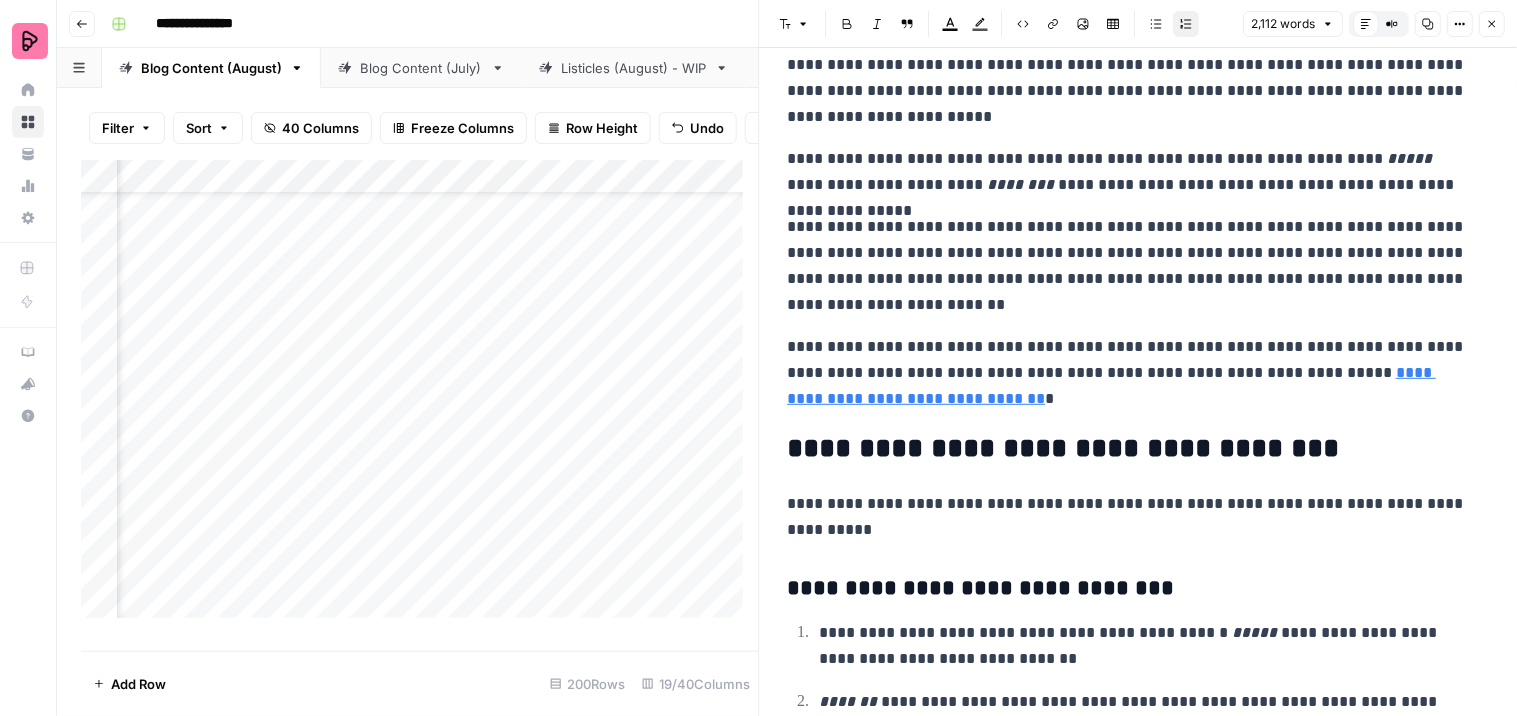 scroll, scrollTop: 111, scrollLeft: 1885, axis: both 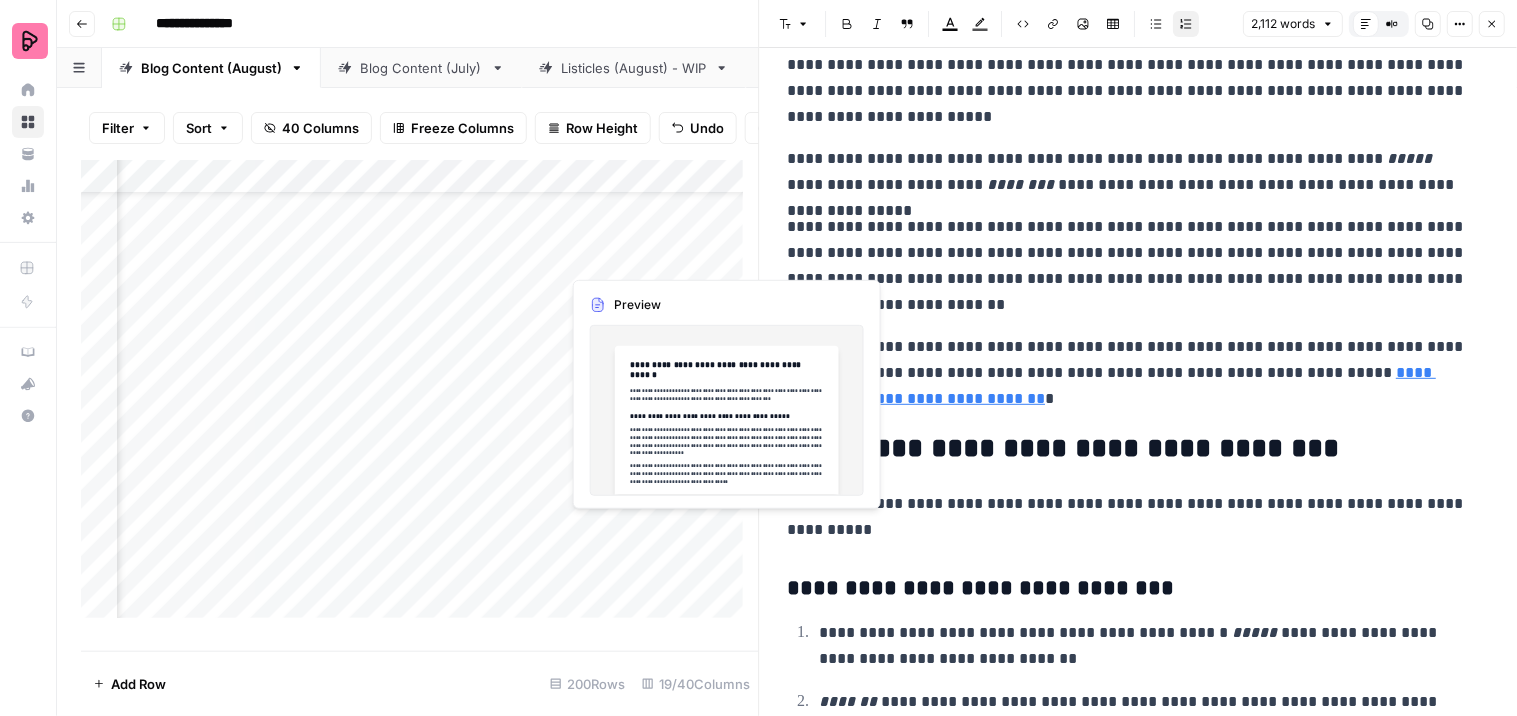 click on "Add Column" at bounding box center (420, 397) 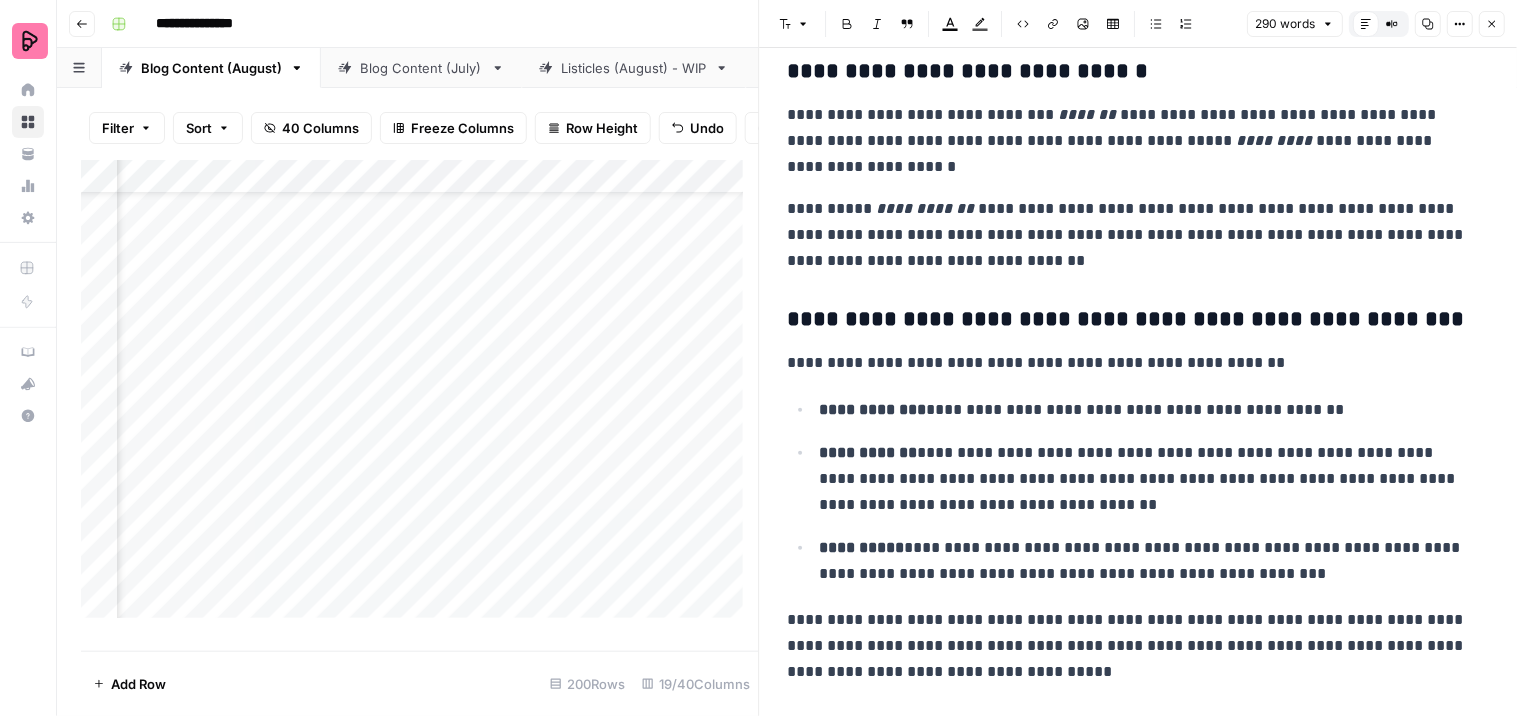 scroll, scrollTop: 444, scrollLeft: 0, axis: vertical 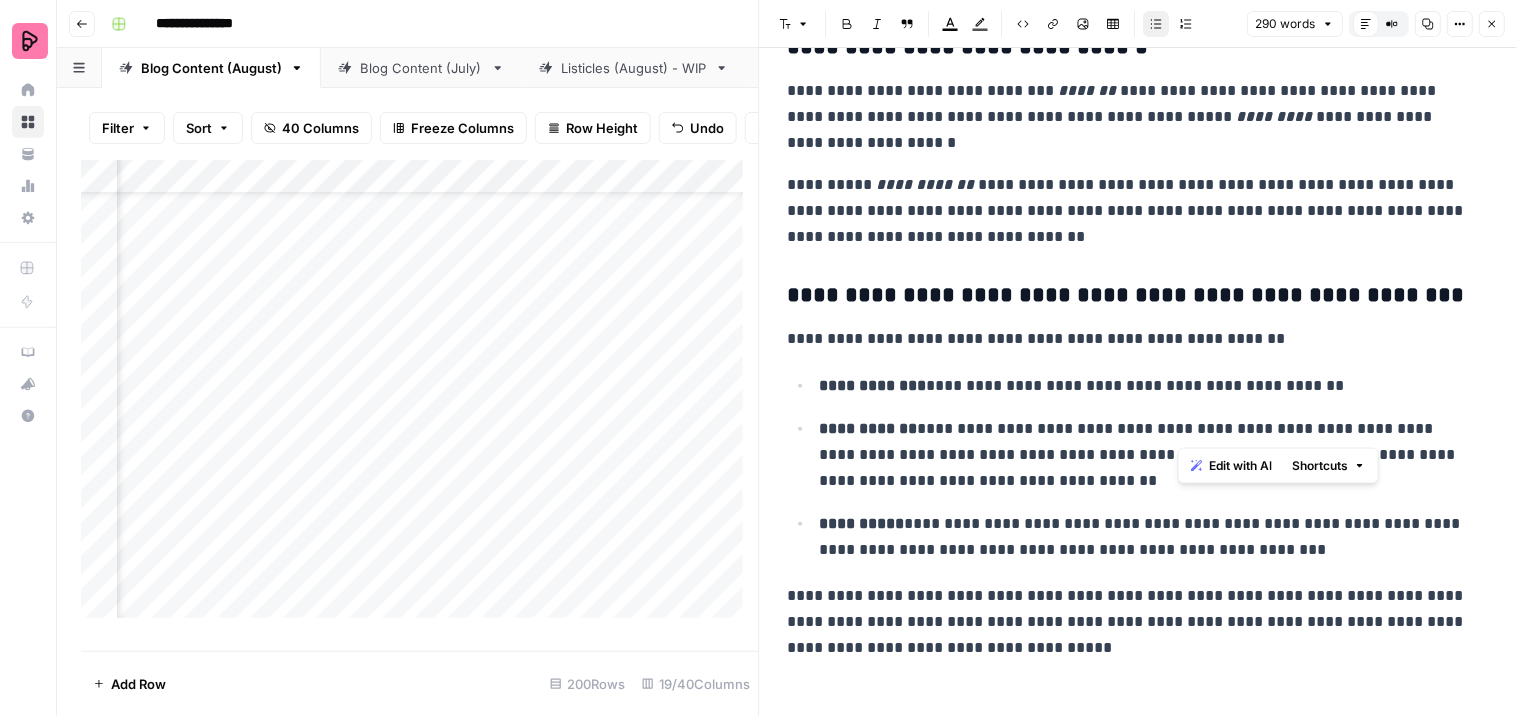 drag, startPoint x: 1375, startPoint y: 430, endPoint x: 1338, endPoint y: 426, distance: 37.215588 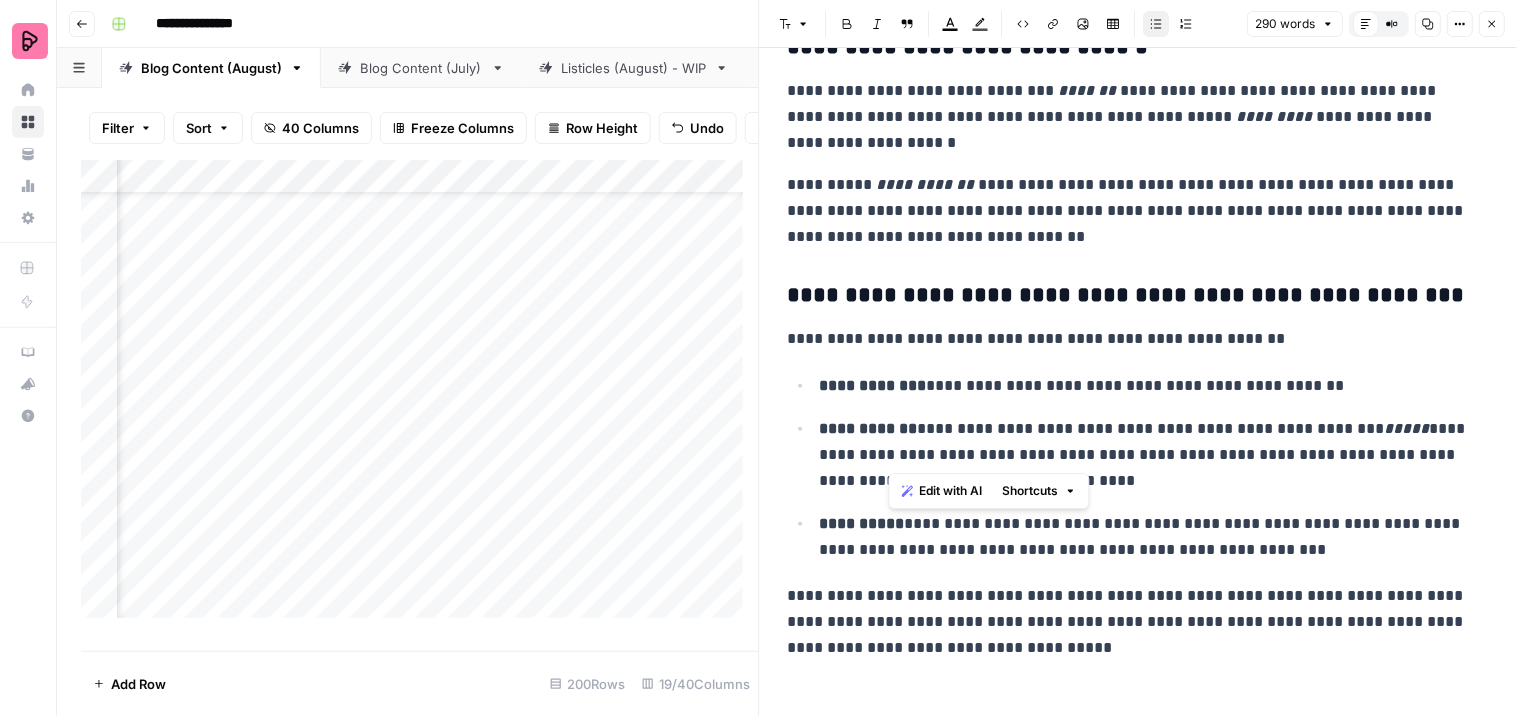 drag, startPoint x: 926, startPoint y: 453, endPoint x: 891, endPoint y: 451, distance: 35.057095 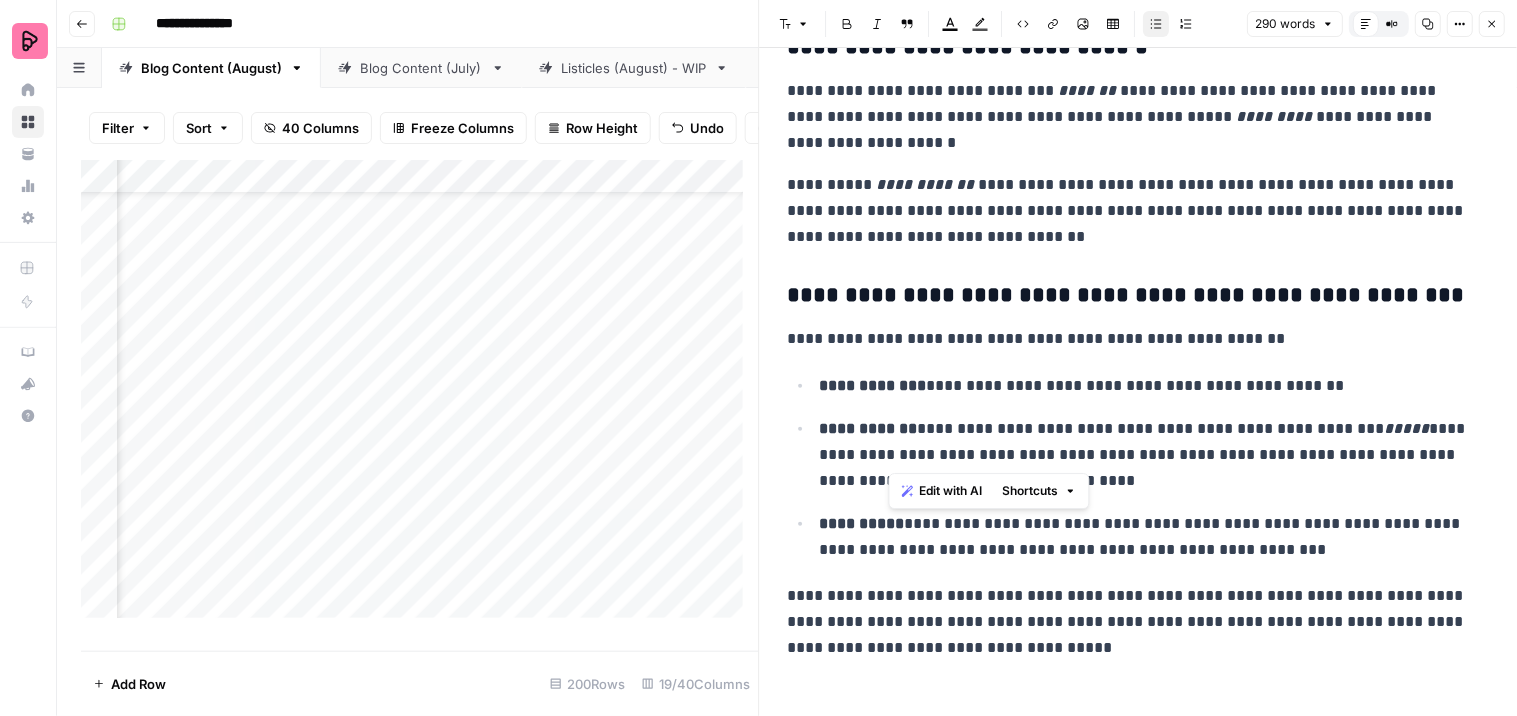 click on "[FIRST] [LAST] [COUNTRY] [STATE] [CITY] [ZIP]" at bounding box center [1146, 455] 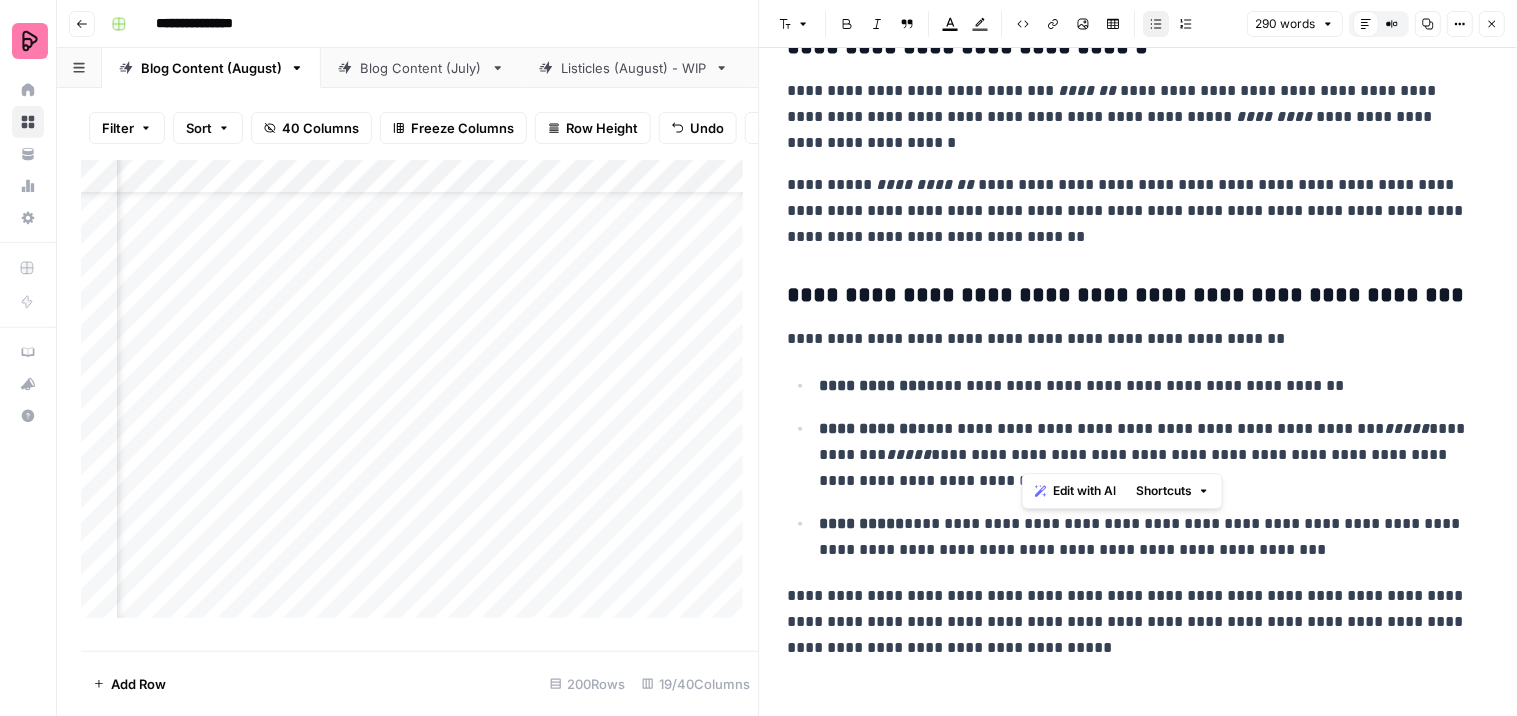 drag, startPoint x: 1107, startPoint y: 452, endPoint x: 1023, endPoint y: 453, distance: 84.00595 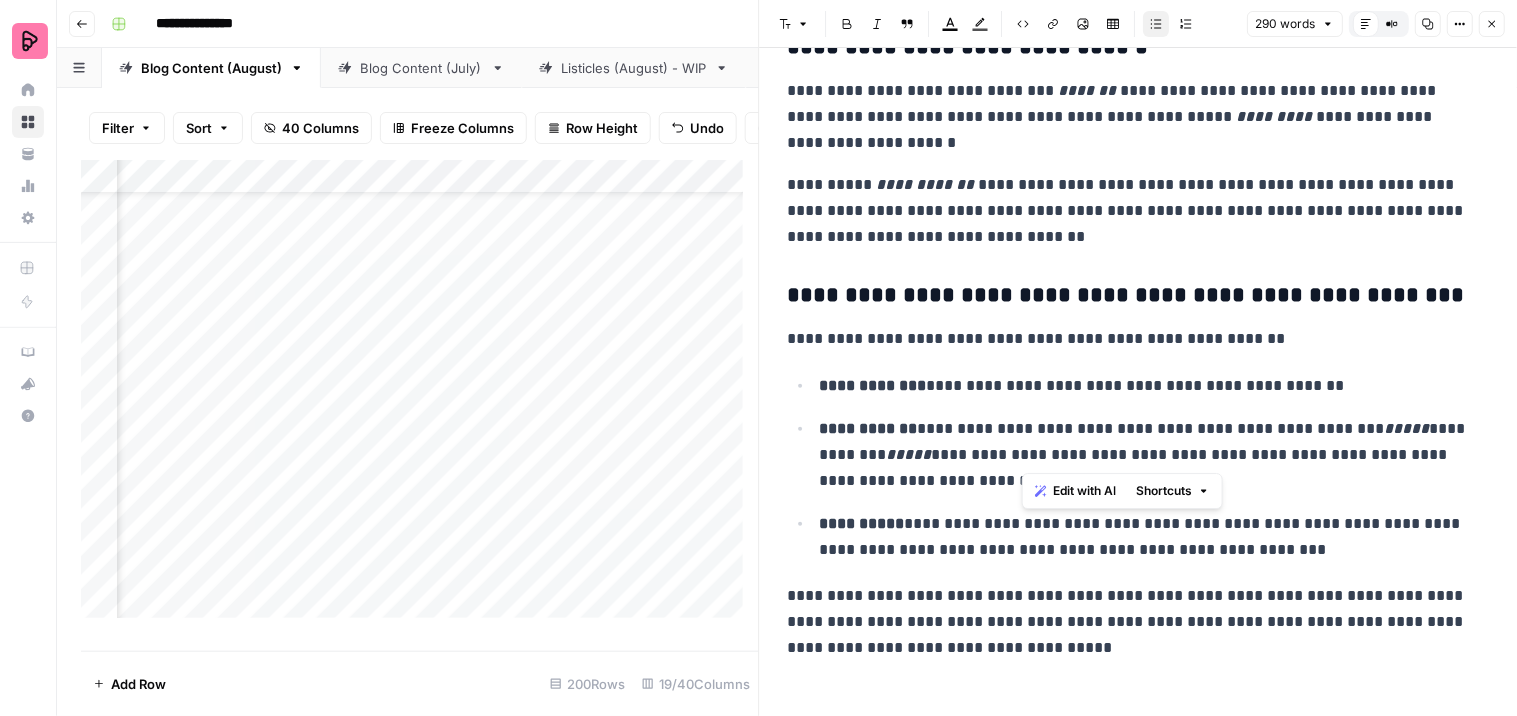 click on "[FIRST] [LAST] [COUNTRY] [STATE] [CITY] [ZIP]" at bounding box center (1146, 455) 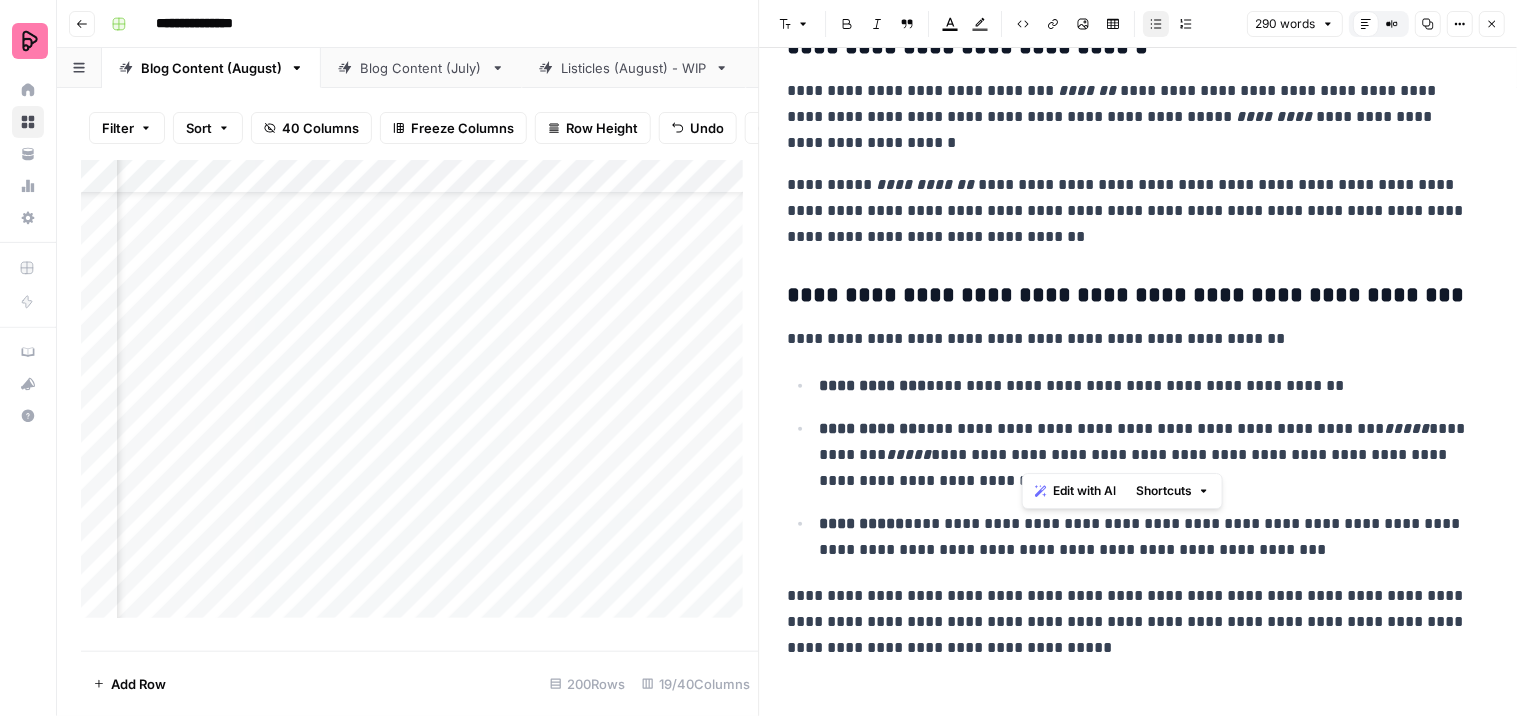 type 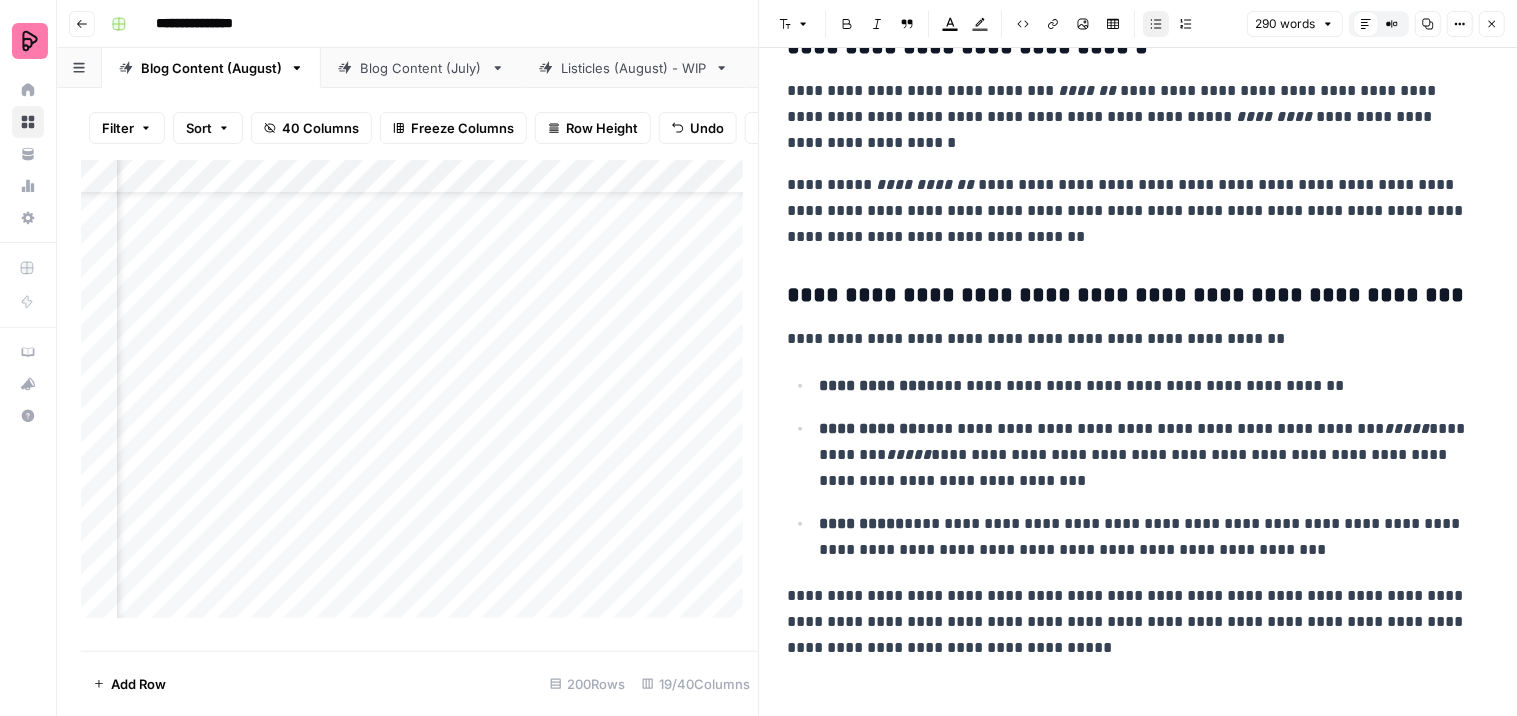 click 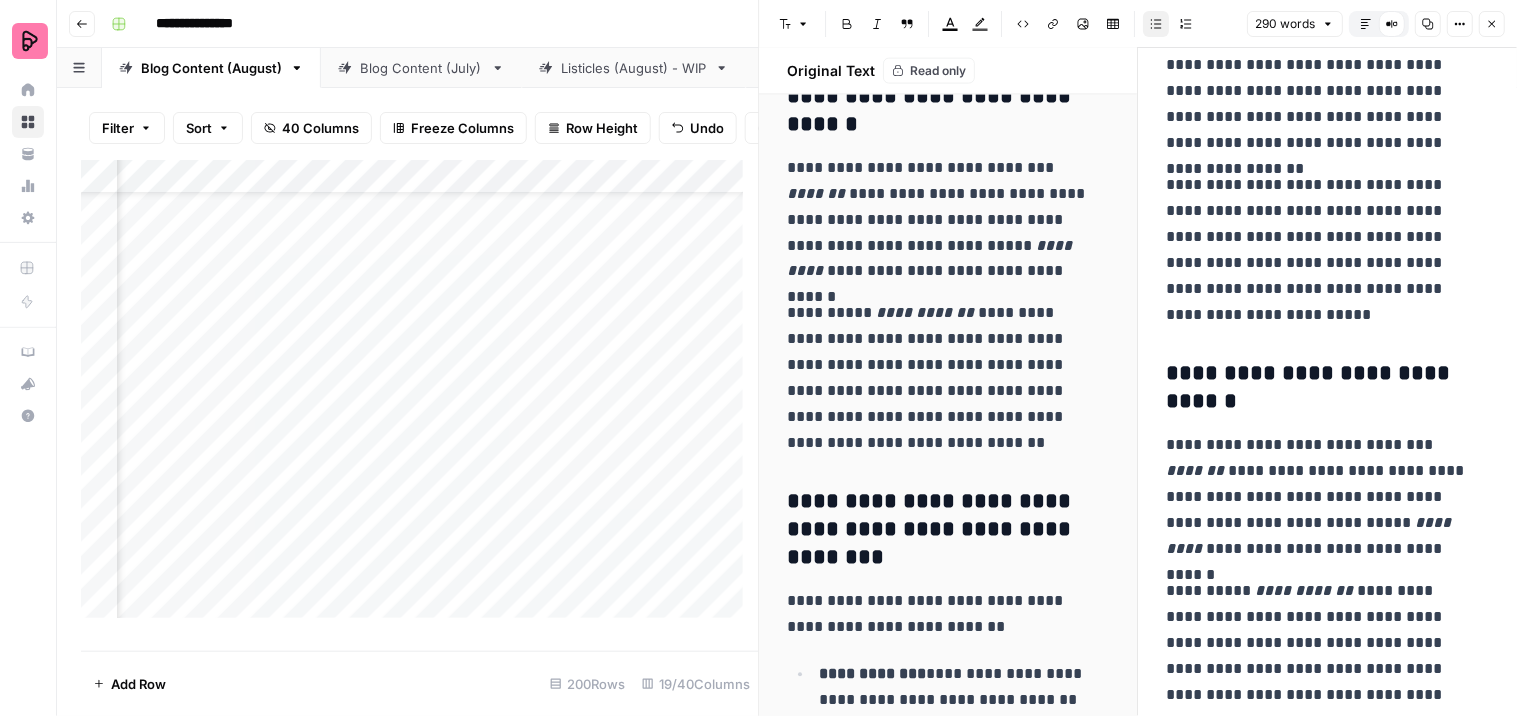 scroll, scrollTop: 888, scrollLeft: 0, axis: vertical 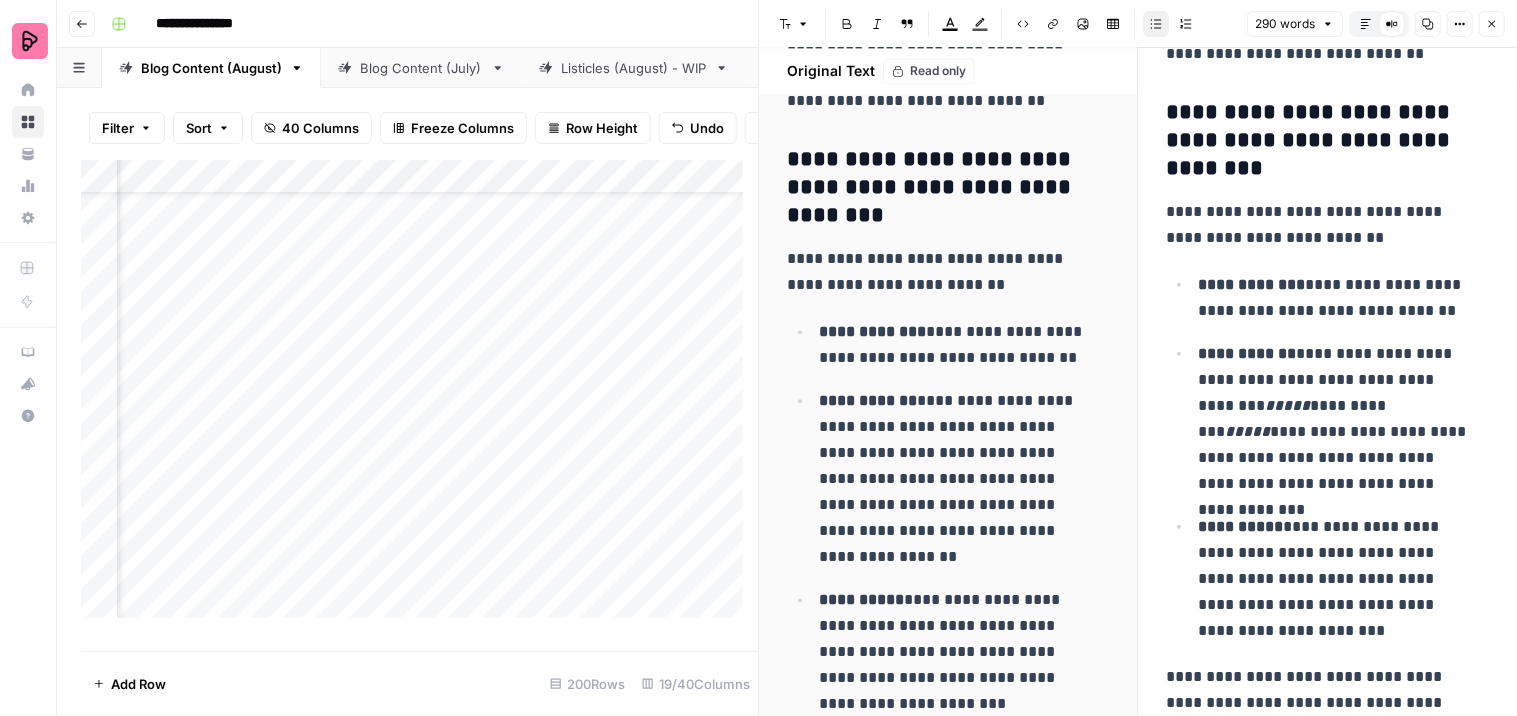 drag, startPoint x: 985, startPoint y: 480, endPoint x: 904, endPoint y: 477, distance: 81.055534 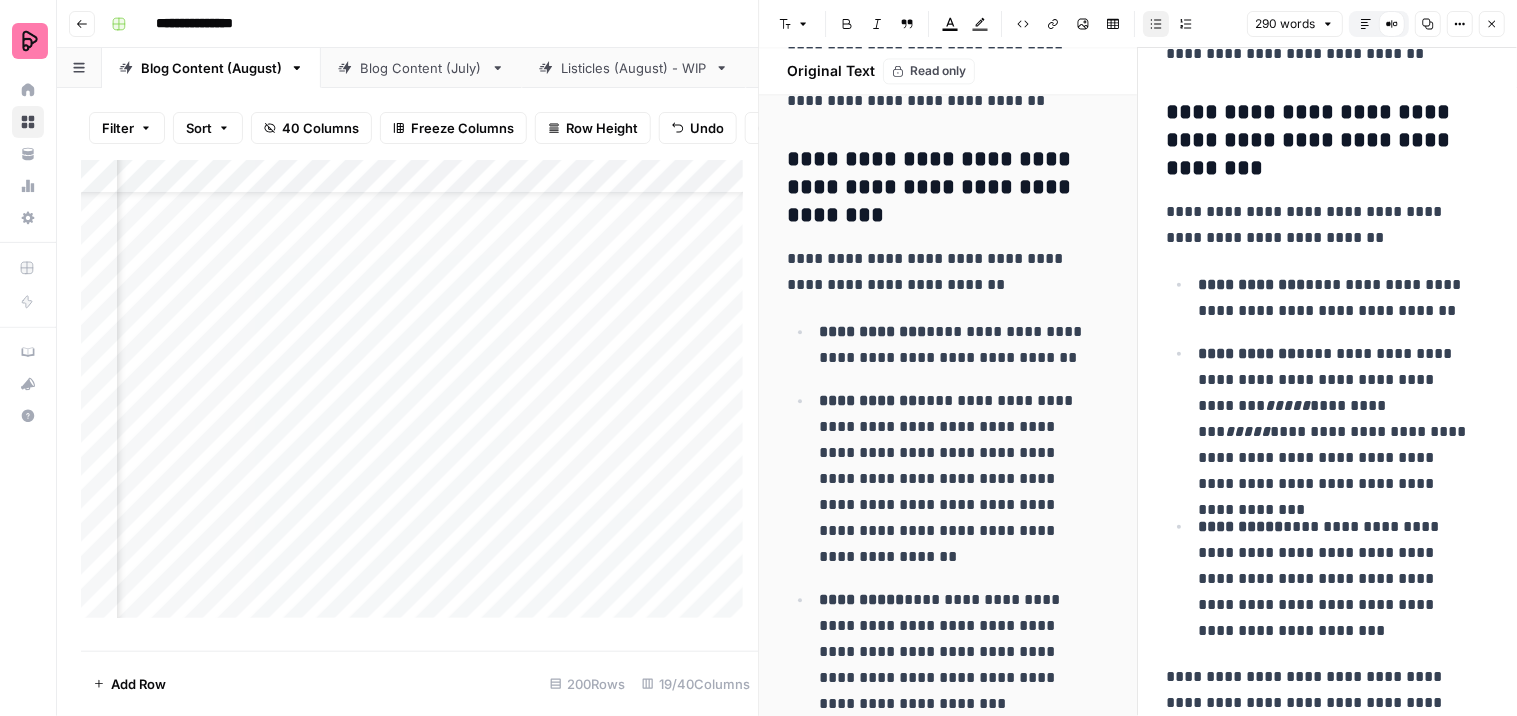 click on "**********" at bounding box center [956, 479] 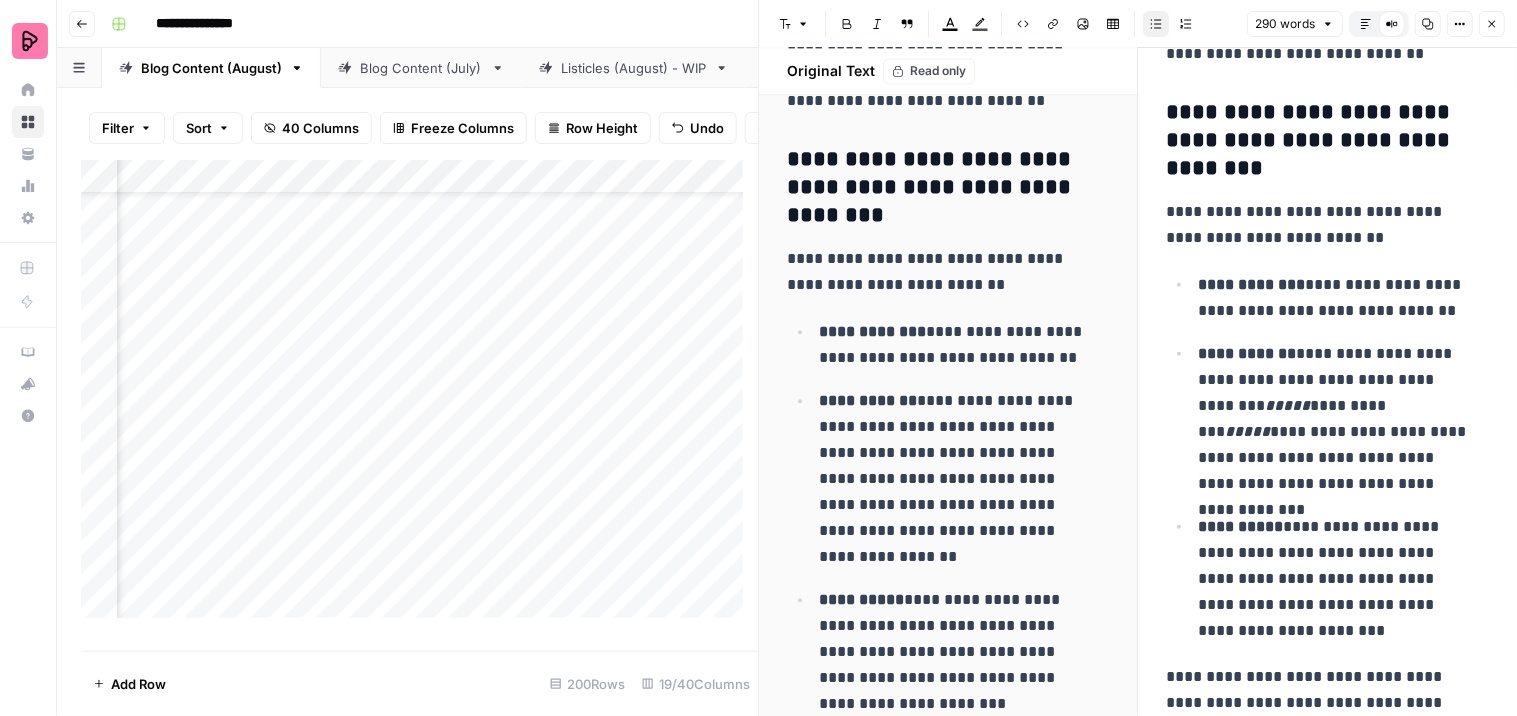 copy on "*********" 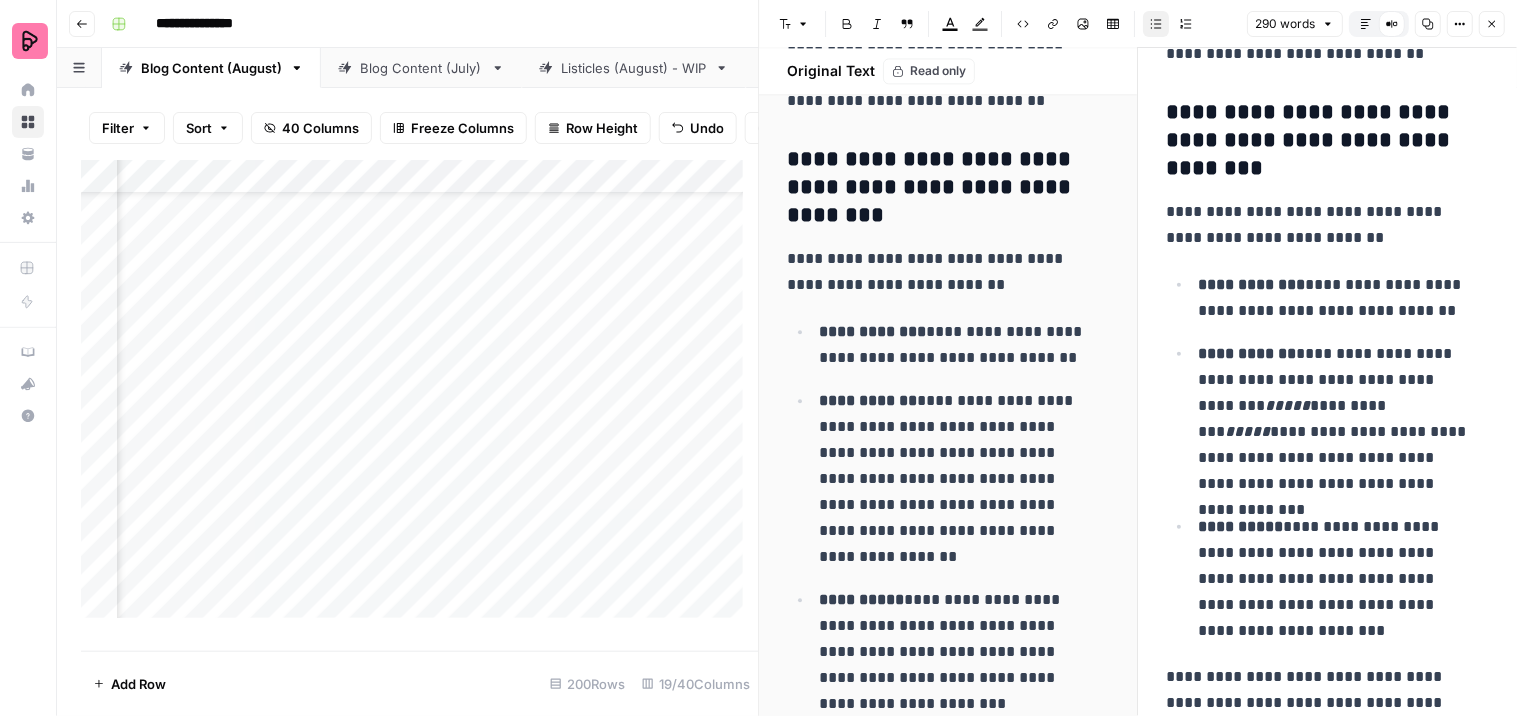 click on "[FIRST] [LAST] [COUNTRY] [STATE] [CITY] [ZIP]" at bounding box center (1335, 419) 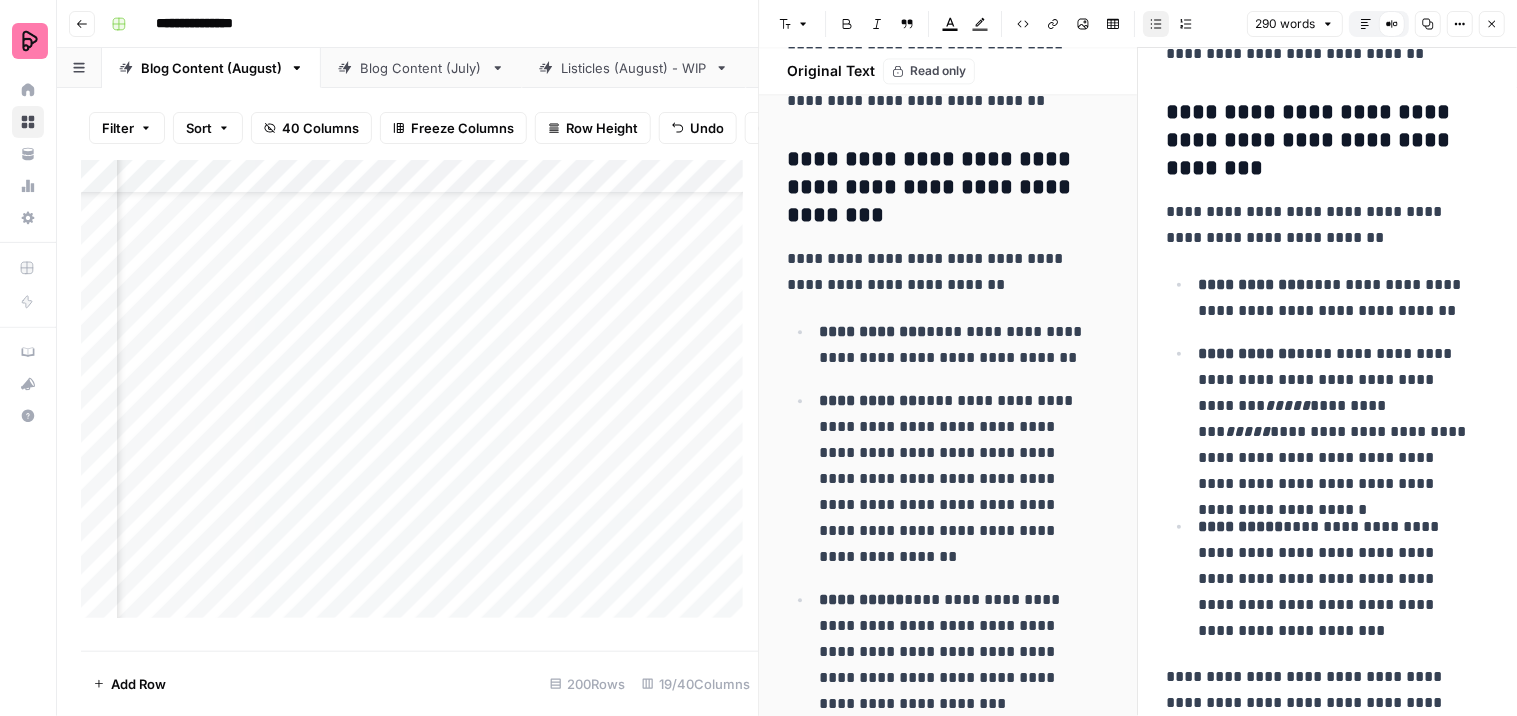 click 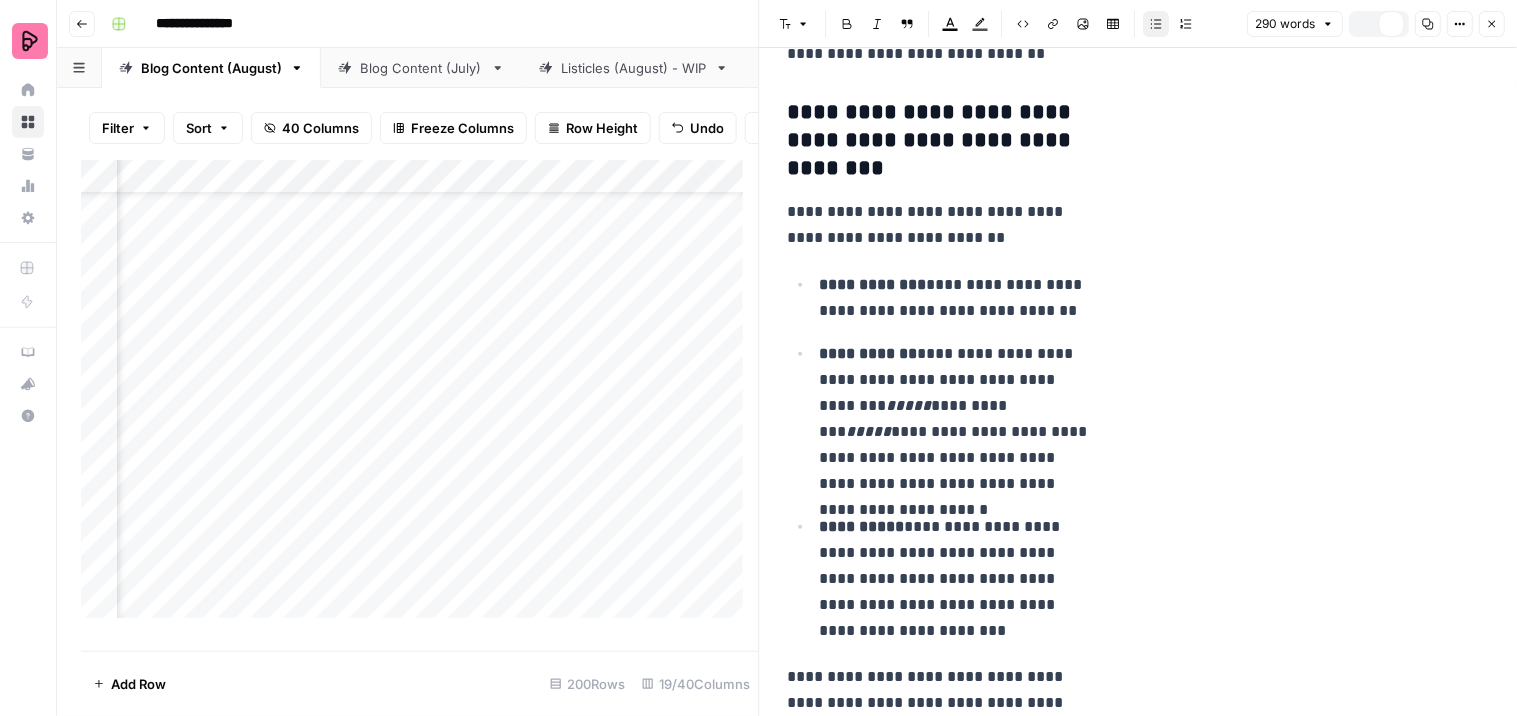 scroll, scrollTop: 461, scrollLeft: 0, axis: vertical 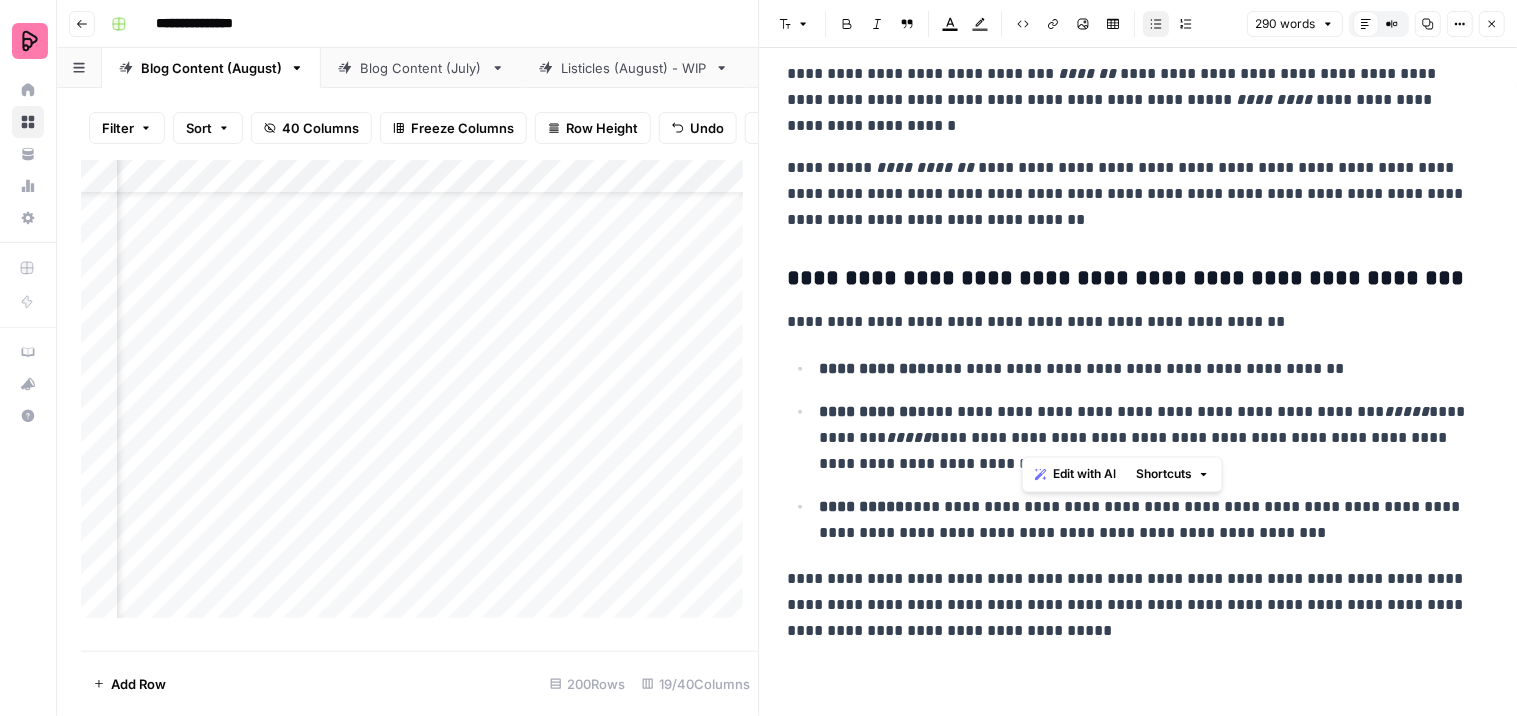 drag, startPoint x: 1108, startPoint y: 435, endPoint x: 1025, endPoint y: 436, distance: 83.00603 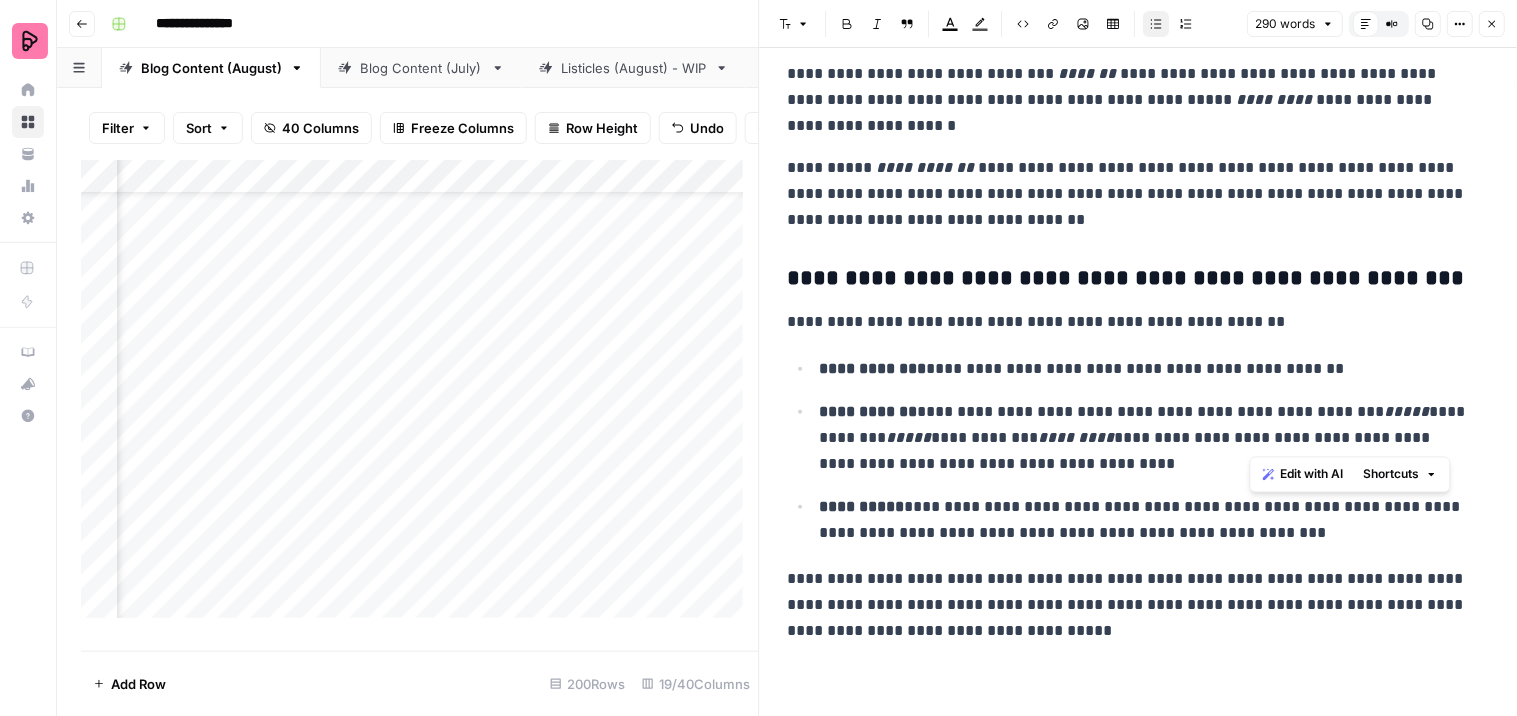 drag, startPoint x: 1301, startPoint y: 440, endPoint x: 1253, endPoint y: 435, distance: 48.259712 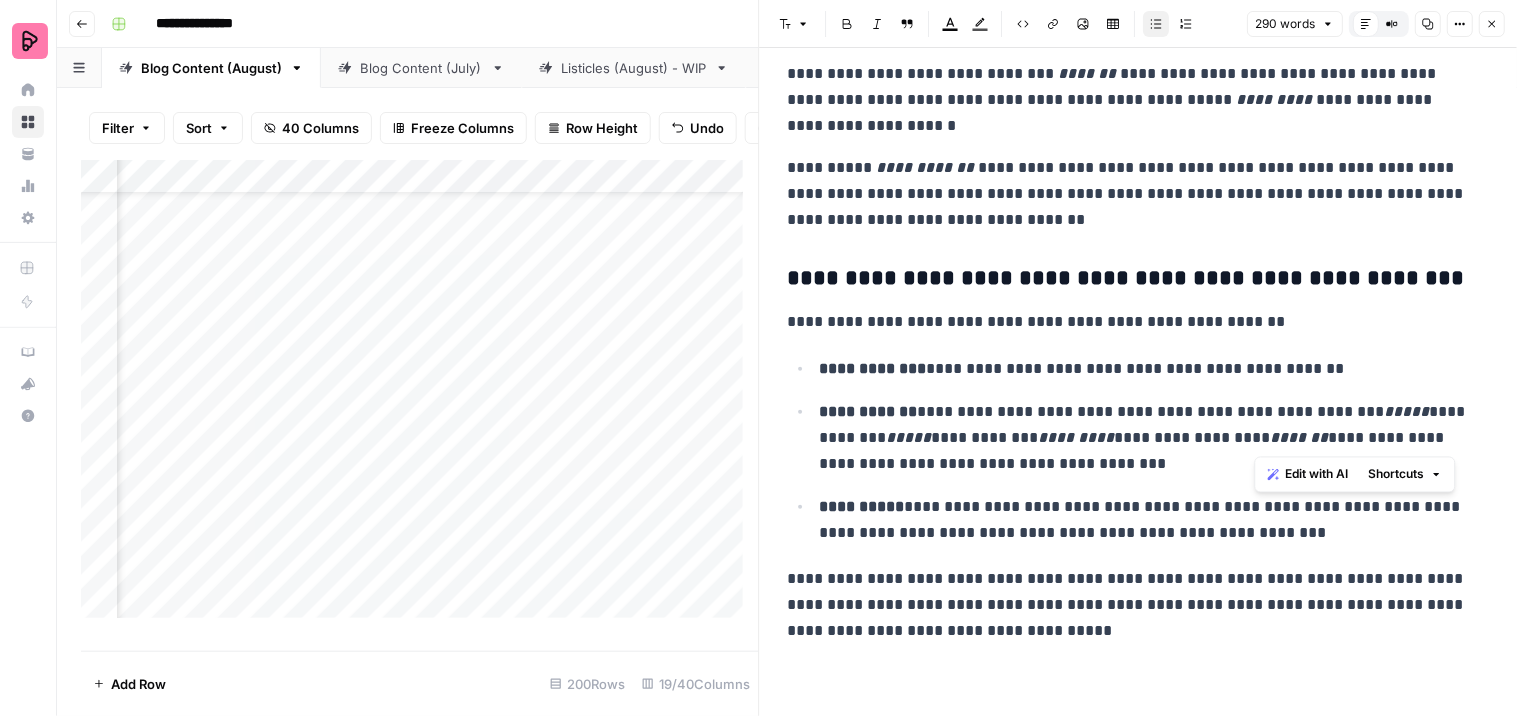 drag, startPoint x: 1455, startPoint y: 433, endPoint x: 1413, endPoint y: 432, distance: 42.0119 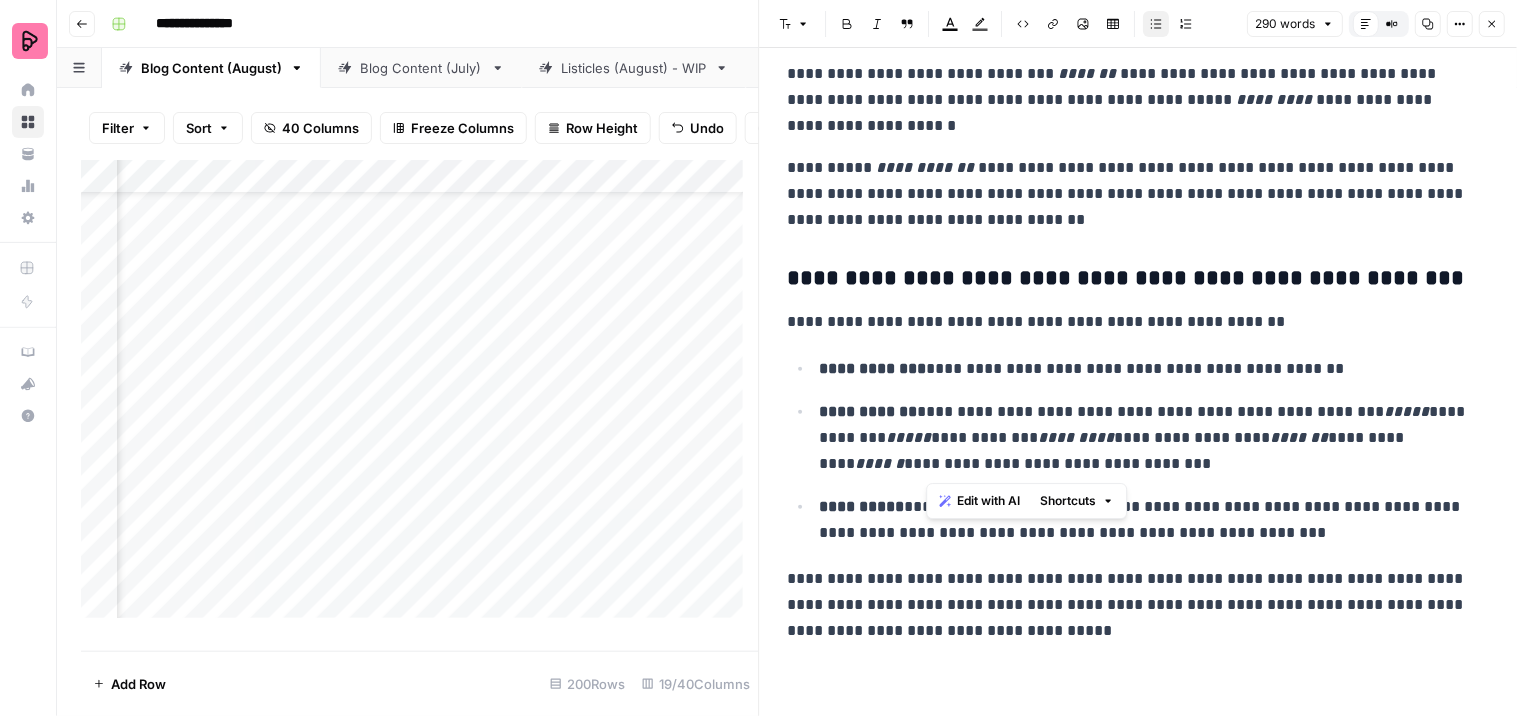drag, startPoint x: 975, startPoint y: 457, endPoint x: 927, endPoint y: 460, distance: 48.09366 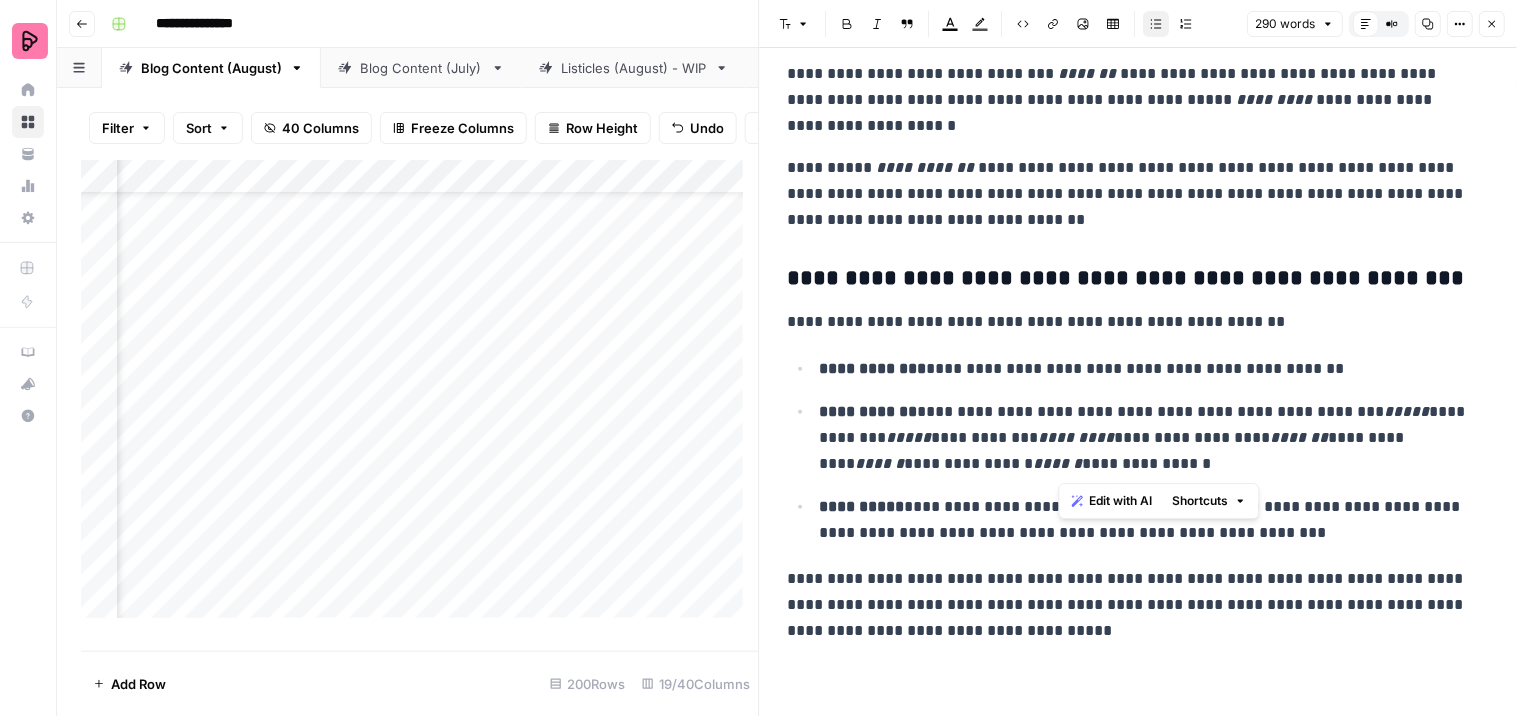 drag, startPoint x: 1093, startPoint y: 463, endPoint x: 1057, endPoint y: 465, distance: 36.05551 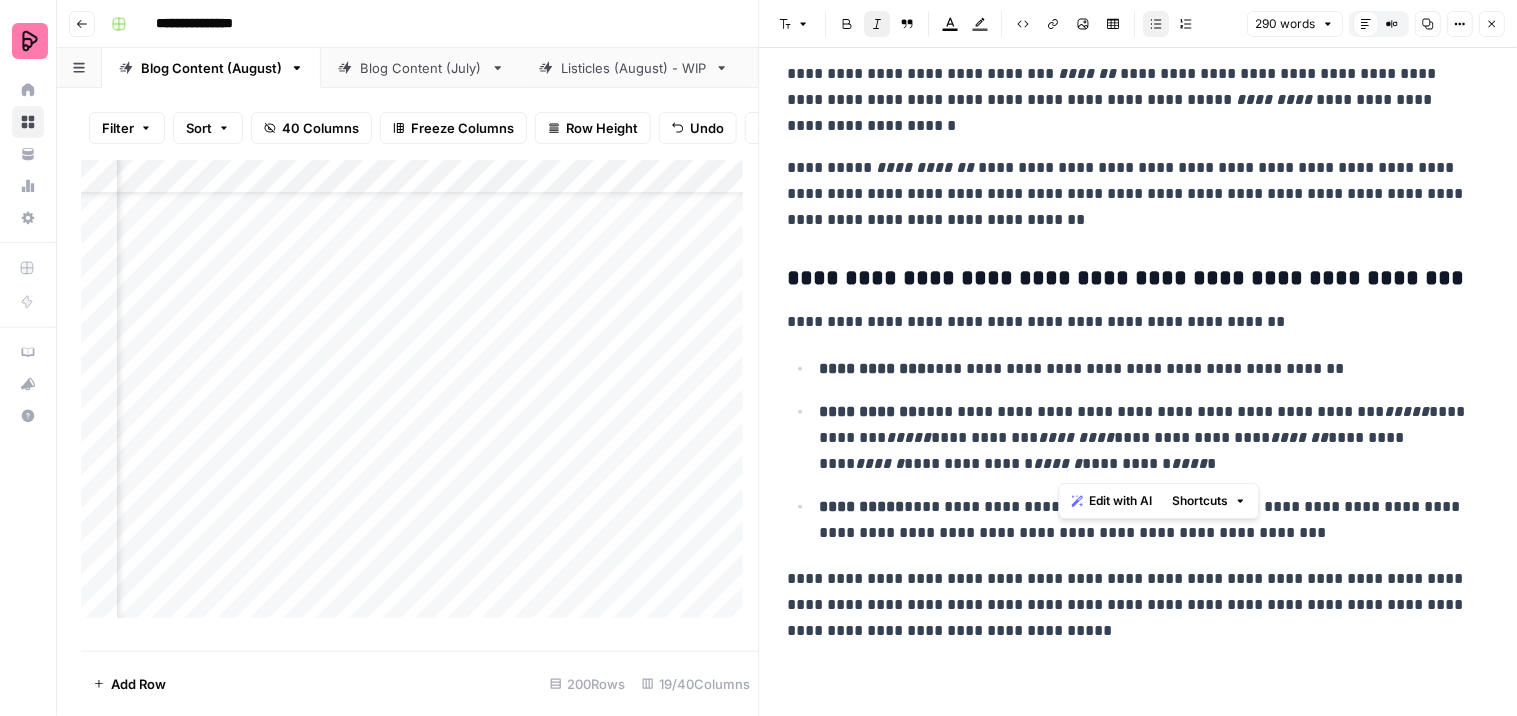 click on "[FIRST] [LAST] [COUNTRY] [STATE] [CITY] [ZIP]" at bounding box center (1139, 135) 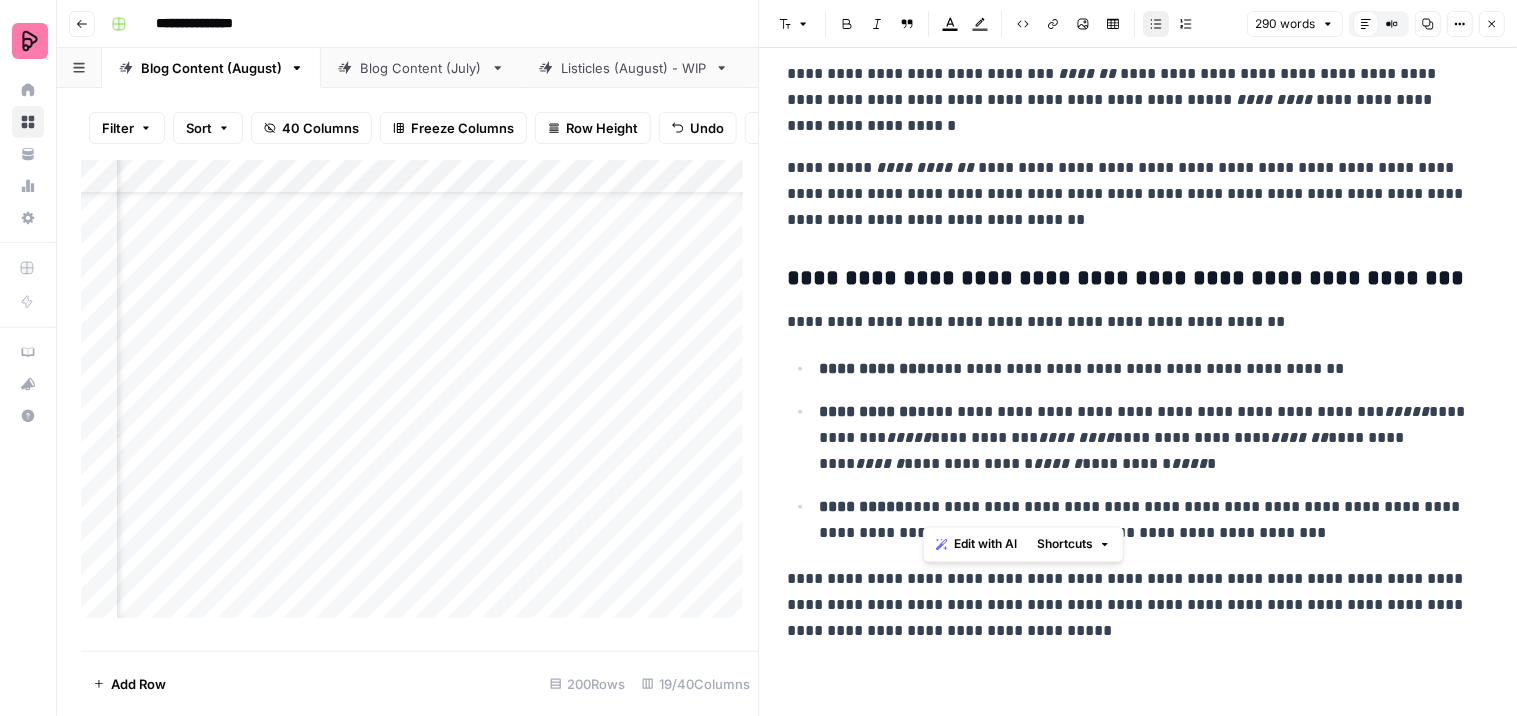 drag, startPoint x: 925, startPoint y: 504, endPoint x: 1003, endPoint y: 506, distance: 78.025635 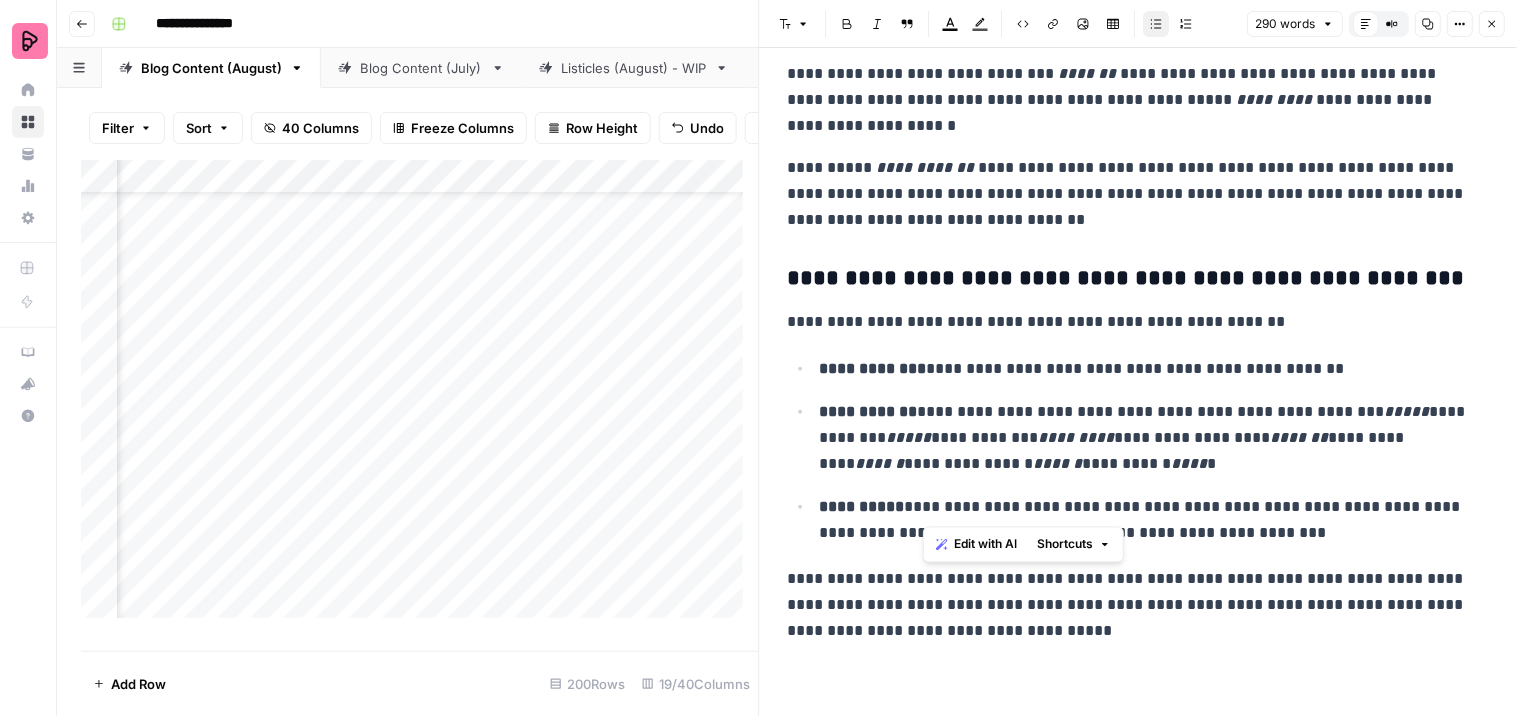 click 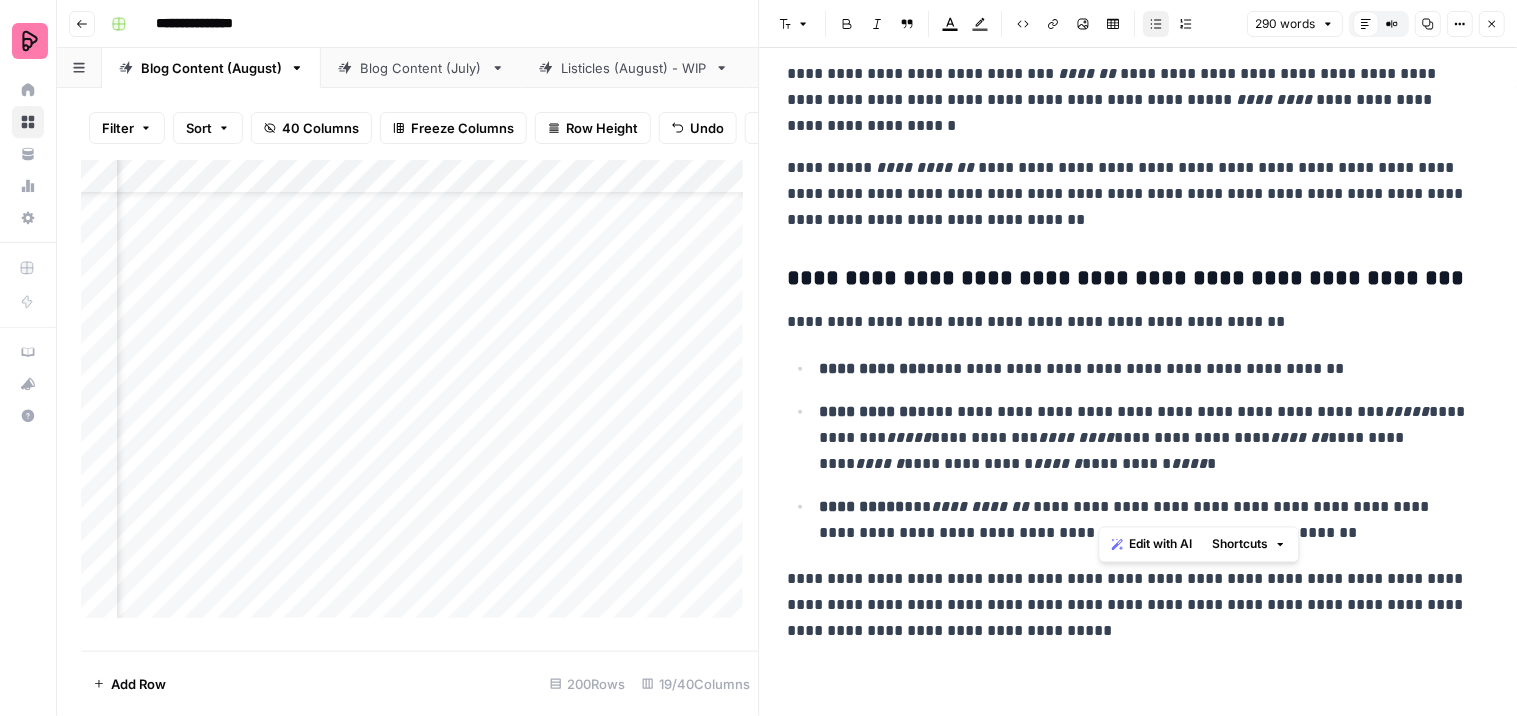 drag, startPoint x: 1101, startPoint y: 503, endPoint x: 1208, endPoint y: 506, distance: 107.042046 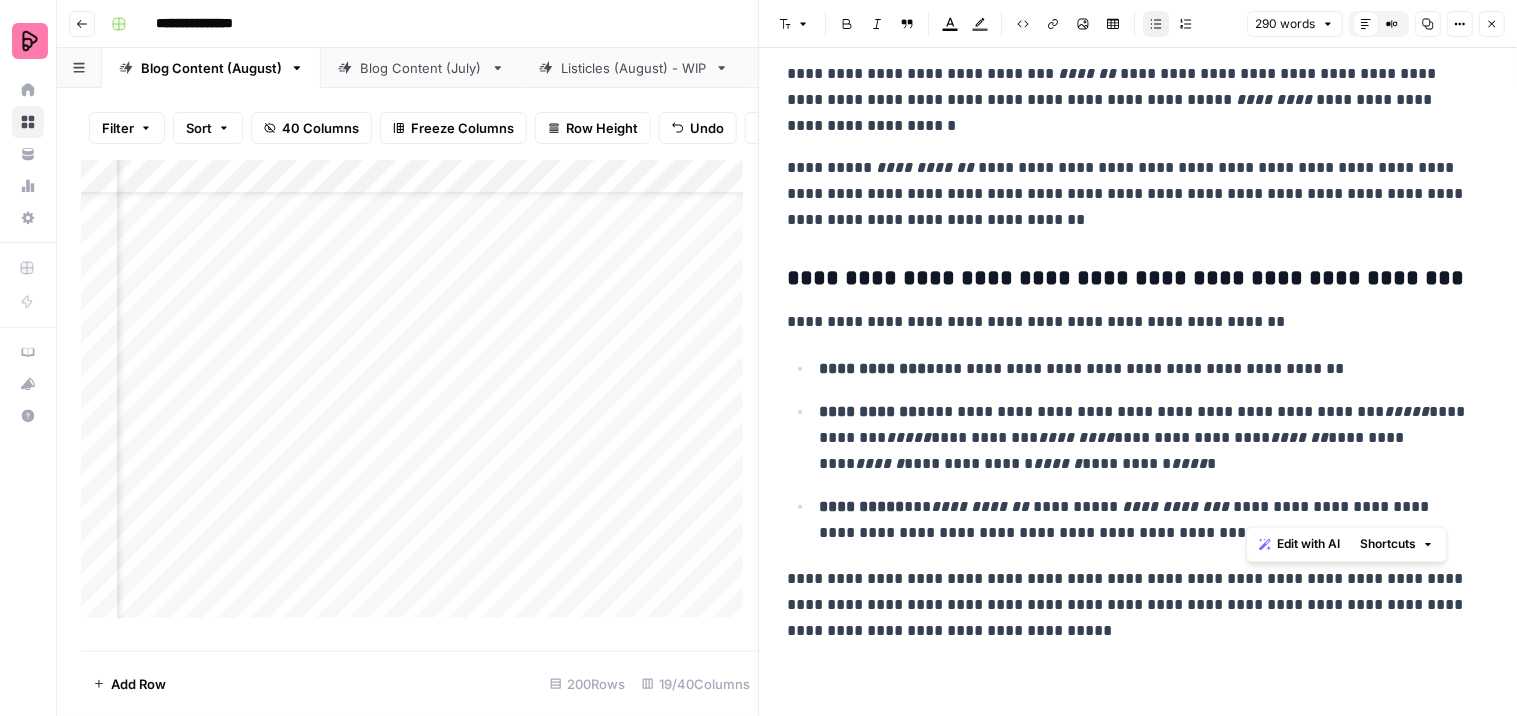 drag, startPoint x: 1248, startPoint y: 507, endPoint x: 1202, endPoint y: 392, distance: 123.85879 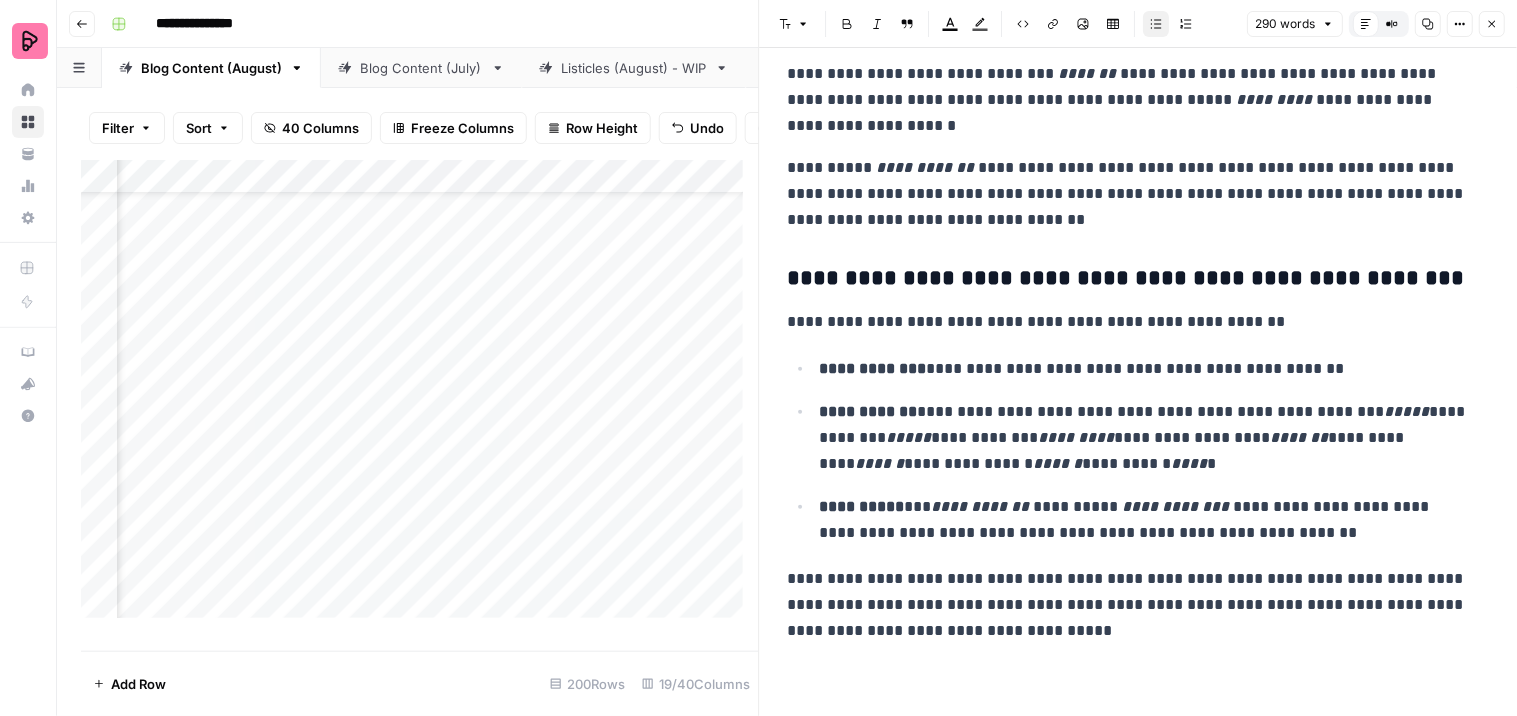click 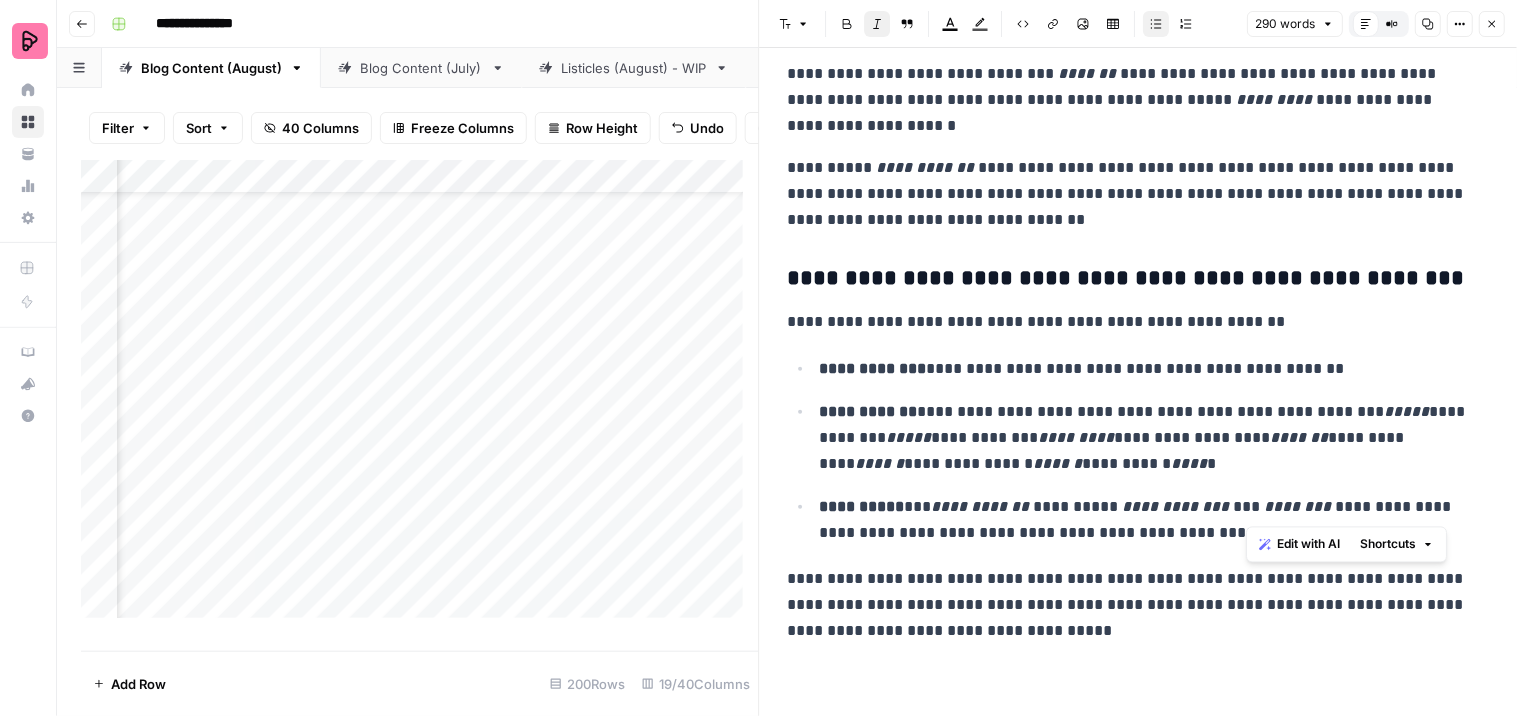 click on "[FIRST] [LAST] [COUNTRY] [STATE] [CITY] [ZIP]" at bounding box center (1146, 438) 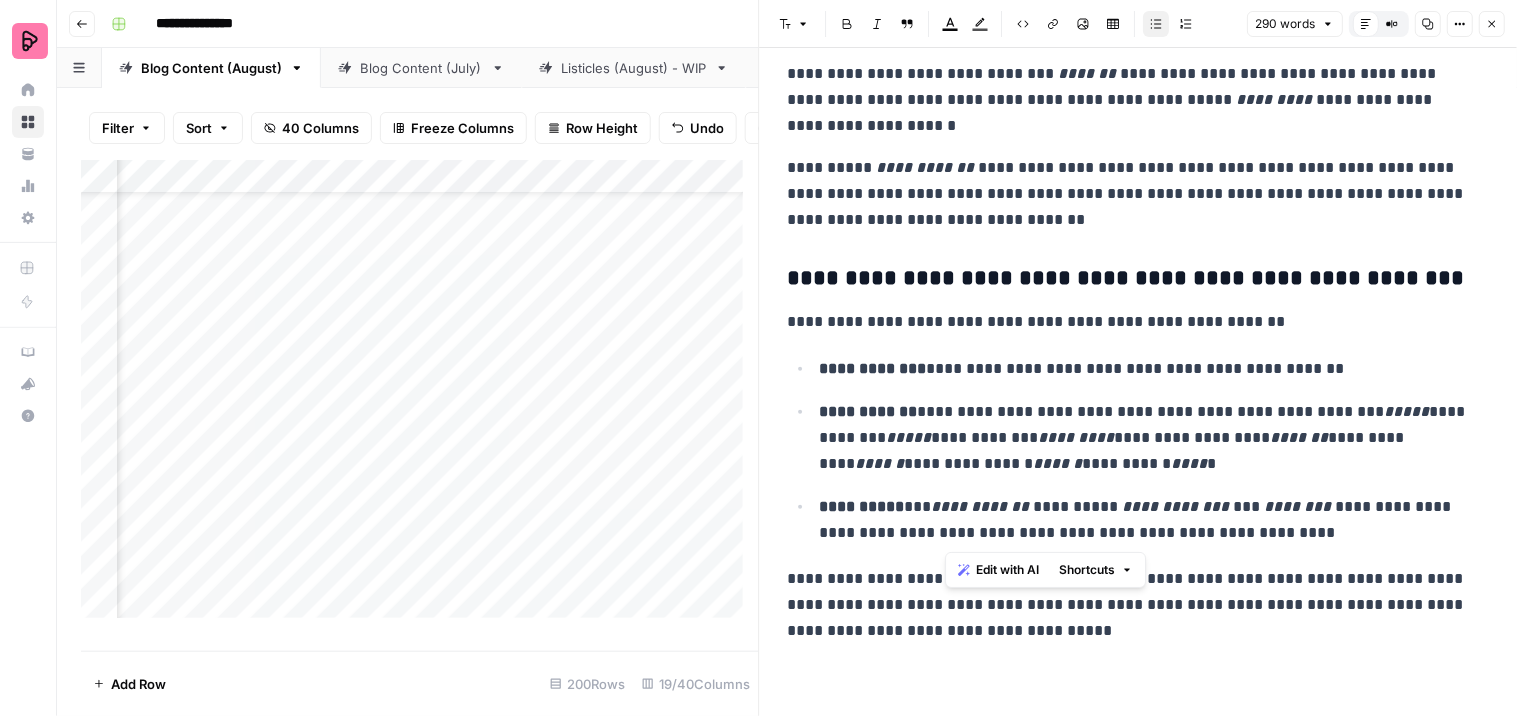 drag, startPoint x: 1385, startPoint y: 522, endPoint x: 946, endPoint y: 540, distance: 439.36887 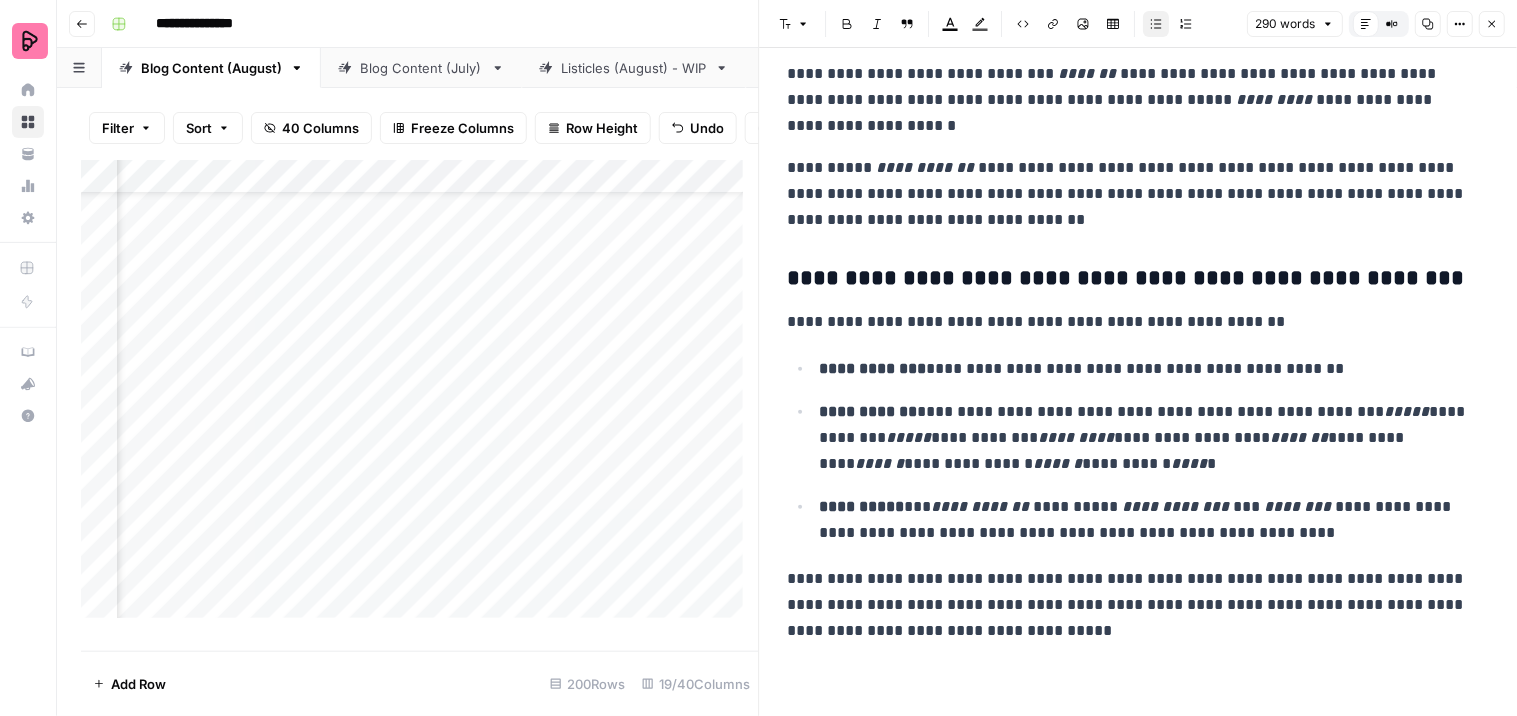 click on "Italic" at bounding box center [878, 24] 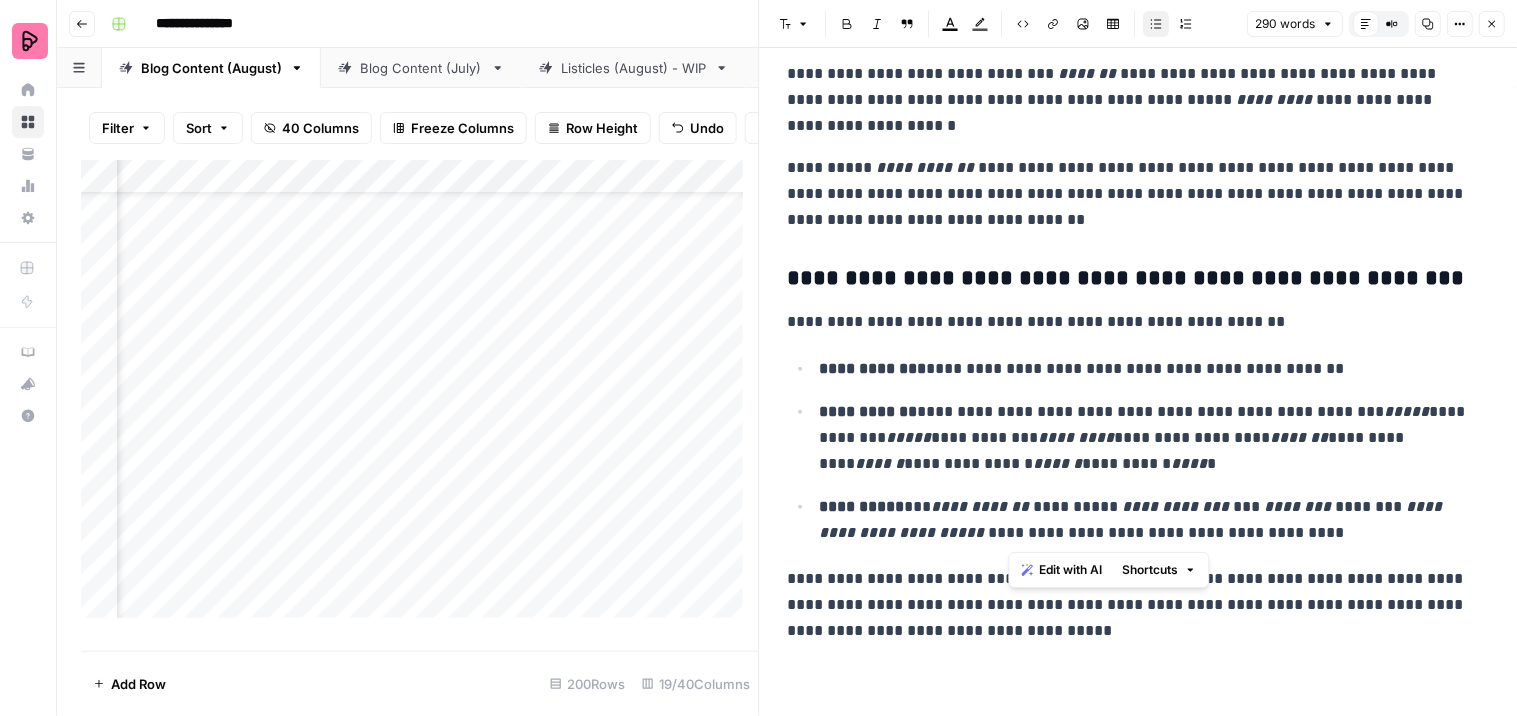 drag, startPoint x: 1010, startPoint y: 528, endPoint x: 926, endPoint y: 333, distance: 212.32286 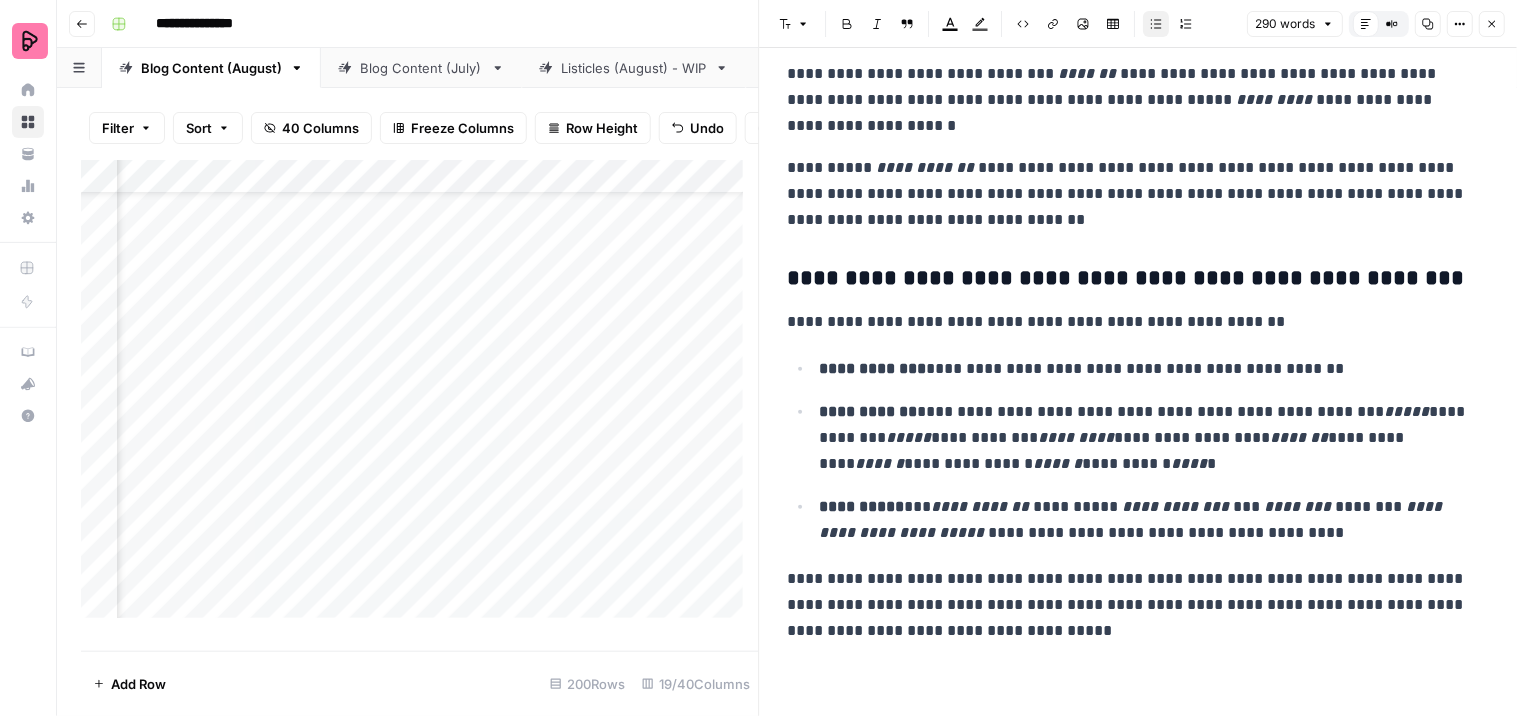 click on "Italic" at bounding box center (878, 24) 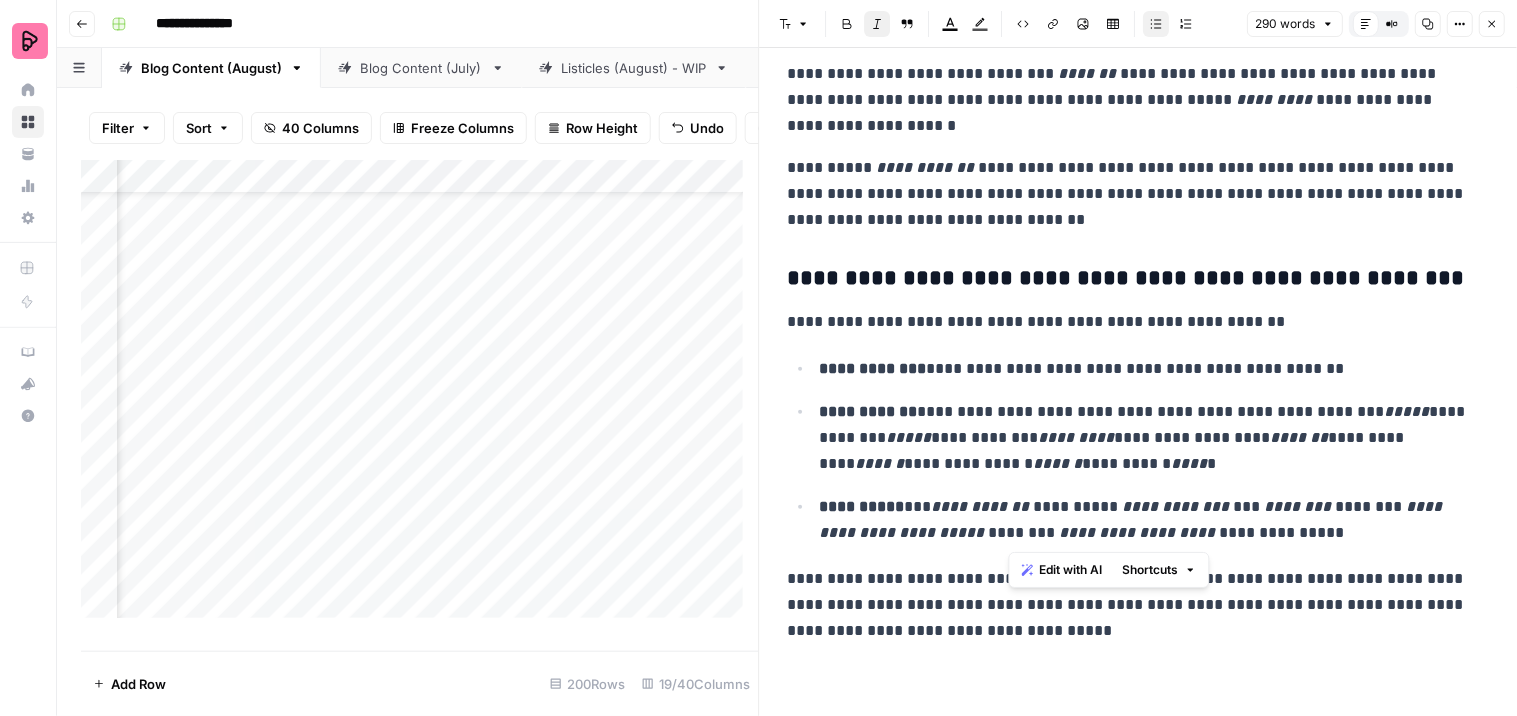 click on "[FIRST] [LAST] [COUNTRY] [STATE] [CITY] [ZIP]" at bounding box center [1146, 520] 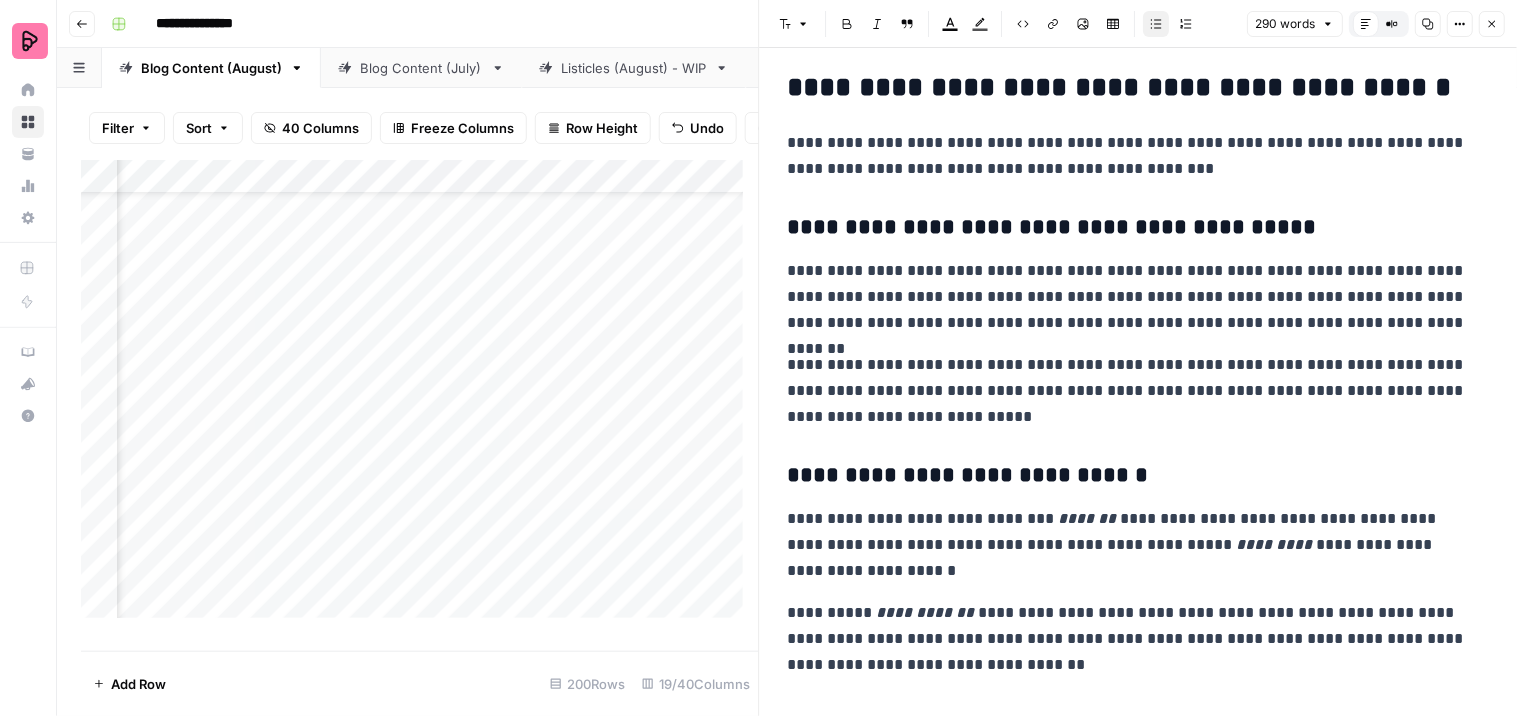 scroll, scrollTop: 0, scrollLeft: 0, axis: both 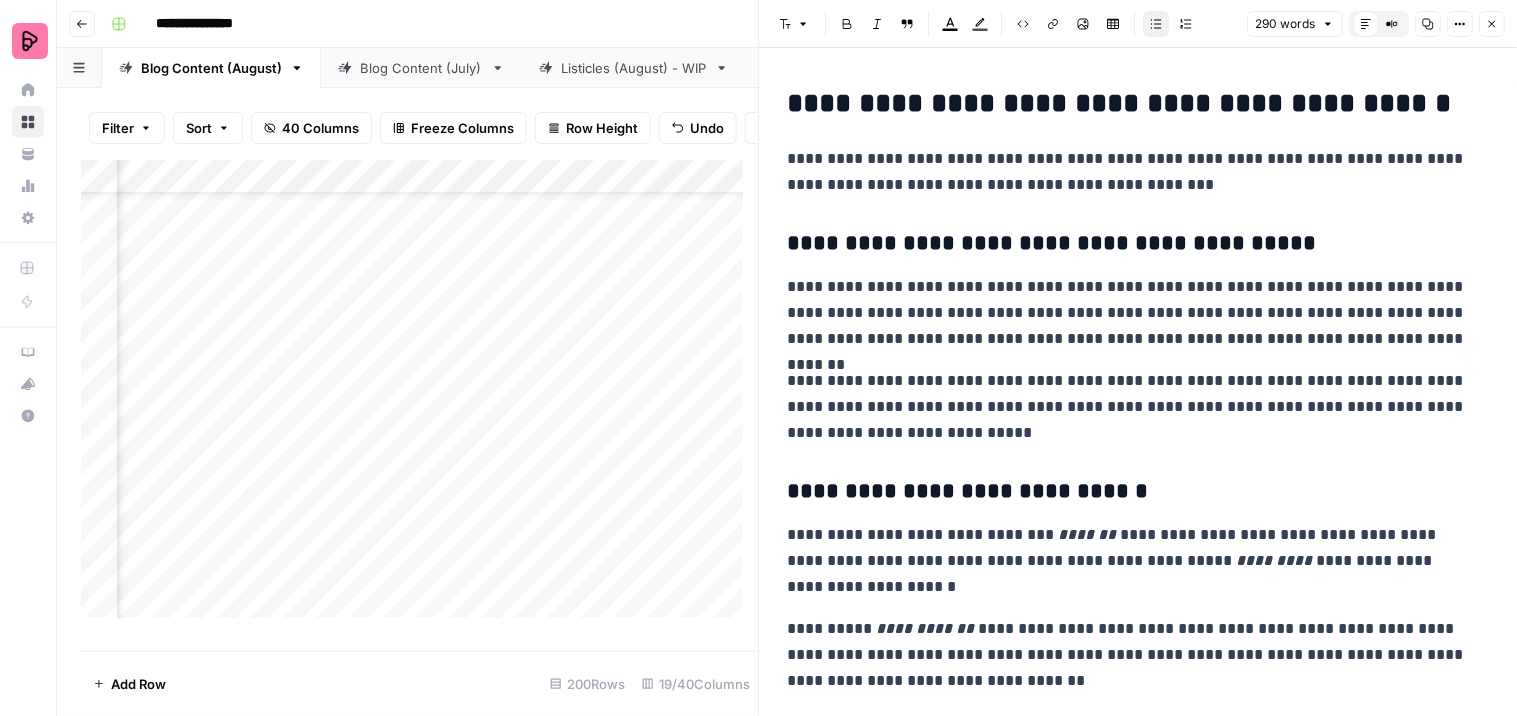 click on "Add Column" at bounding box center [420, 397] 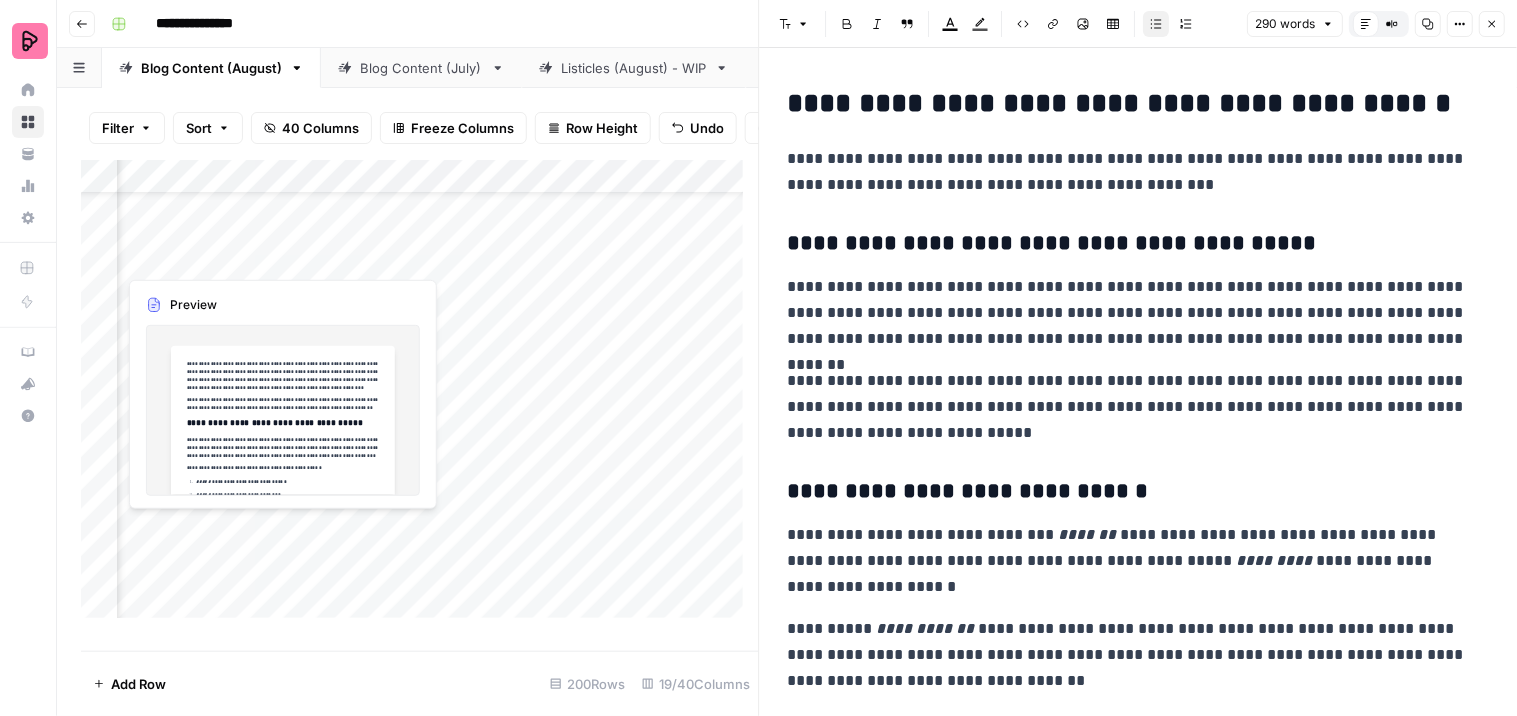 click on "Add Column" at bounding box center (420, 397) 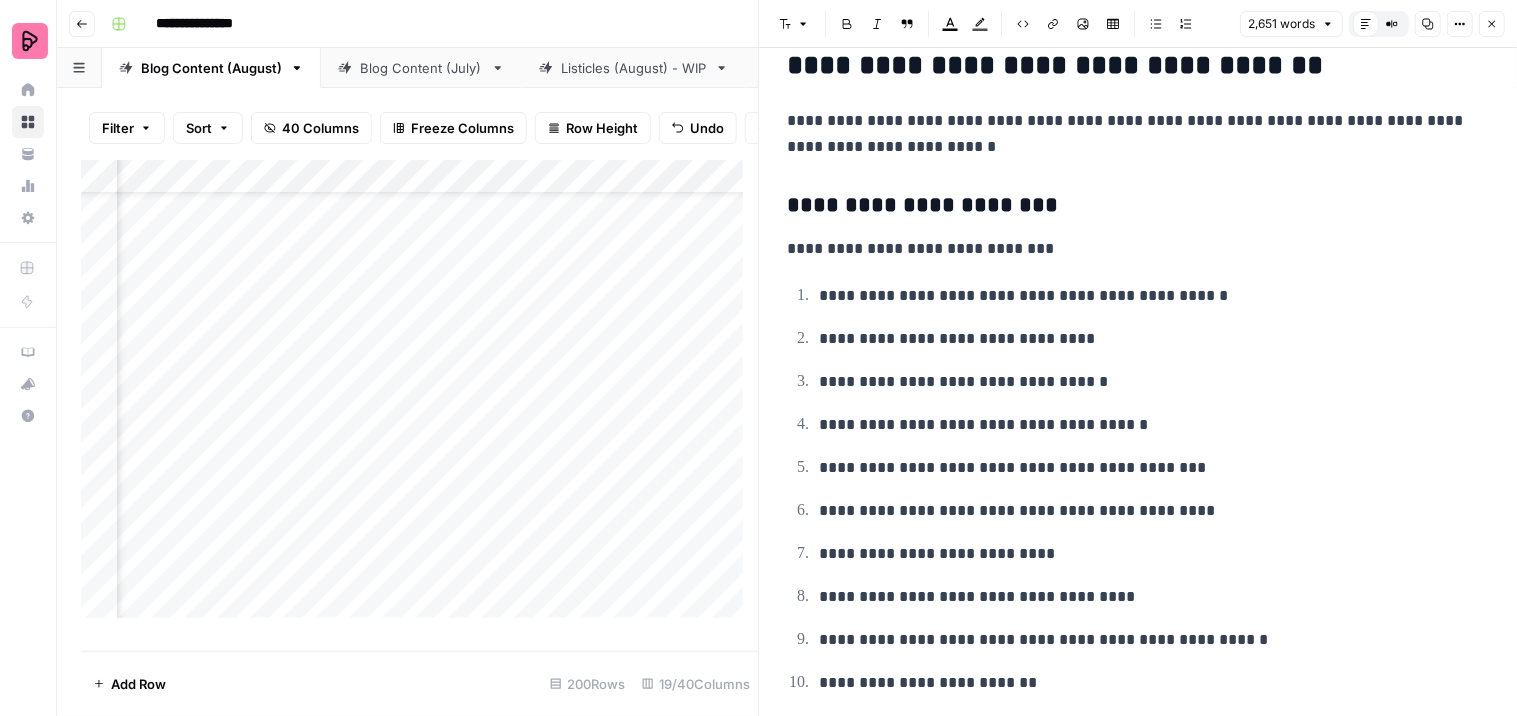 scroll, scrollTop: 4888, scrollLeft: 0, axis: vertical 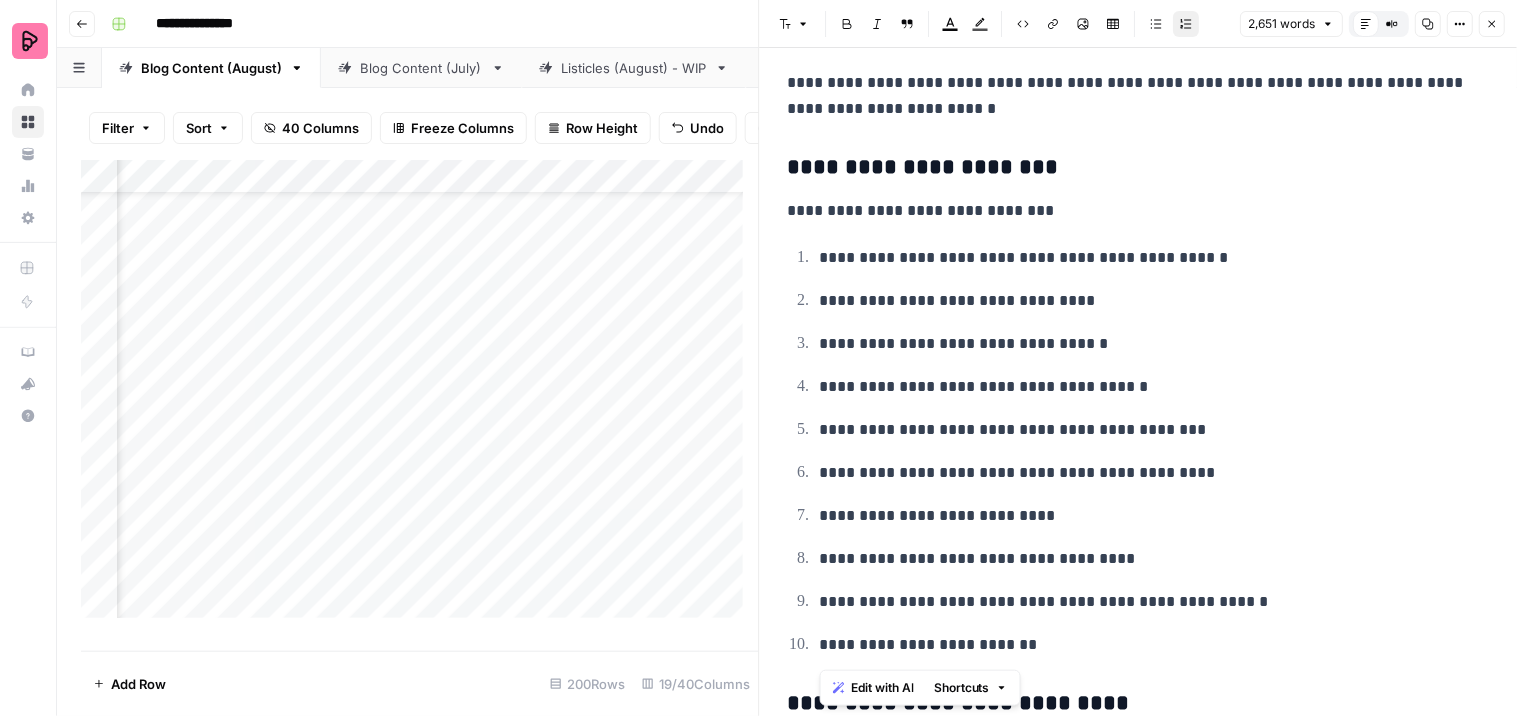 drag, startPoint x: 977, startPoint y: 641, endPoint x: 805, endPoint y: 248, distance: 428.99066 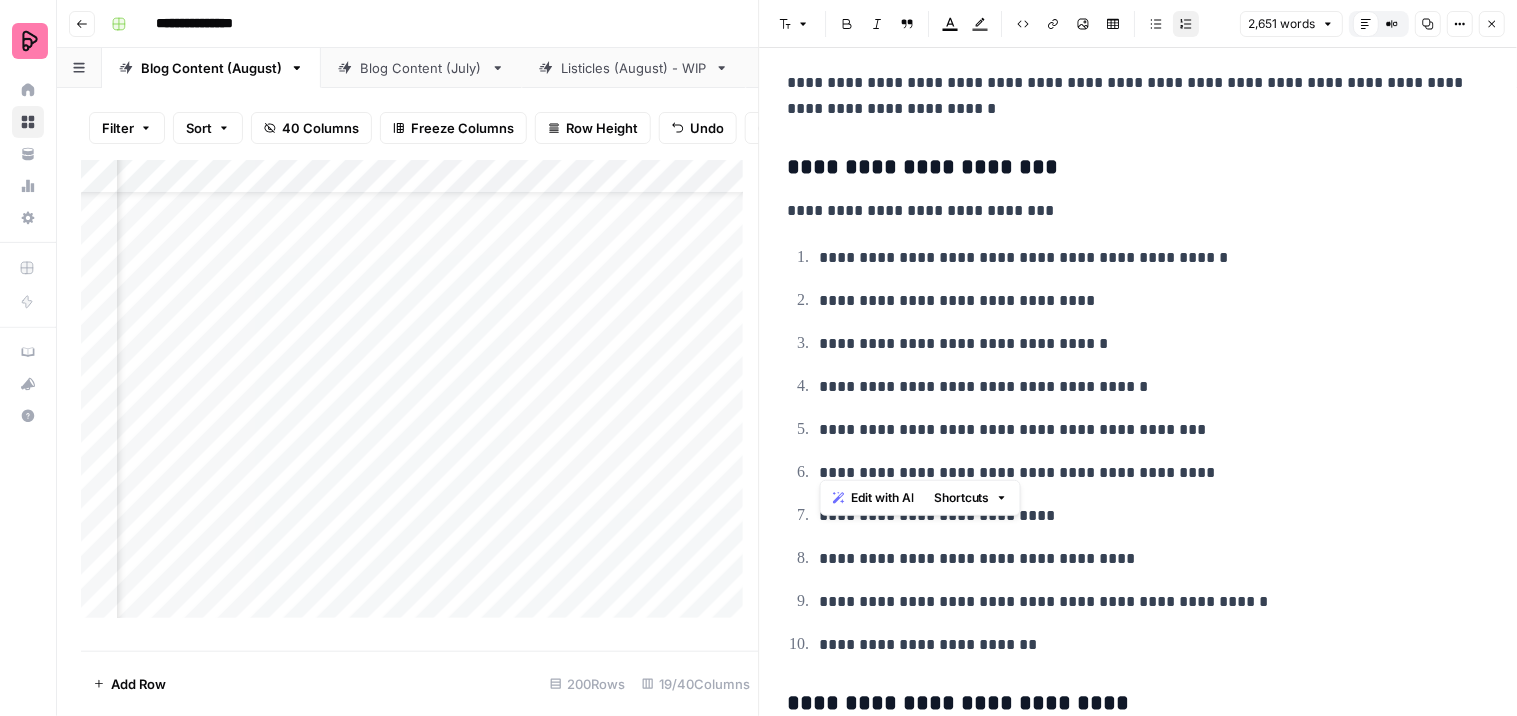 scroll, scrollTop: 5472, scrollLeft: 0, axis: vertical 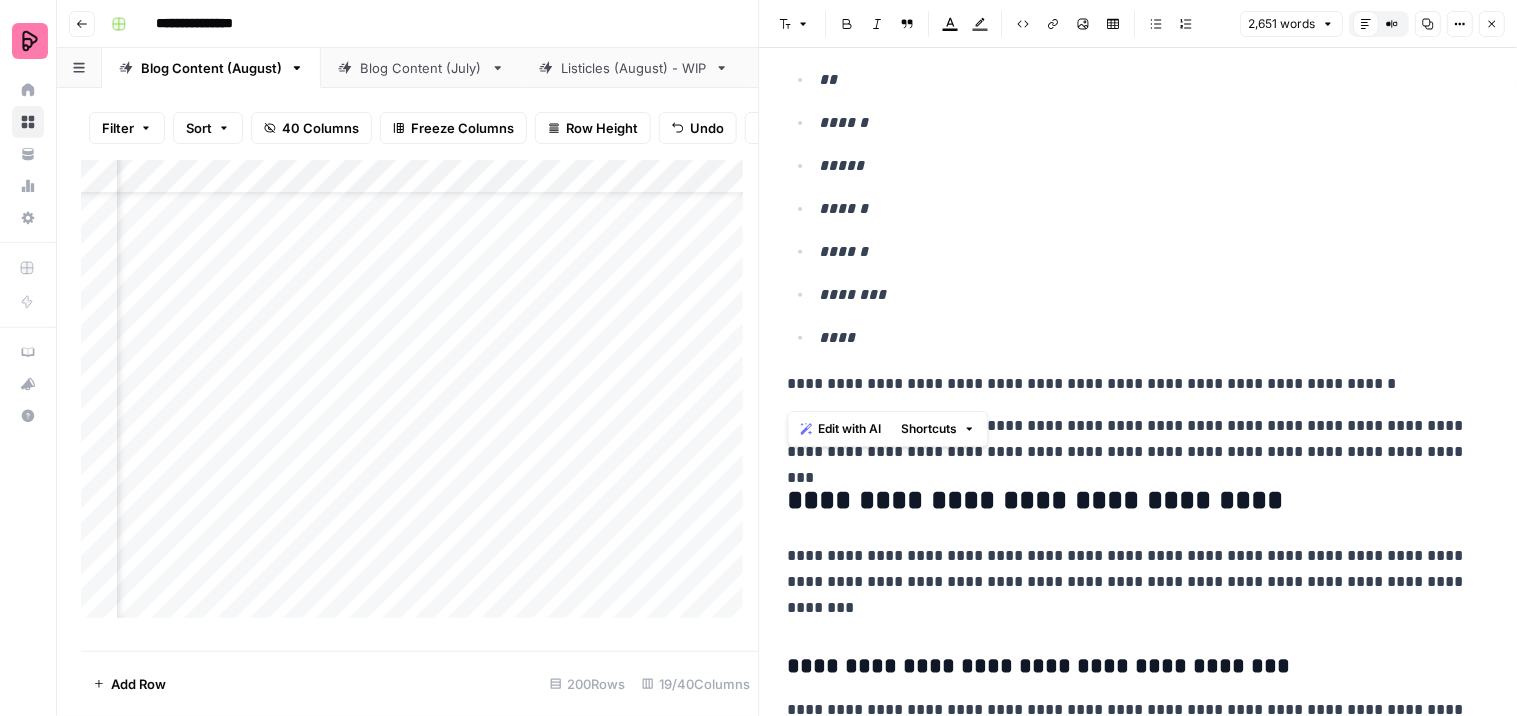 drag, startPoint x: 1392, startPoint y: 385, endPoint x: 768, endPoint y: 378, distance: 624.03925 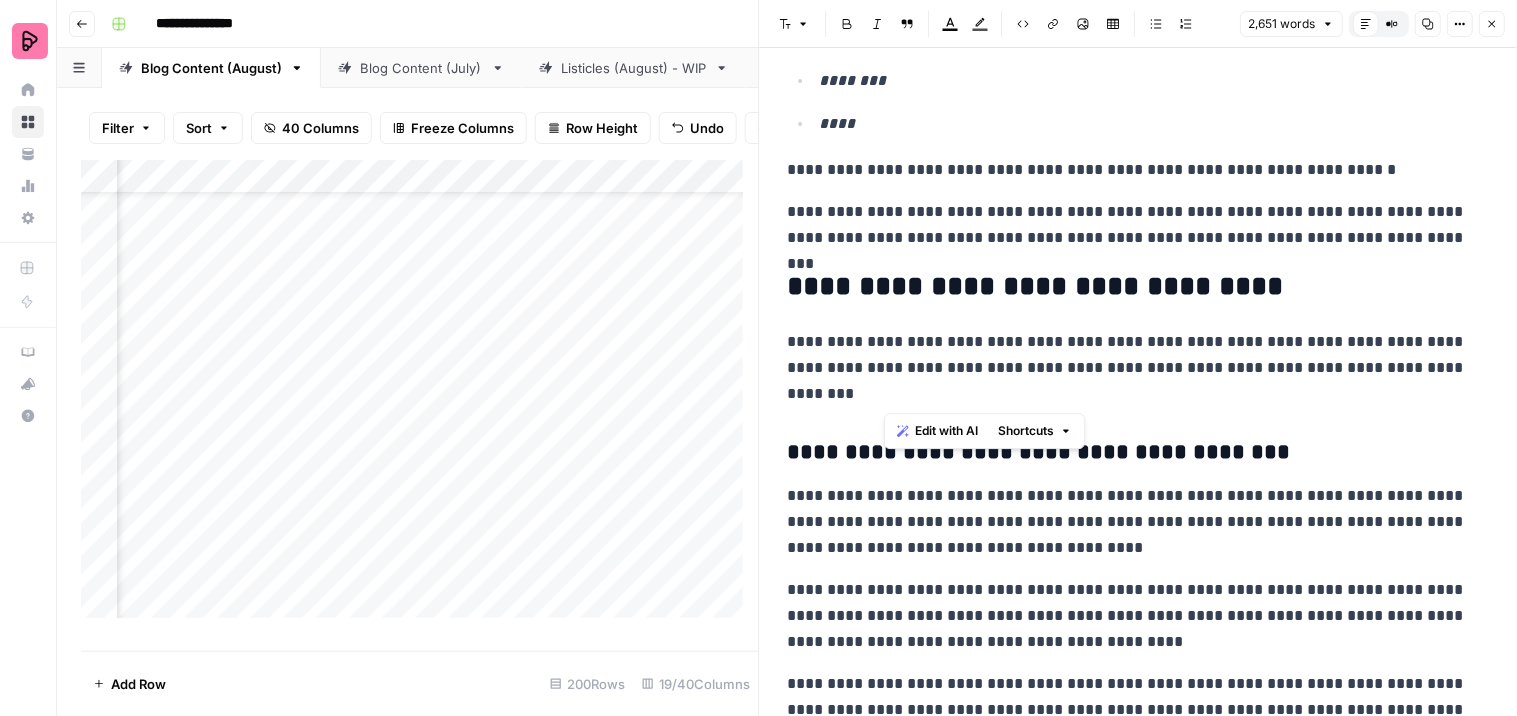 scroll, scrollTop: 6361, scrollLeft: 0, axis: vertical 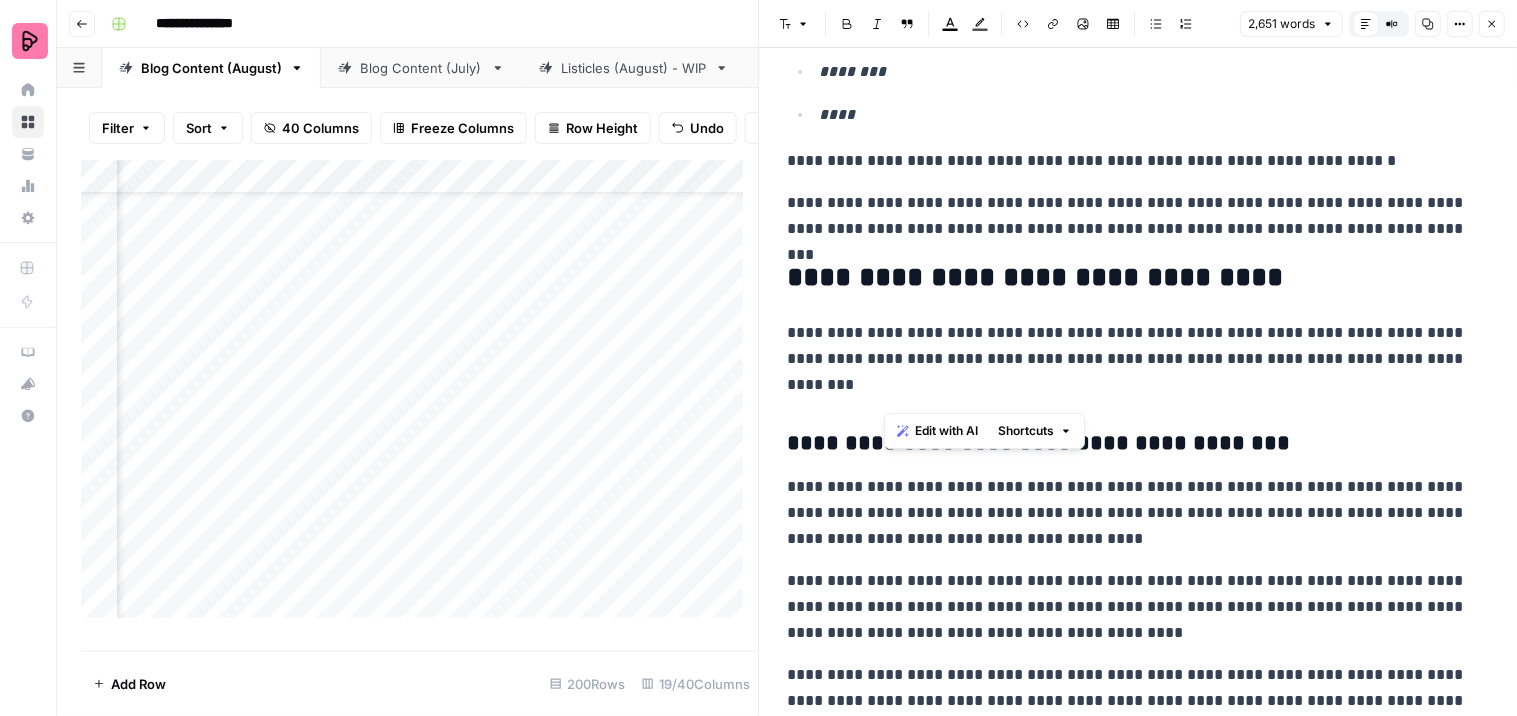 click on "**********" at bounding box center (1130, 607) 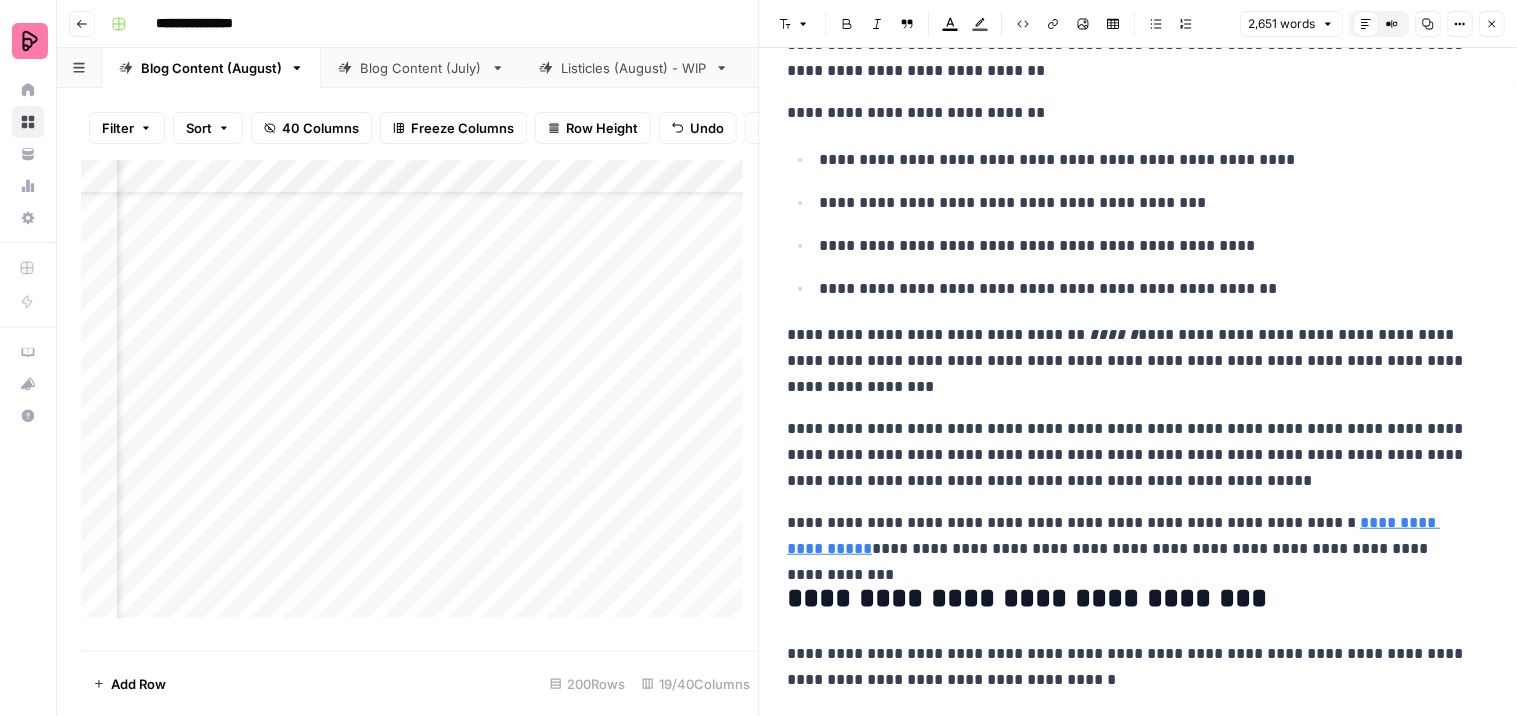 scroll, scrollTop: 8916, scrollLeft: 0, axis: vertical 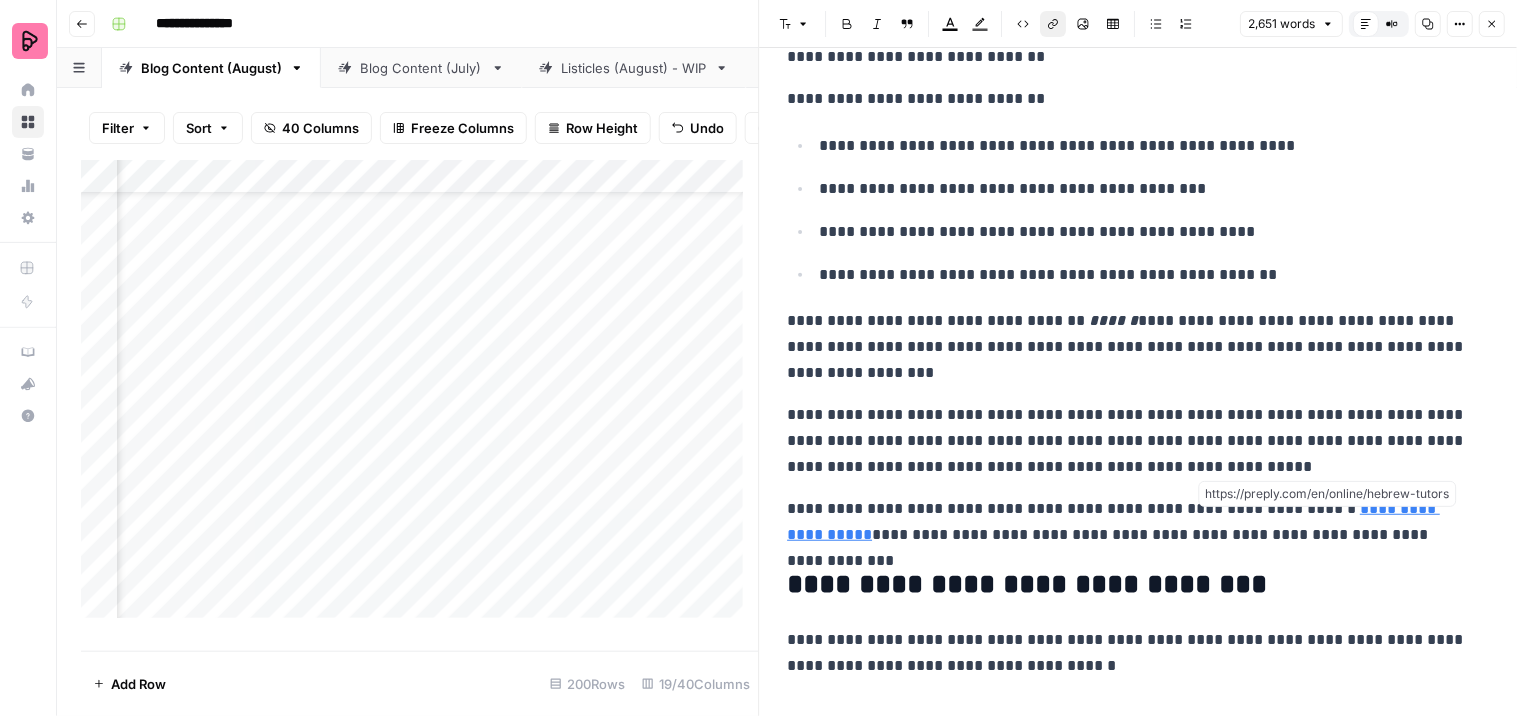 click on "**********" at bounding box center [1114, 521] 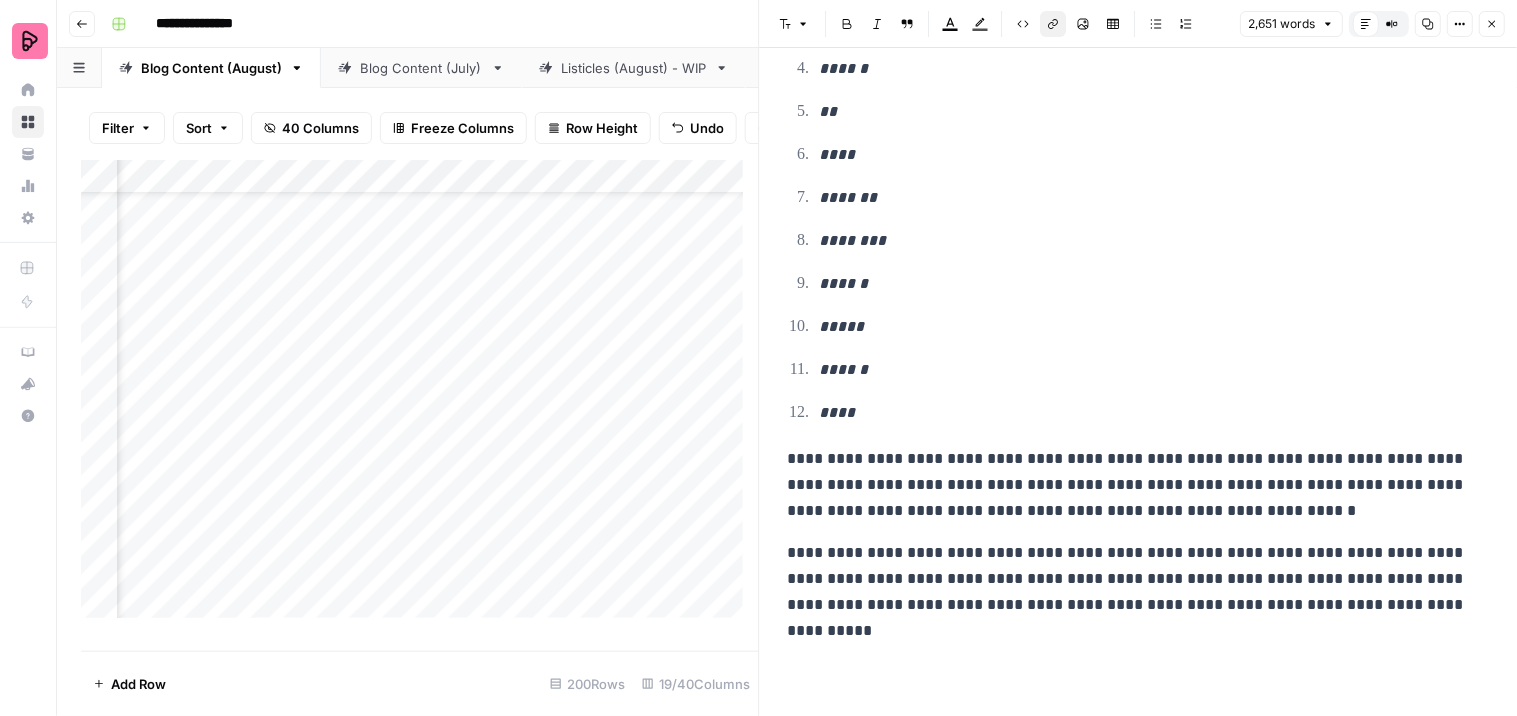 scroll, scrollTop: 10685, scrollLeft: 0, axis: vertical 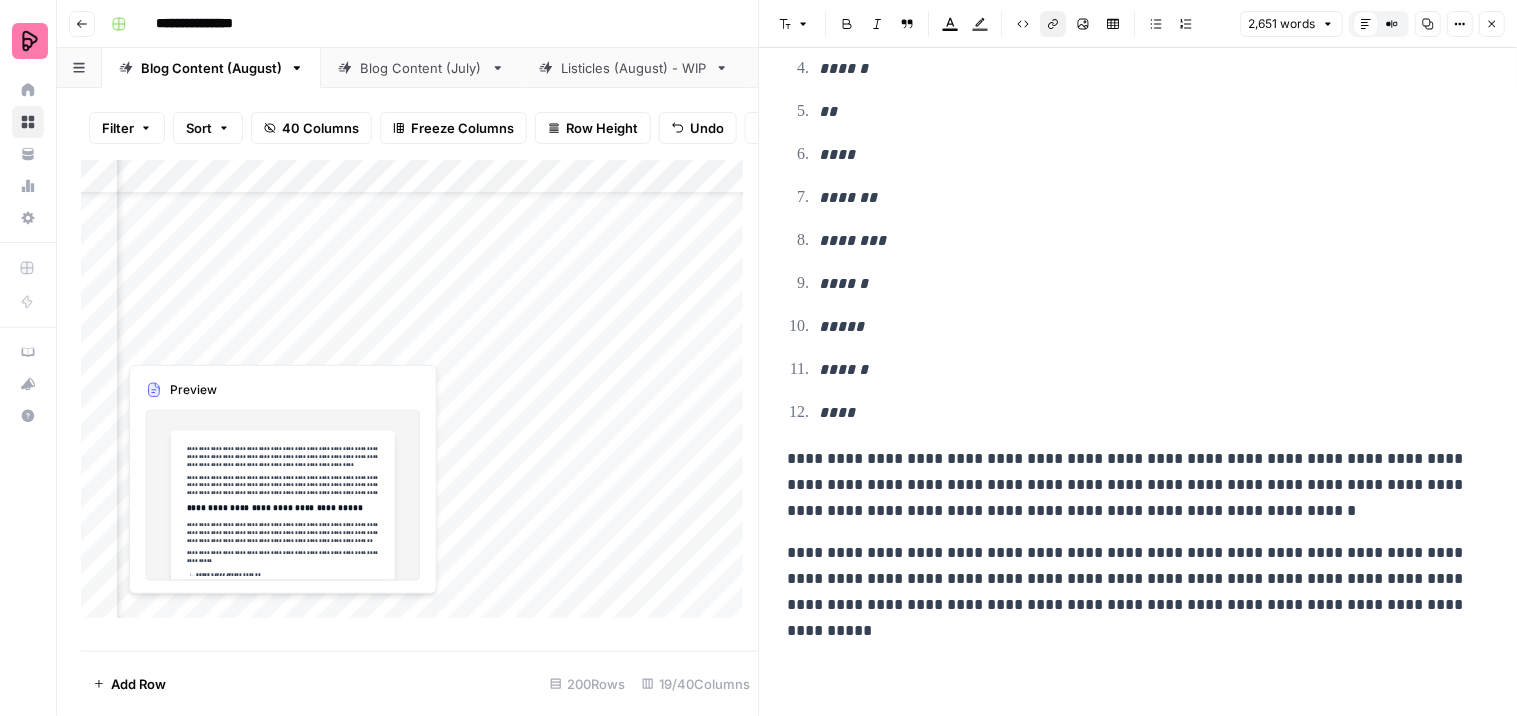 click on "Add Column" at bounding box center (420, 397) 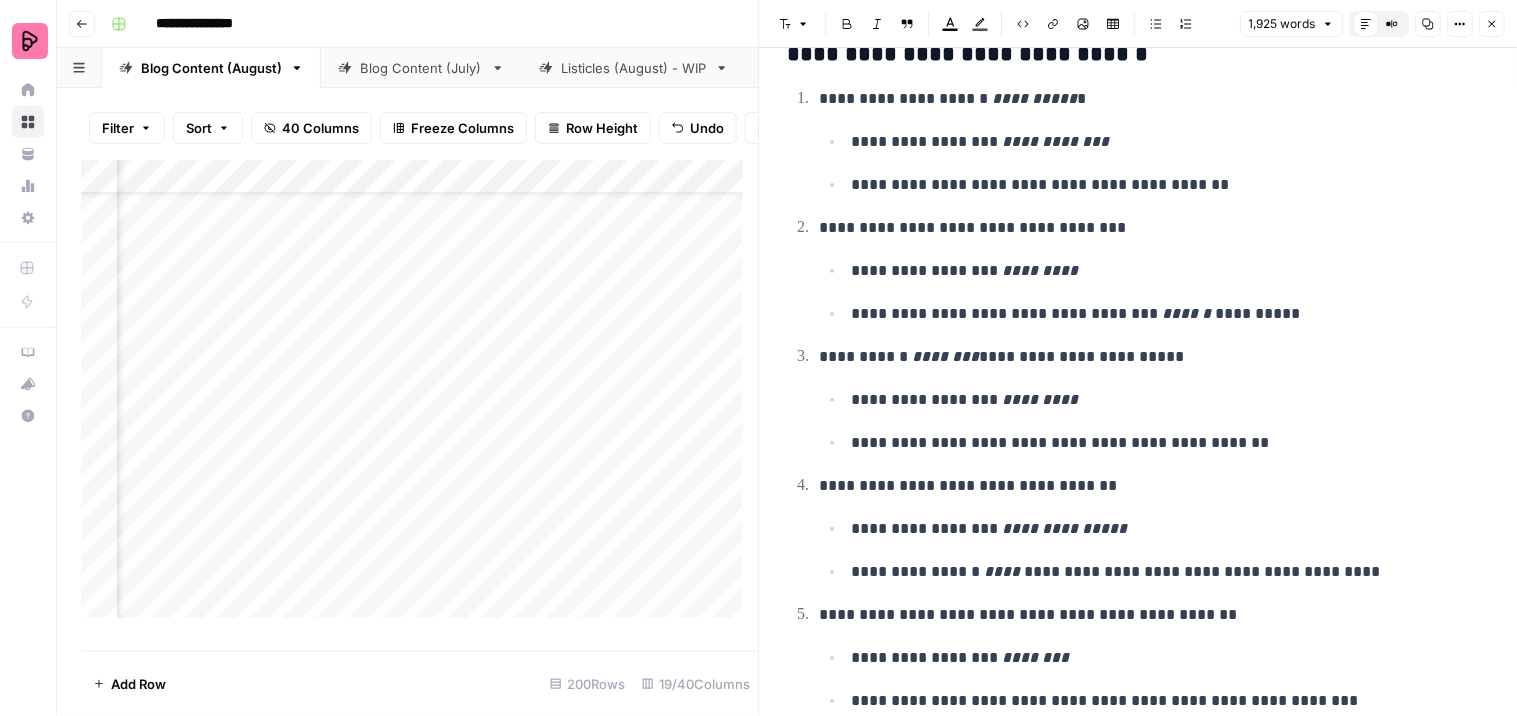 scroll, scrollTop: 8461, scrollLeft: 0, axis: vertical 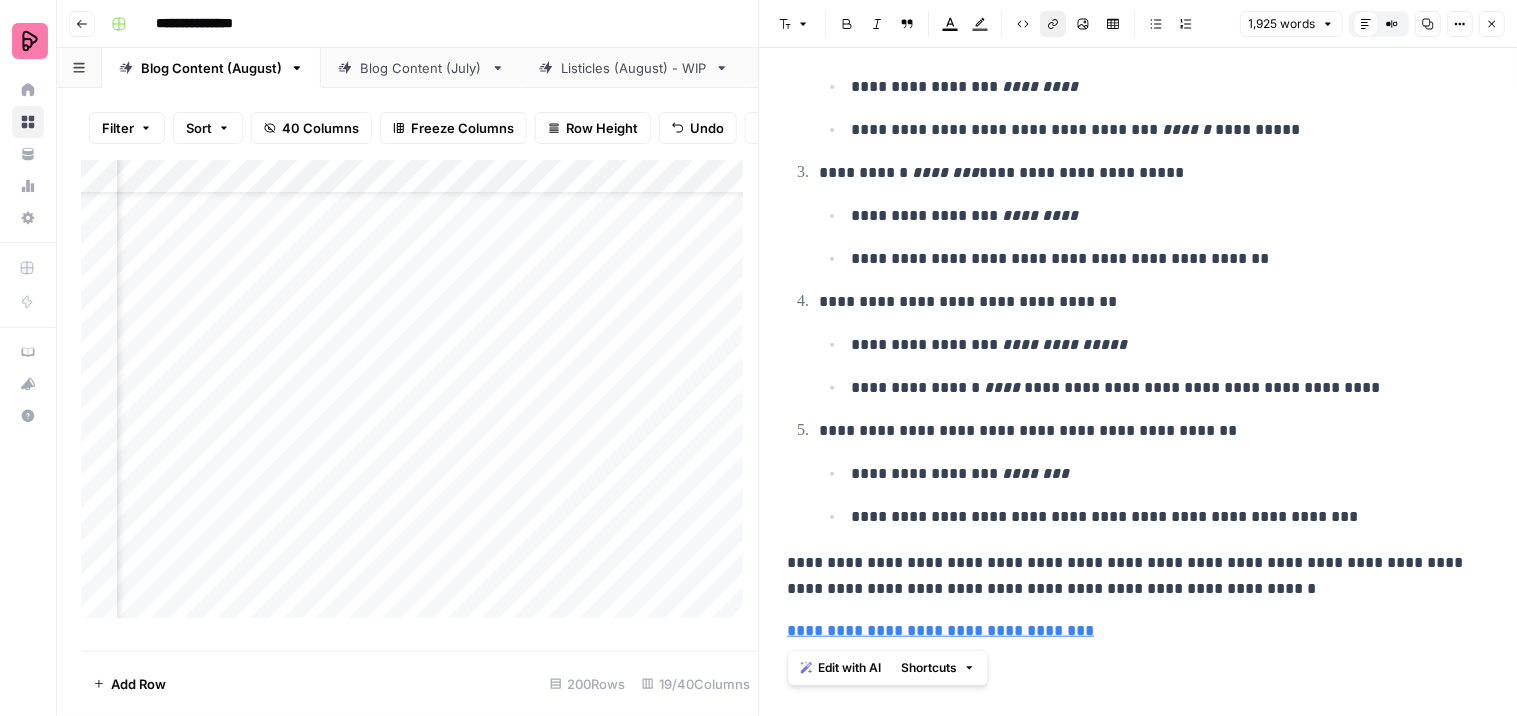 drag, startPoint x: 921, startPoint y: 634, endPoint x: 772, endPoint y: 621, distance: 149.56604 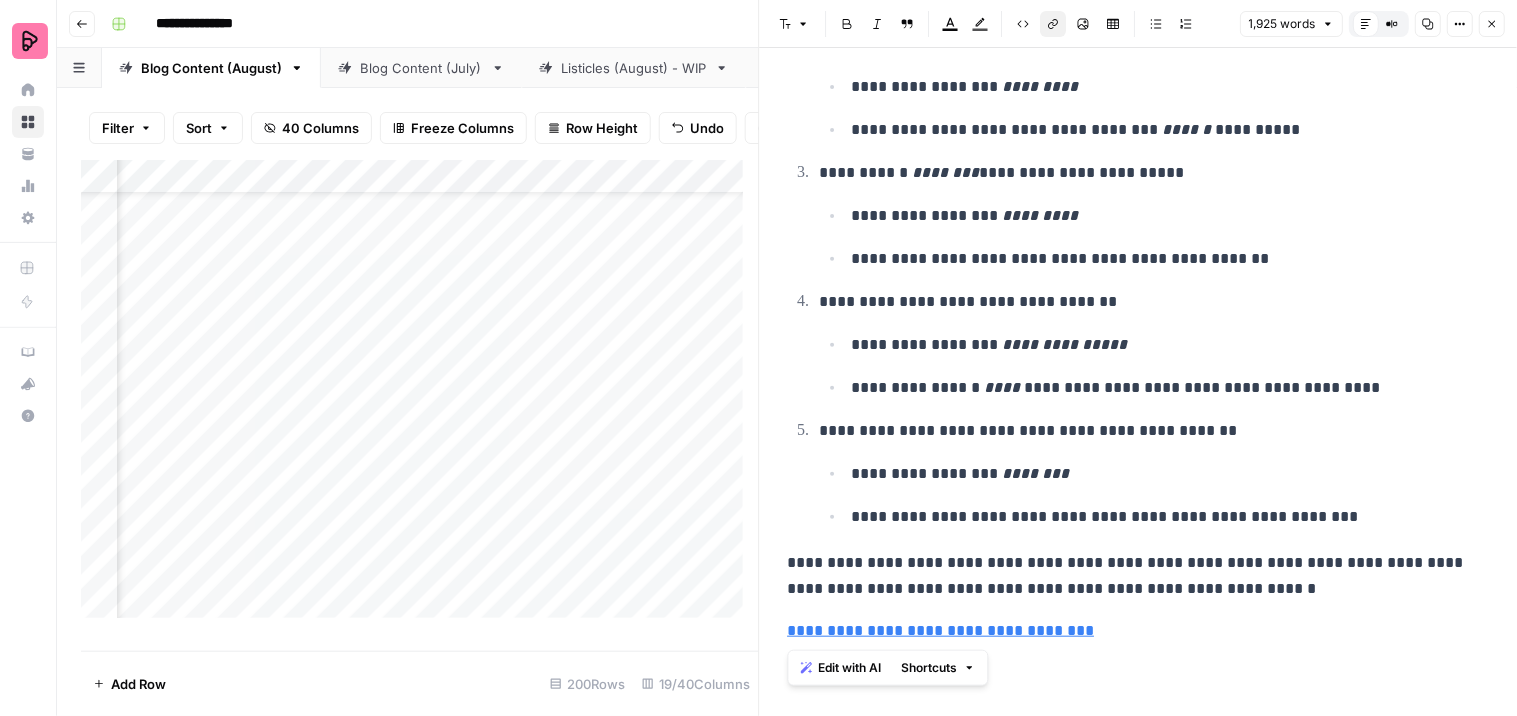 click on "Add Column" at bounding box center (420, 397) 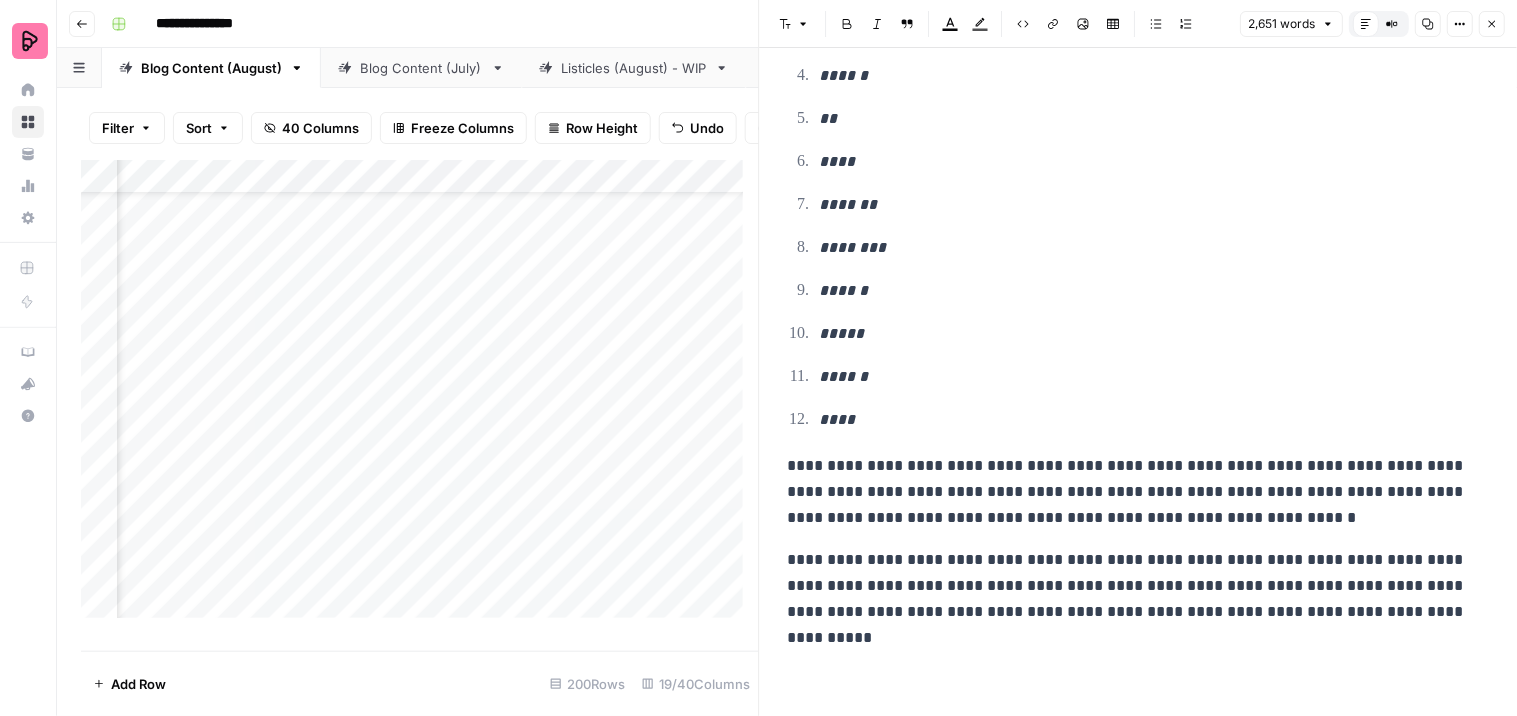 scroll, scrollTop: 10685, scrollLeft: 0, axis: vertical 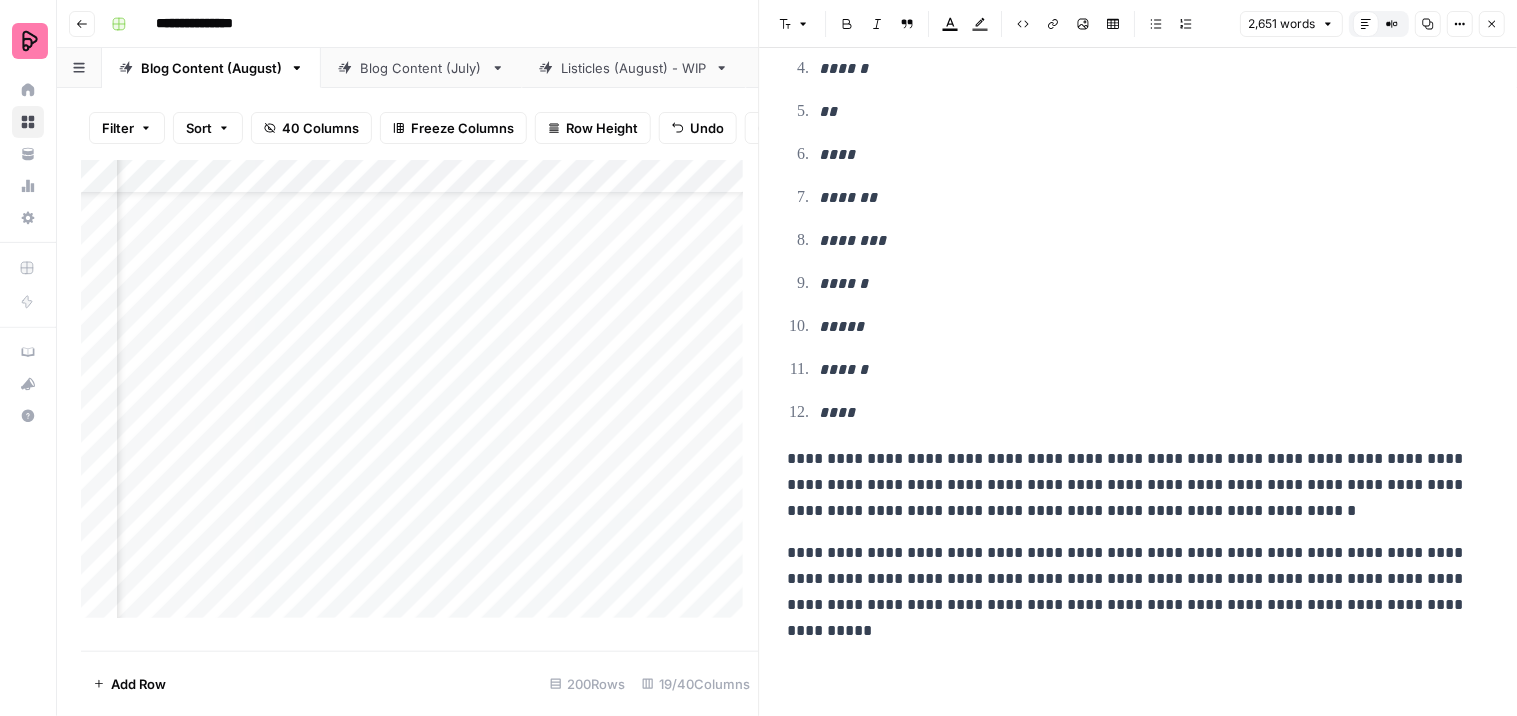 click on "**********" at bounding box center (1139, -4955) 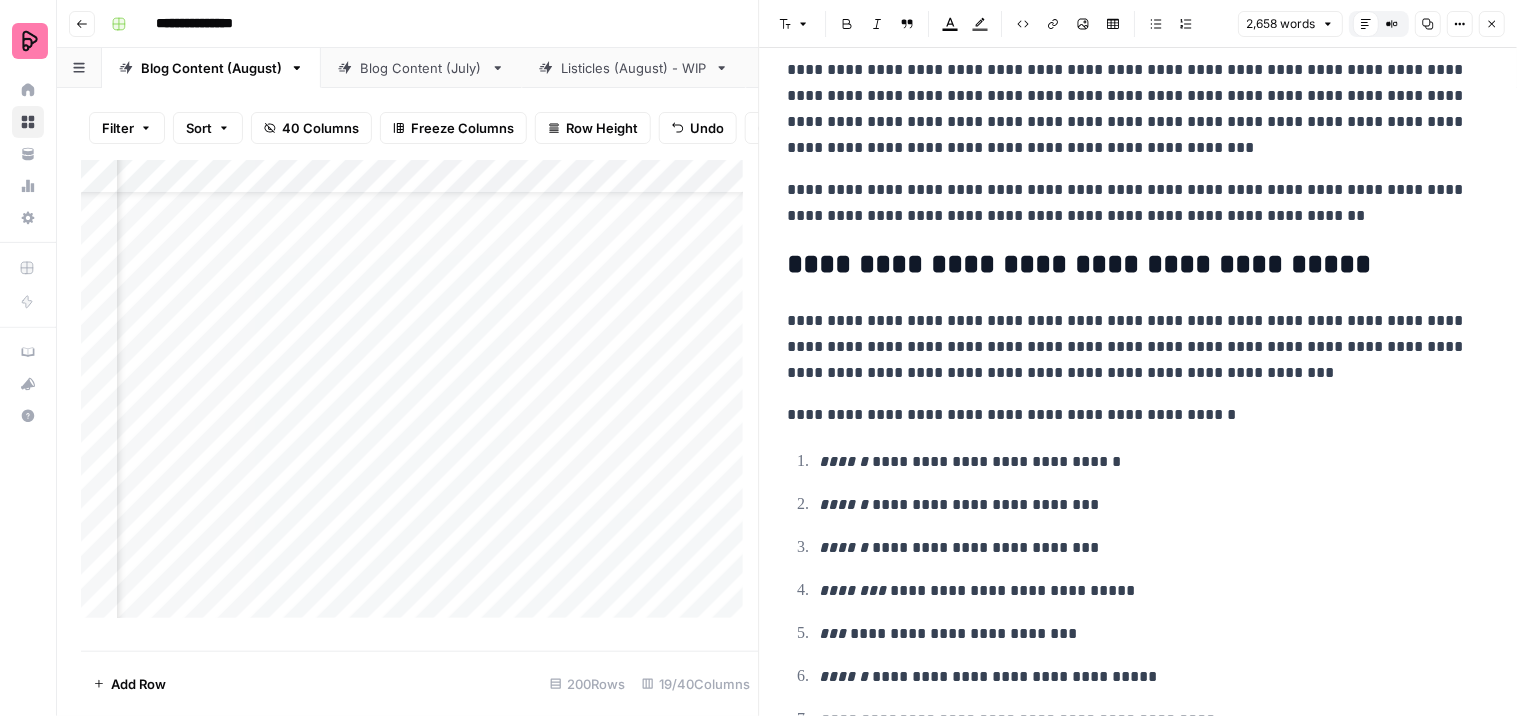 scroll, scrollTop: 0, scrollLeft: 0, axis: both 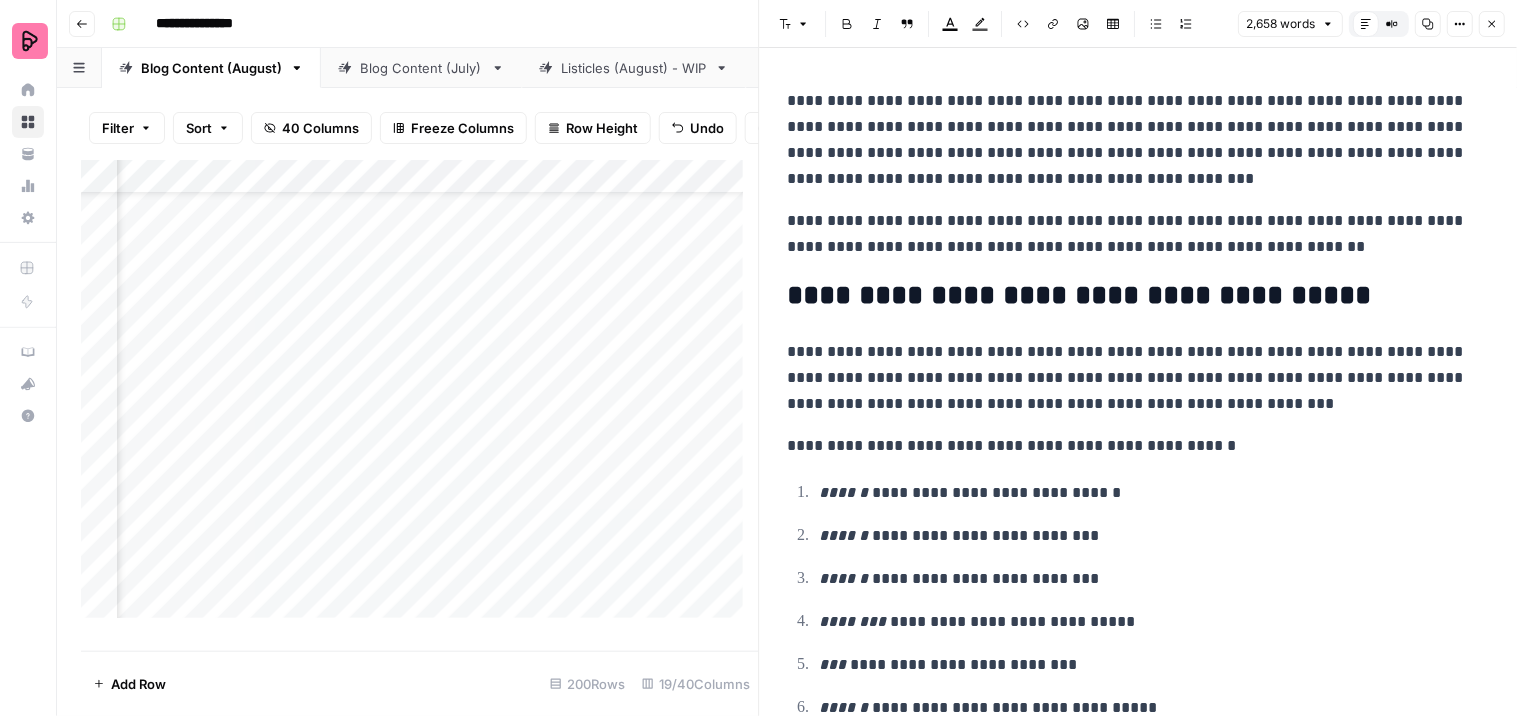 click on "Add Column" at bounding box center [420, 397] 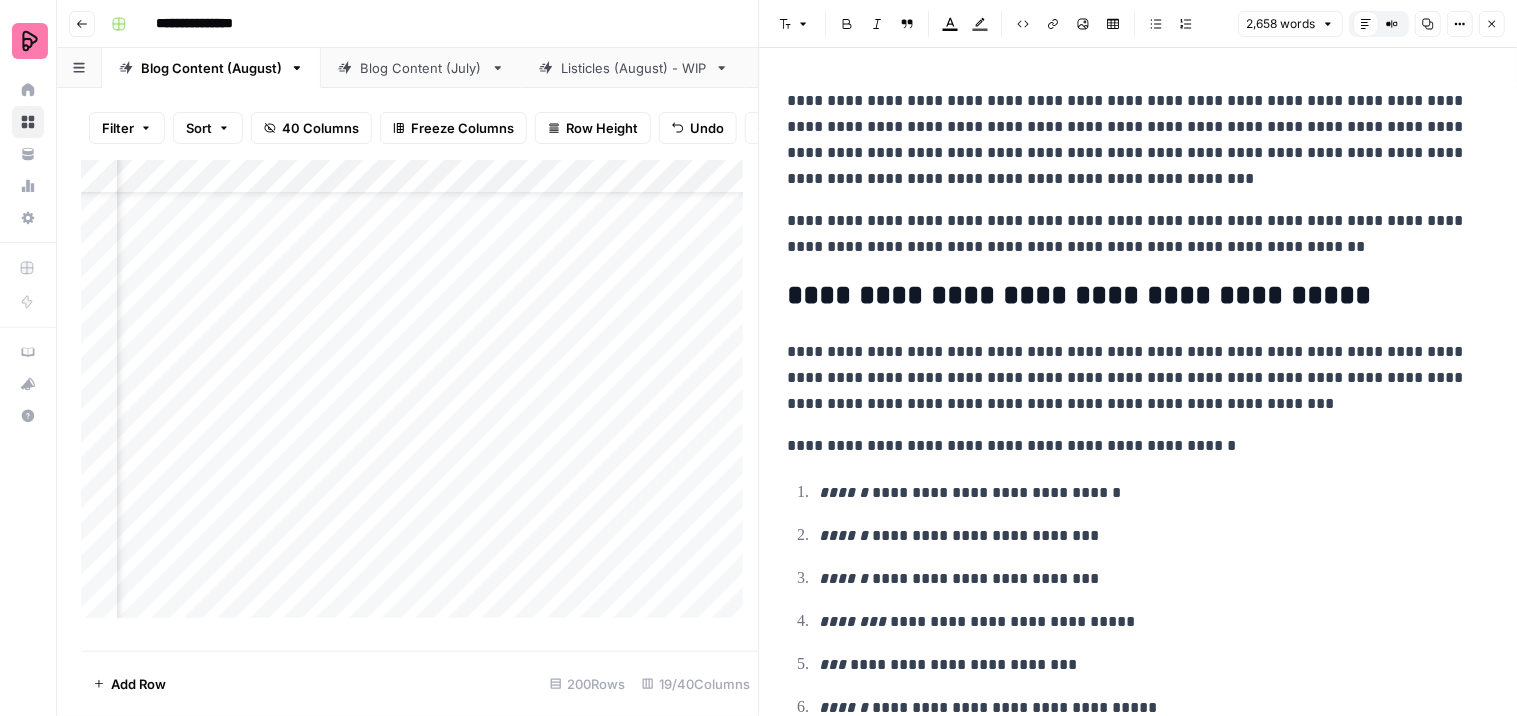 scroll, scrollTop: 111, scrollLeft: 1430, axis: both 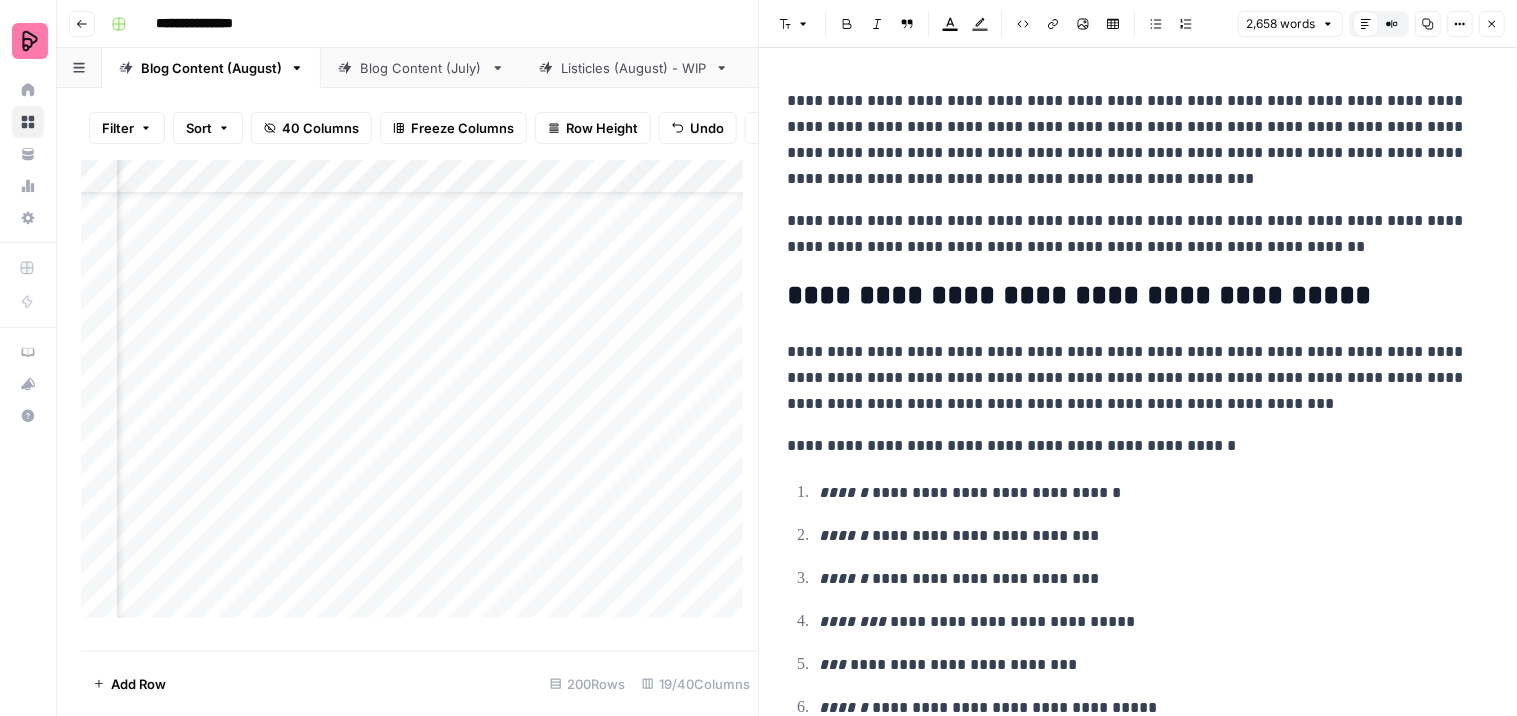 click on "Add Column" at bounding box center [420, 397] 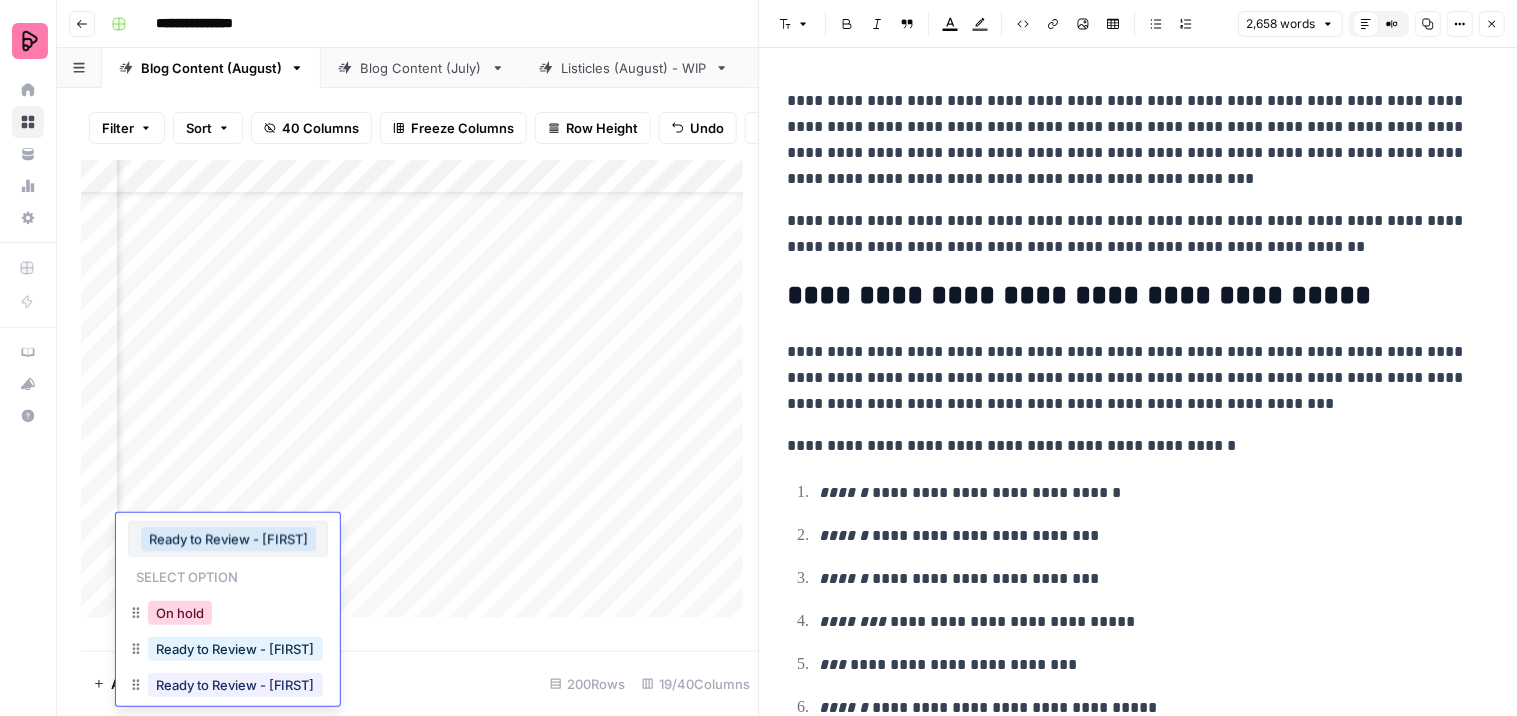scroll, scrollTop: 48, scrollLeft: 0, axis: vertical 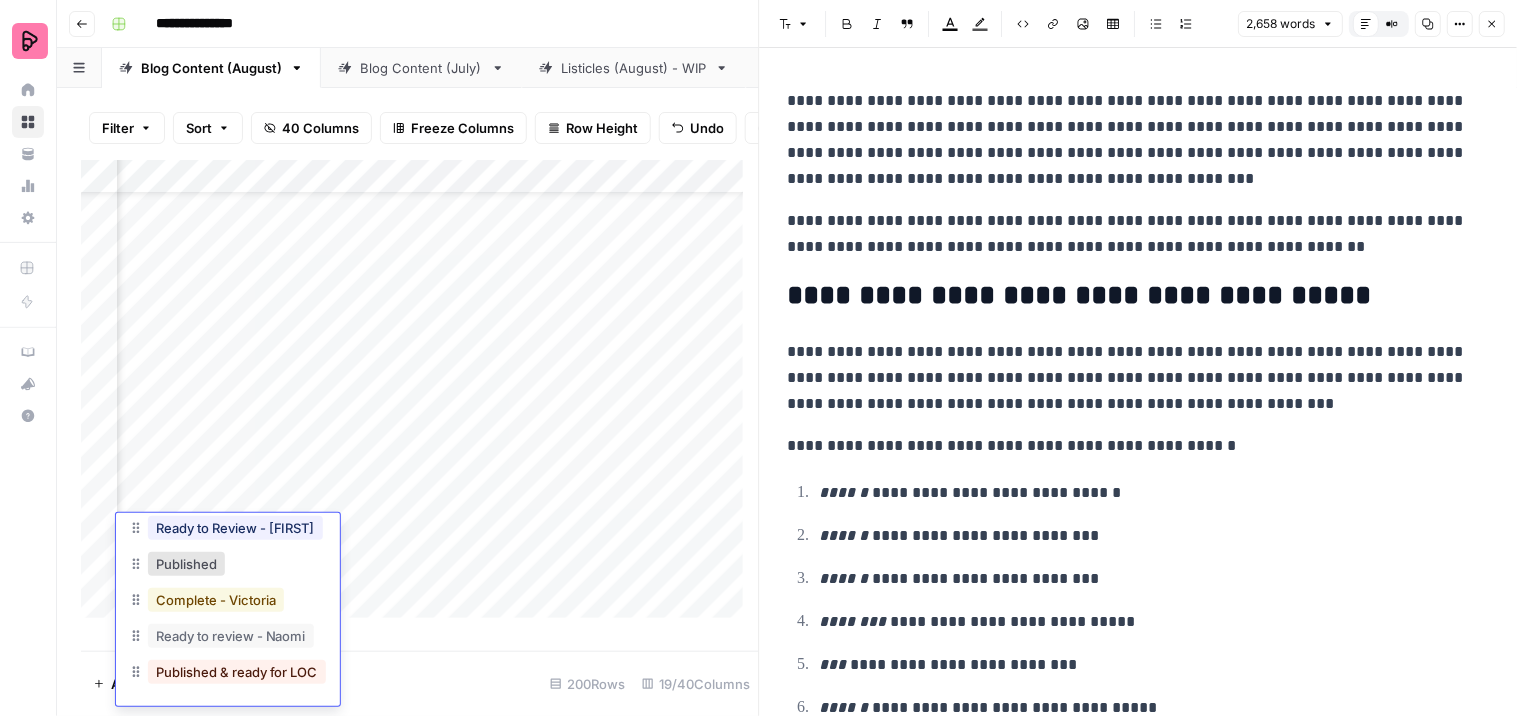 click on "Complete - Victoria" at bounding box center (216, 600) 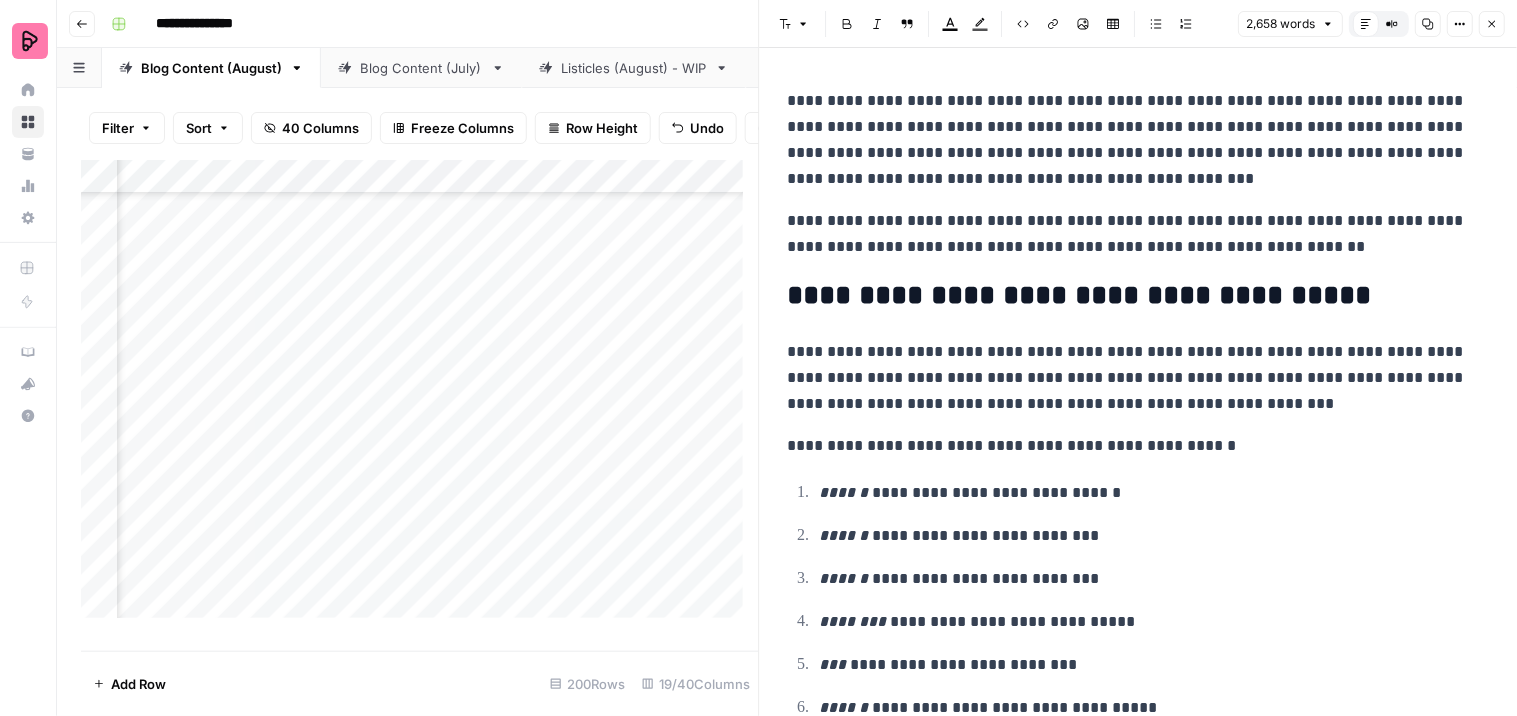 scroll, scrollTop: 0, scrollLeft: 1223, axis: horizontal 